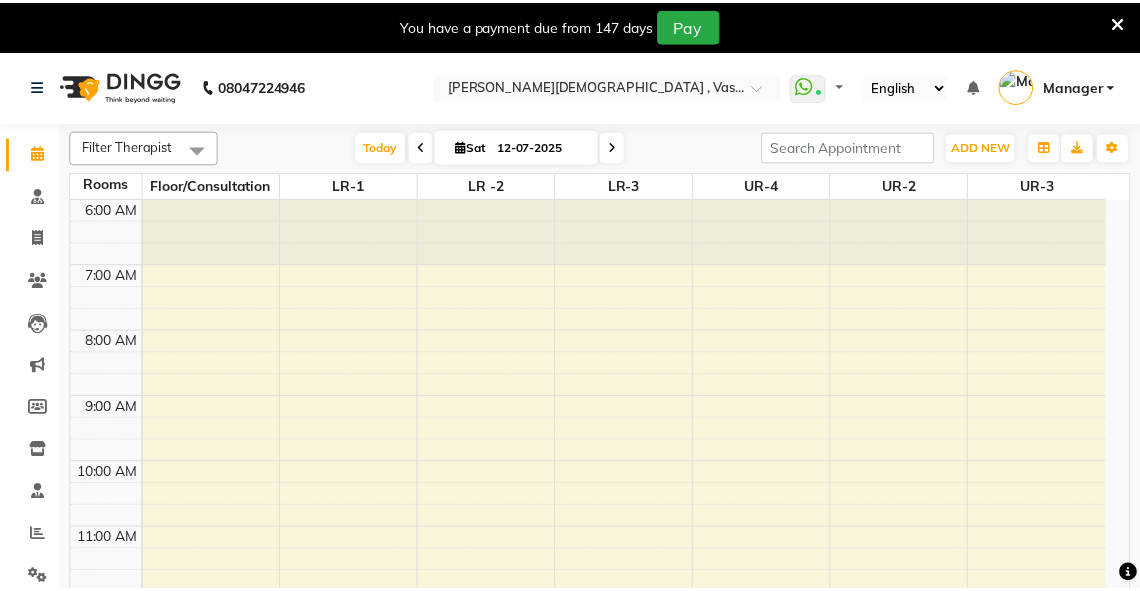 scroll, scrollTop: 0, scrollLeft: 0, axis: both 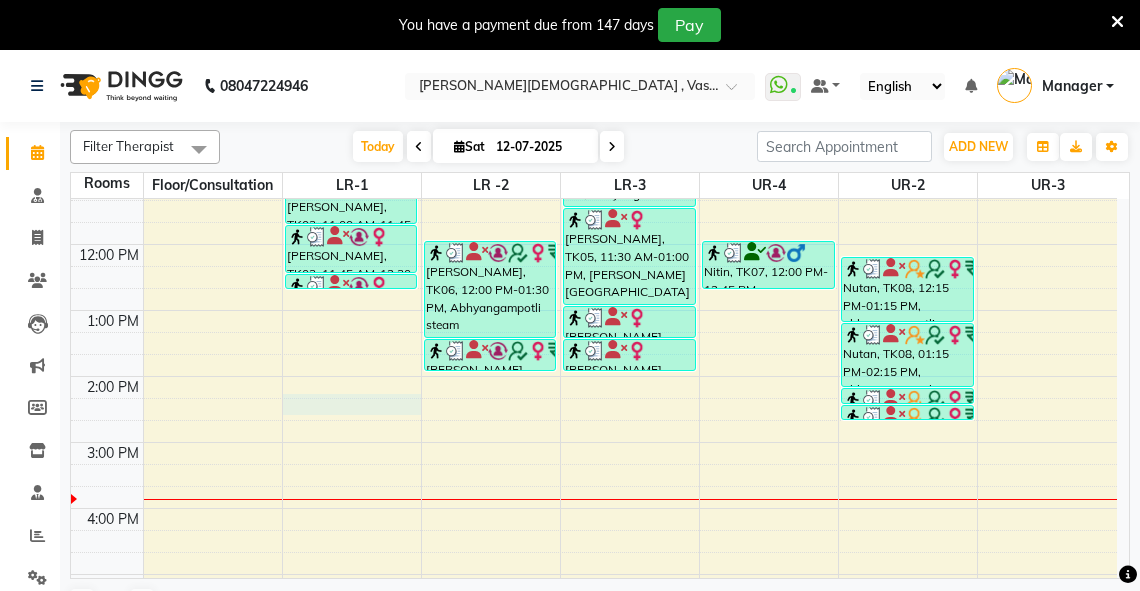 click on "6:00 AM 7:00 AM 8:00 AM 9:00 AM 10:00 AM 11:00 AM 12:00 PM 1:00 PM 2:00 PM 3:00 PM 4:00 PM 5:00 PM 6:00 PM 7:00 PM 8:00 PM     sheen T 25%, TK02, 09:15 AM-10:00 AM,  abhyangam(L)+Potli(L)     Bhimraj Benzan, TK03, 11:00 AM-11:45 AM,  abhyangam(L)+Potli(L)     Bhimraj Benzan, TK03, 11:45 AM-12:30 PM, dhanyamala dara local     Bhimraj Benzan, TK03, 12:30 PM-12:45 PM, Lepam bandage     M M Sharma, TK04, 09:45 AM-10:15 AM, abhyangam swedam cghs     M M Sharma, TK04, 10:15 AM-10:30 AM, snehavasti cghs     anjula Doal, TK06, 12:00 PM-01:30 PM, Abhyangampotli steam     anjula Doal, TK06, 01:30 PM-02:00 PM, Januvasti(both)     Rakhi cghs, TK01, 08:00 AM-09:15 AM, abhyangam udwarthanam STEAM     Rakhi cghs, TK01, 09:15 AM-09:30 AM, kashay vasti     sarah, TK05, 10:15 AM-11:30 AM, Abhyangam+ steam 75 Min     sarah, TK05, 11:30 AM-01:00 PM, Abhyangam sirodhara     sarah, TK05, 01:00 PM-01:30 PM, Karnapuram     sarah, TK05, 01:30 PM-02:00 PM, nasyam     Nitin, TK07, 12:00 PM-12:45 PM, Abhyangam" at bounding box center (594, 343) 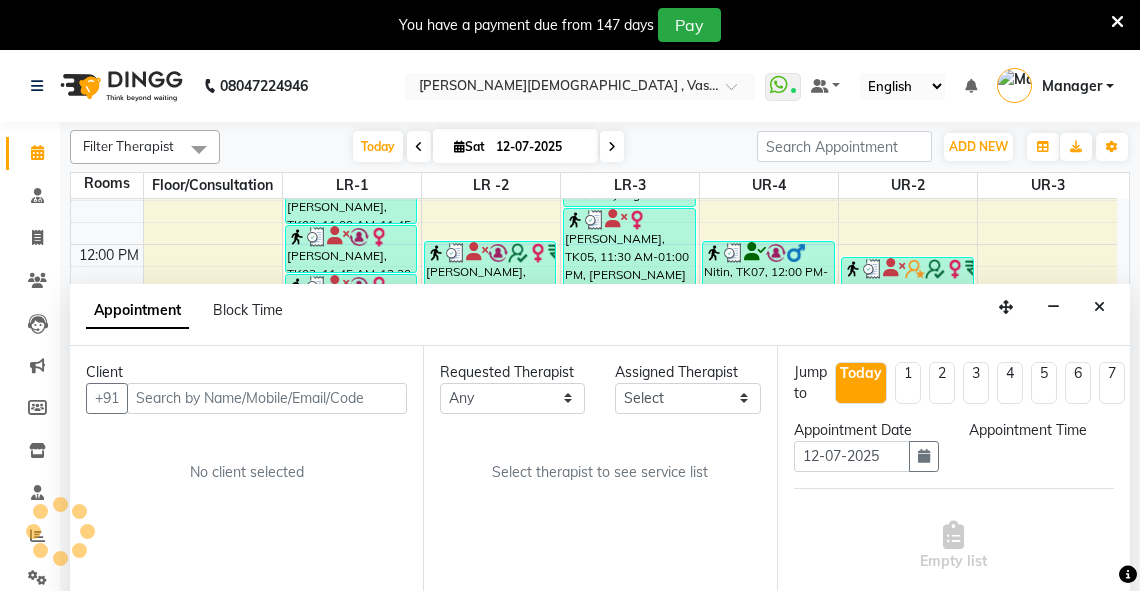 scroll, scrollTop: 50, scrollLeft: 0, axis: vertical 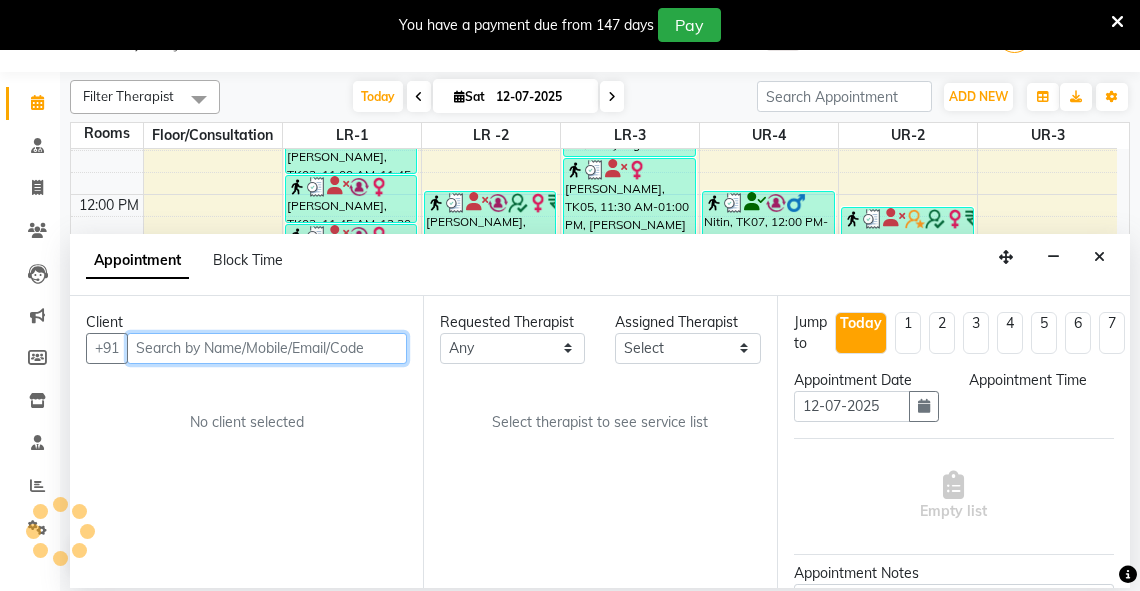 select on "855" 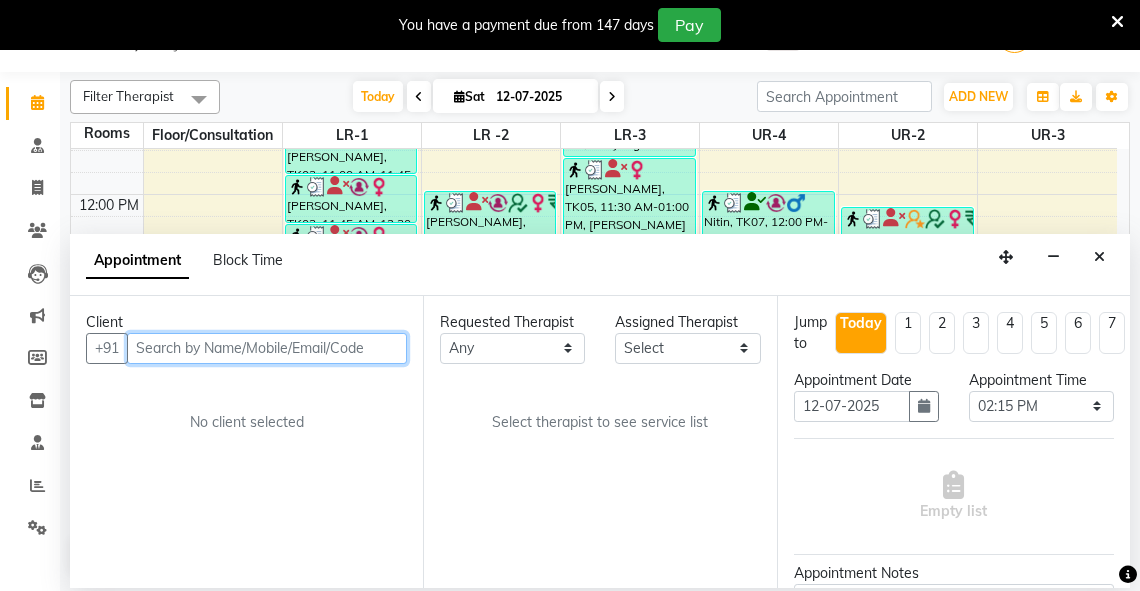 click at bounding box center [267, 348] 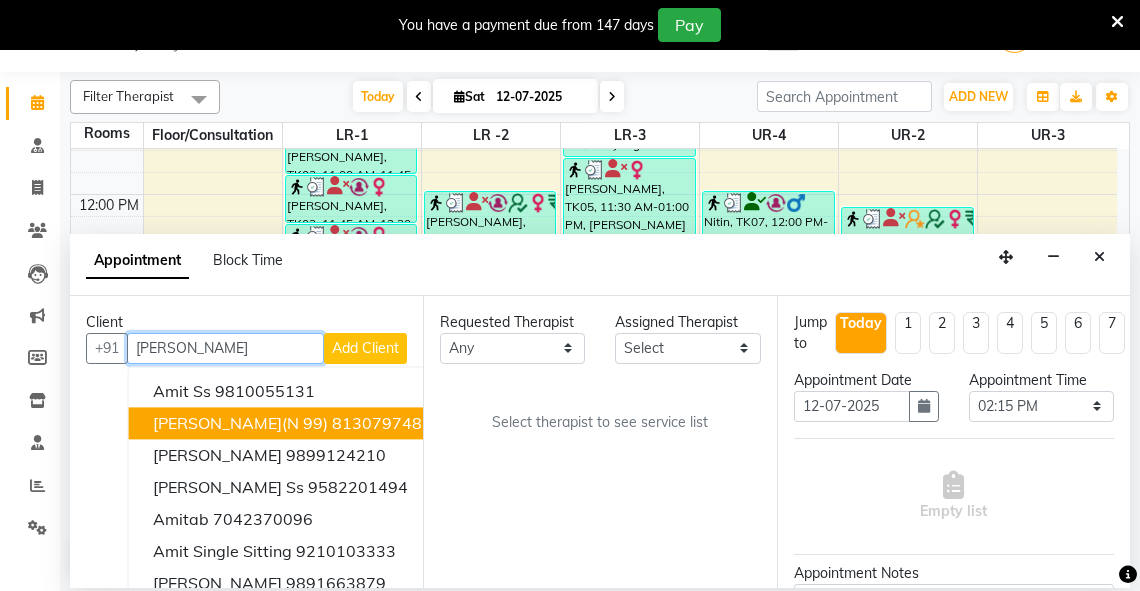 drag, startPoint x: 232, startPoint y: 423, endPoint x: 321, endPoint y: 408, distance: 90.255196 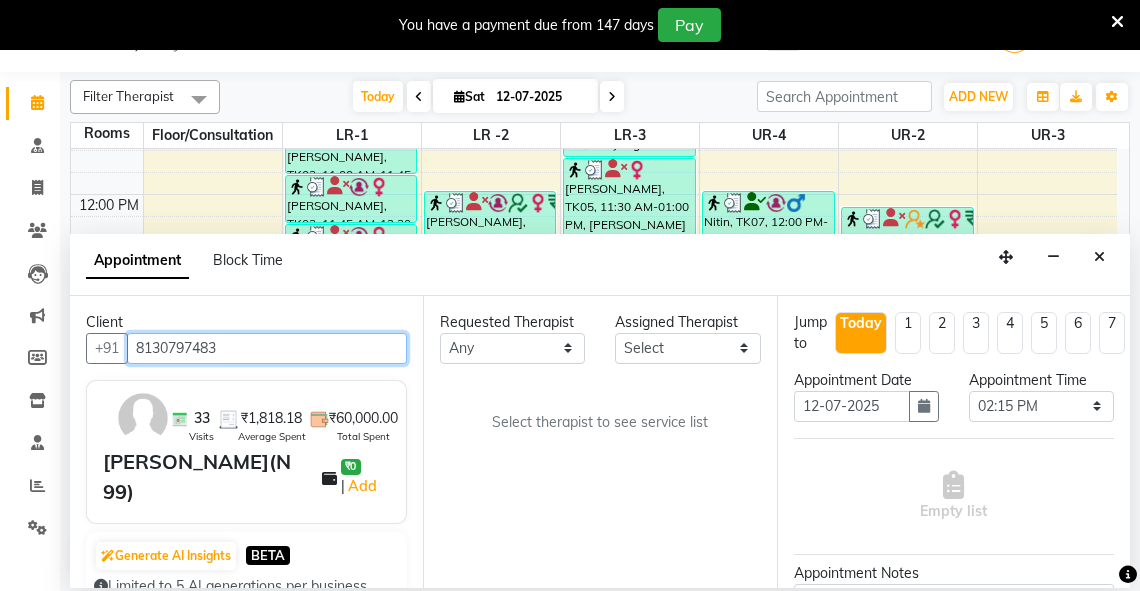 type on "8130797483" 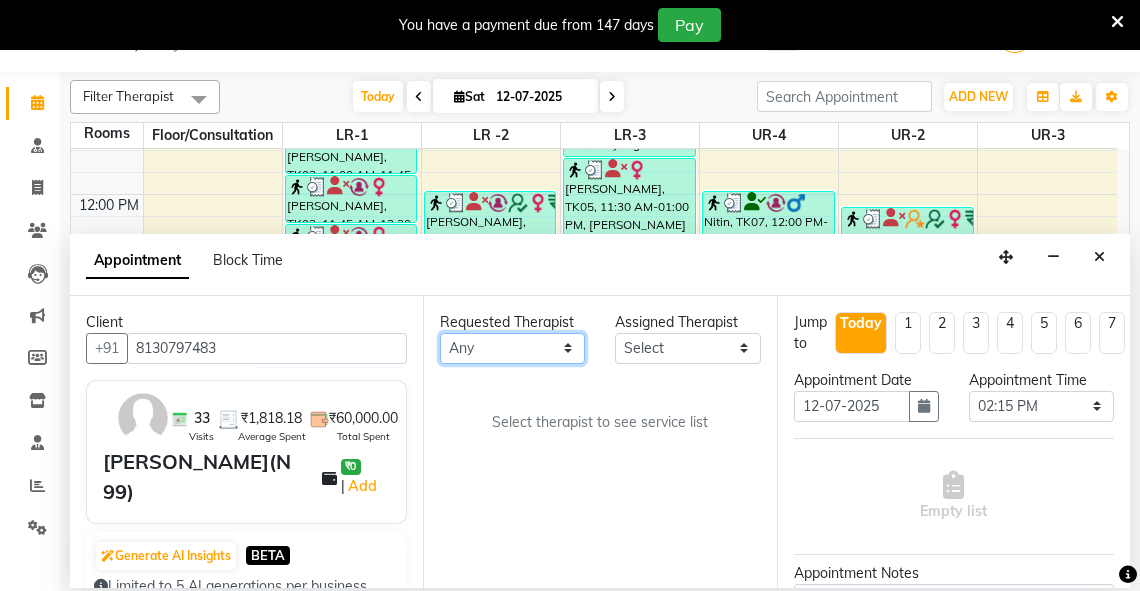click on "Any Adarsh Akshaya V Aleena Thankachan Anakha A K Anaswara N anusha  Dhaneesha Dr JIJI K P elizabeth gopika Guddu Maurya JISHNU maneesha a Manoj K M OTHER BRANCH Sardinia Shyamjith Vineeth Vijayan vishnu priya yadhu" at bounding box center (512, 348) 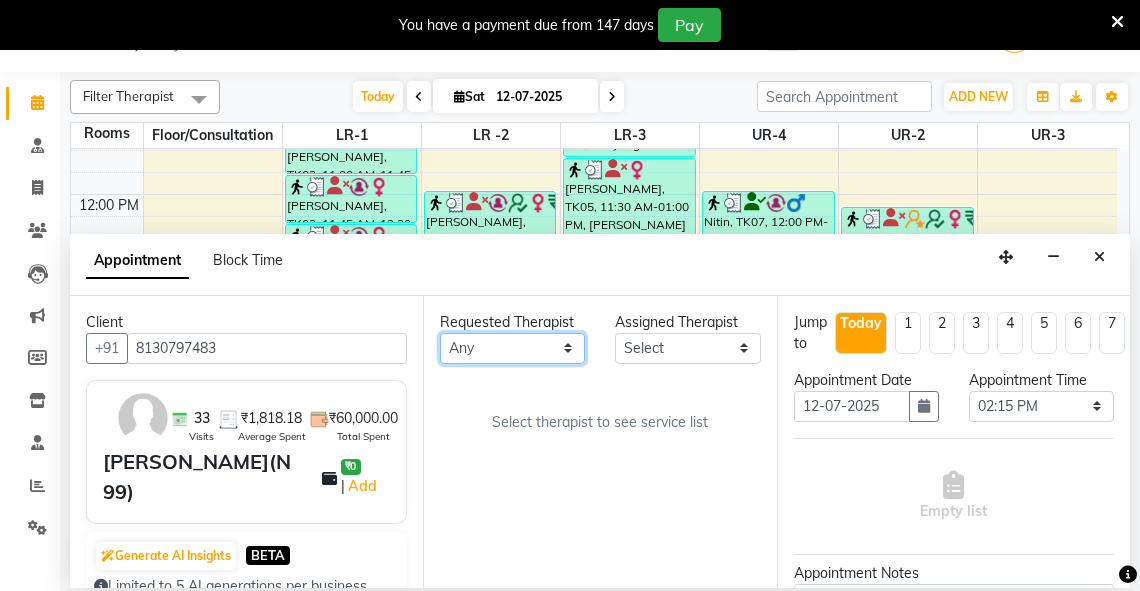 select on "41713" 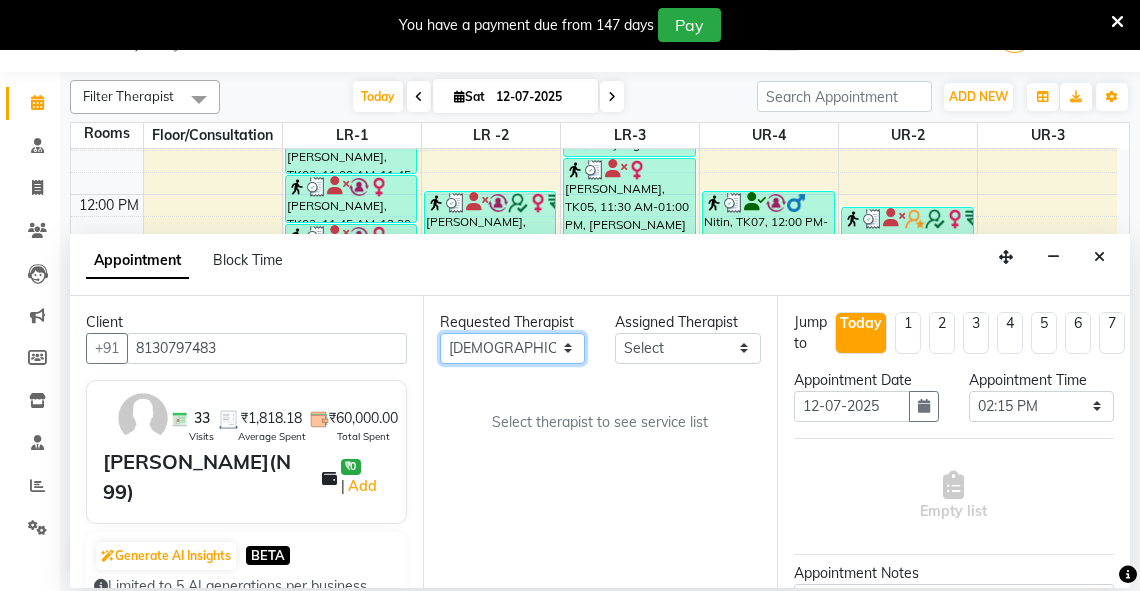 click on "Any Adarsh Akshaya V Aleena Thankachan Anakha A K Anaswara N anusha  Dhaneesha Dr JIJI K P elizabeth gopika Guddu Maurya JISHNU maneesha a Manoj K M OTHER BRANCH Sardinia Shyamjith Vineeth Vijayan vishnu priya yadhu" at bounding box center [512, 348] 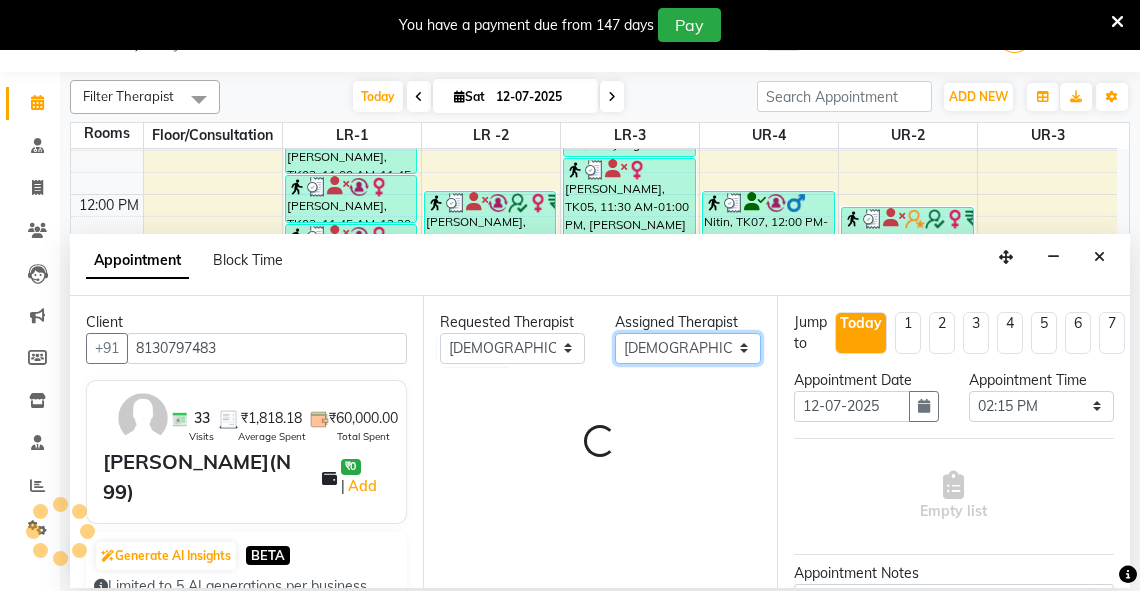 click on "Select Adarsh Akshaya V Aleena Thankachan Anakha A K Anaswara N anusha  Dhaneesha Dr JIJI K P elizabeth gopika Guddu Maurya JISHNU maneesha a Manoj K M OTHER BRANCH Sardinia Shyamjith Vineeth Vijayan vishnu priya yadhu" at bounding box center [687, 348] 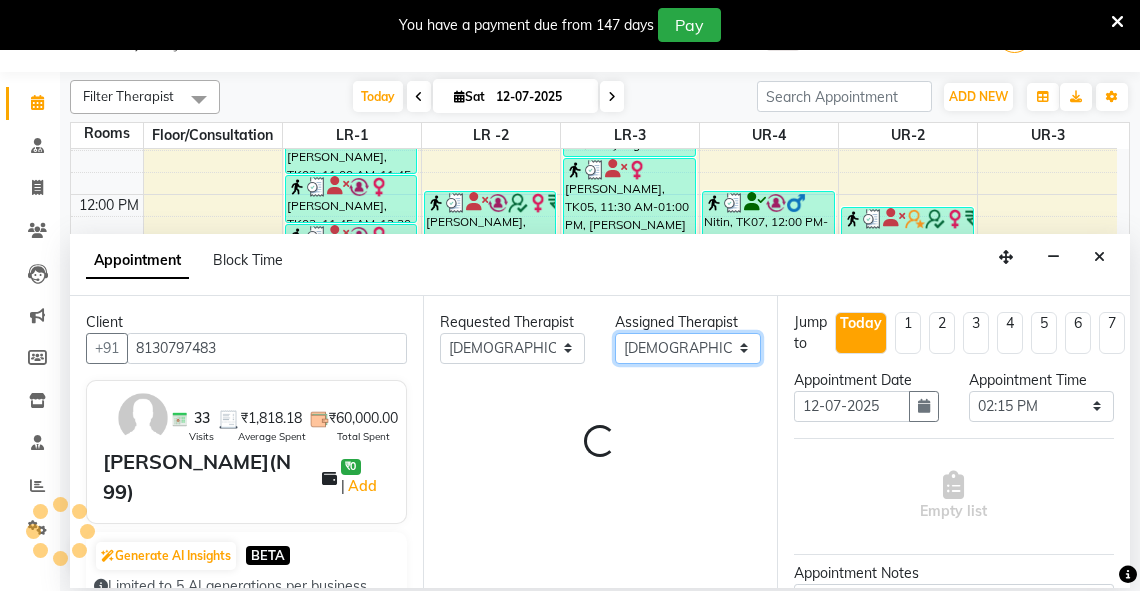 select on "79270" 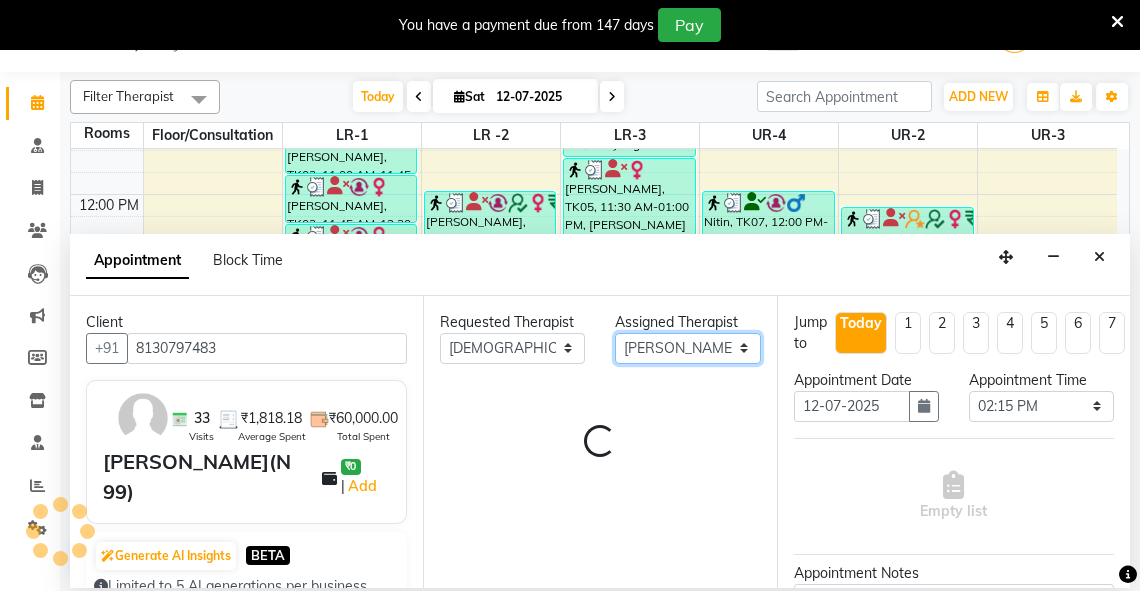 click on "Select Adarsh Akshaya V Aleena Thankachan Anakha A K Anaswara N anusha  Dhaneesha Dr JIJI K P elizabeth gopika Guddu Maurya JISHNU maneesha a Manoj K M OTHER BRANCH Sardinia Shyamjith Vineeth Vijayan vishnu priya yadhu" at bounding box center [687, 348] 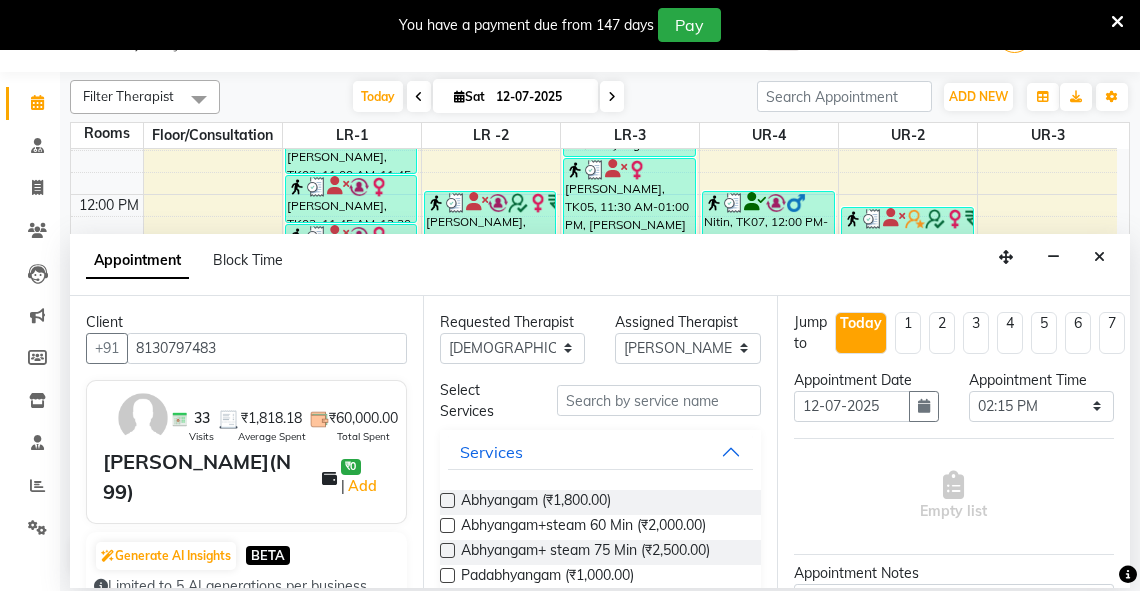 click at bounding box center (447, 525) 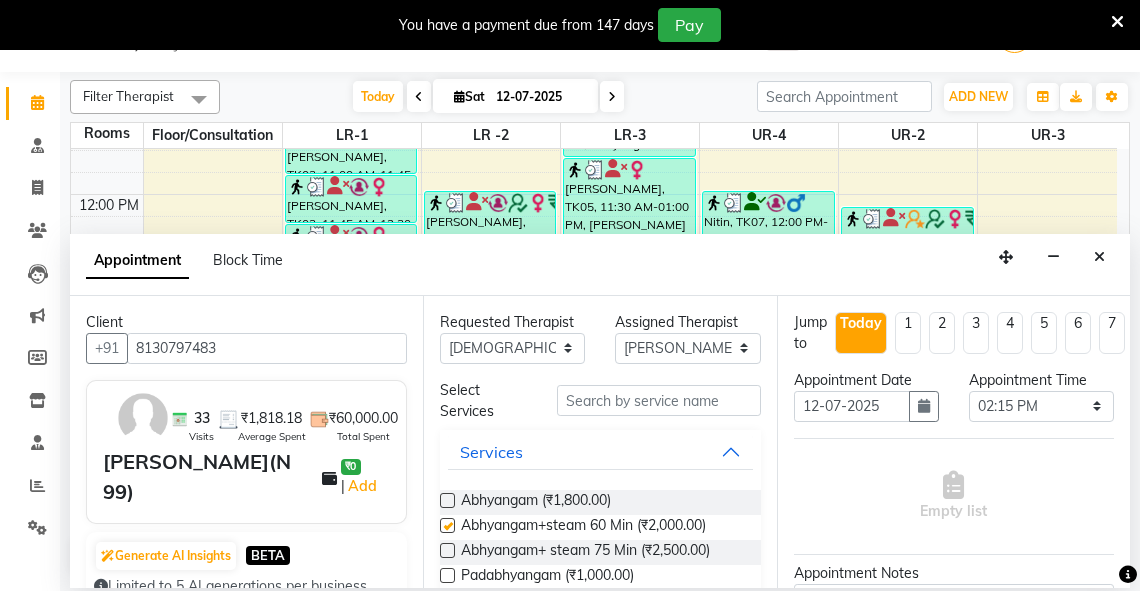 select on "2647" 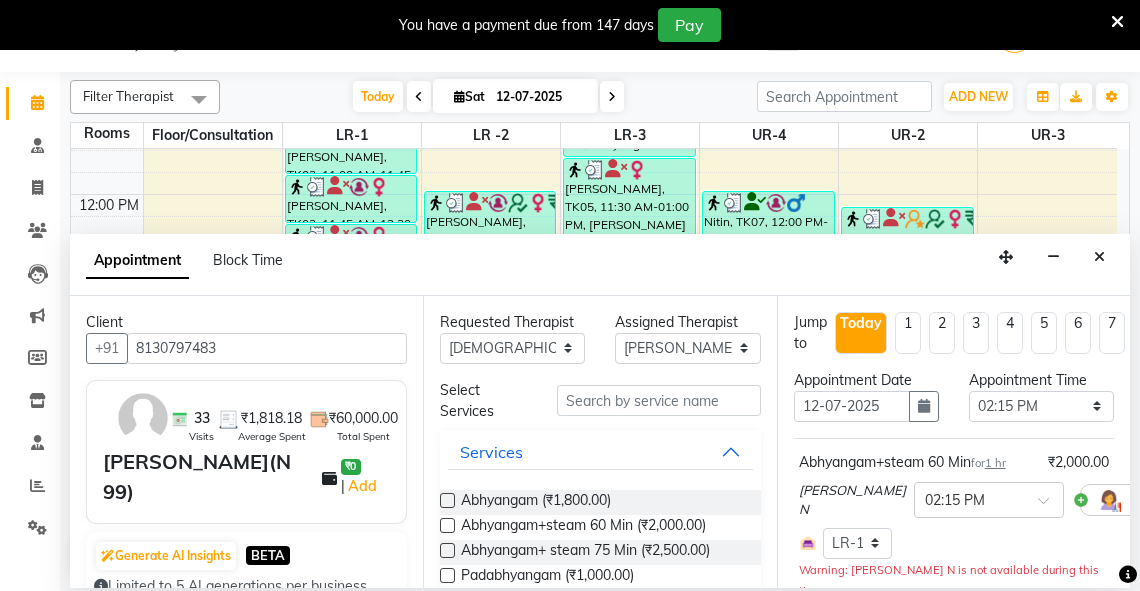 checkbox on "false" 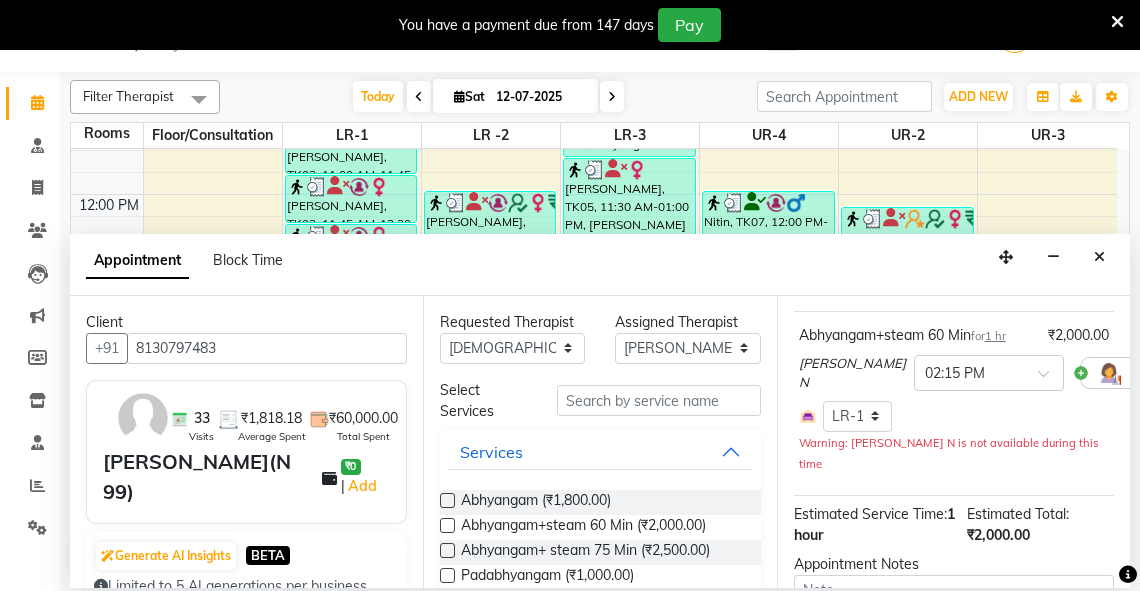 scroll, scrollTop: 337, scrollLeft: 0, axis: vertical 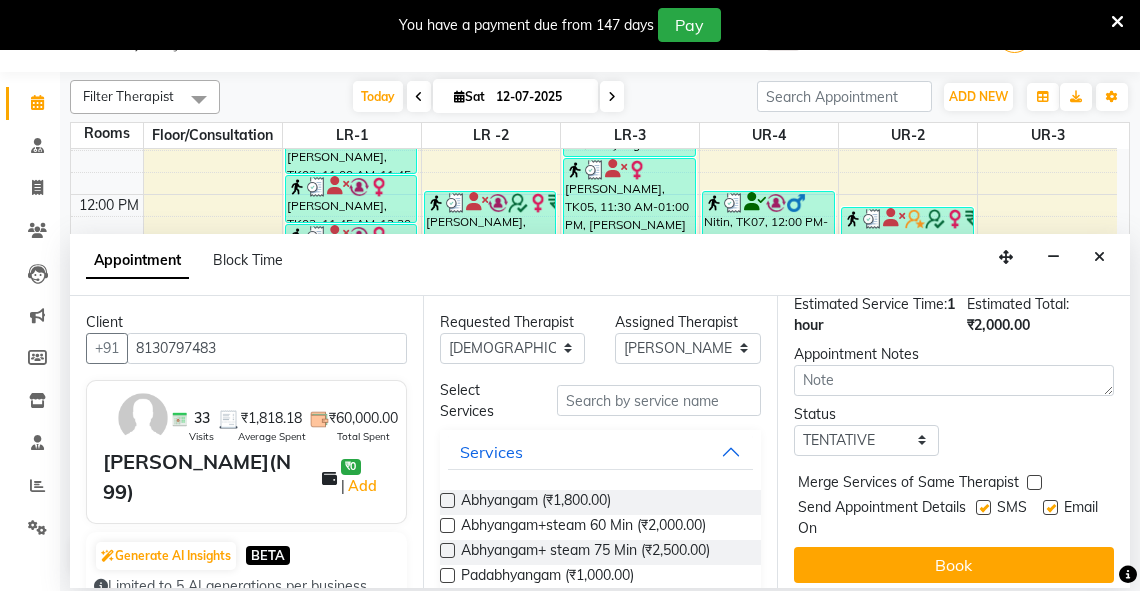 click on "Book" at bounding box center [954, 565] 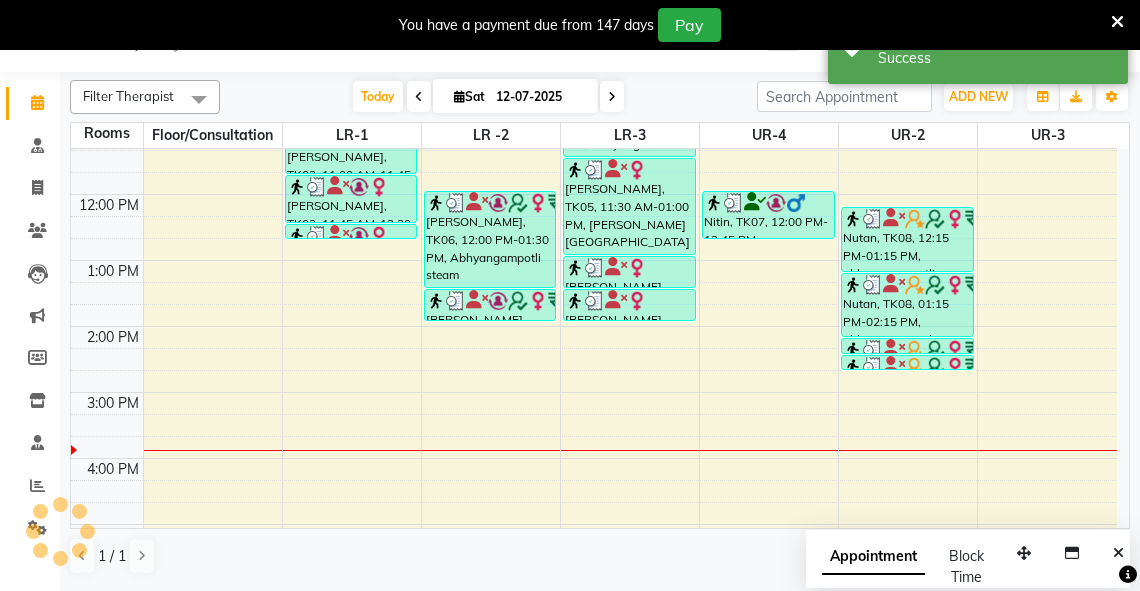 scroll, scrollTop: 0, scrollLeft: 0, axis: both 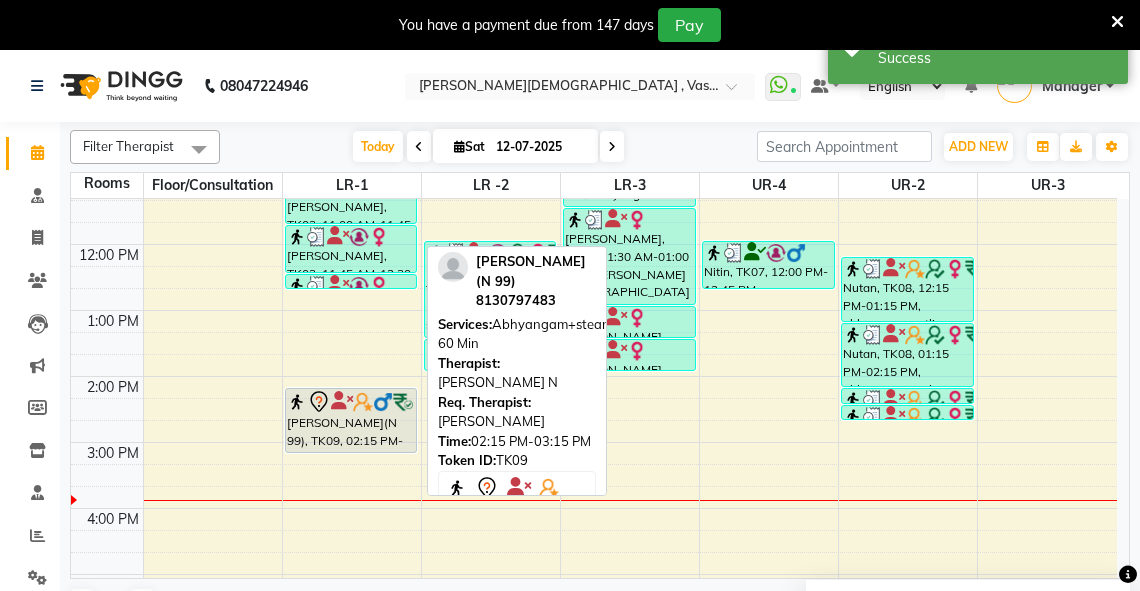 click at bounding box center (363, 402) 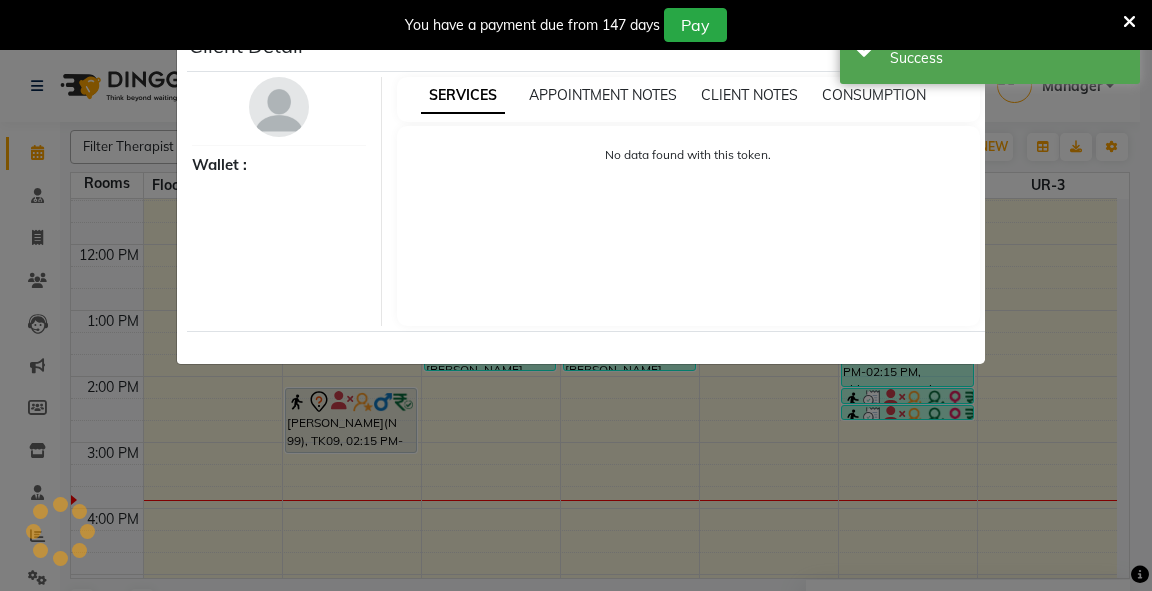 select on "7" 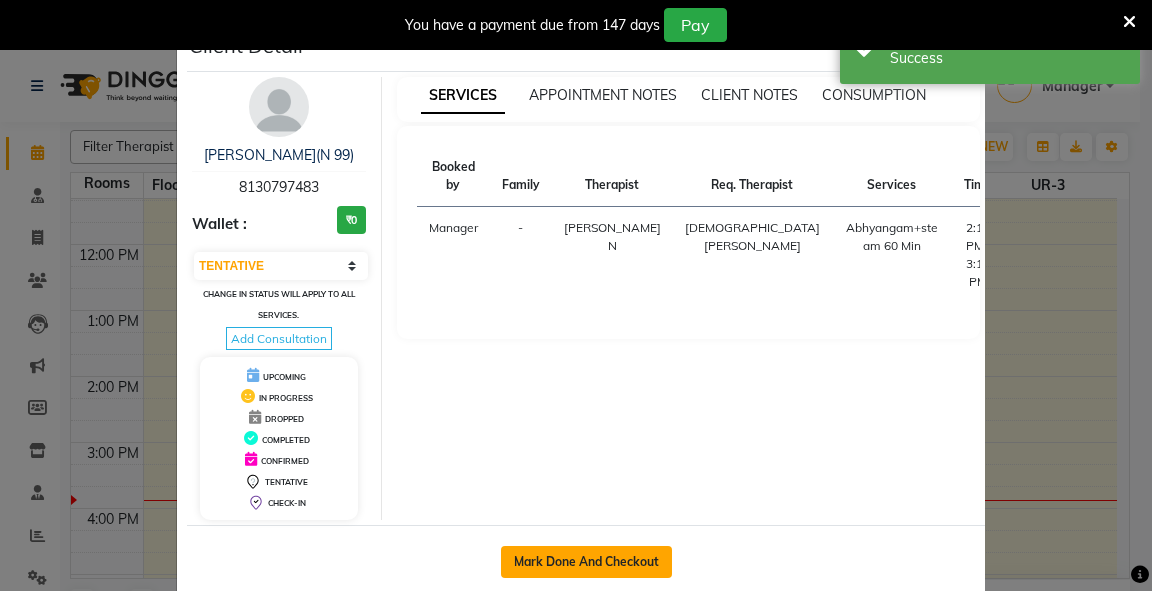 click on "Mark Done And Checkout" 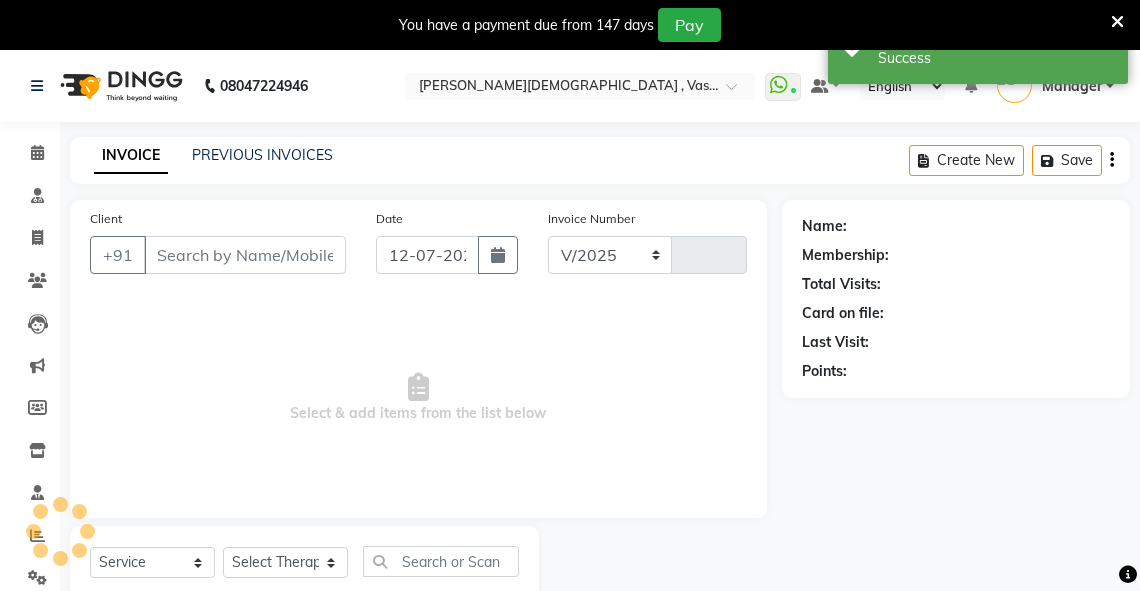 select on "5571" 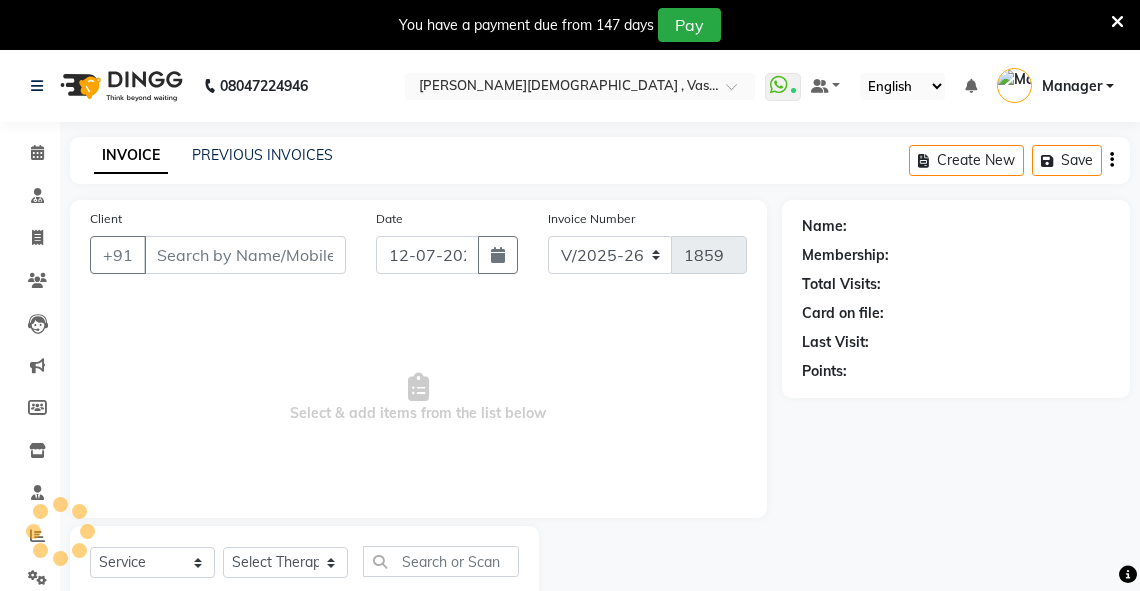 type on "8130797483" 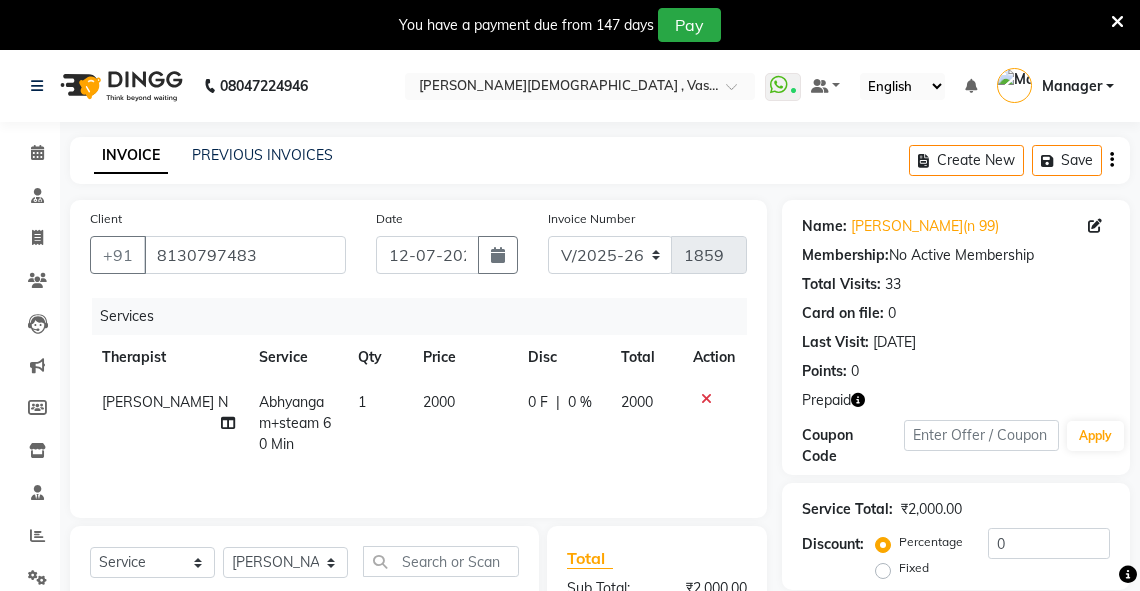 scroll, scrollTop: 87, scrollLeft: 0, axis: vertical 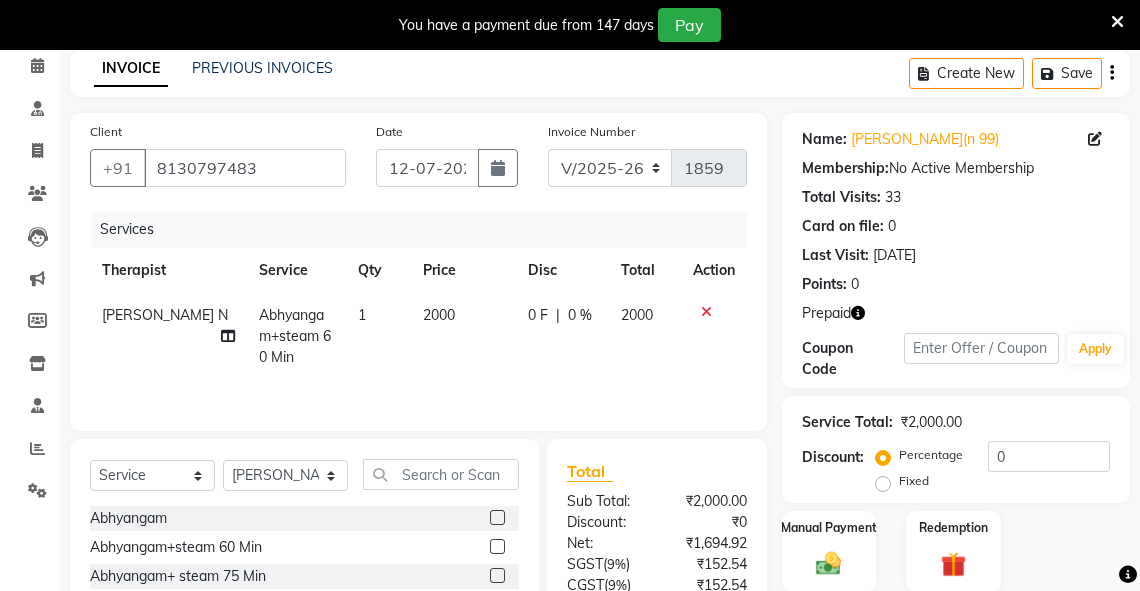 click on "Fixed" 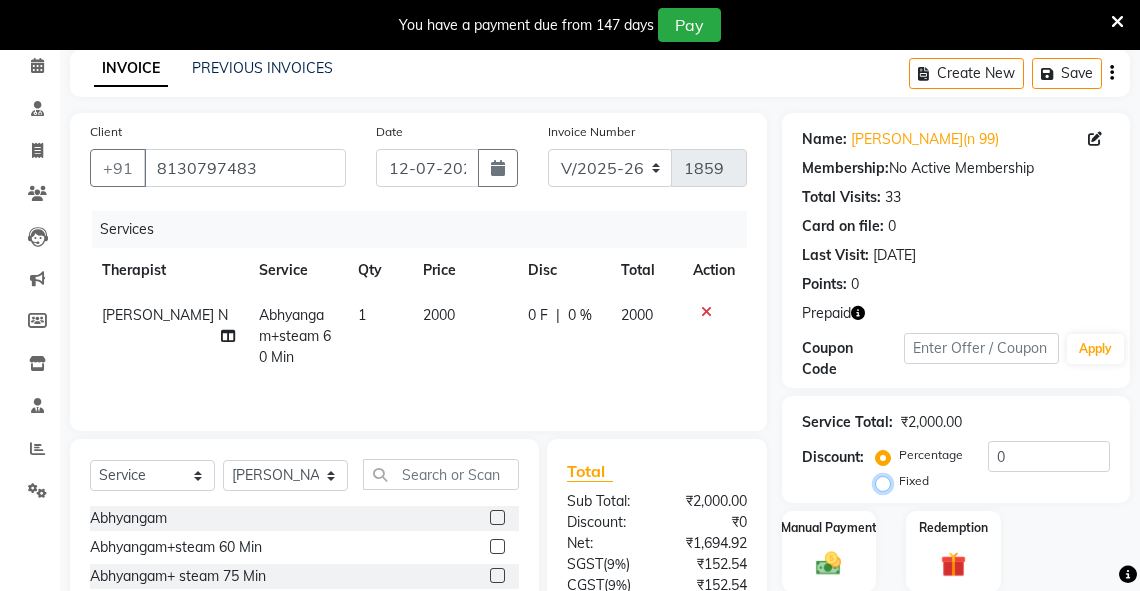 click on "Fixed" at bounding box center (887, 481) 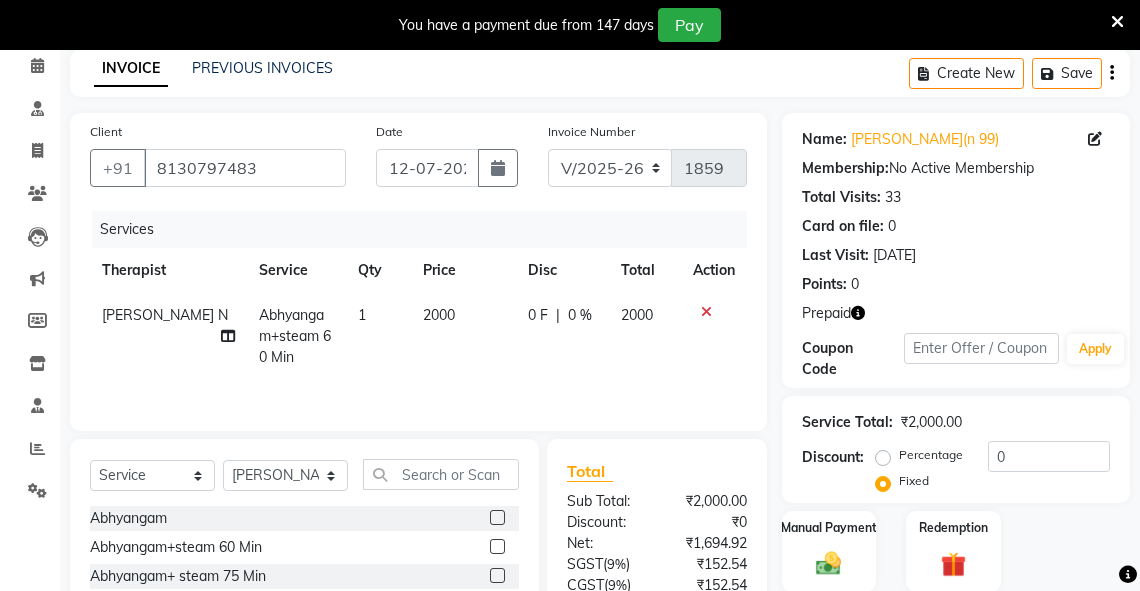 click on "Percentage" 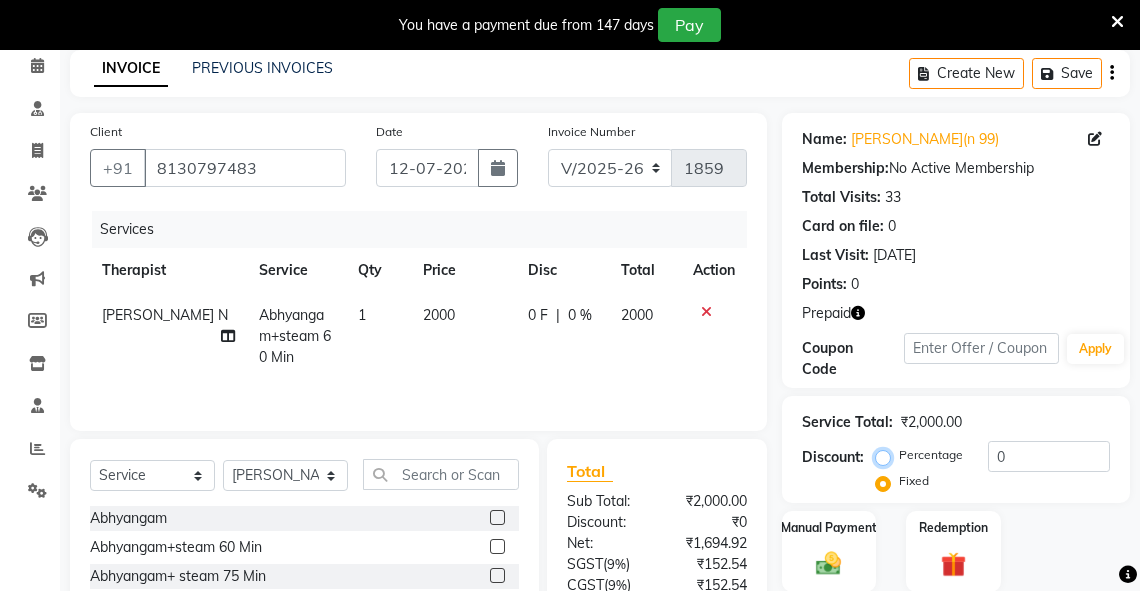 click on "Percentage" at bounding box center [887, 455] 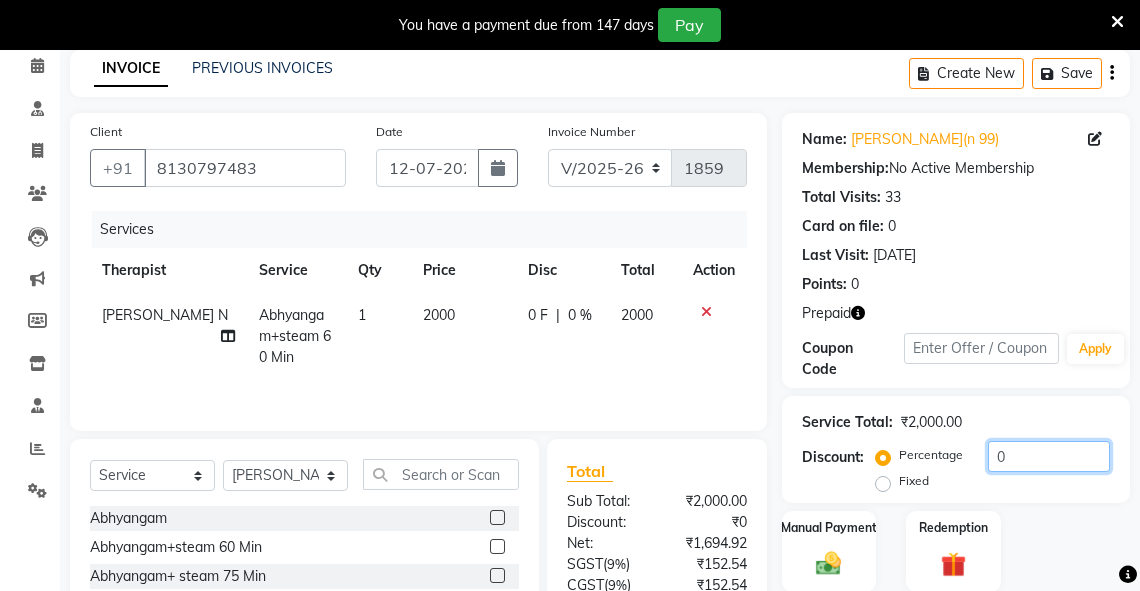 drag, startPoint x: 1076, startPoint y: 444, endPoint x: 967, endPoint y: 462, distance: 110.47624 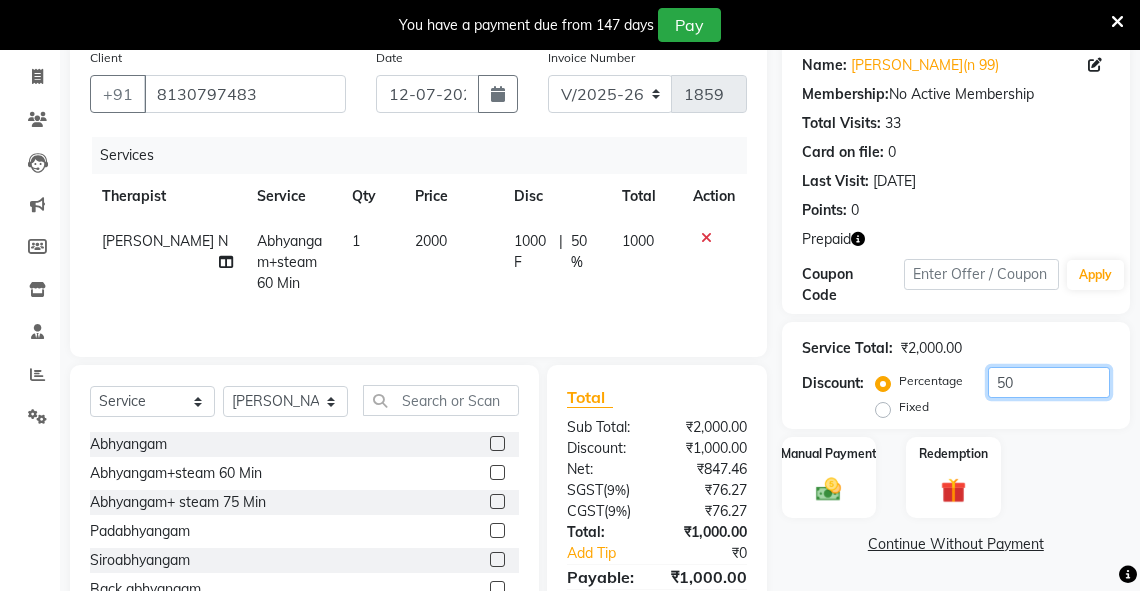 scroll, scrollTop: 212, scrollLeft: 0, axis: vertical 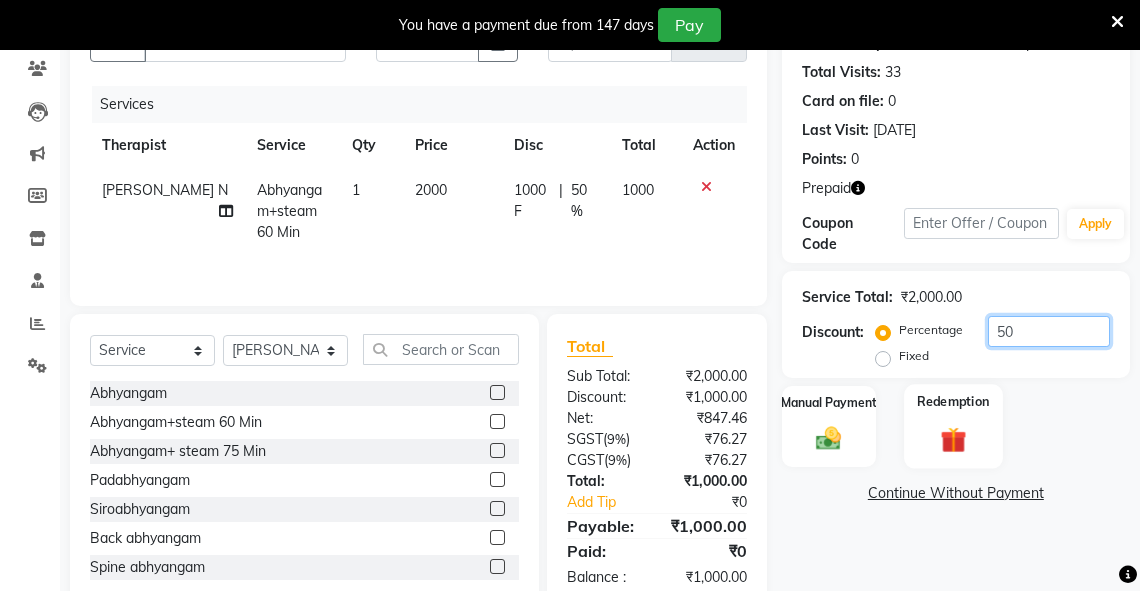 type on "50" 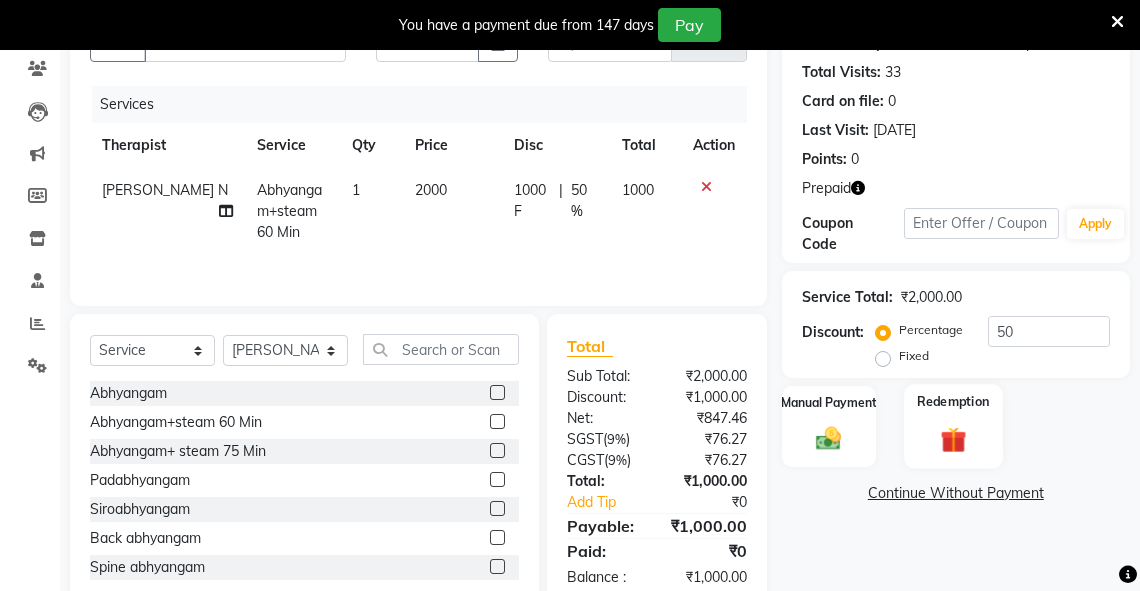 click 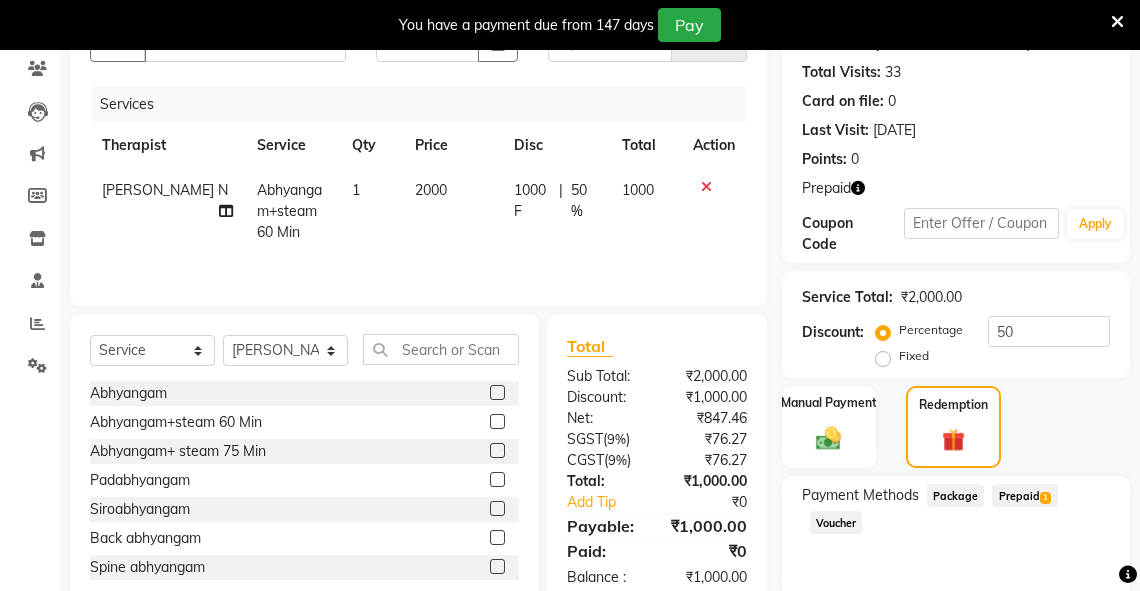 click on "Prepaid  1" 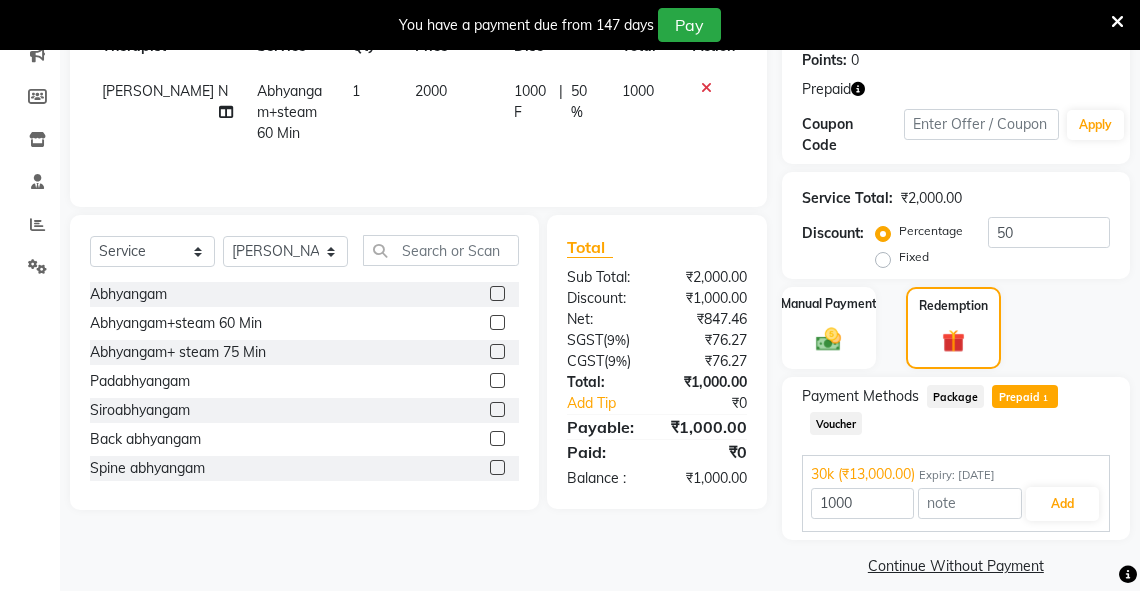 scroll, scrollTop: 331, scrollLeft: 0, axis: vertical 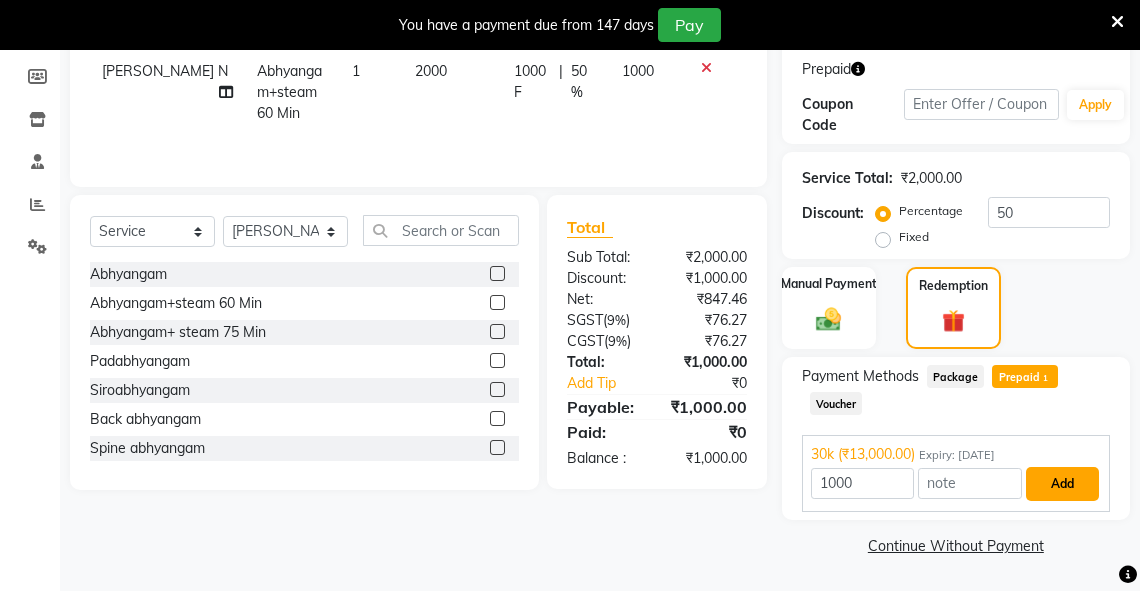 click on "Add" at bounding box center [1062, 484] 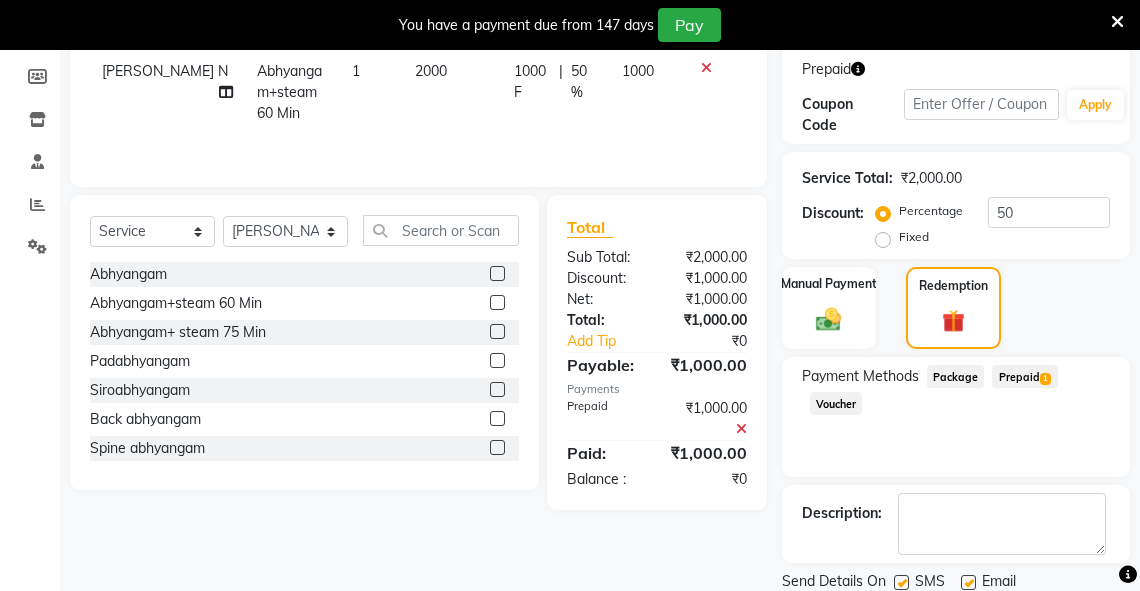 scroll, scrollTop: 399, scrollLeft: 0, axis: vertical 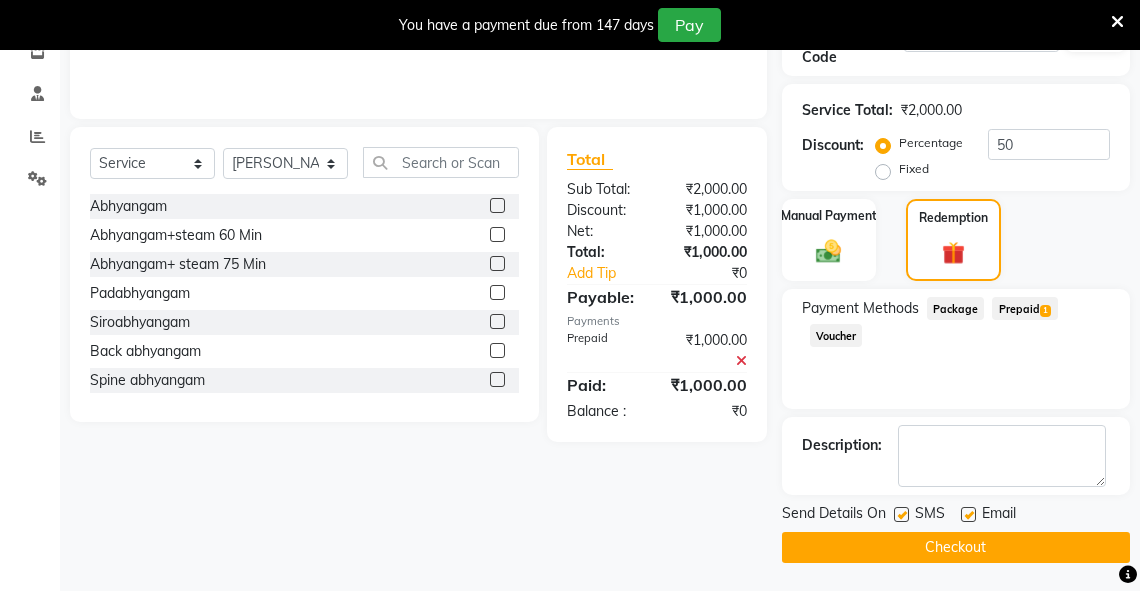 click on "Checkout" 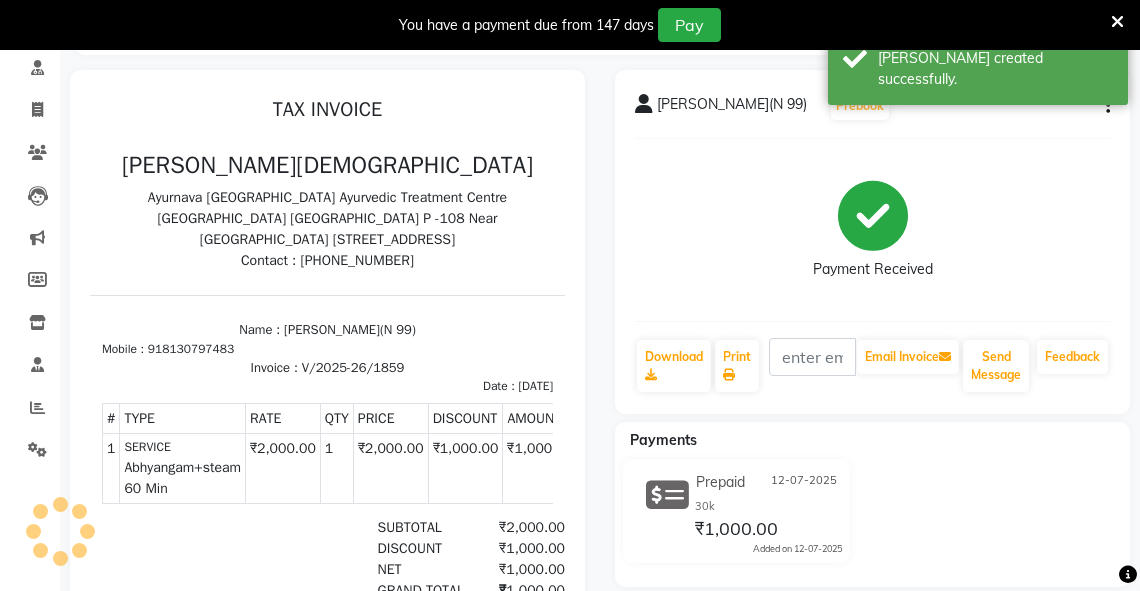 scroll, scrollTop: 0, scrollLeft: 0, axis: both 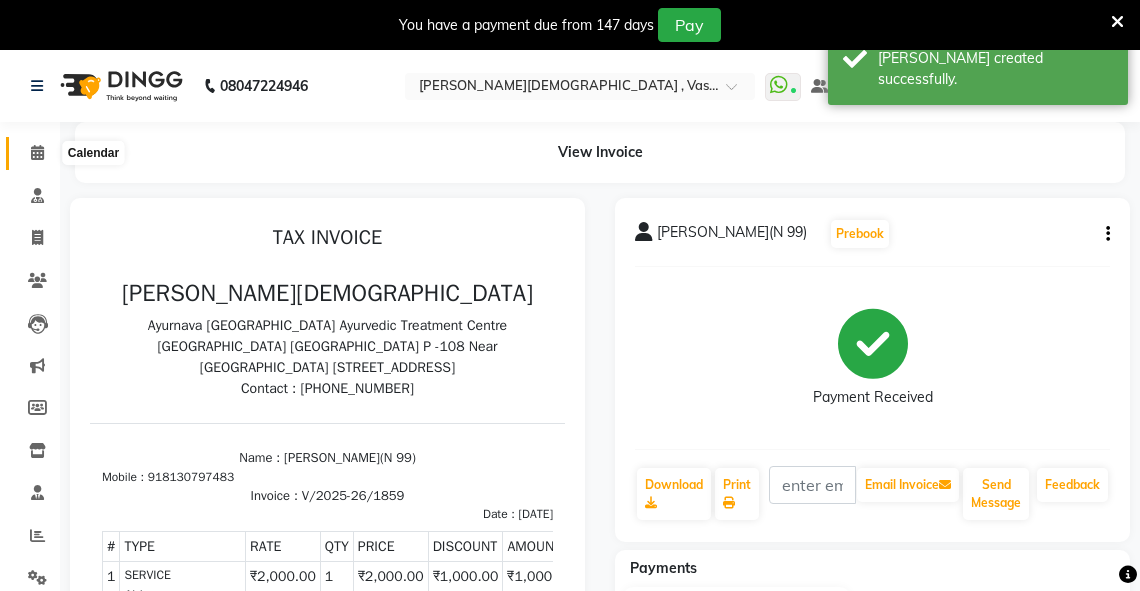 click 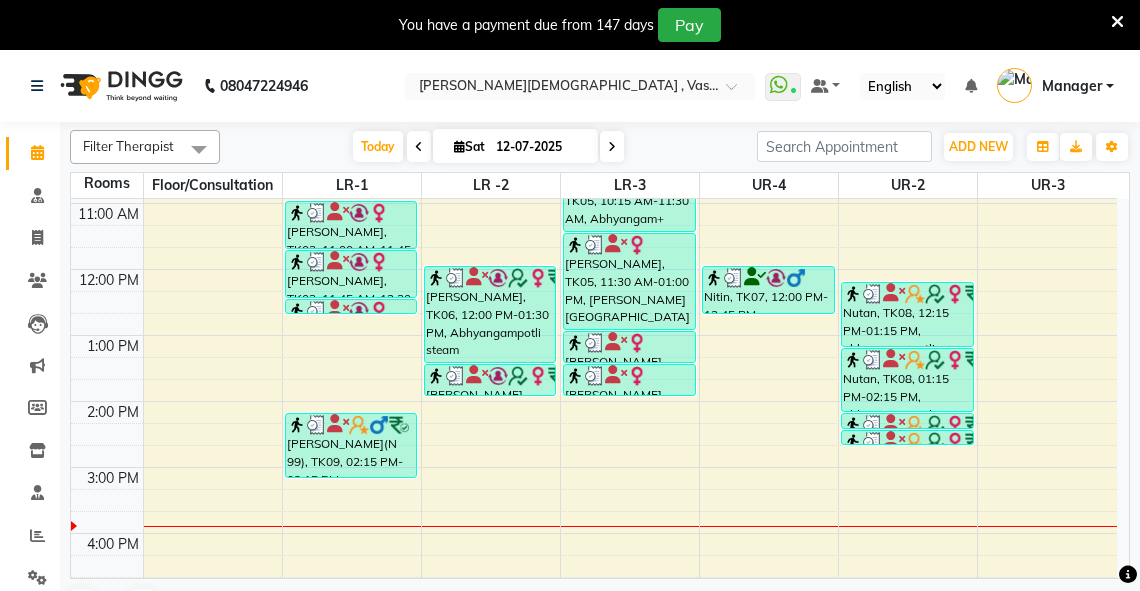 scroll, scrollTop: 430, scrollLeft: 0, axis: vertical 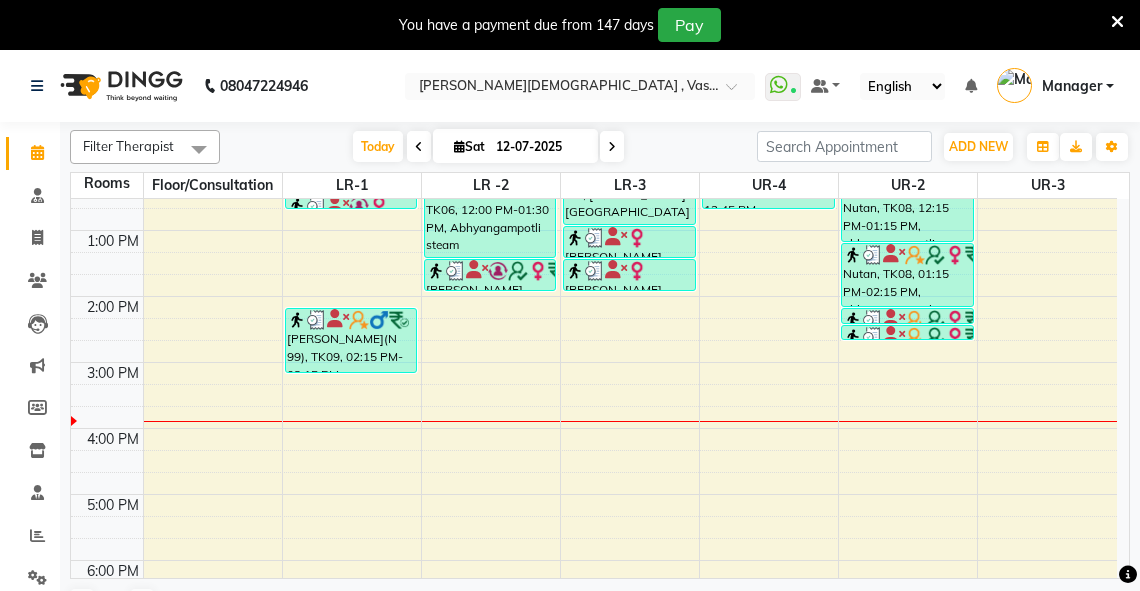 click on "6:00 AM 7:00 AM 8:00 AM 9:00 AM 10:00 AM 11:00 AM 12:00 PM 1:00 PM 2:00 PM 3:00 PM 4:00 PM 5:00 PM 6:00 PM 7:00 PM 8:00 PM     sheen T 25%, TK02, 09:15 AM-10:00 AM,  abhyangam(L)+Potli(L)     Bhimraj Benzan, TK03, 11:00 AM-11:45 AM,  abhyangam(L)+Potli(L)     Bhimraj Benzan, TK03, 11:45 AM-12:30 PM, dhanyamala dara local     Bhimraj Benzan, TK03, 12:30 PM-12:45 PM, Lepam bandage     Amit Jha(N 99), TK09, 02:15 PM-03:15 PM, Abhyangam+steam 60 Min     M M Sharma, TK04, 09:45 AM-10:15 AM, abhyangam swedam cghs     M M Sharma, TK04, 10:15 AM-10:30 AM, snehavasti cghs     anjula Doal, TK06, 12:00 PM-01:30 PM, Abhyangampotli steam     anjula Doal, TK06, 01:30 PM-02:00 PM, Januvasti(both)     Rakhi cghs, TK01, 08:00 AM-09:15 AM, abhyangam udwarthanam STEAM     Rakhi cghs, TK01, 09:15 AM-09:30 AM, kashay vasti     sarah, TK05, 10:15 AM-11:30 AM, Abhyangam+ steam 75 Min     sarah, TK05, 11:30 AM-01:00 PM, Abhyangam sirodhara     sarah, TK05, 01:00 PM-01:30 PM, Karnapuram     sarah, TK05, 01:30 PM-02:00 PM, nasyam" at bounding box center (594, 263) 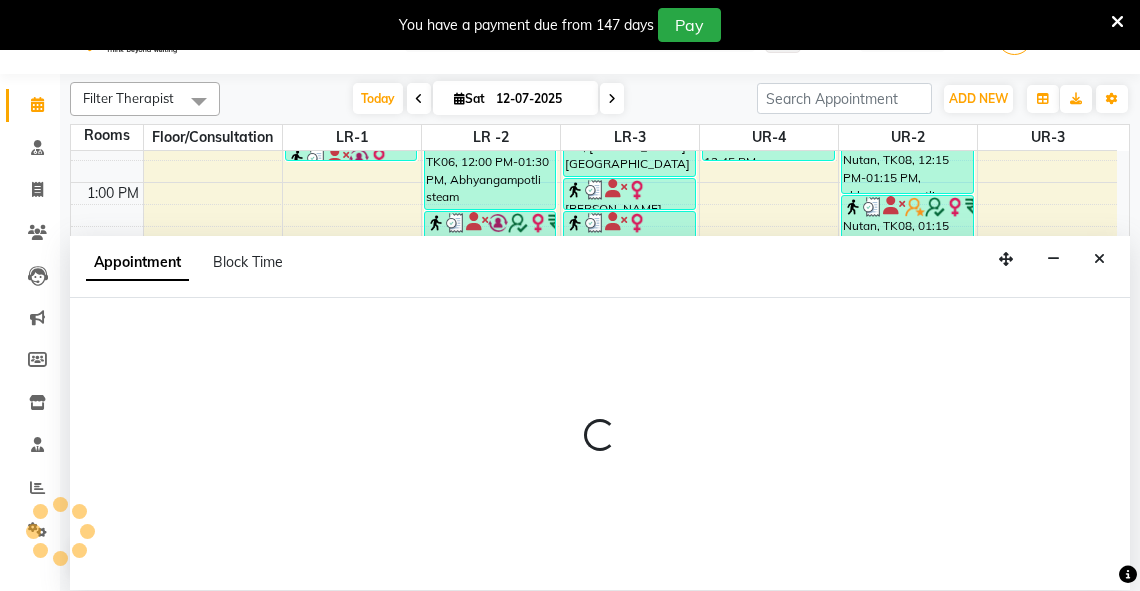 scroll, scrollTop: 50, scrollLeft: 0, axis: vertical 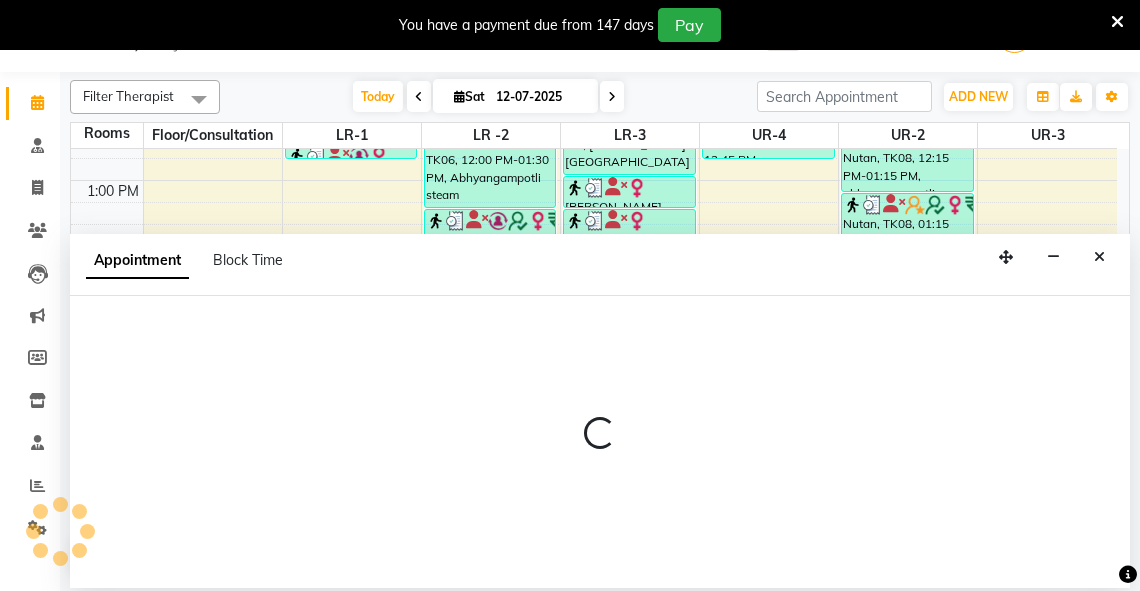 select on "840" 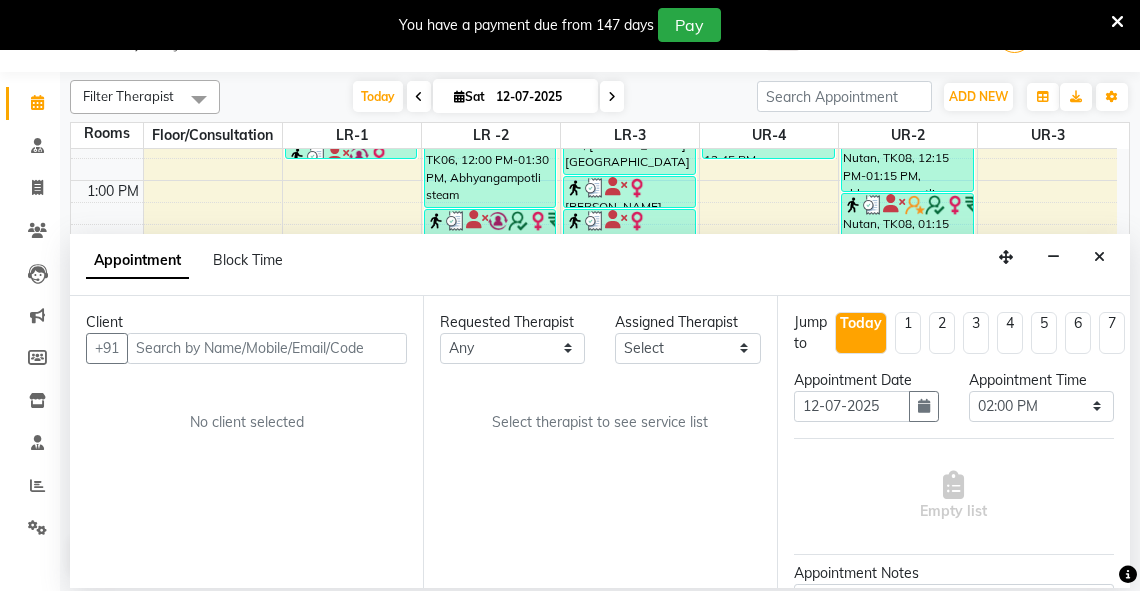 click at bounding box center [267, 348] 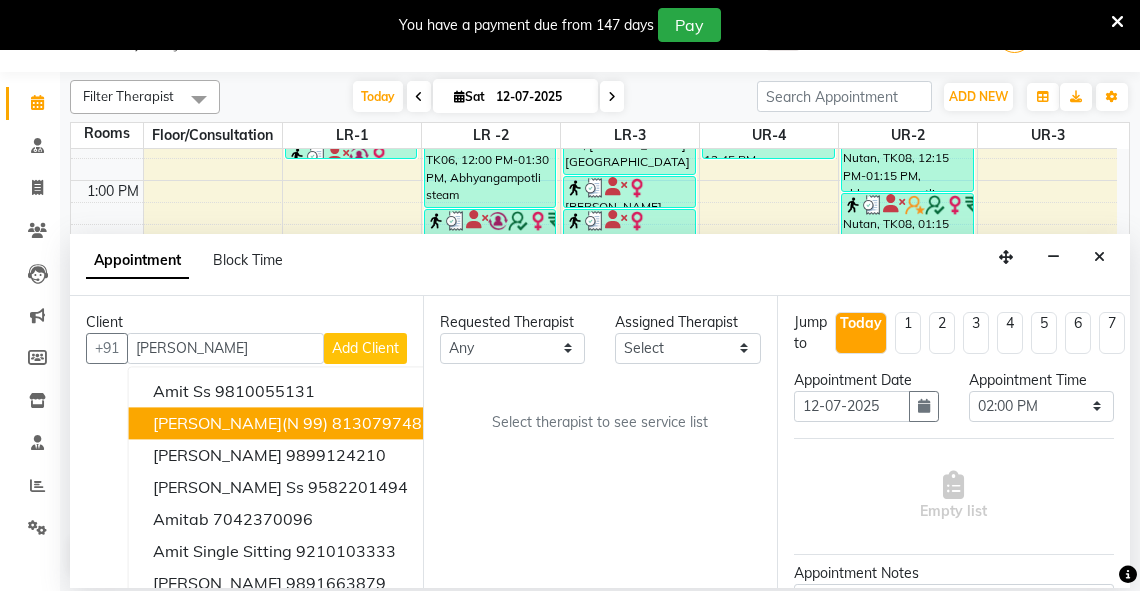 click on "Amit Jha(N 99)" at bounding box center (240, 423) 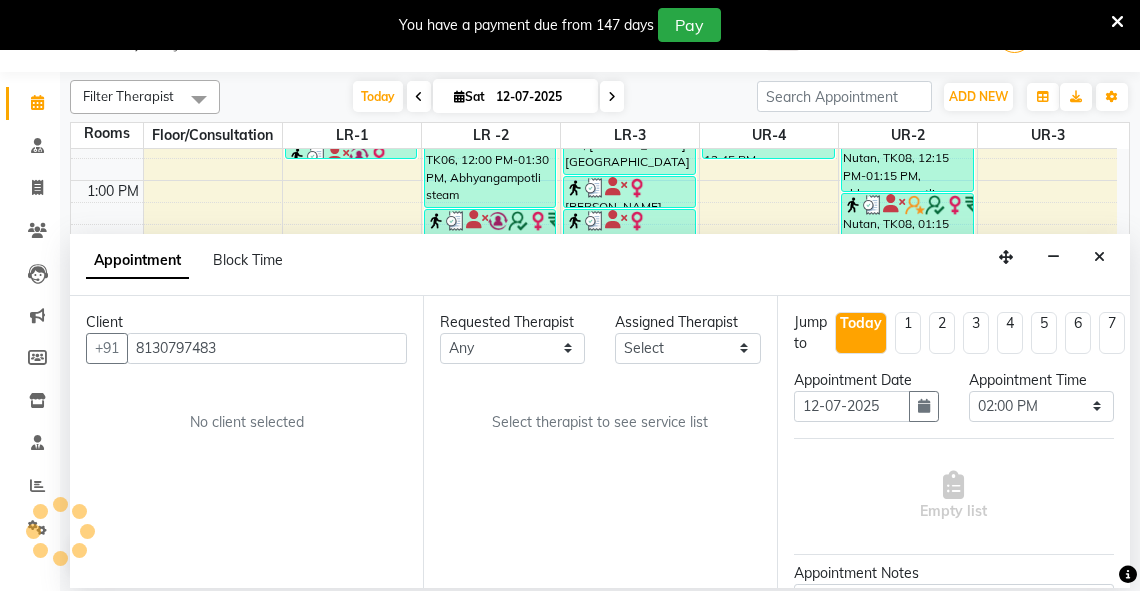 type on "8130797483" 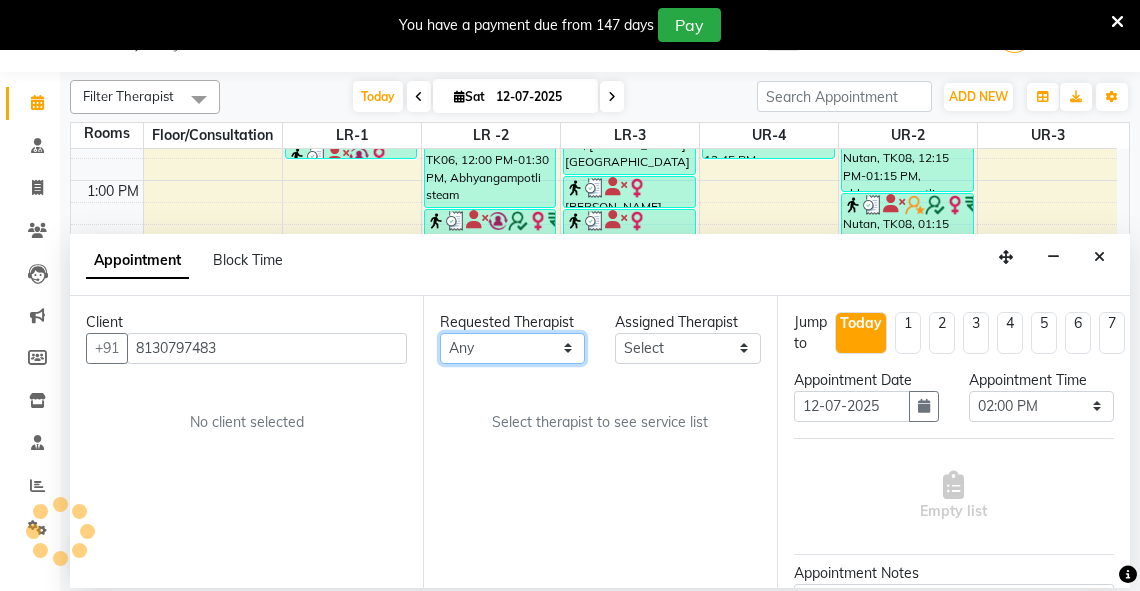 click on "Any Adarsh Akshaya V Aleena Thankachan Anakha A K Anaswara N anusha  Dhaneesha Dr JIJI K P elizabeth gopika Guddu Maurya JISHNU maneesha a Manoj K M OTHER BRANCH Sardinia Shyamjith Vineeth Vijayan vishnu priya yadhu" at bounding box center [512, 348] 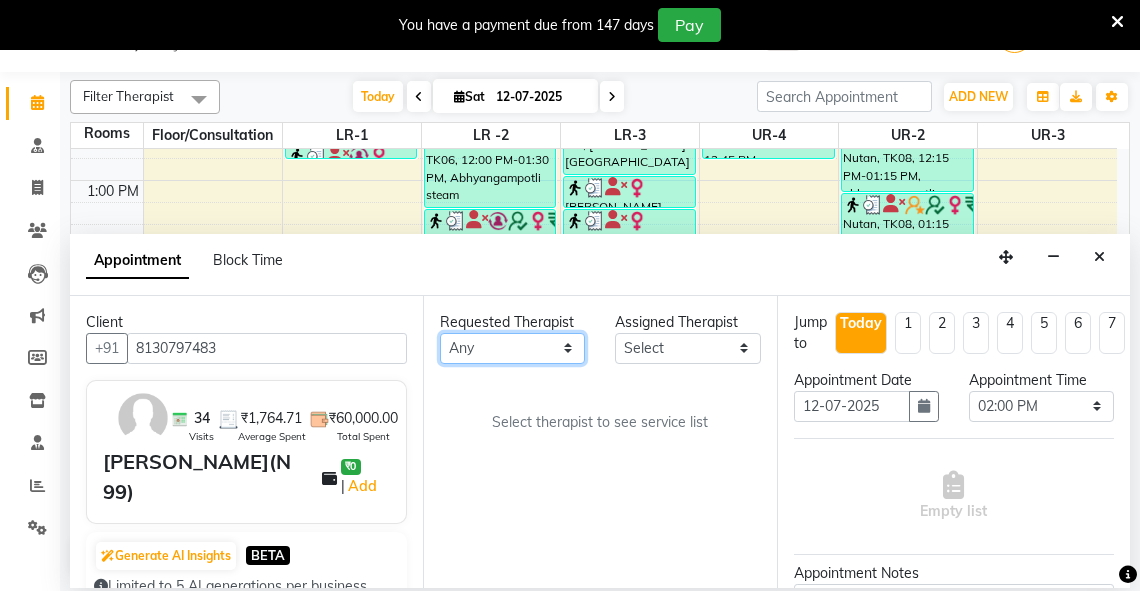 select on "81006" 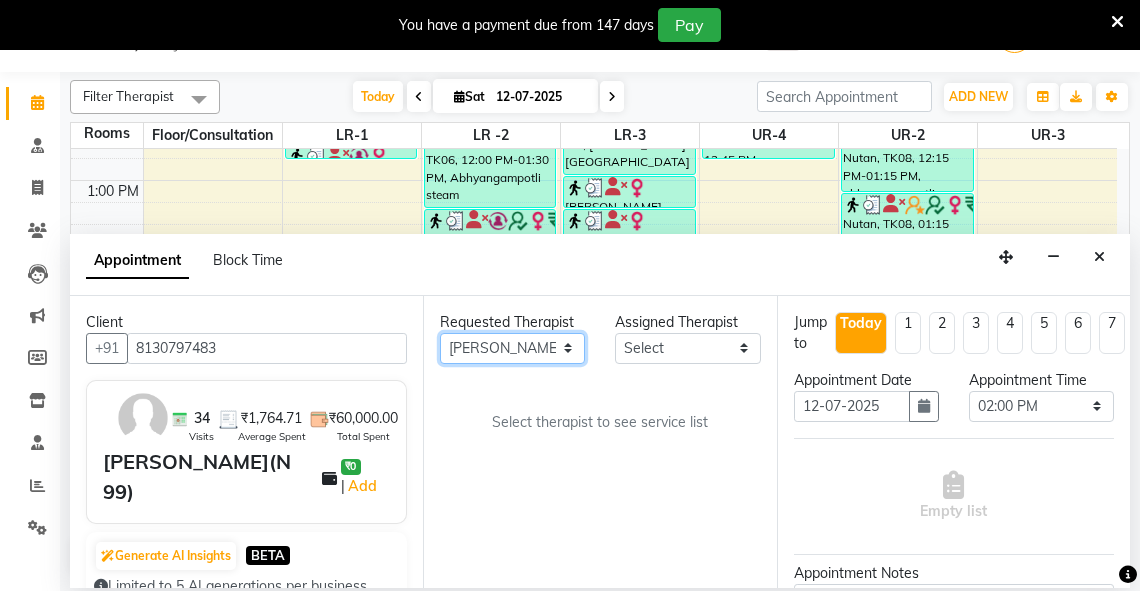 click on "Any Adarsh Akshaya V Aleena Thankachan Anakha A K Anaswara N anusha  Dhaneesha Dr JIJI K P elizabeth gopika Guddu Maurya JISHNU maneesha a Manoj K M OTHER BRANCH Sardinia Shyamjith Vineeth Vijayan vishnu priya yadhu" at bounding box center (512, 348) 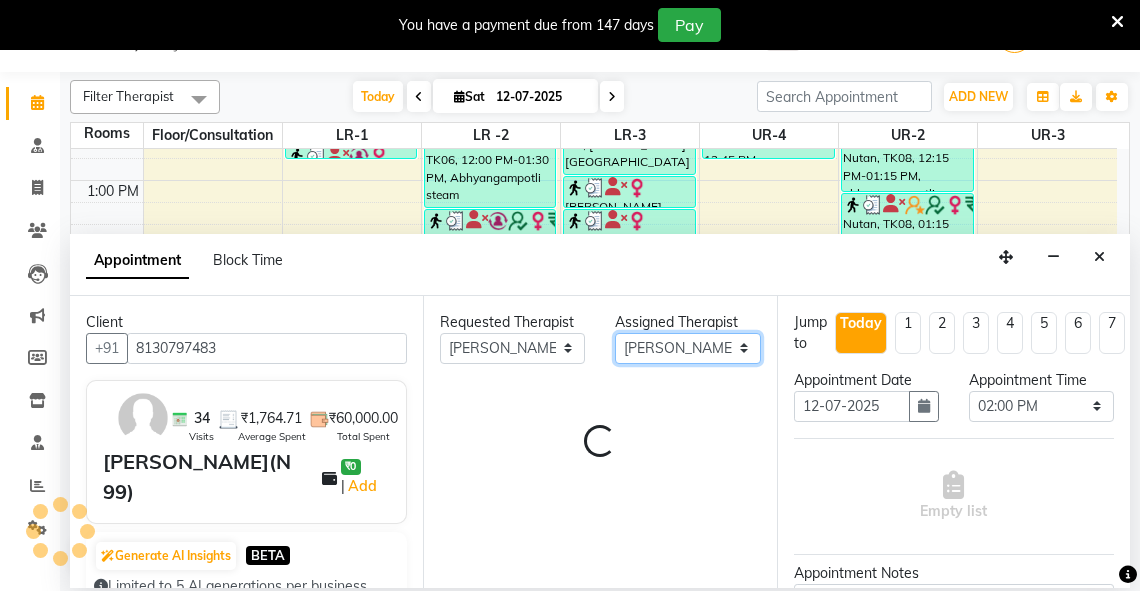 click on "Select Adarsh Akshaya V Aleena Thankachan Anakha A K Anaswara N anusha  Dhaneesha Dr JIJI K P elizabeth gopika Guddu Maurya JISHNU maneesha a Manoj K M OTHER BRANCH Sardinia Shyamjith Vineeth Vijayan vishnu priya yadhu" at bounding box center (687, 348) 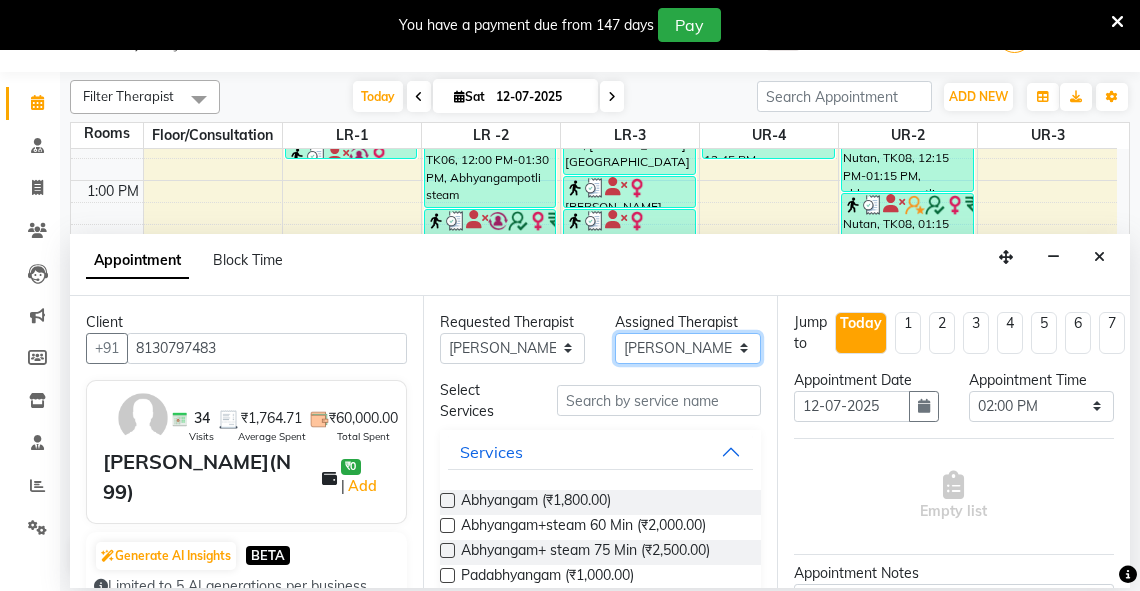 select on "39036" 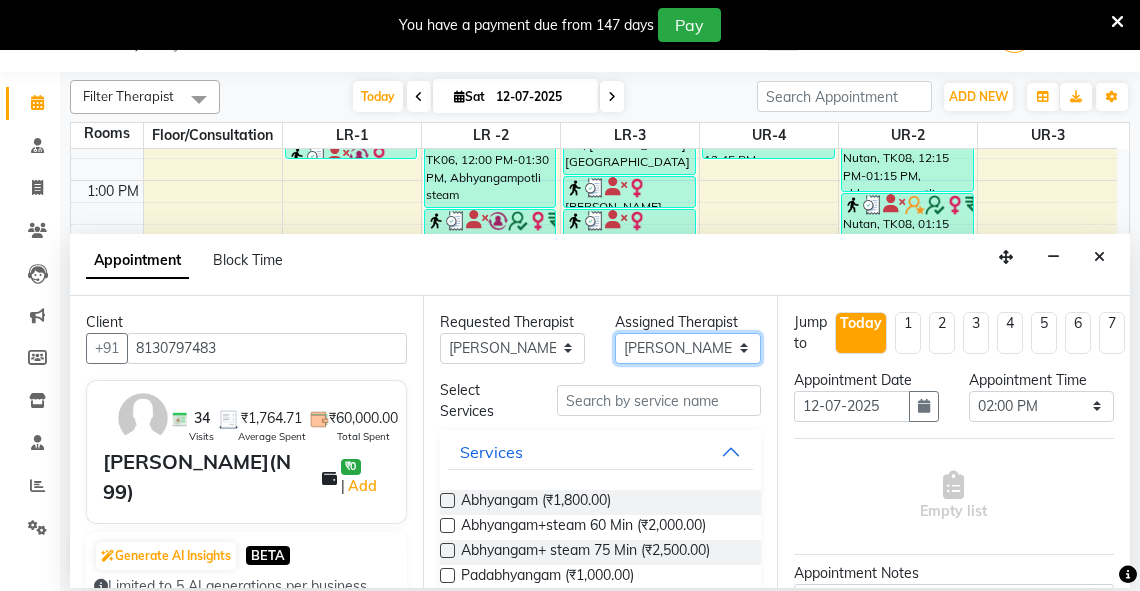 click on "Select Adarsh Akshaya V Aleena Thankachan Anakha A K Anaswara N anusha  Dhaneesha Dr JIJI K P elizabeth gopika Guddu Maurya JISHNU maneesha a Manoj K M OTHER BRANCH Sardinia Shyamjith Vineeth Vijayan vishnu priya yadhu" at bounding box center (687, 348) 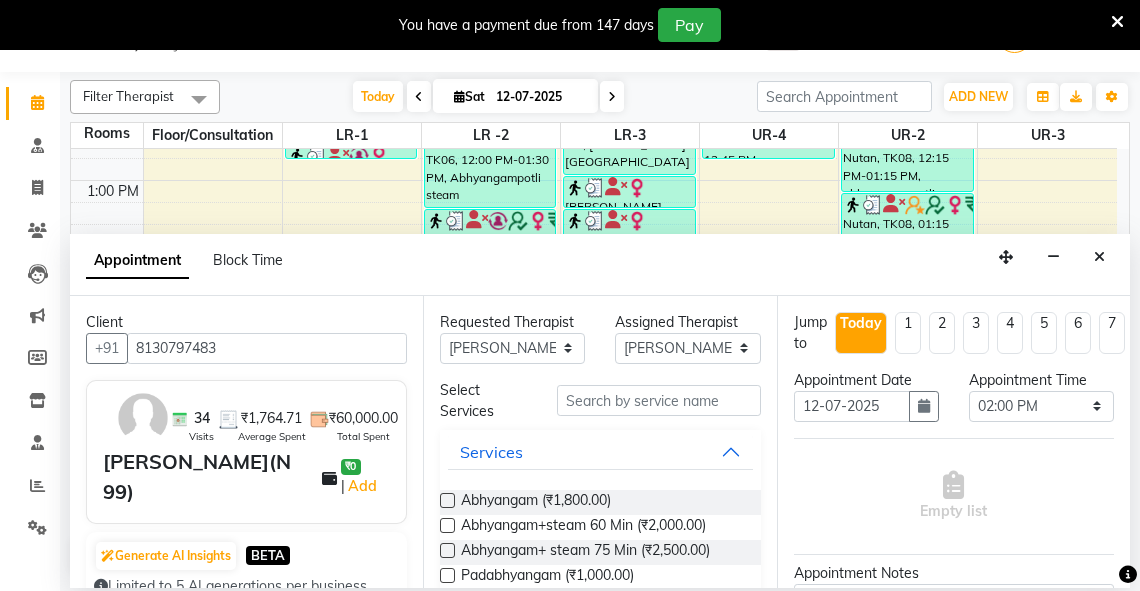 click at bounding box center (447, 500) 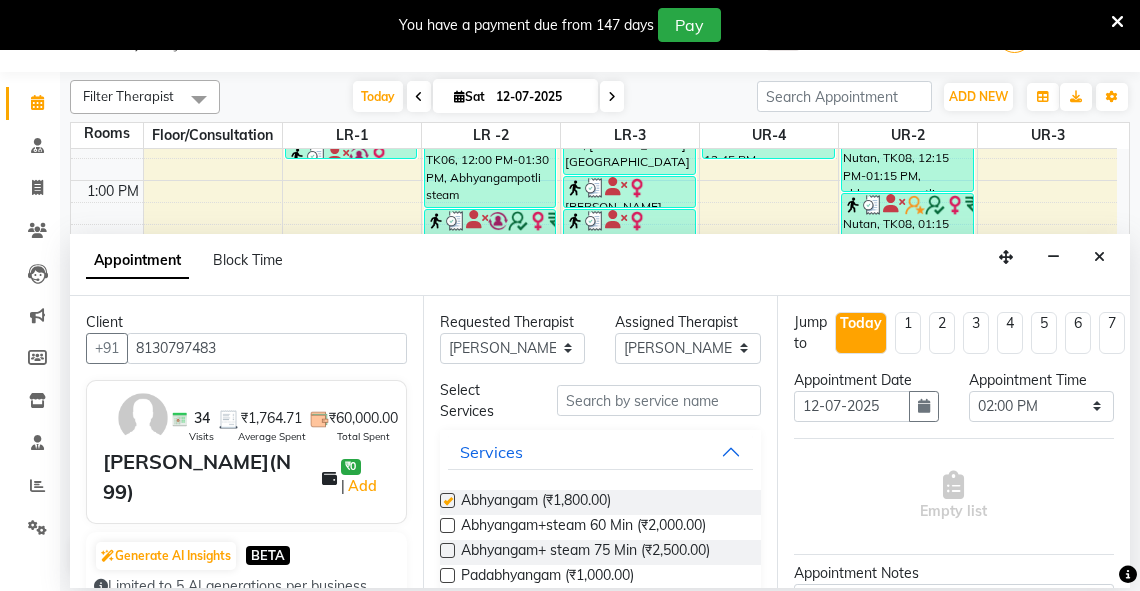 select on "2648" 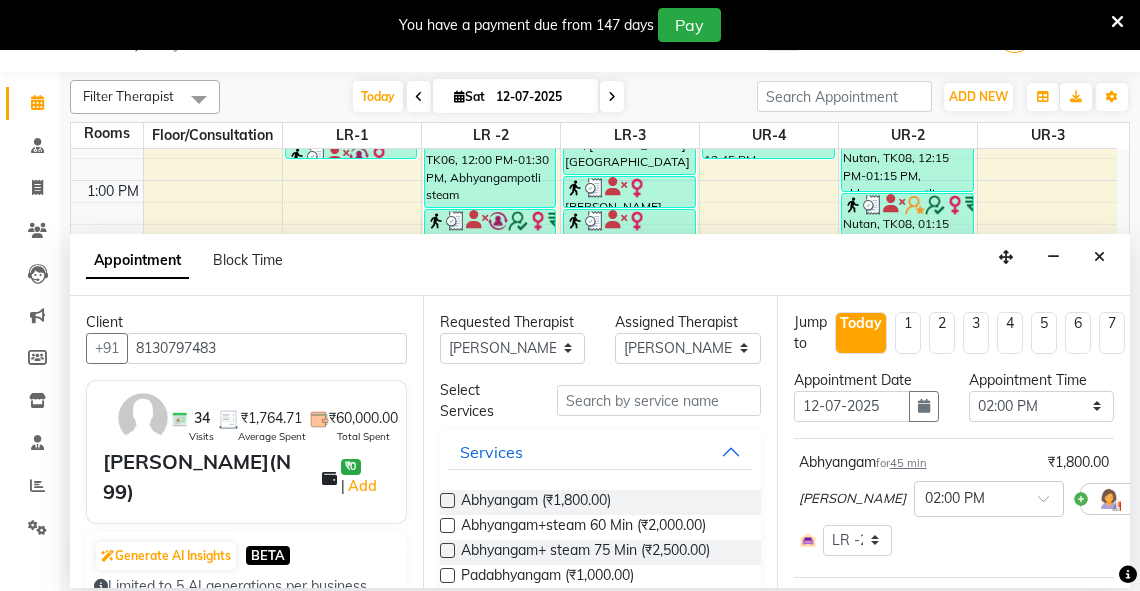 checkbox on "false" 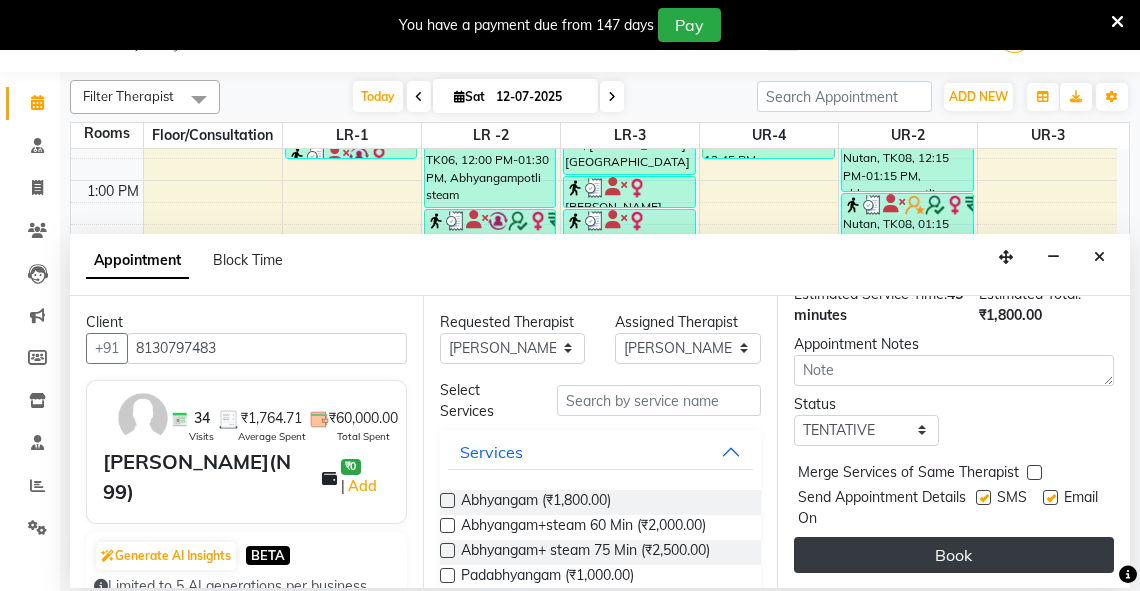 click on "Book" at bounding box center [954, 555] 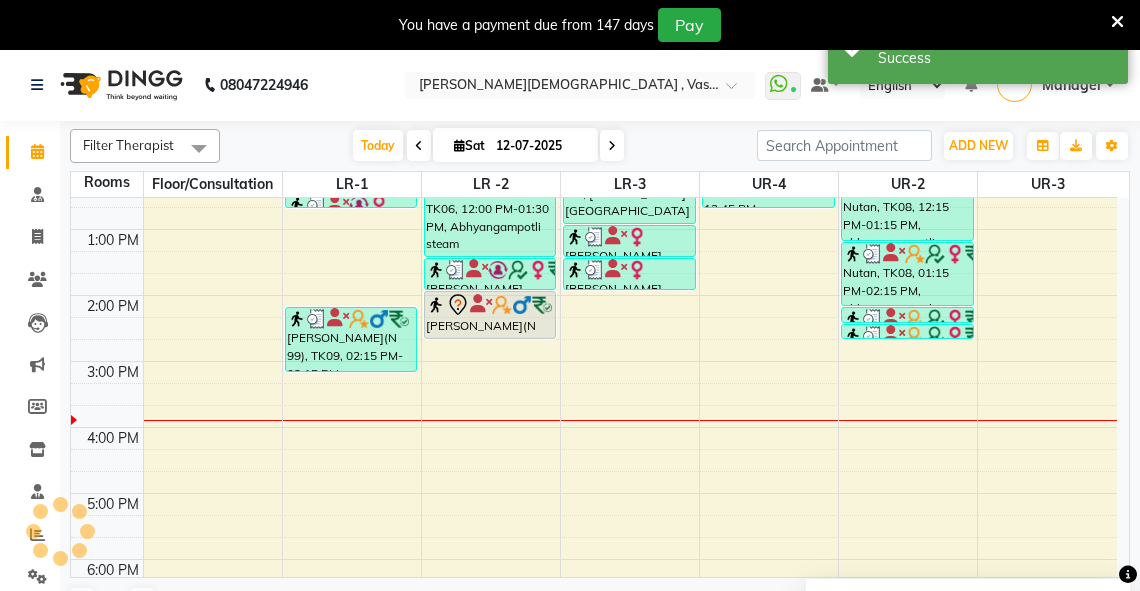 scroll, scrollTop: 0, scrollLeft: 0, axis: both 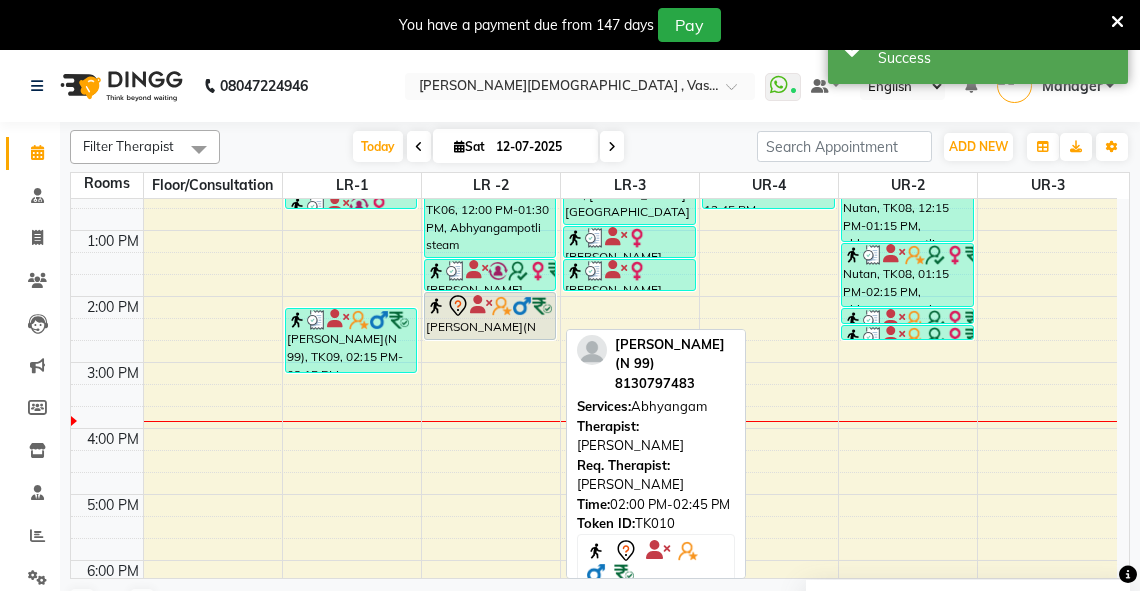 click on "[PERSON_NAME](N 99), TK10, 02:00 PM-02:45 PM, [GEOGRAPHIC_DATA]" at bounding box center (490, 316) 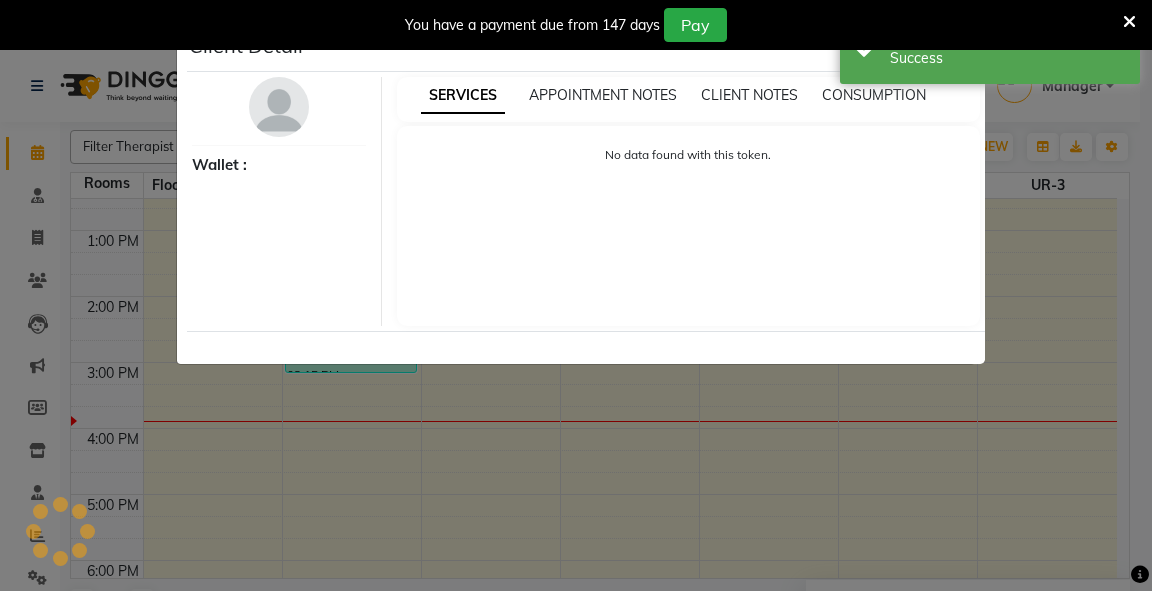 select on "7" 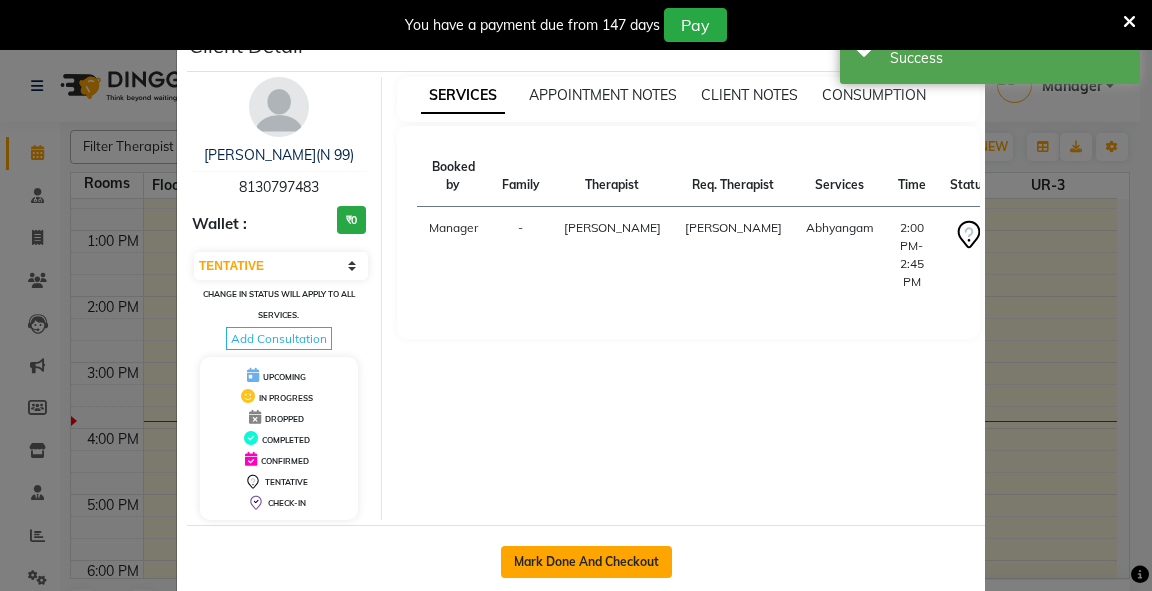 click on "Mark Done And Checkout" 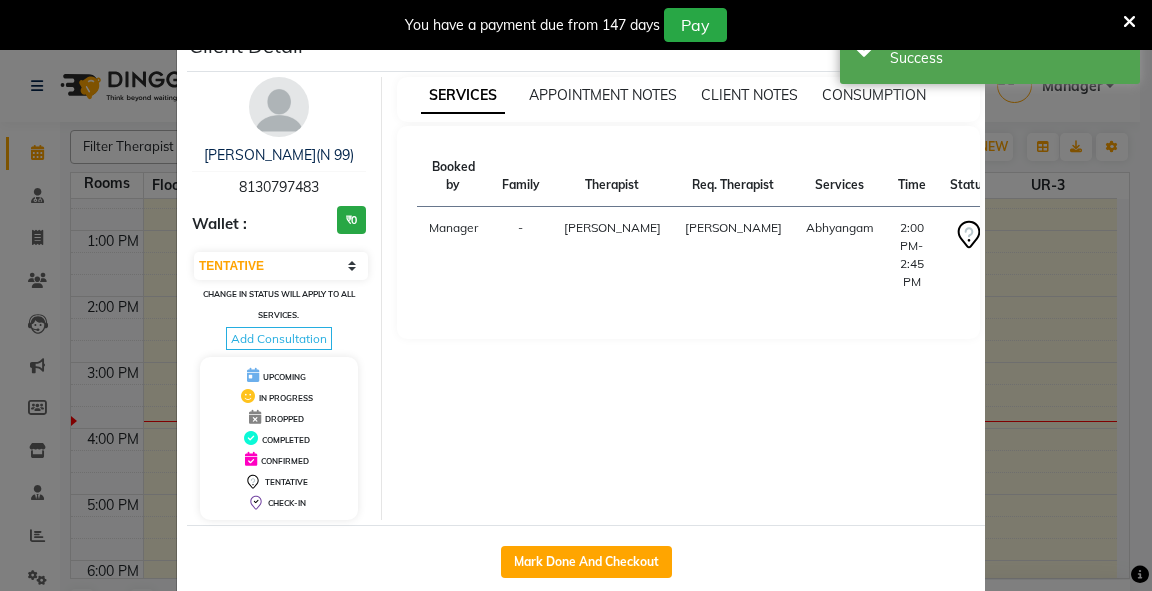 select on "service" 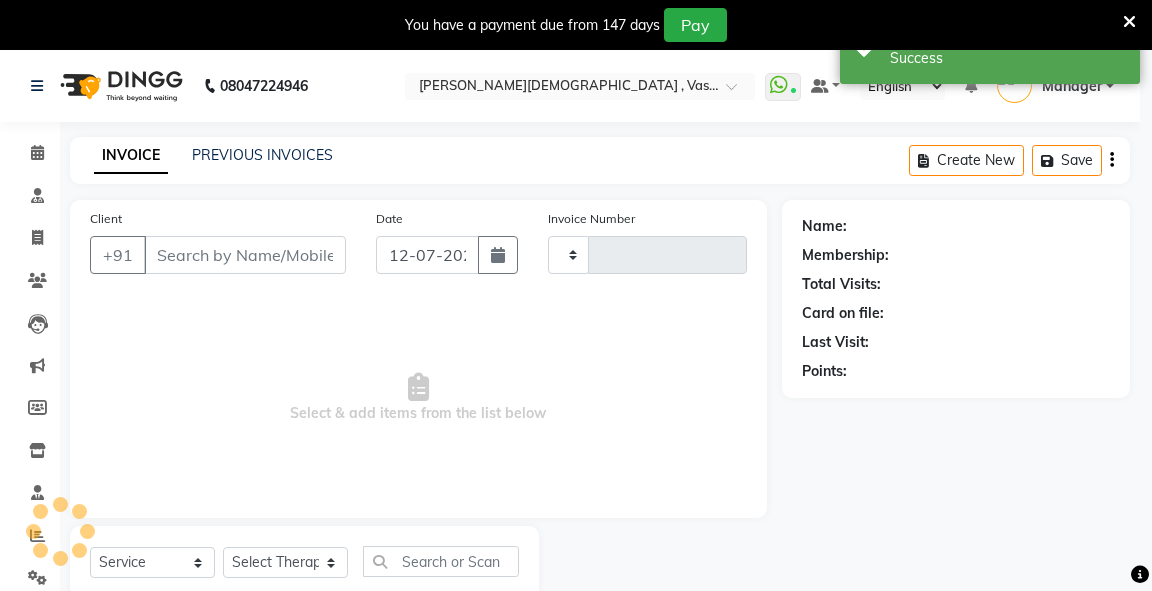 type on "1860" 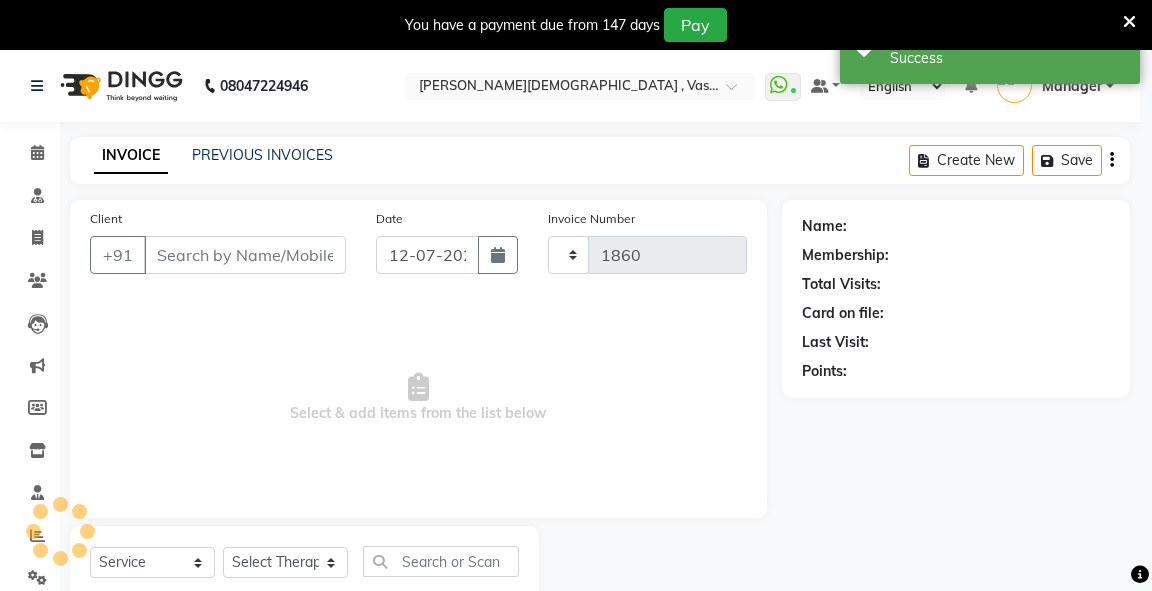 select on "3" 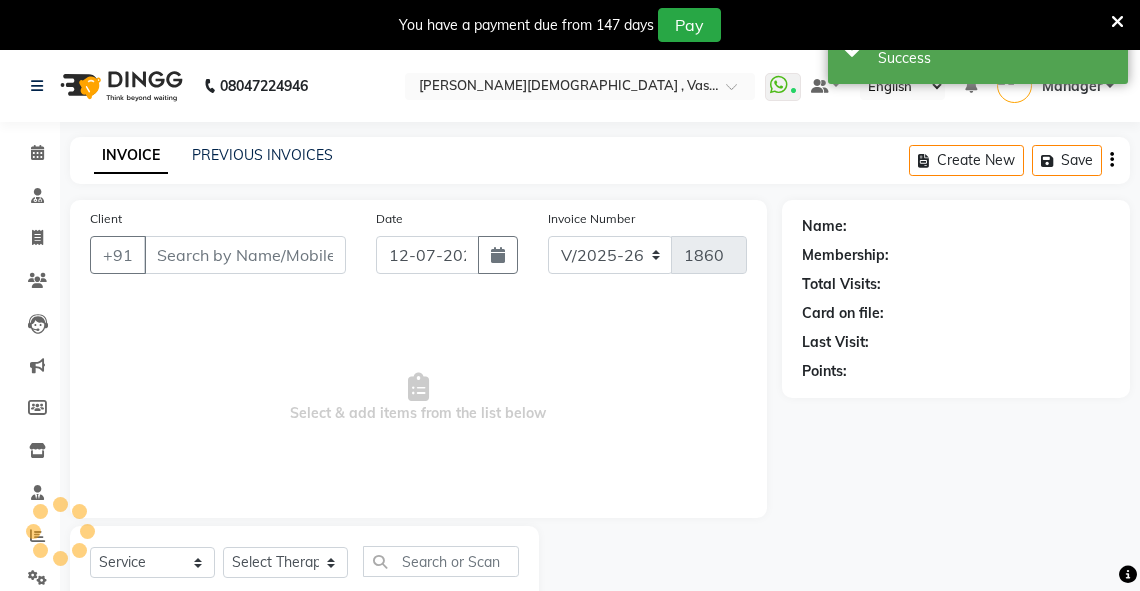 type on "8130797483" 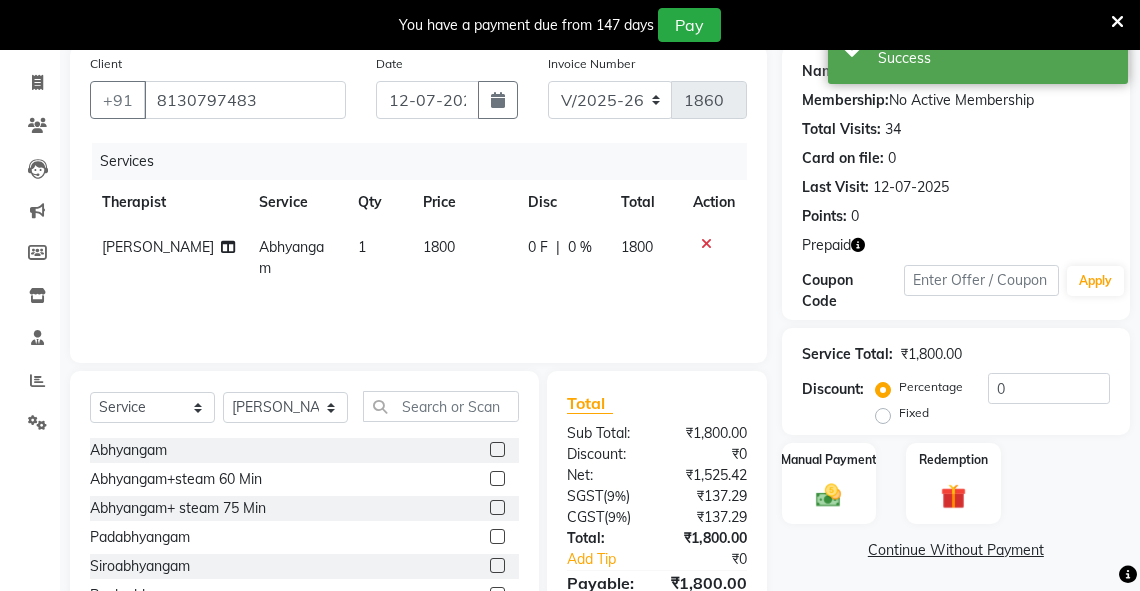 scroll, scrollTop: 260, scrollLeft: 0, axis: vertical 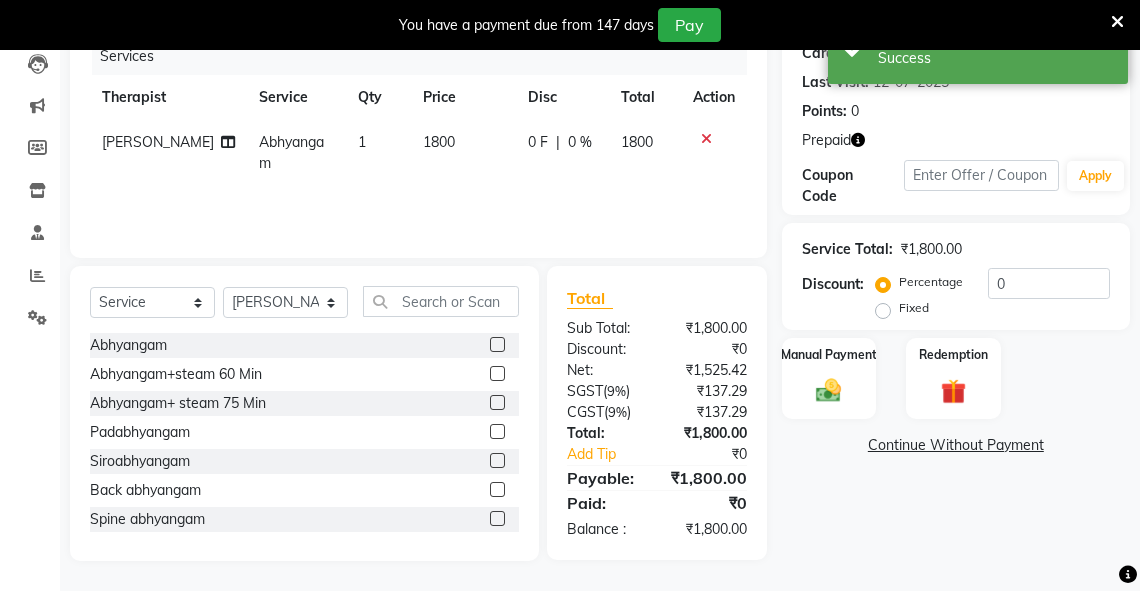 click on "Fixed" 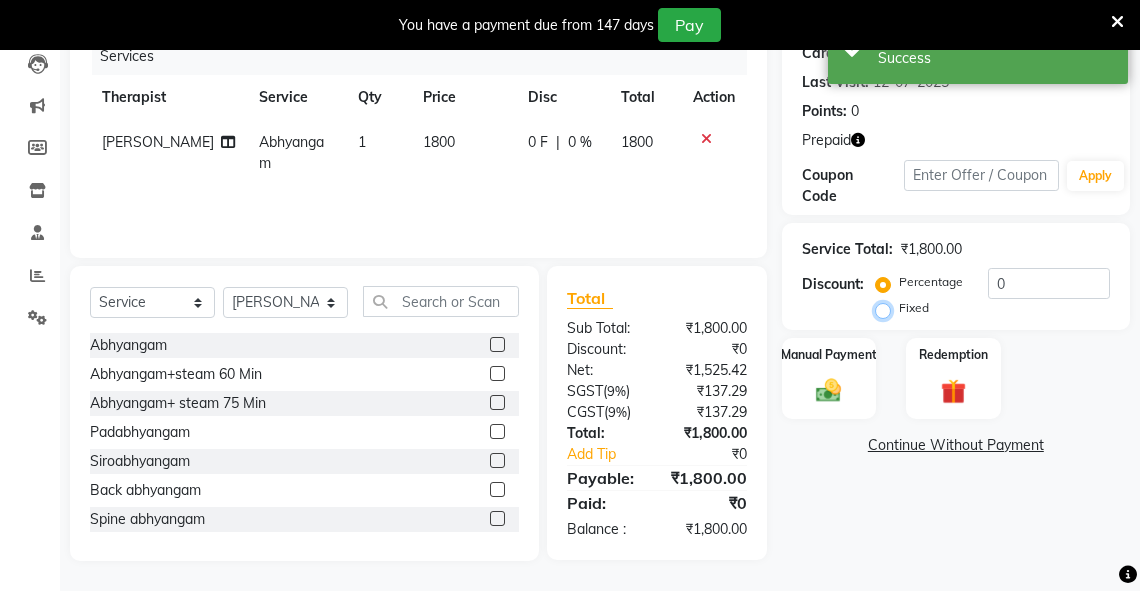 click on "Fixed" at bounding box center (887, 308) 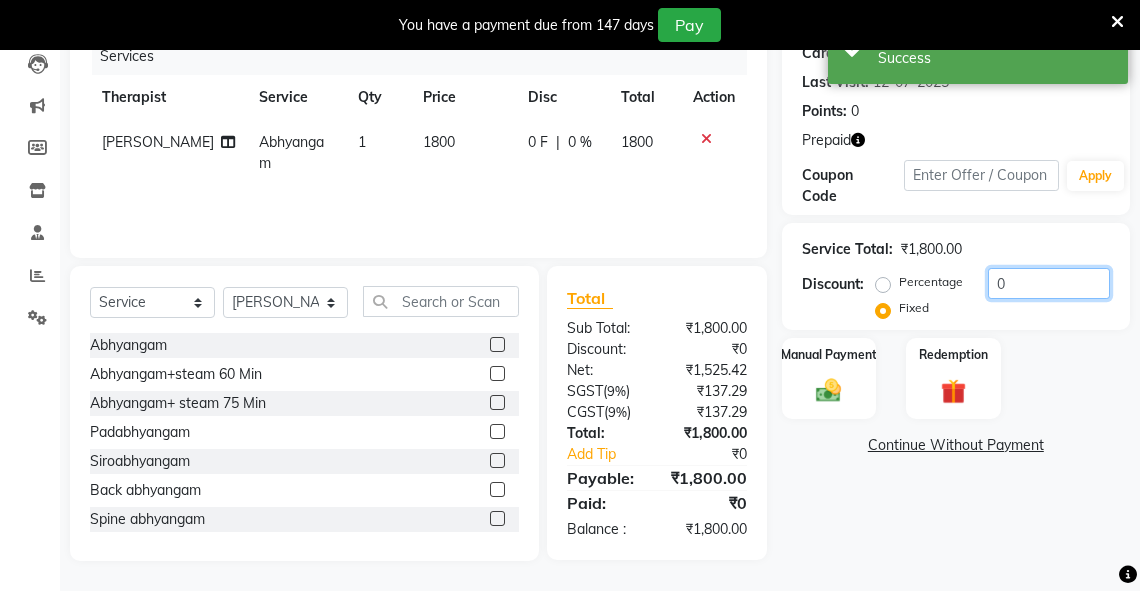 click on "Percentage   Fixed  0" 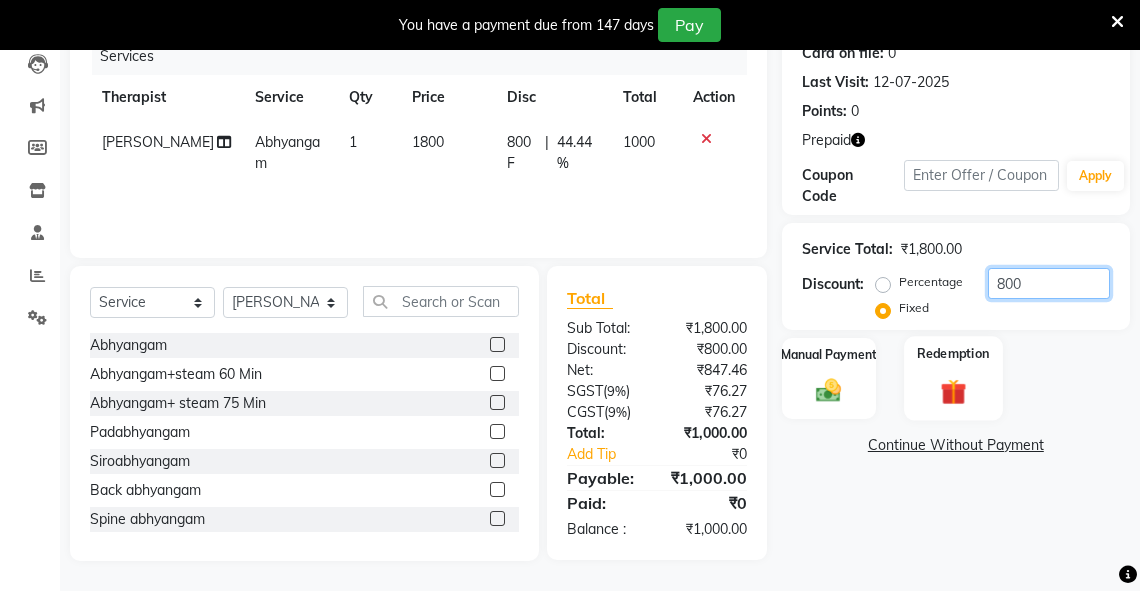 type on "800" 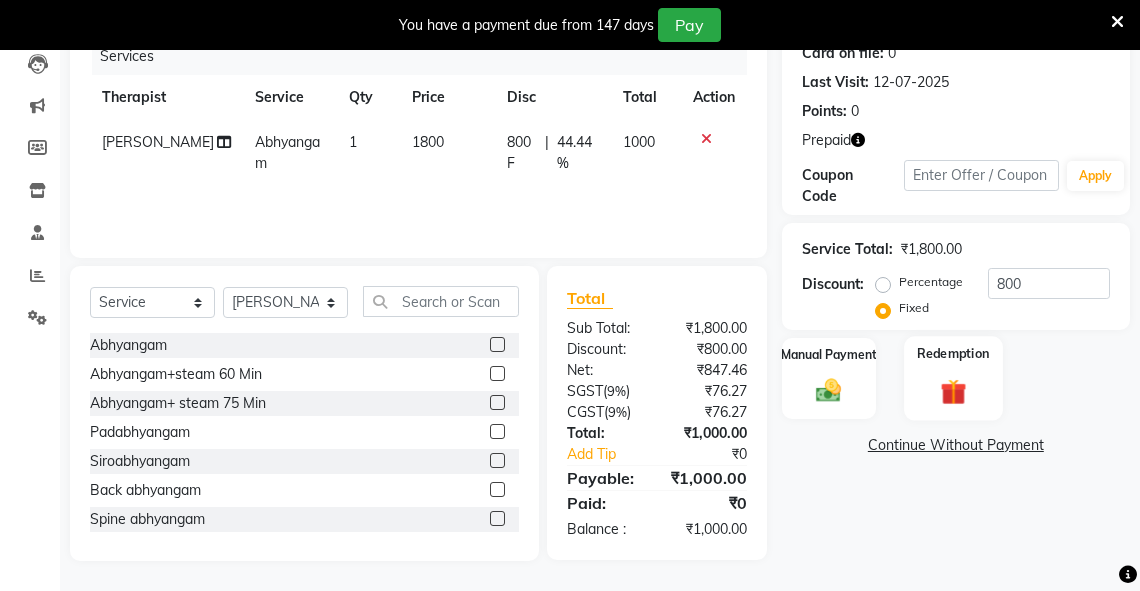 click on "Redemption" 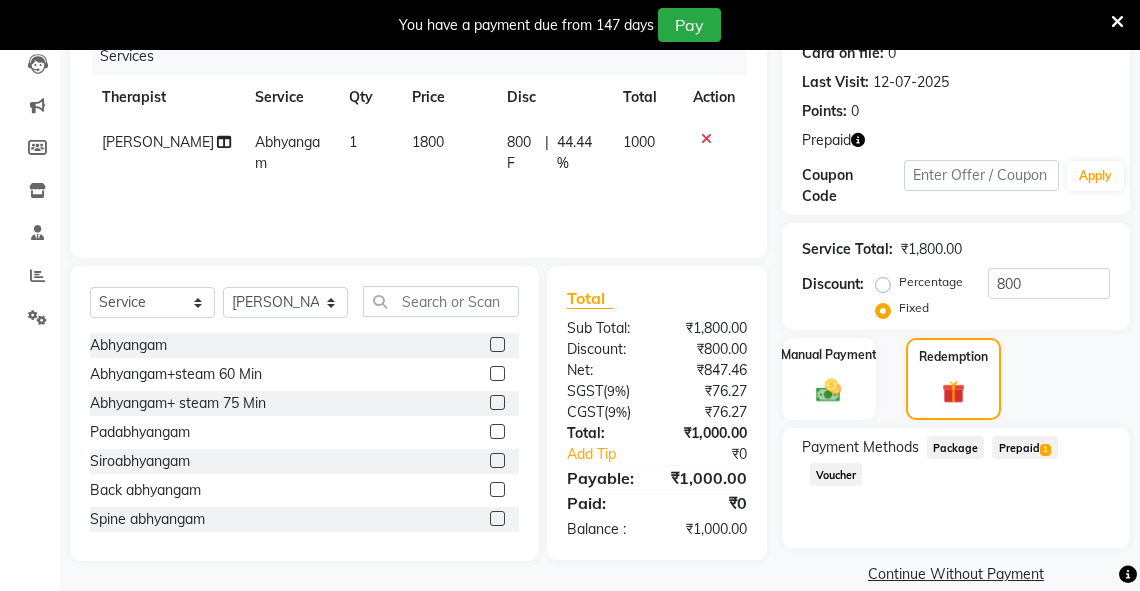 click on "Prepaid  1" 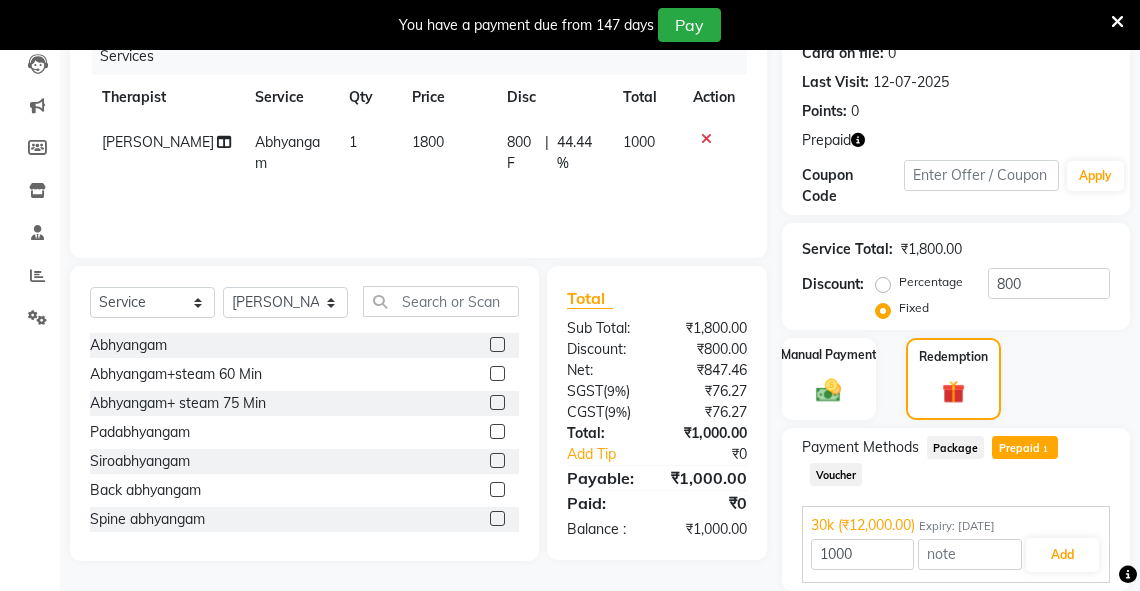 scroll, scrollTop: 331, scrollLeft: 0, axis: vertical 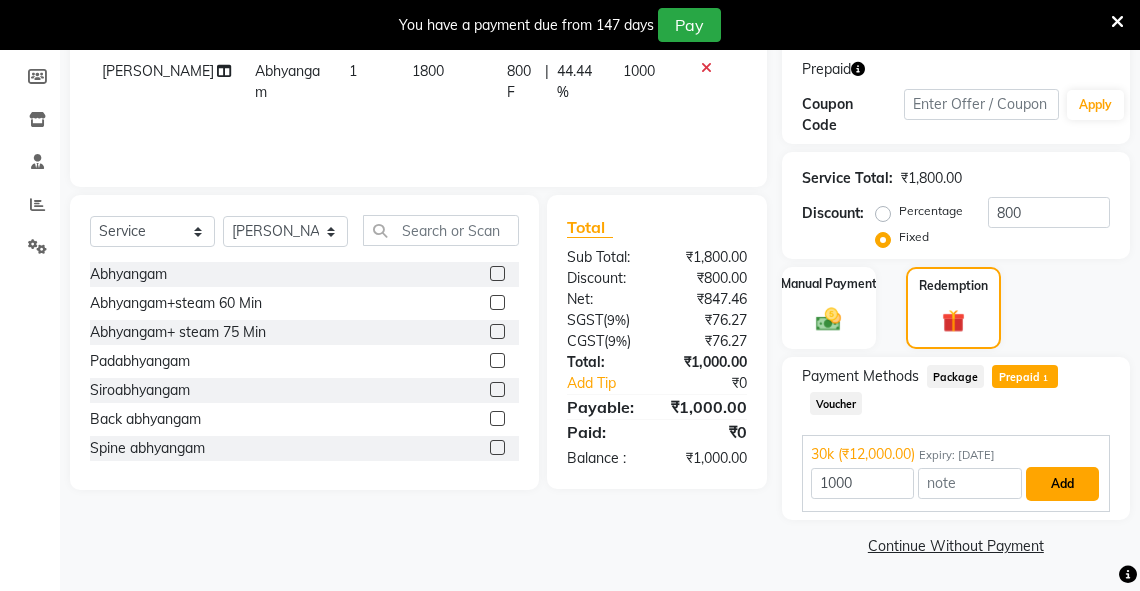click on "Add" at bounding box center (1062, 484) 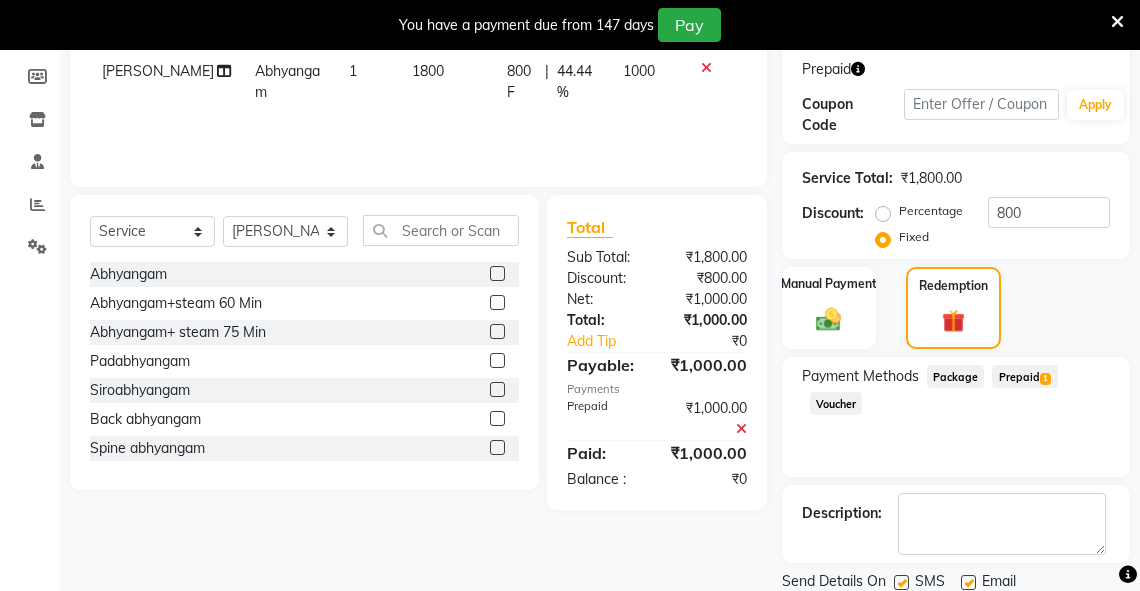 scroll, scrollTop: 399, scrollLeft: 0, axis: vertical 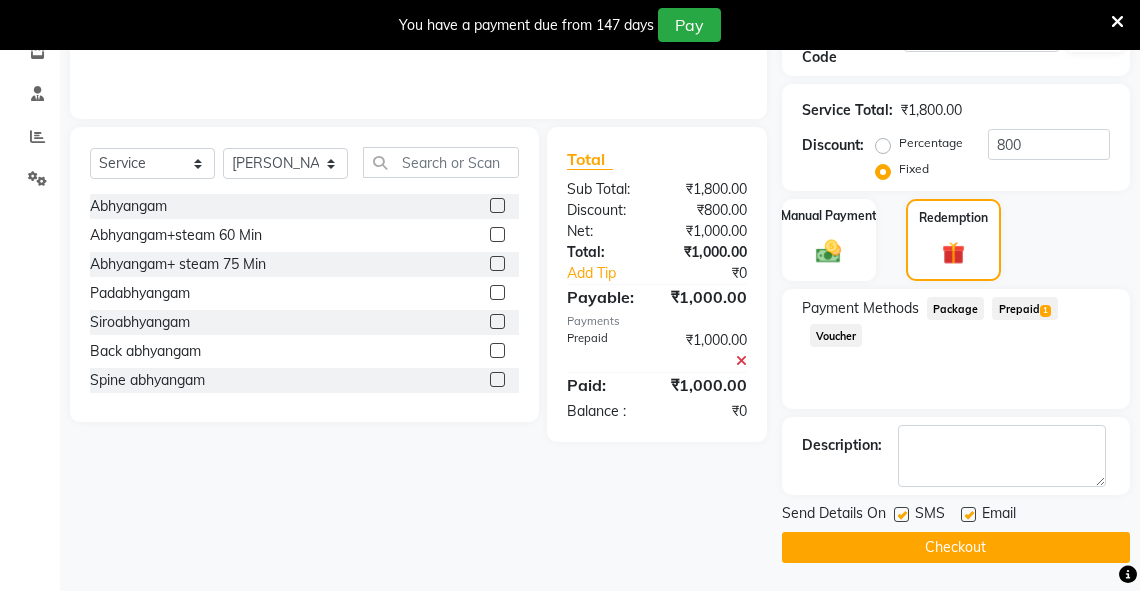 click on "Checkout" 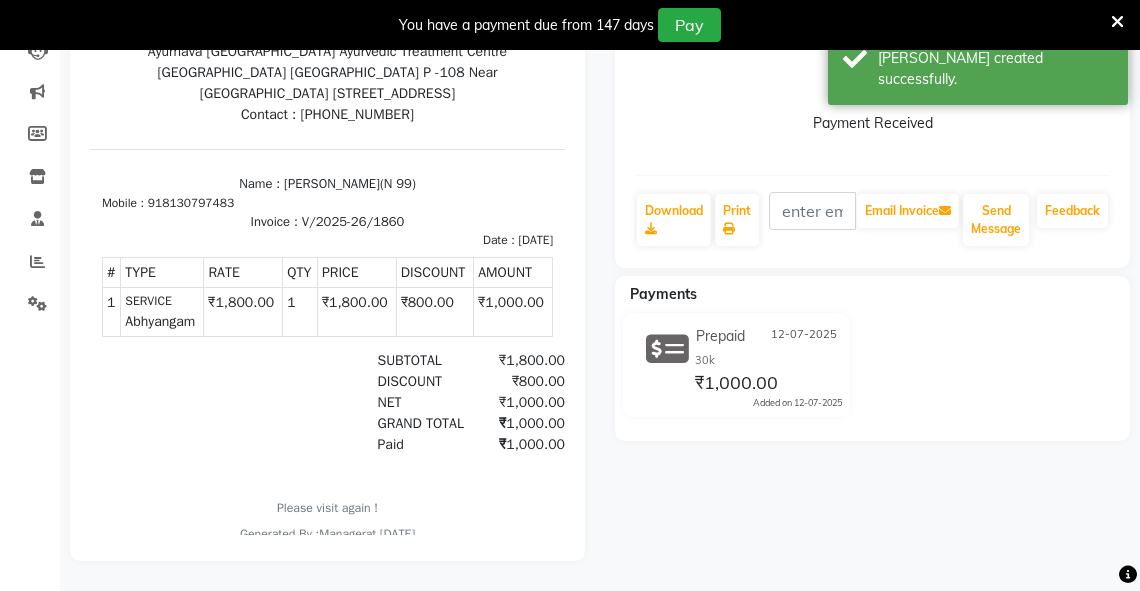 scroll, scrollTop: 0, scrollLeft: 0, axis: both 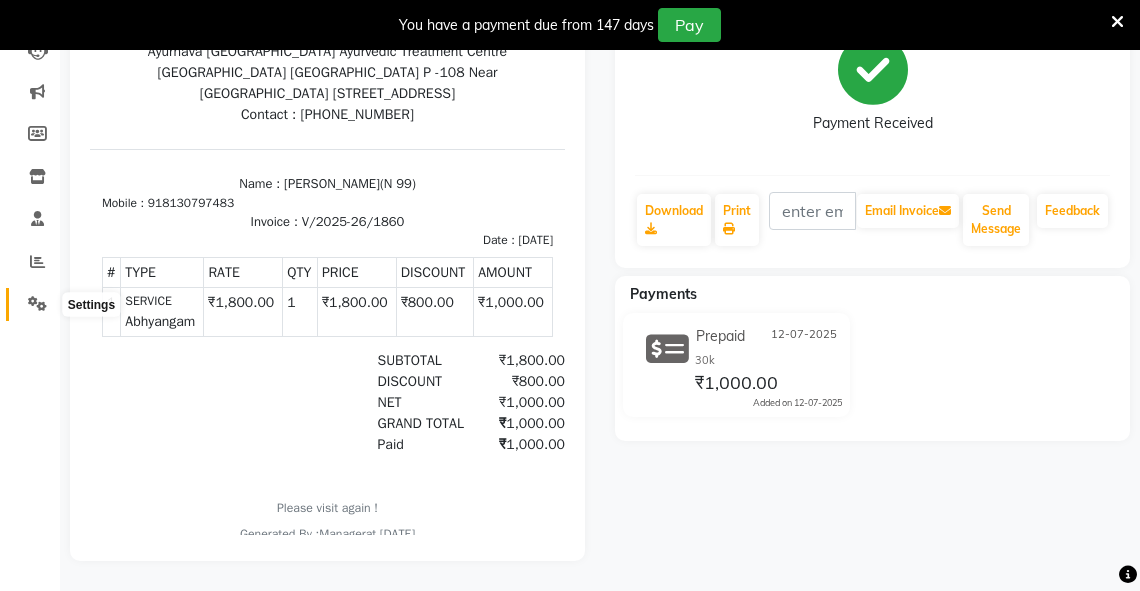 click 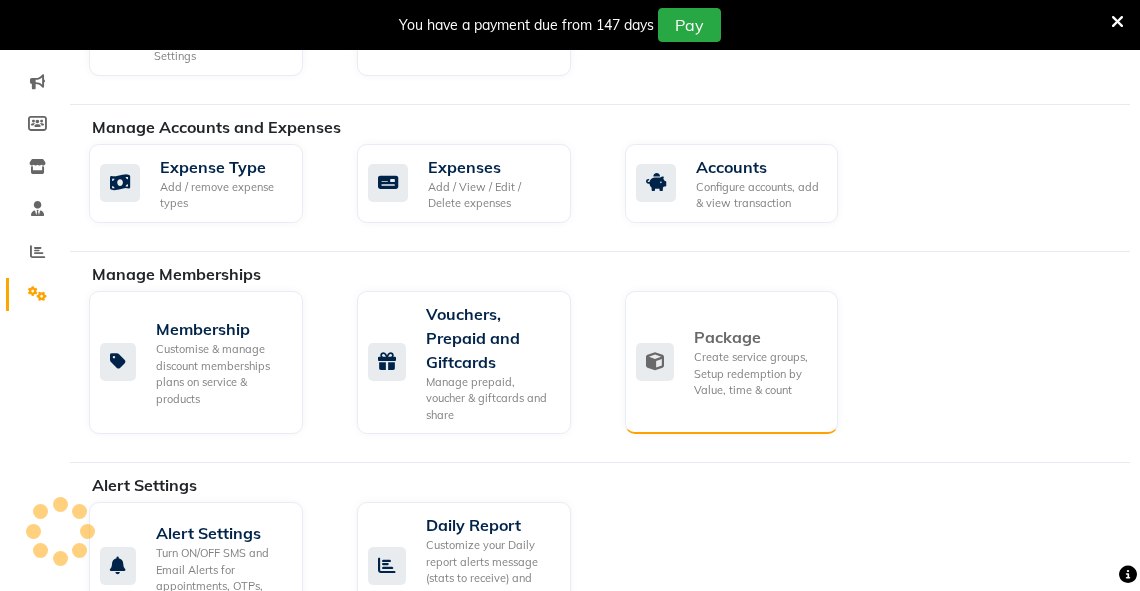click on "Create service groups, Setup redemption by Value, time & count" 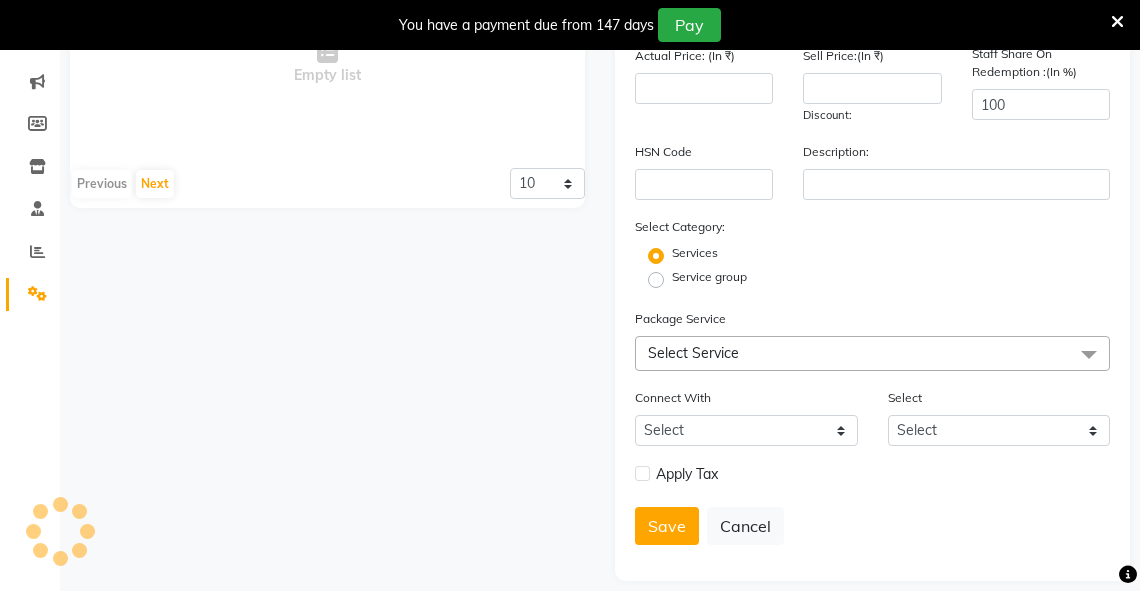 scroll, scrollTop: 0, scrollLeft: 0, axis: both 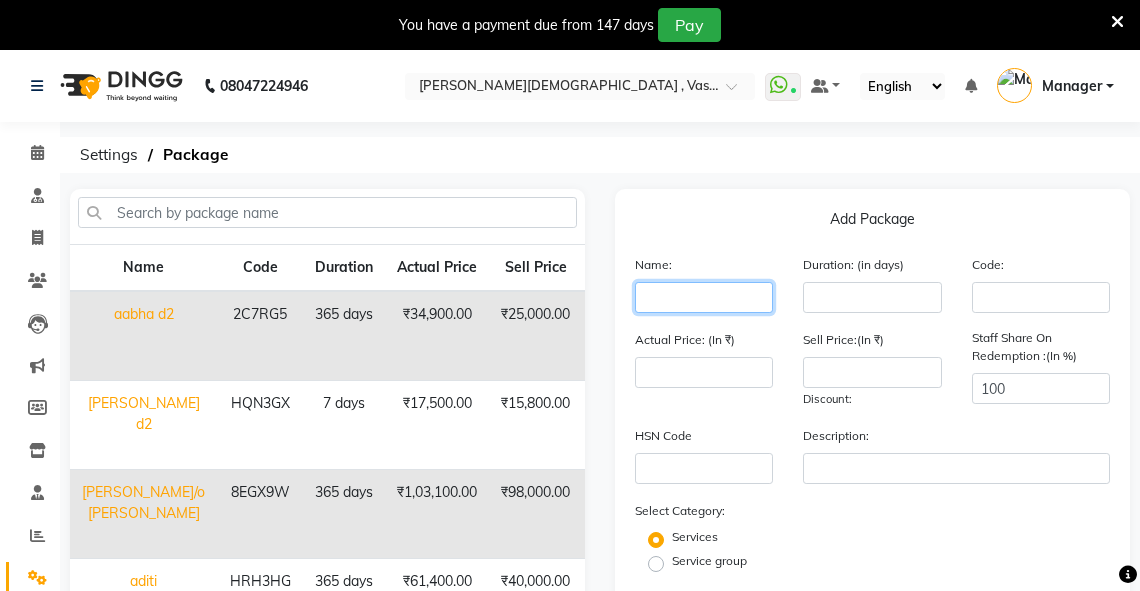 click 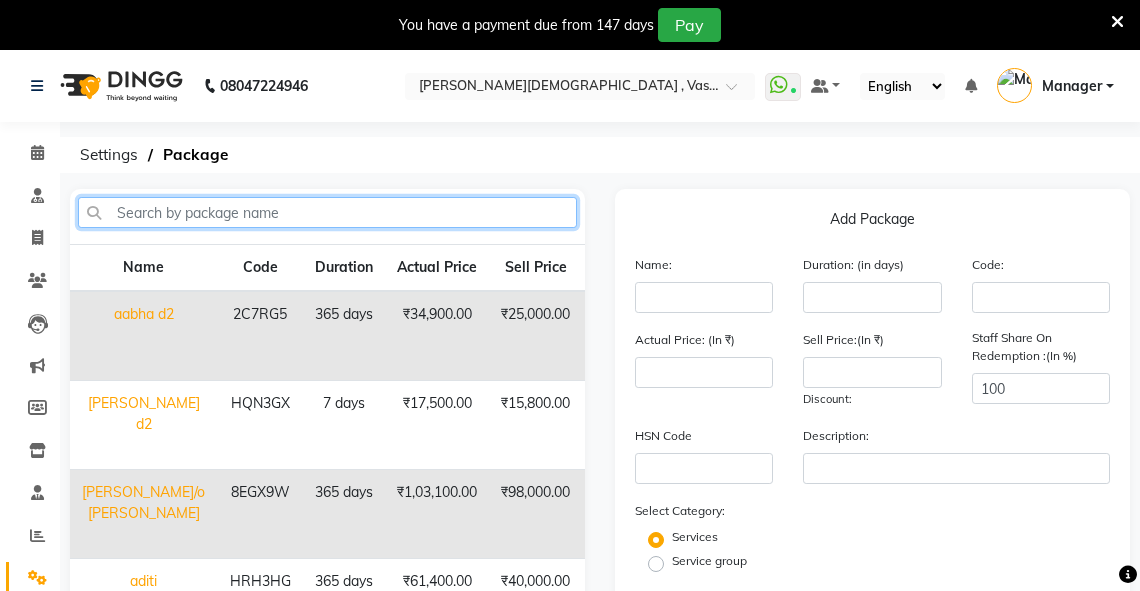 click 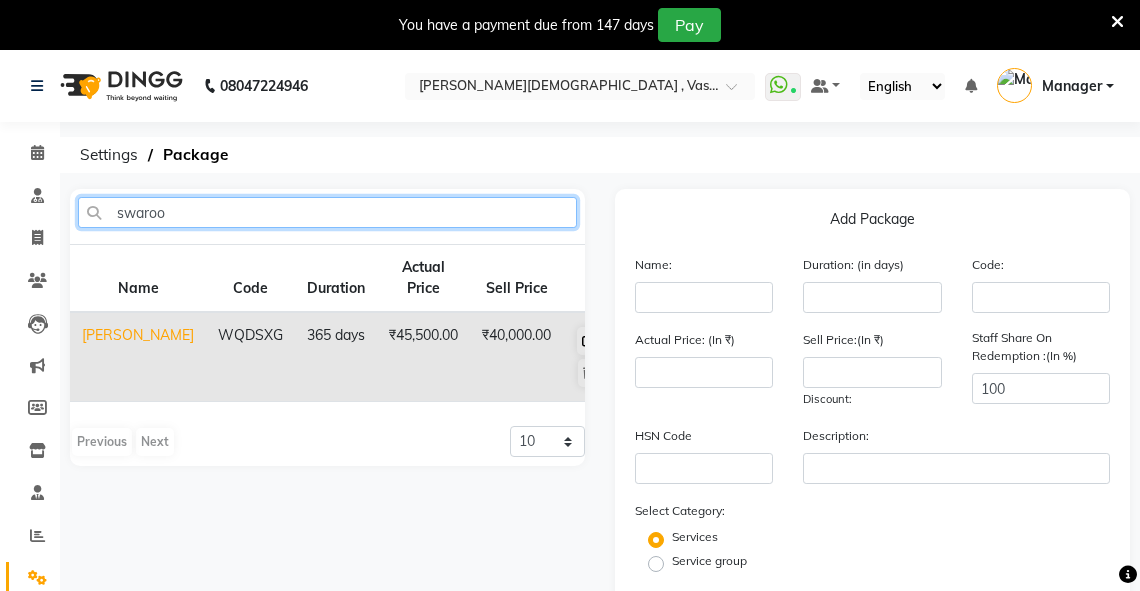 type on "swaroo" 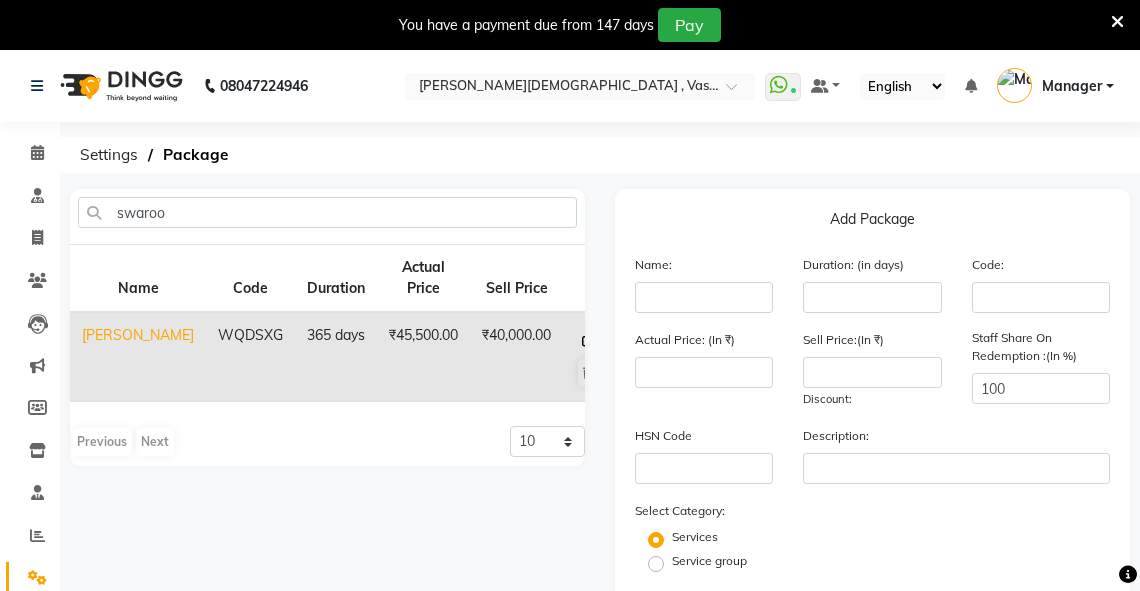 click 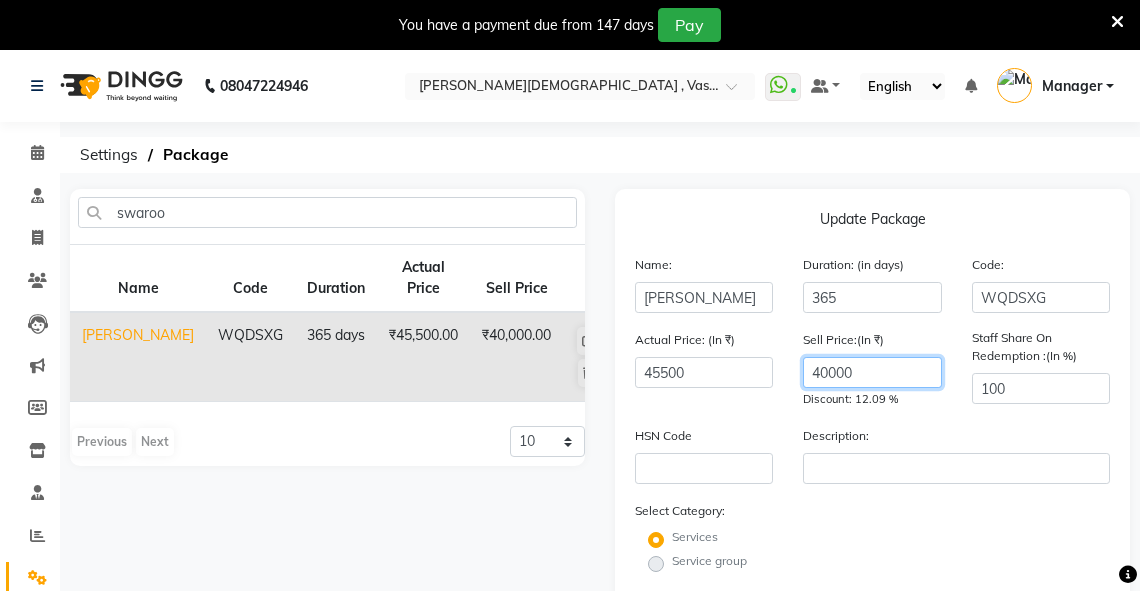 drag, startPoint x: 865, startPoint y: 380, endPoint x: 785, endPoint y: 377, distance: 80.05623 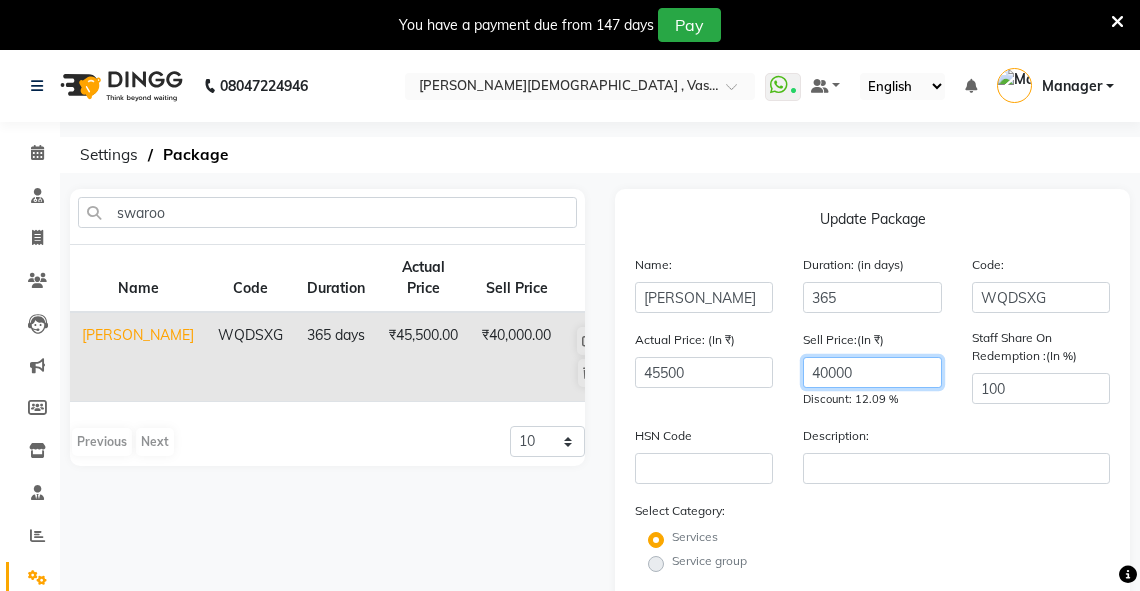 click on "Actual Price: (In ₹) 45500 Sell Price:(In ₹) 40000 Discount: 12.09 % Staff Share On Redemption :(In %) 100" 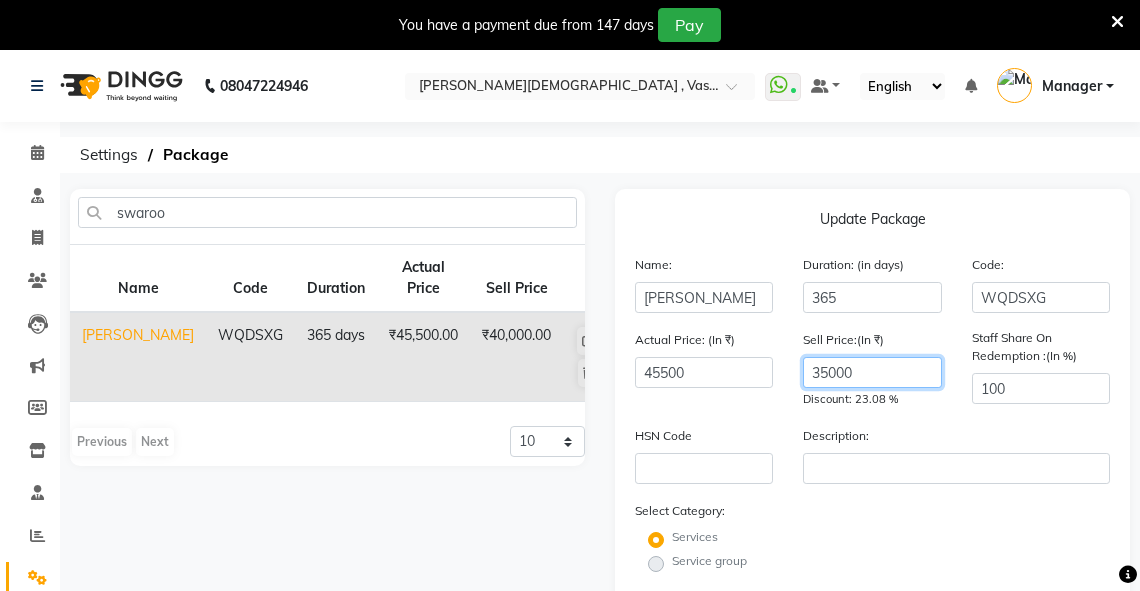 scroll, scrollTop: 662, scrollLeft: 0, axis: vertical 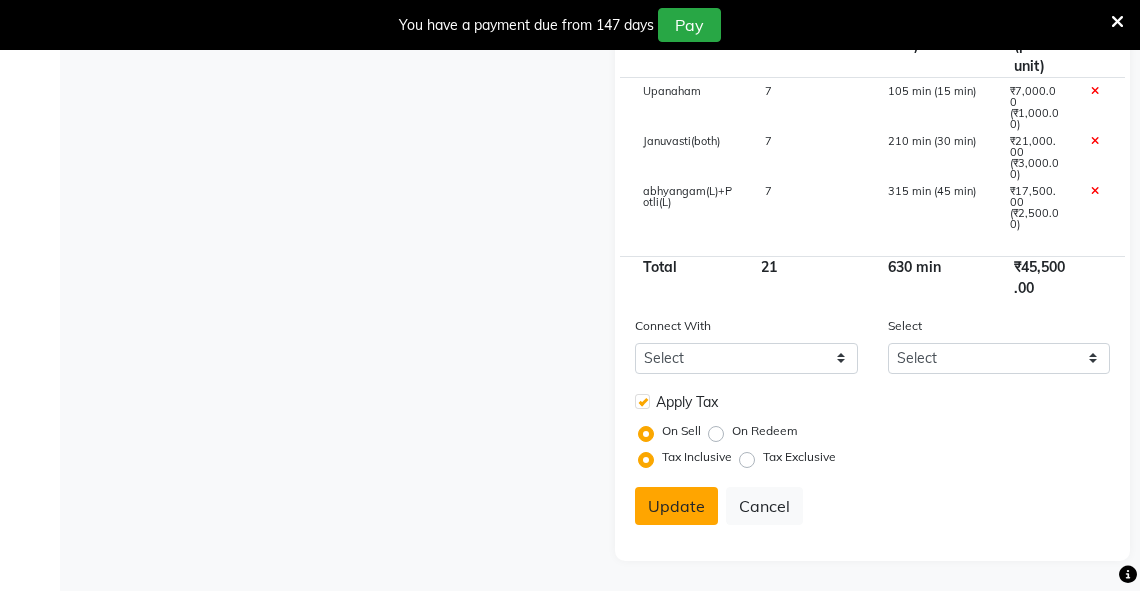 type on "35000" 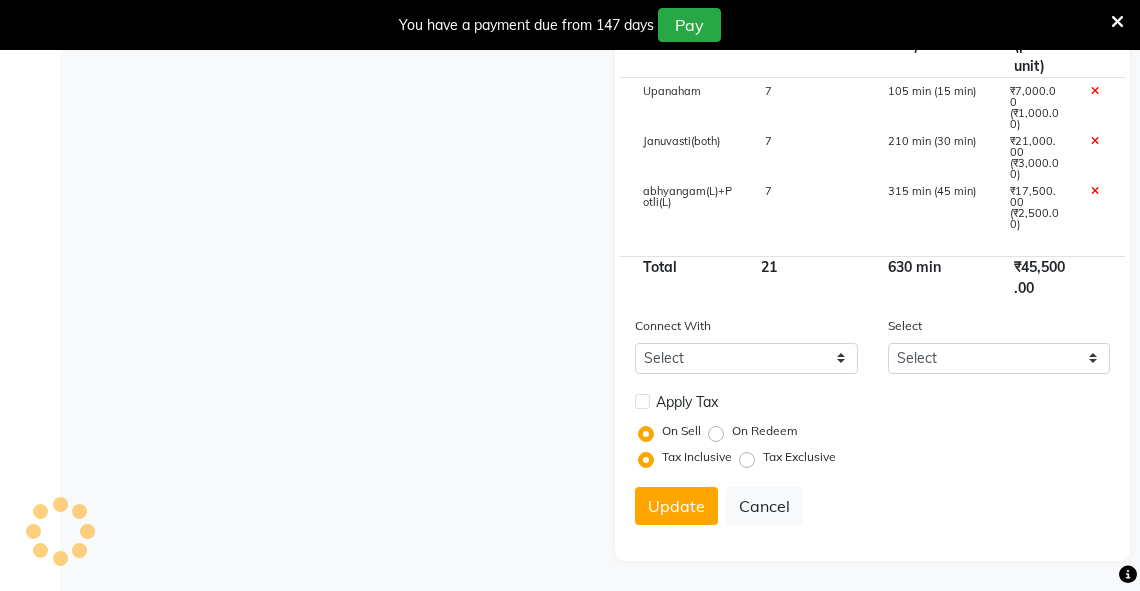 type 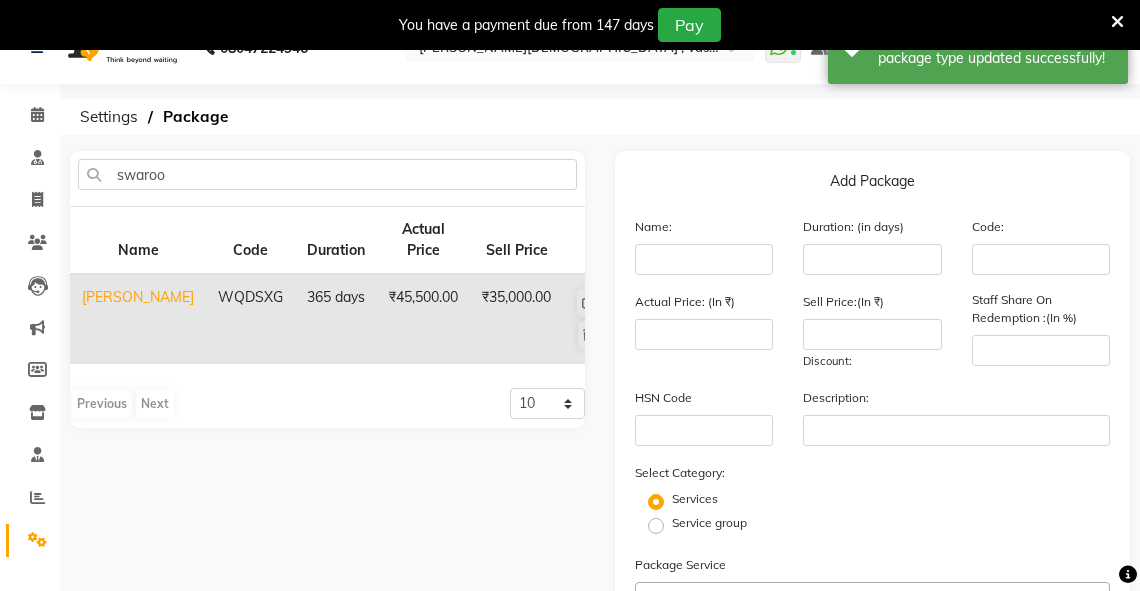 scroll, scrollTop: 0, scrollLeft: 0, axis: both 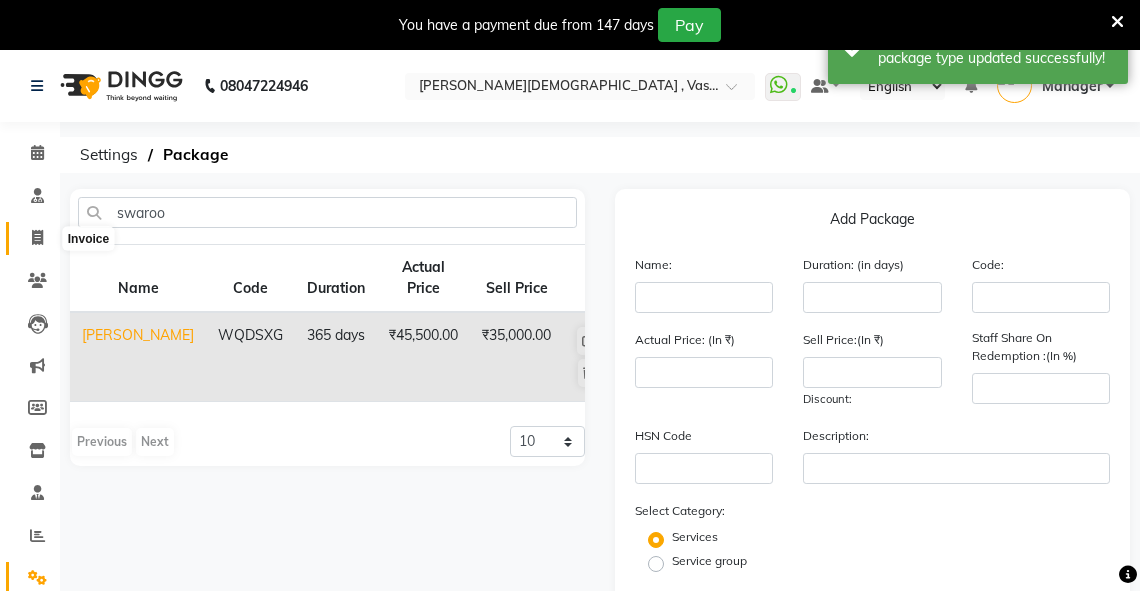 click 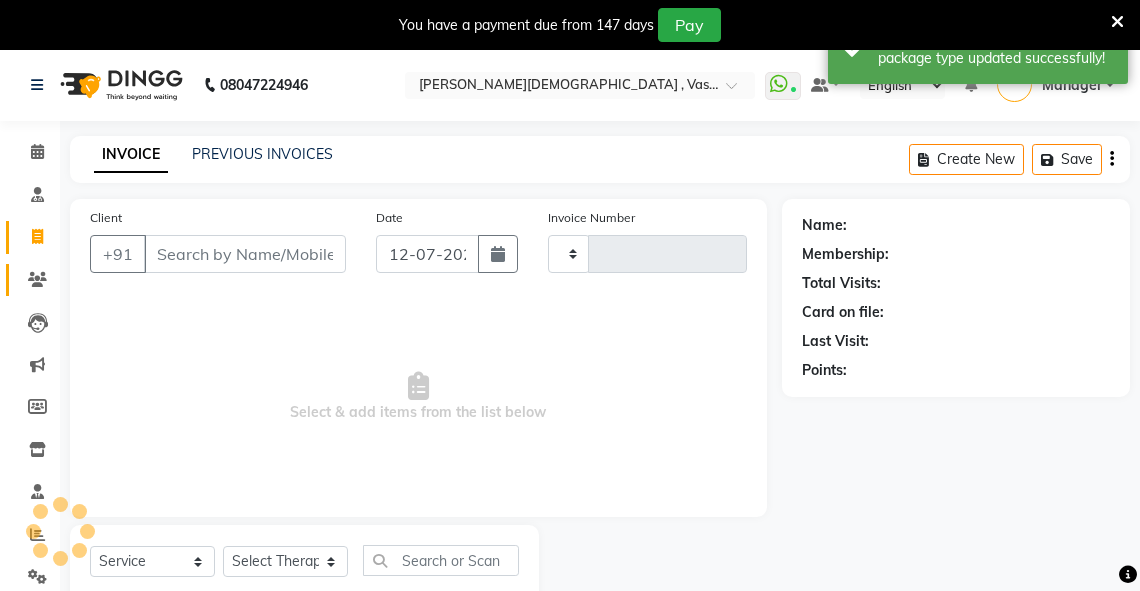 type on "1861" 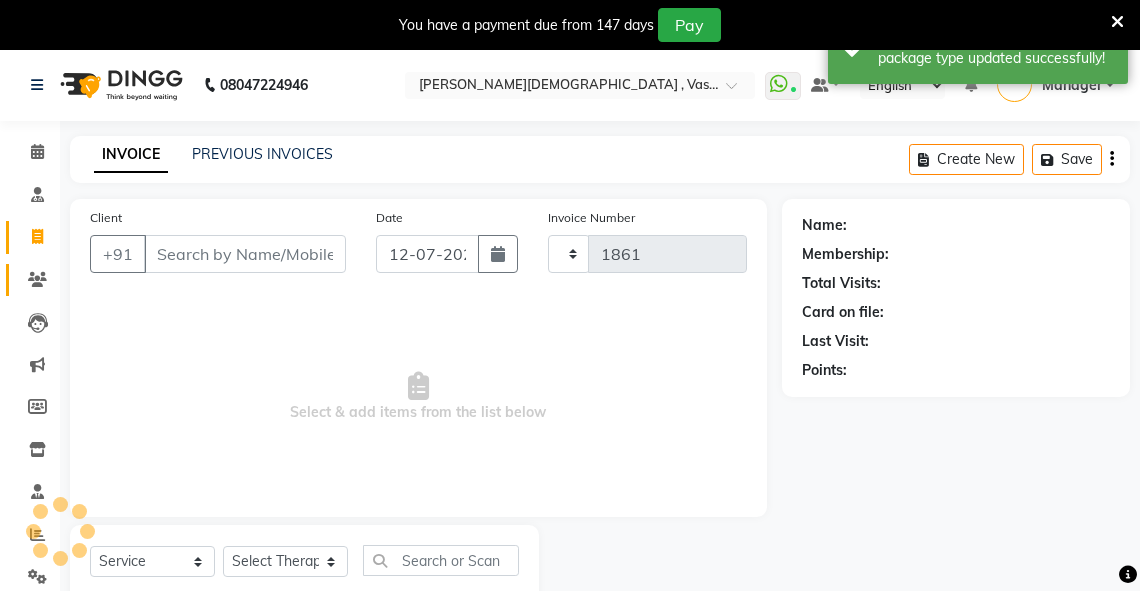 scroll, scrollTop: 60, scrollLeft: 0, axis: vertical 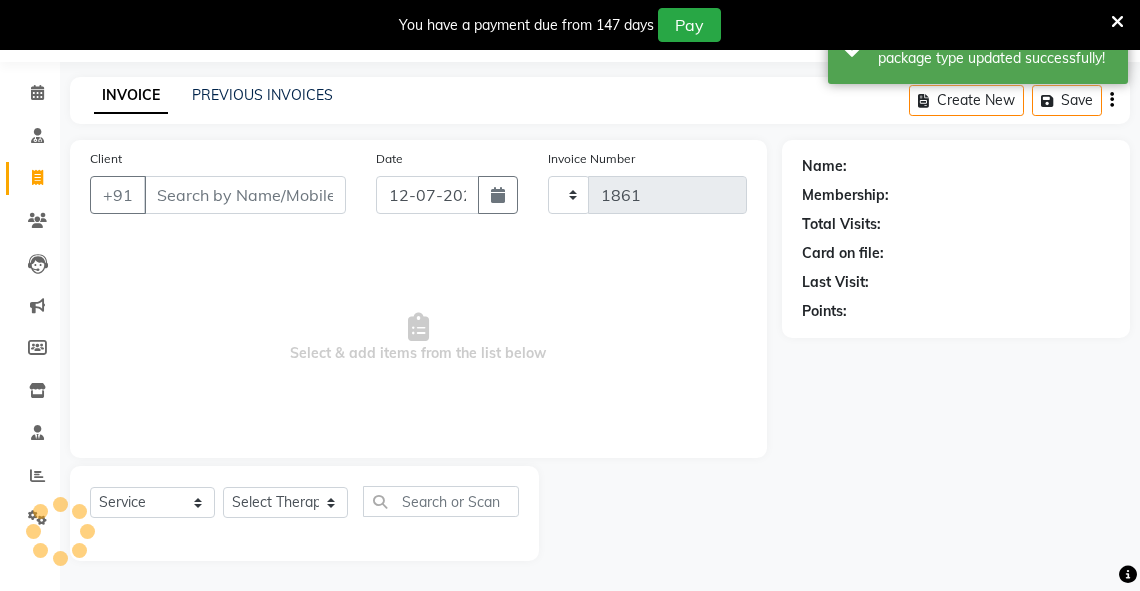 select on "5571" 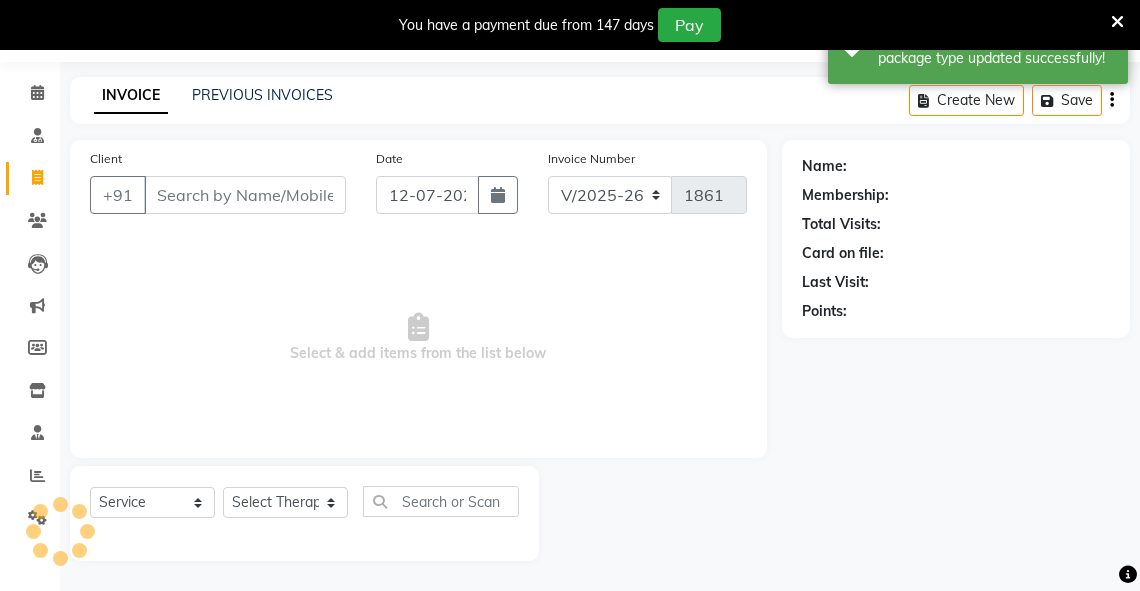 click on "Client" at bounding box center [245, 195] 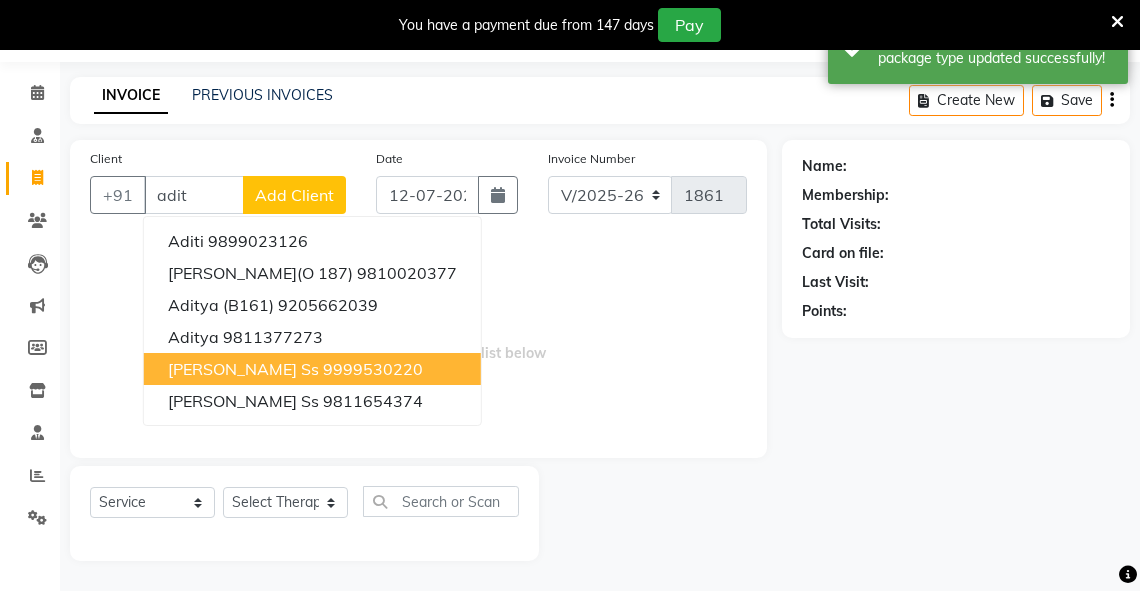 click on "Aditi Chowhan ss" at bounding box center [243, 369] 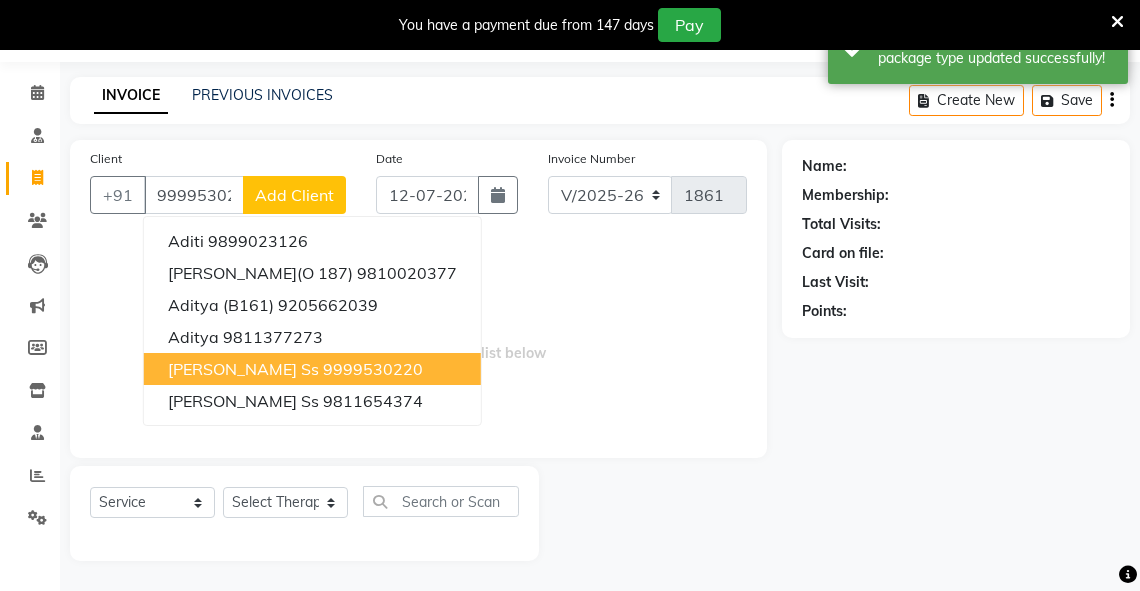 type on "9999530220" 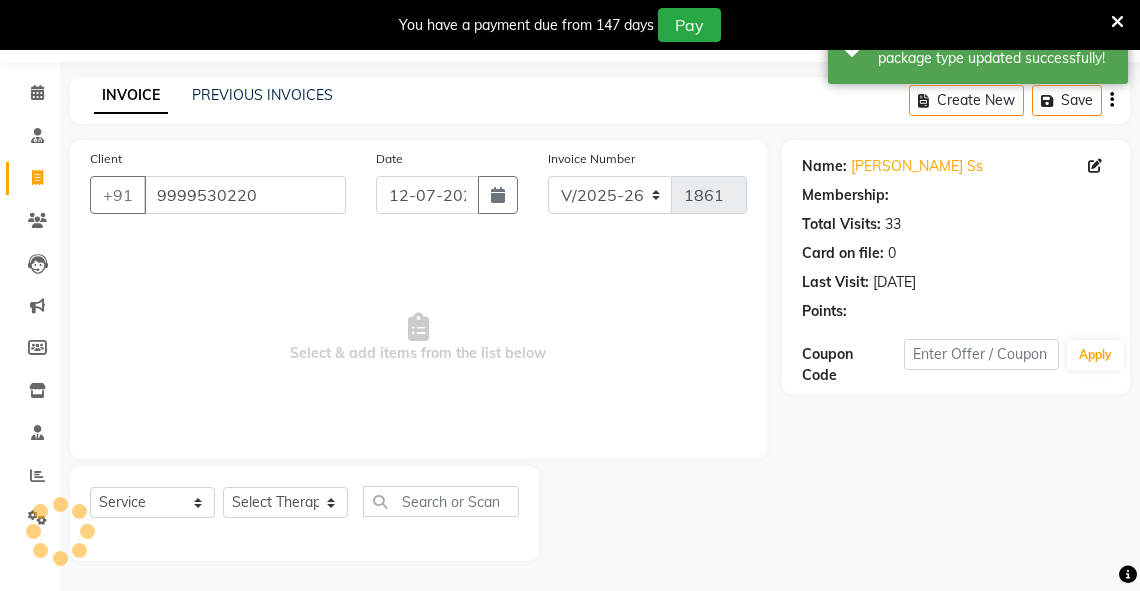 select on "1: Object" 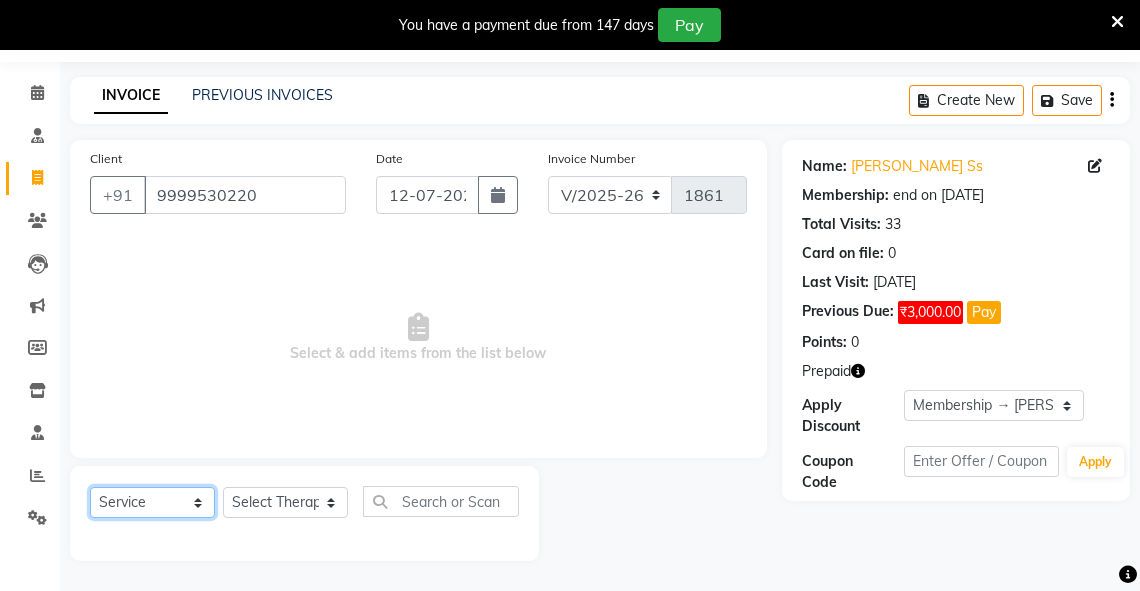 click on "Select  Service  Product  Membership  Package Voucher Prepaid Gift Card" 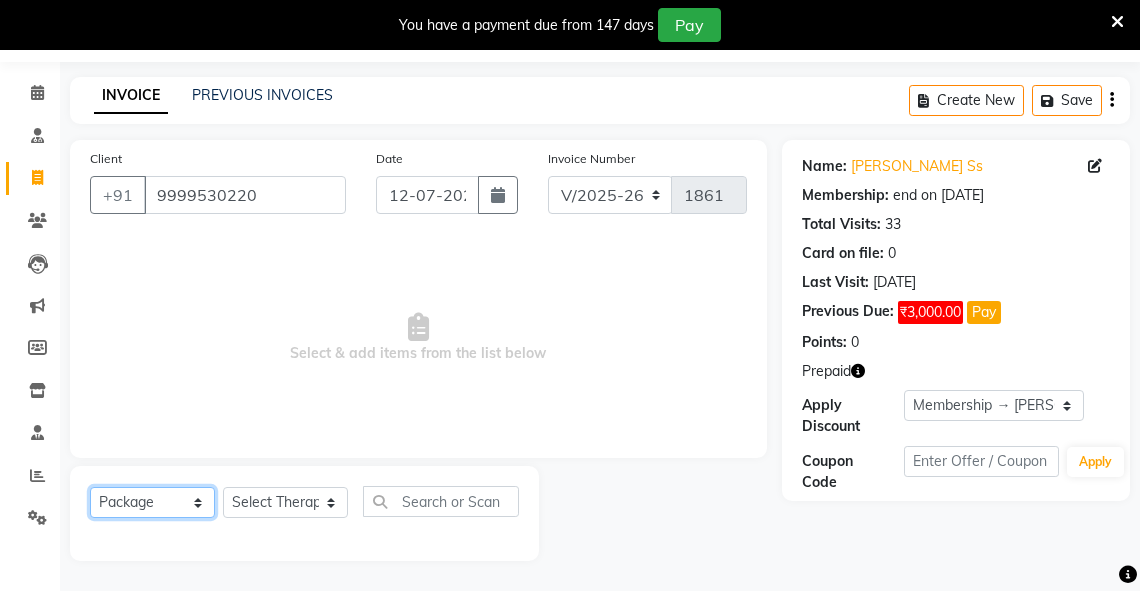 click on "Select  Service  Product  Membership  Package Voucher Prepaid Gift Card" 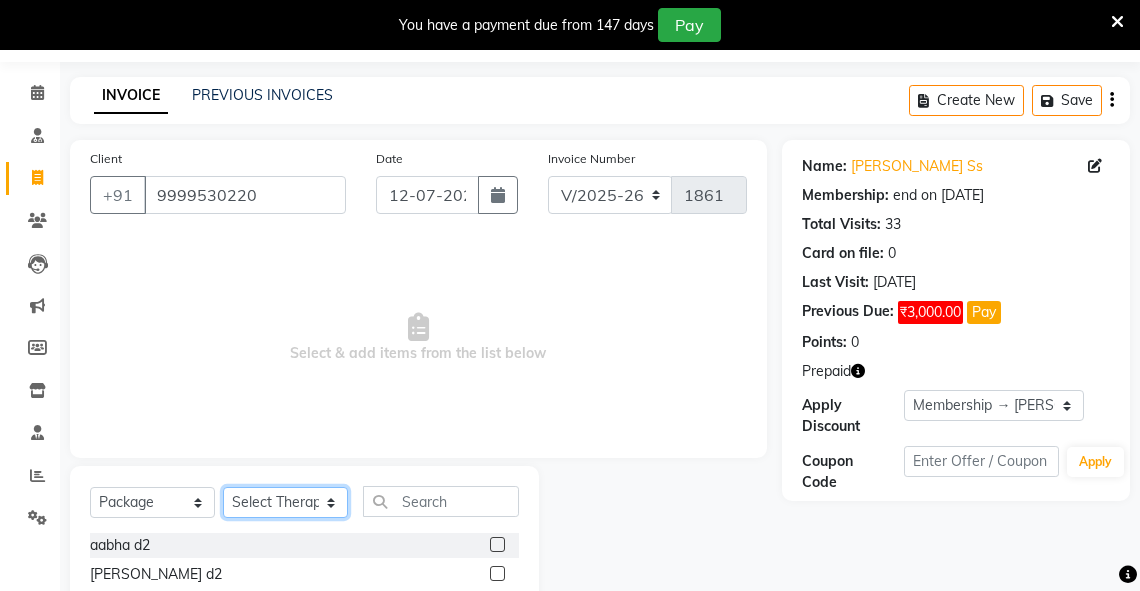 click on "Select Therapist Adarsh Akshaya V Aleena Thankachan Anakha A K Anaswara N anusha  Dhaneesha Dr JIJI K P elizabeth gopika Guddu Maurya JISHNU Manager maneesha a Manoj K M OTHER BRANCH Sardinia Shyamjith Vineeth Vijayan vishnu priya yadhu" 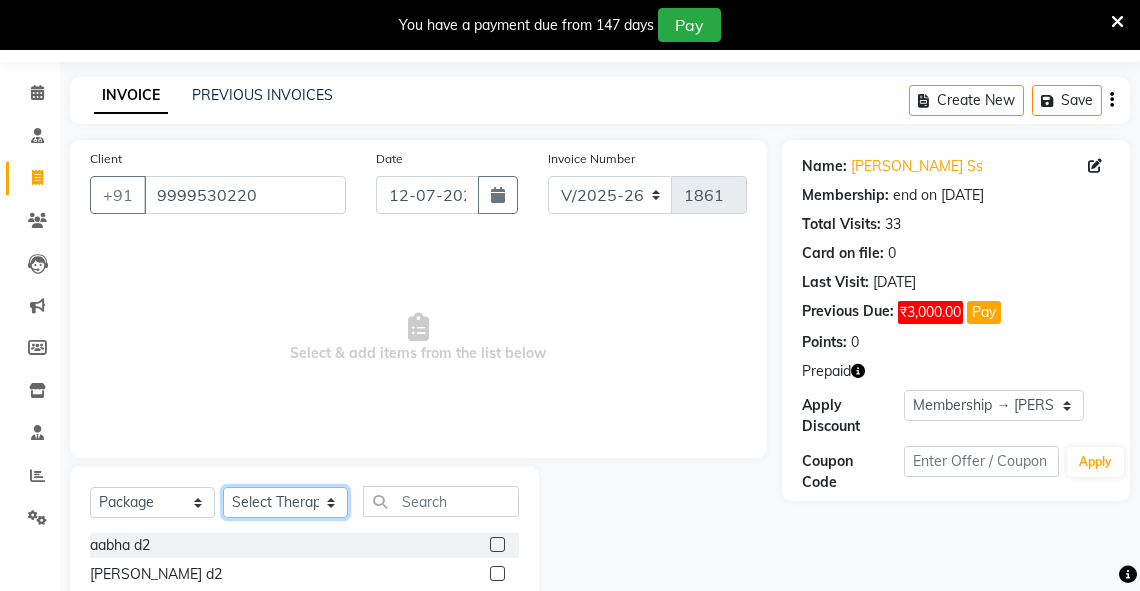 select on "39034" 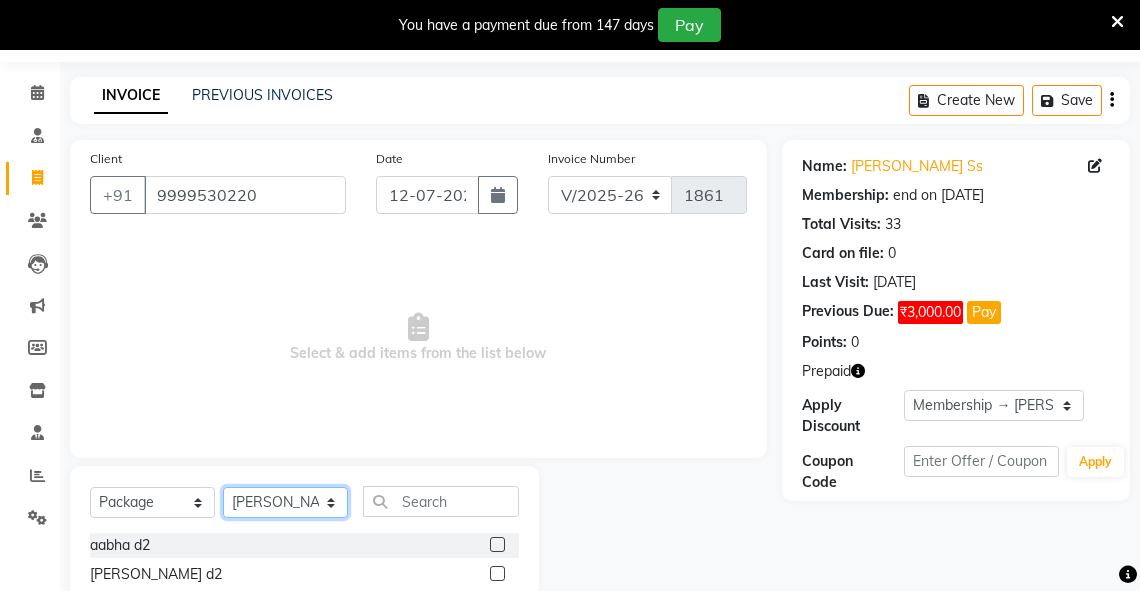 click on "Select Therapist Adarsh Akshaya V Aleena Thankachan Anakha A K Anaswara N anusha  Dhaneesha Dr JIJI K P elizabeth gopika Guddu Maurya JISHNU Manager maneesha a Manoj K M OTHER BRANCH Sardinia Shyamjith Vineeth Vijayan vishnu priya yadhu" 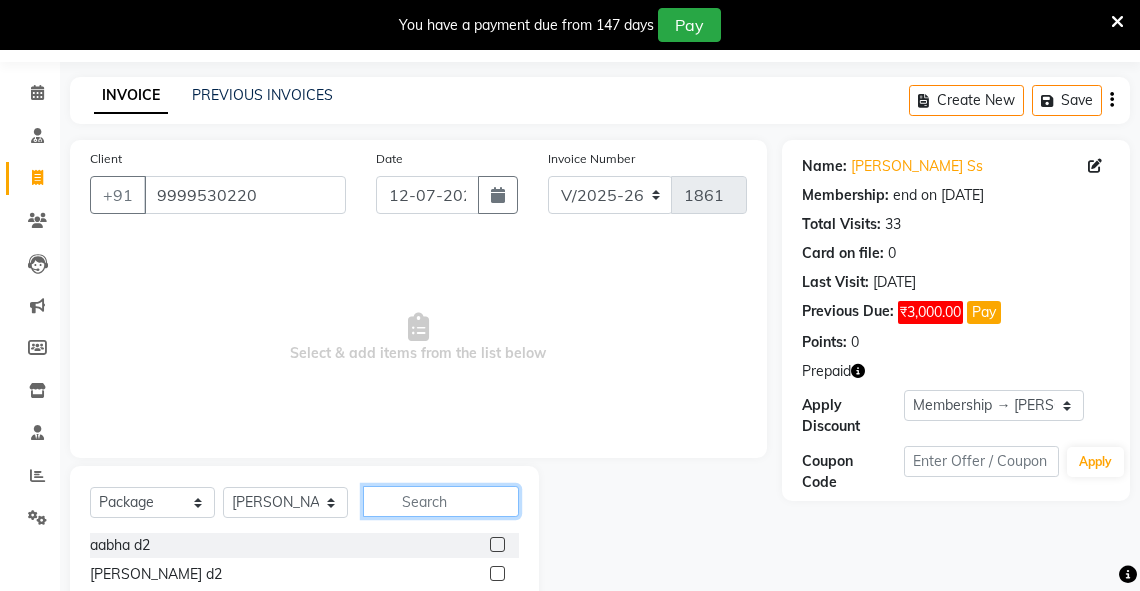 click 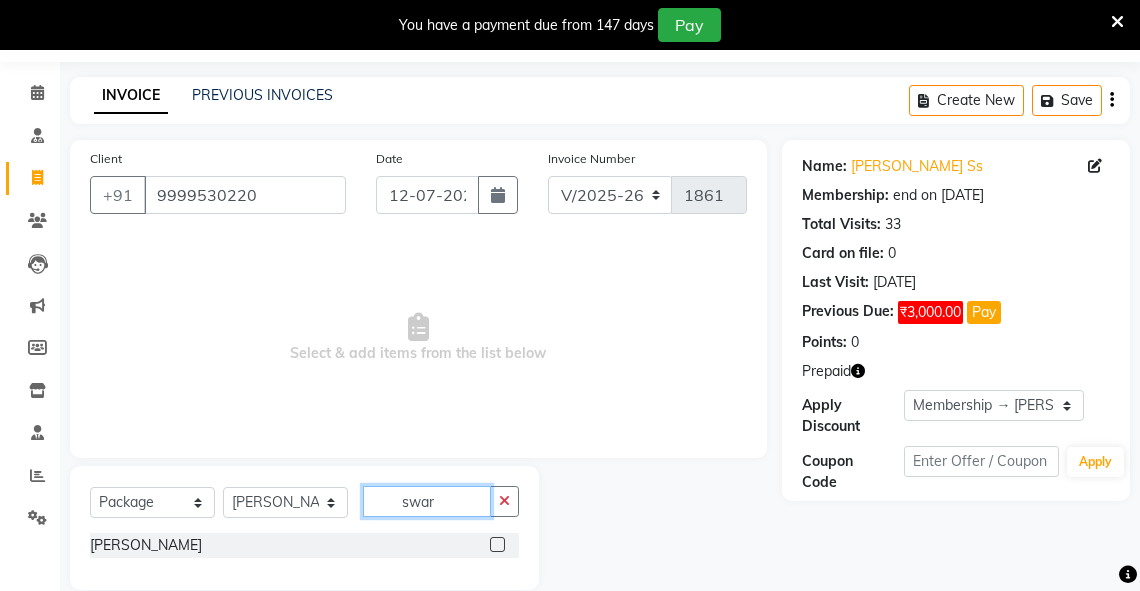 type on "swar" 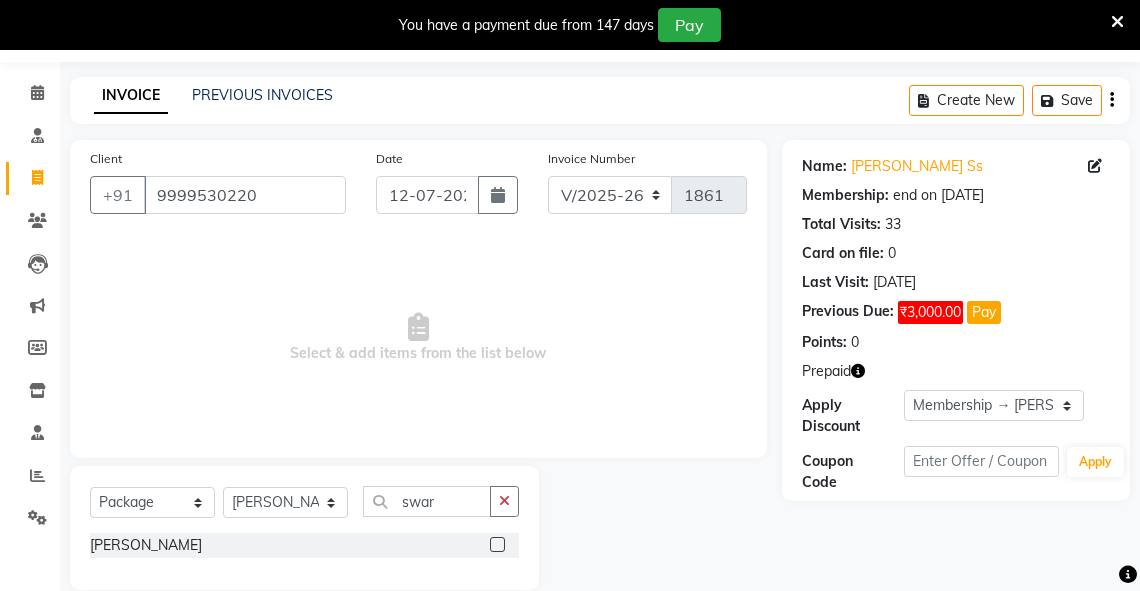 click 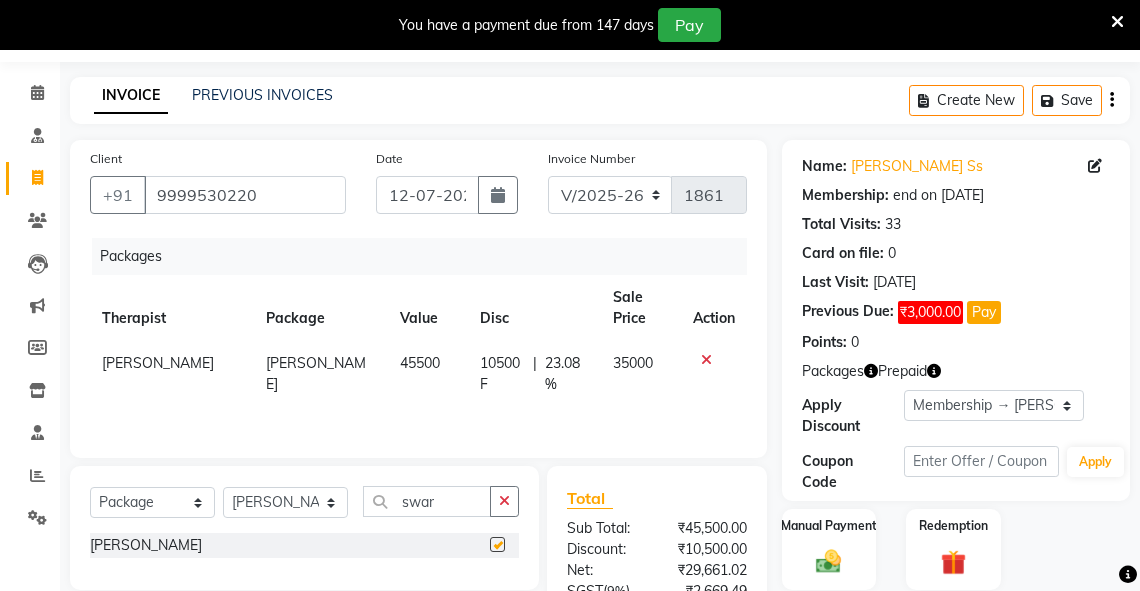 checkbox on "false" 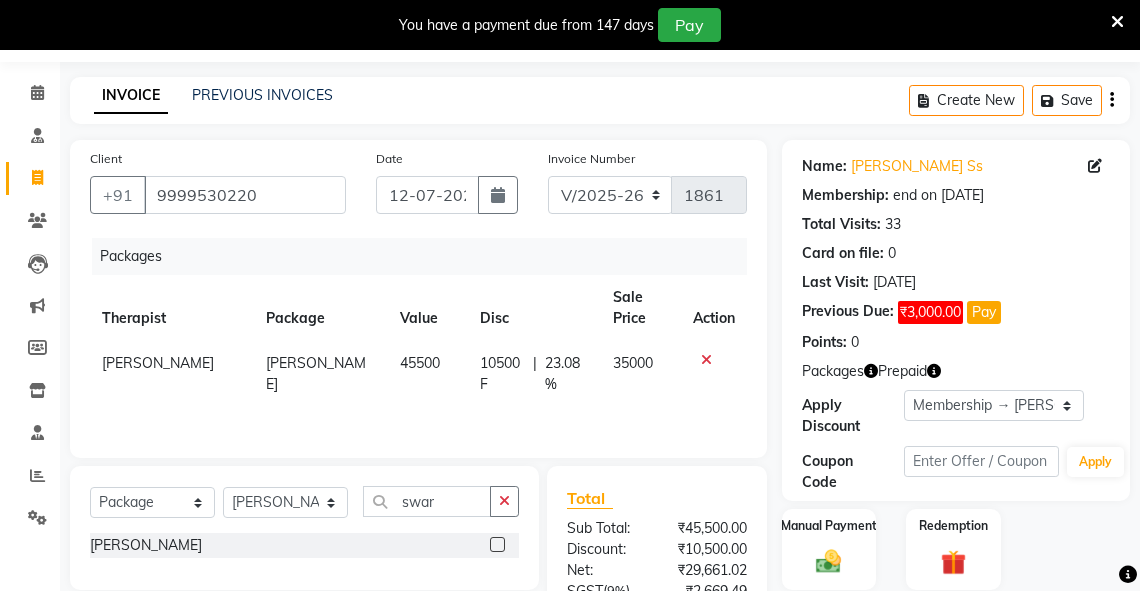 scroll, scrollTop: 262, scrollLeft: 0, axis: vertical 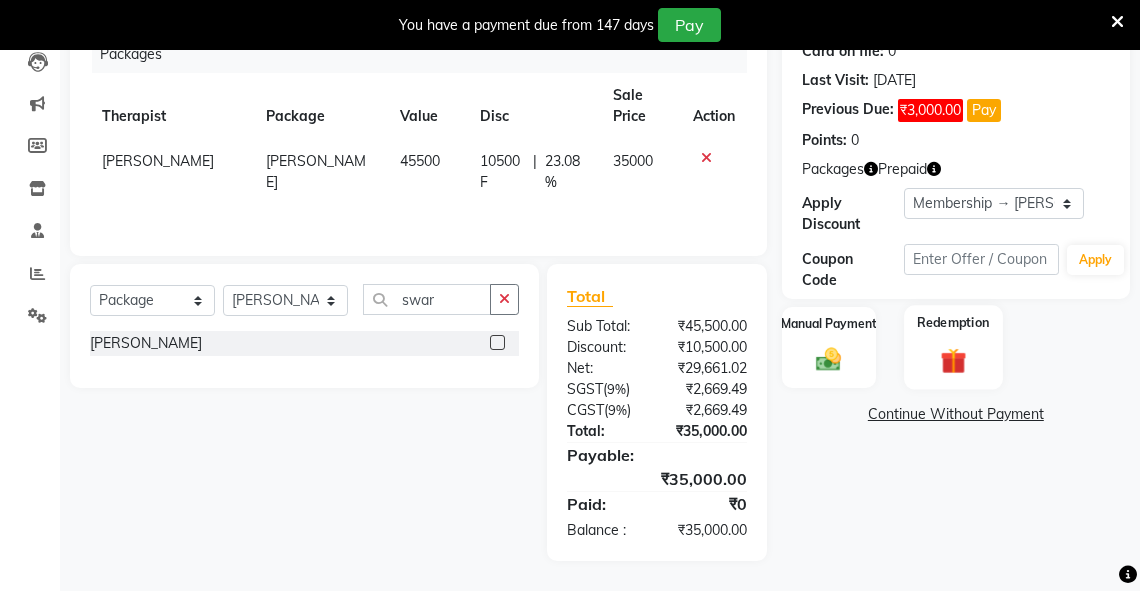 click 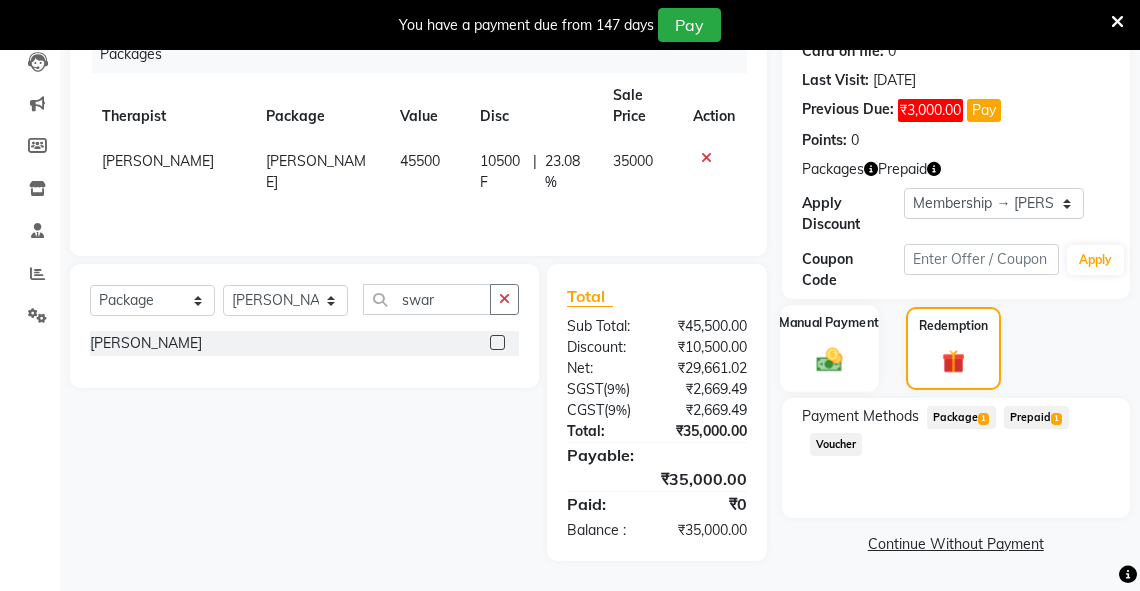 click on "Manual Payment" 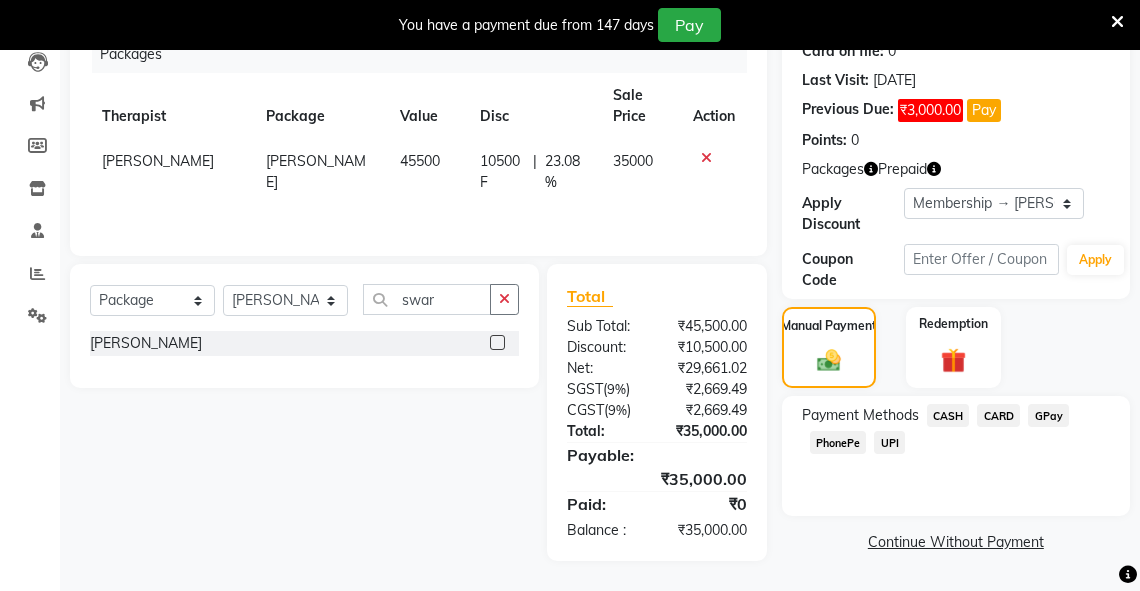click on "GPay" 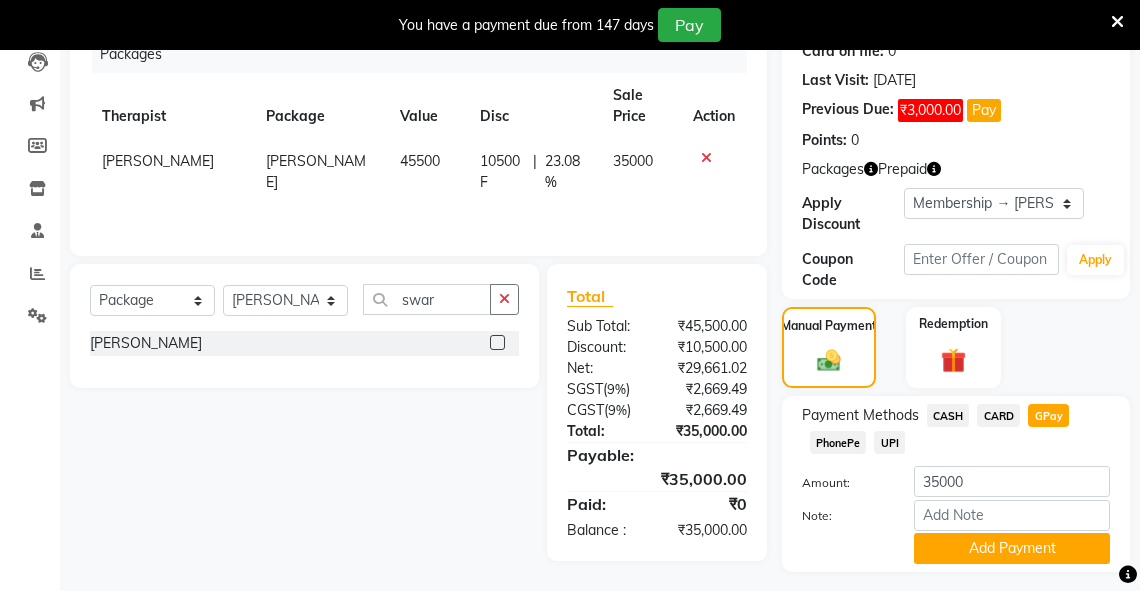 scroll, scrollTop: 315, scrollLeft: 0, axis: vertical 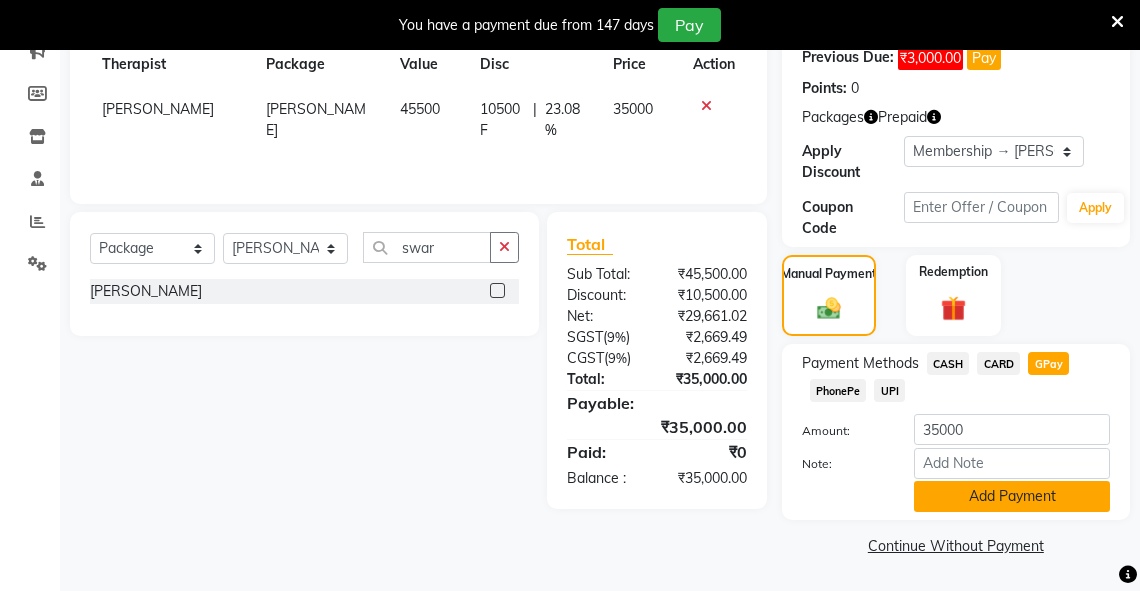 click on "Add Payment" 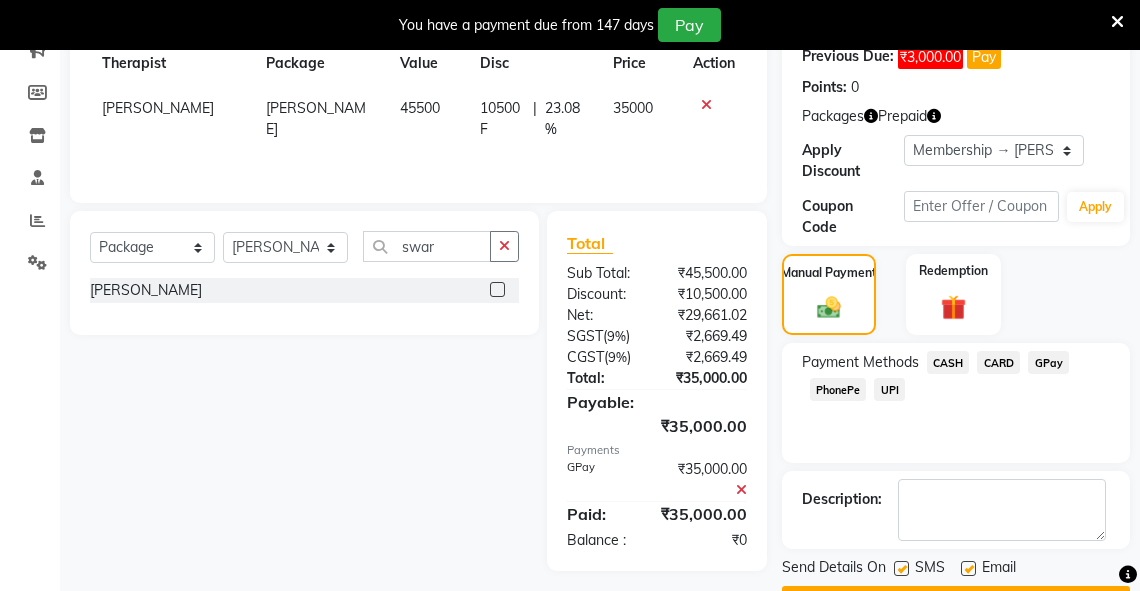 scroll, scrollTop: 368, scrollLeft: 0, axis: vertical 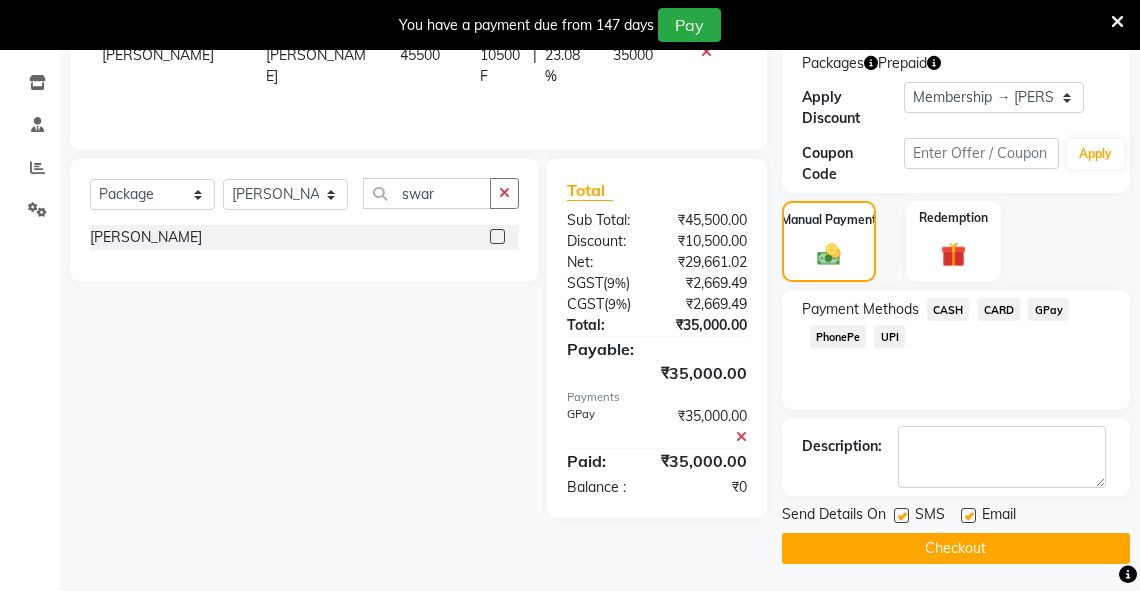 click on "Checkout" 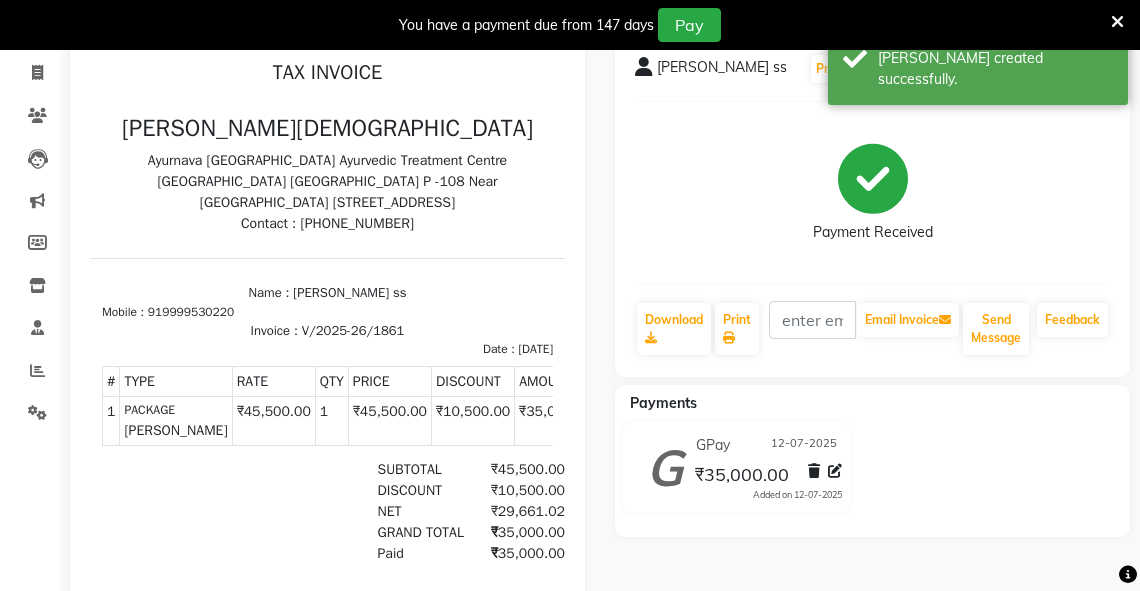scroll, scrollTop: 0, scrollLeft: 0, axis: both 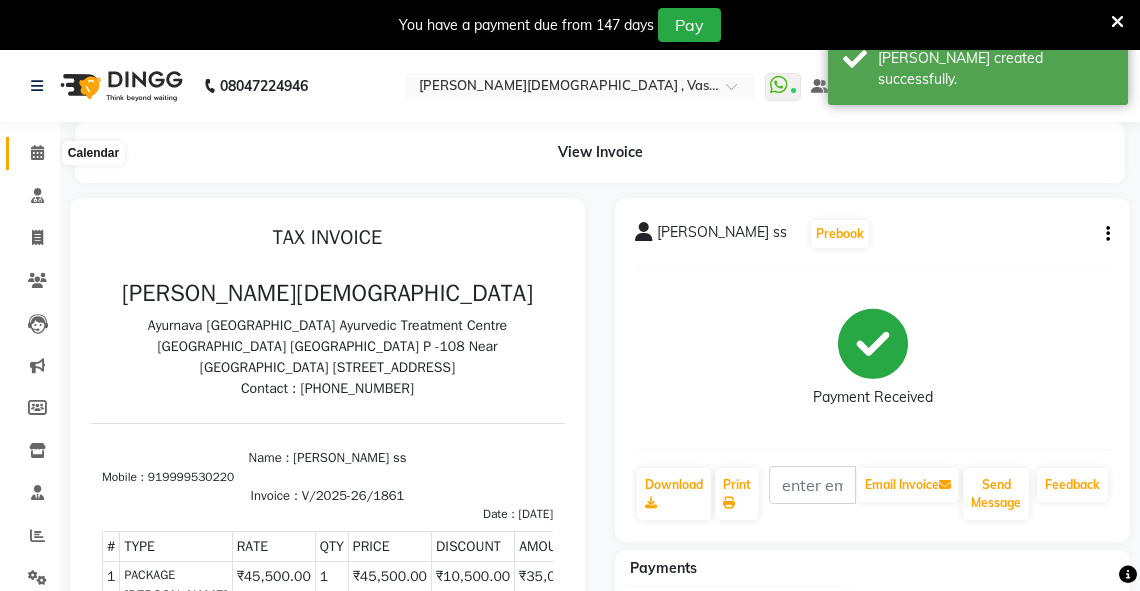 click 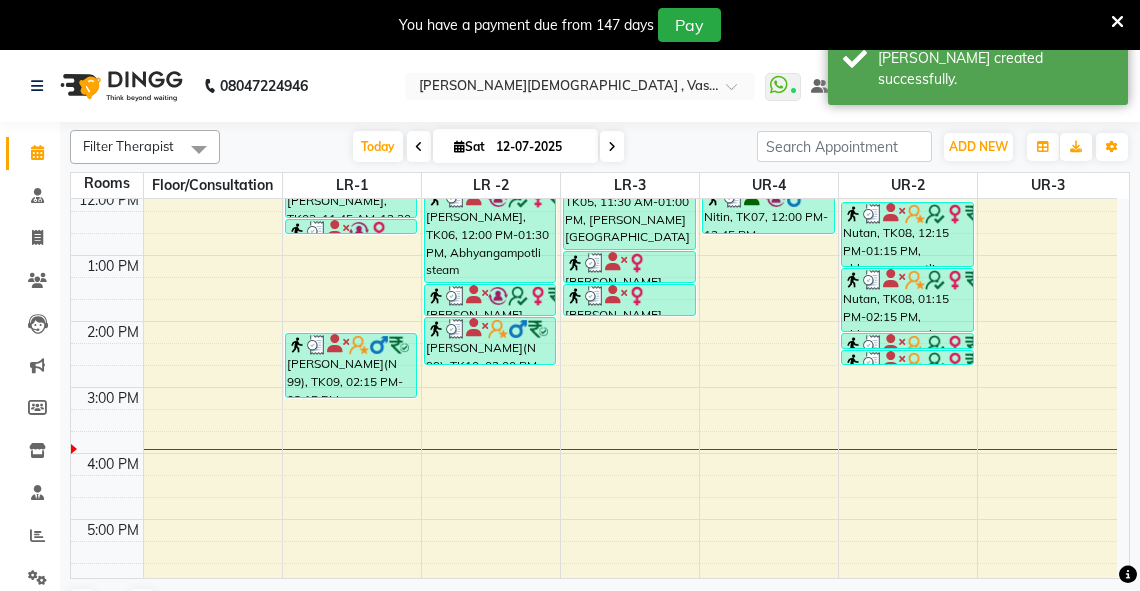 scroll, scrollTop: 432, scrollLeft: 0, axis: vertical 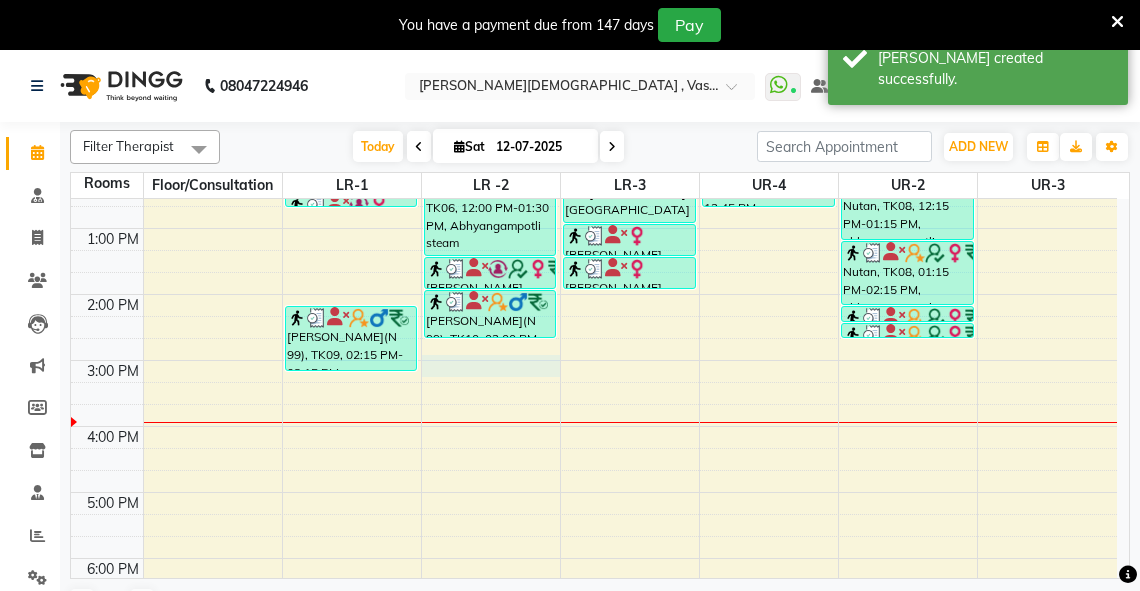 click on "6:00 AM 7:00 AM 8:00 AM 9:00 AM 10:00 AM 11:00 AM 12:00 PM 1:00 PM 2:00 PM 3:00 PM 4:00 PM 5:00 PM 6:00 PM 7:00 PM 8:00 PM     sheen T 25%, TK02, 09:15 AM-10:00 AM,  abhyangam(L)+Potli(L)     Bhimraj Benzan, TK03, 11:00 AM-11:45 AM,  abhyangam(L)+Potli(L)     Bhimraj Benzan, TK03, 11:45 AM-12:30 PM, dhanyamala dara local     Bhimraj Benzan, TK03, 12:30 PM-12:45 PM, Lepam bandage     Amit Jha(N 99), TK09, 02:15 PM-03:15 PM, Abhyangam+steam 60 Min     M M Sharma, TK04, 09:45 AM-10:15 AM, abhyangam swedam cghs     M M Sharma, TK04, 10:15 AM-10:30 AM, snehavasti cghs     anjula Doal, TK06, 12:00 PM-01:30 PM, Abhyangampotli steam     anjula Doal, TK06, 01:30 PM-02:00 PM, Januvasti(both)     Amit Jha(N 99), TK10, 02:00 PM-02:45 PM, Abhyangam     Rakhi cghs, TK01, 08:00 AM-09:15 AM, abhyangam udwarthanam STEAM     Rakhi cghs, TK01, 09:15 AM-09:30 AM, kashay vasti     sarah, TK05, 10:15 AM-11:30 AM, Abhyangam+ steam 75 Min     sarah, TK05, 11:30 AM-01:00 PM, Abhyangam sirodhara" at bounding box center (594, 261) 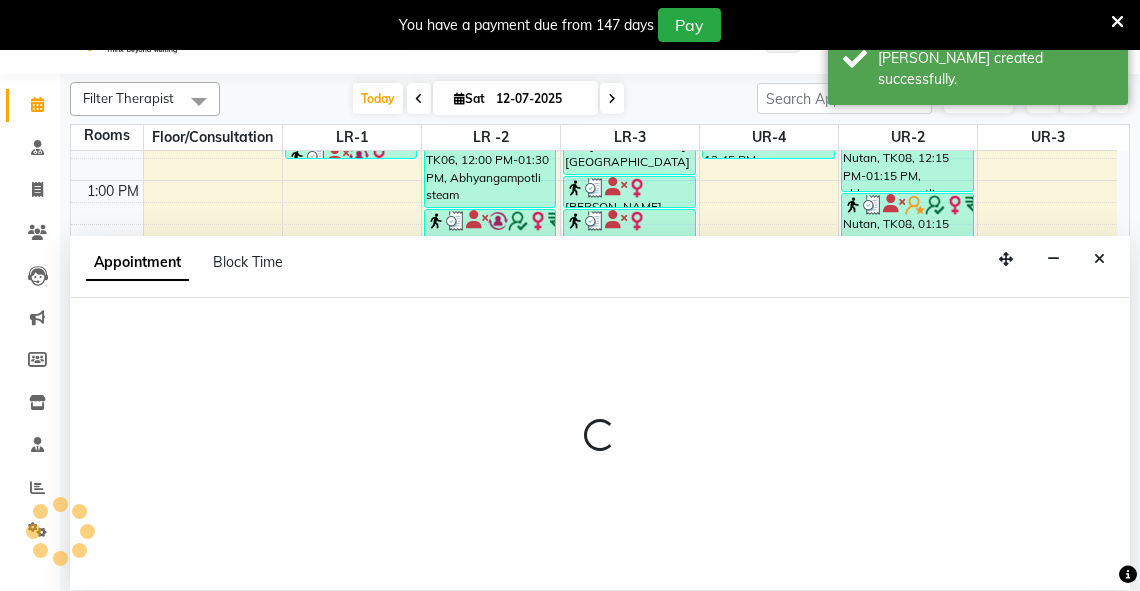select on "tentative" 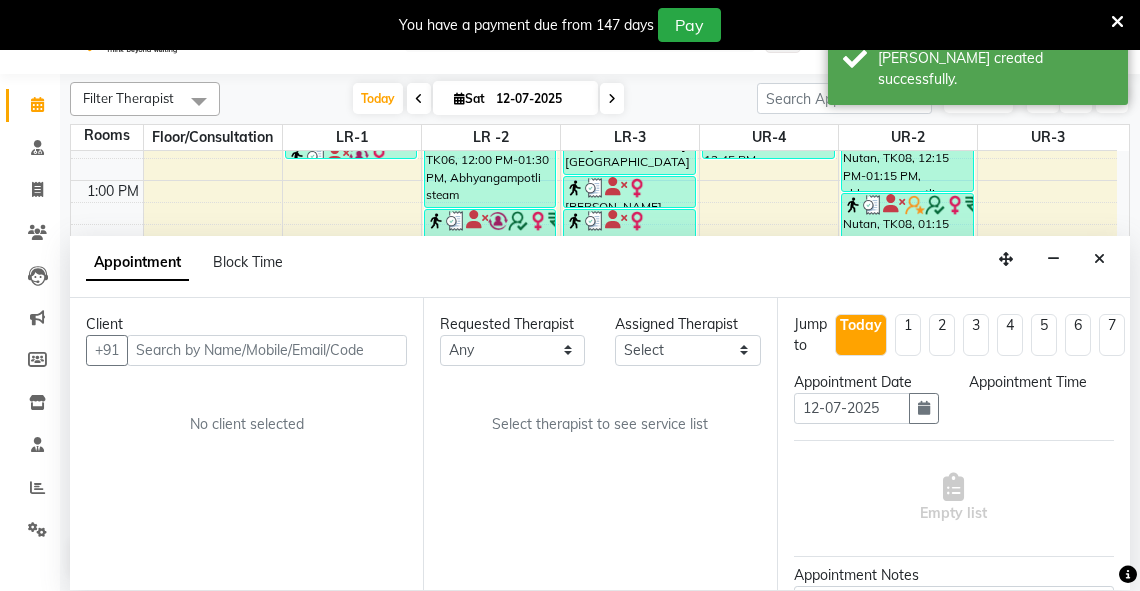 scroll, scrollTop: 50, scrollLeft: 0, axis: vertical 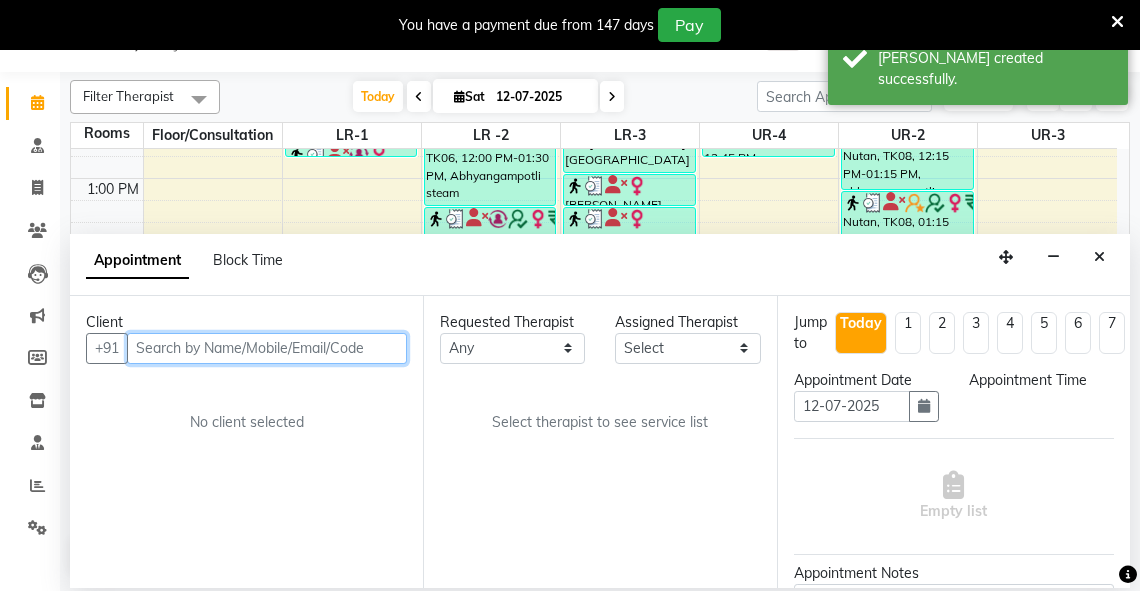 select on "900" 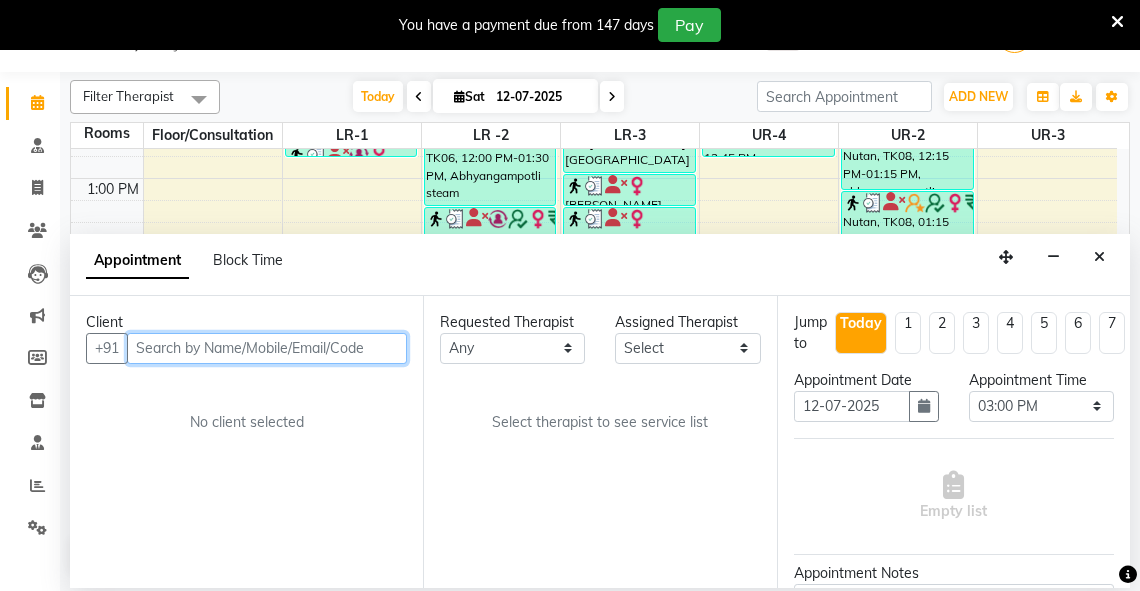 click at bounding box center (267, 348) 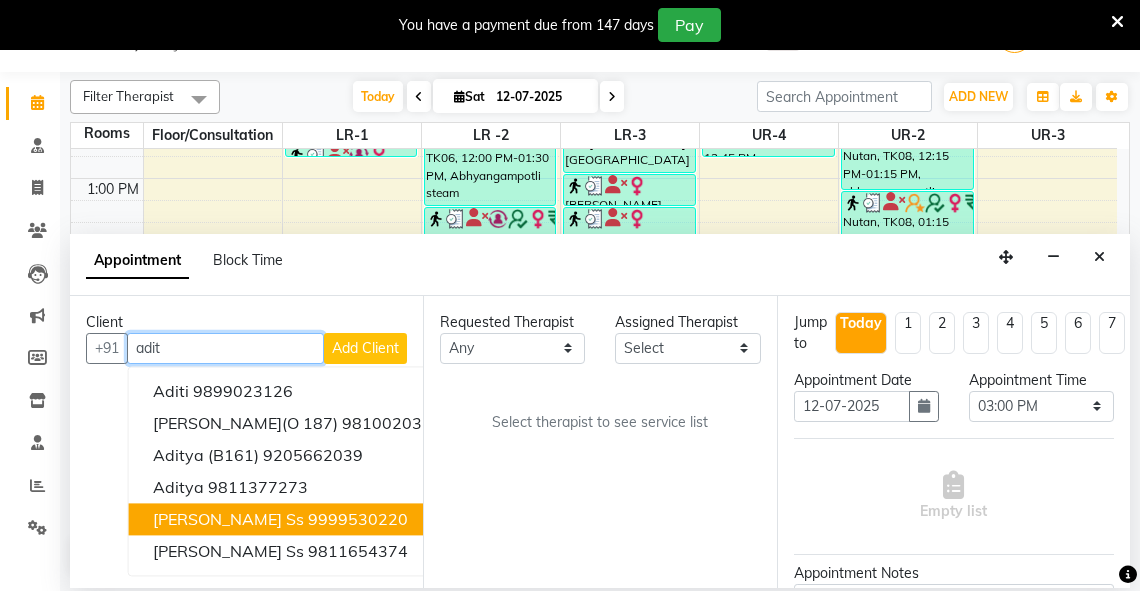 click on "Aditi Chowhan ss" at bounding box center (228, 519) 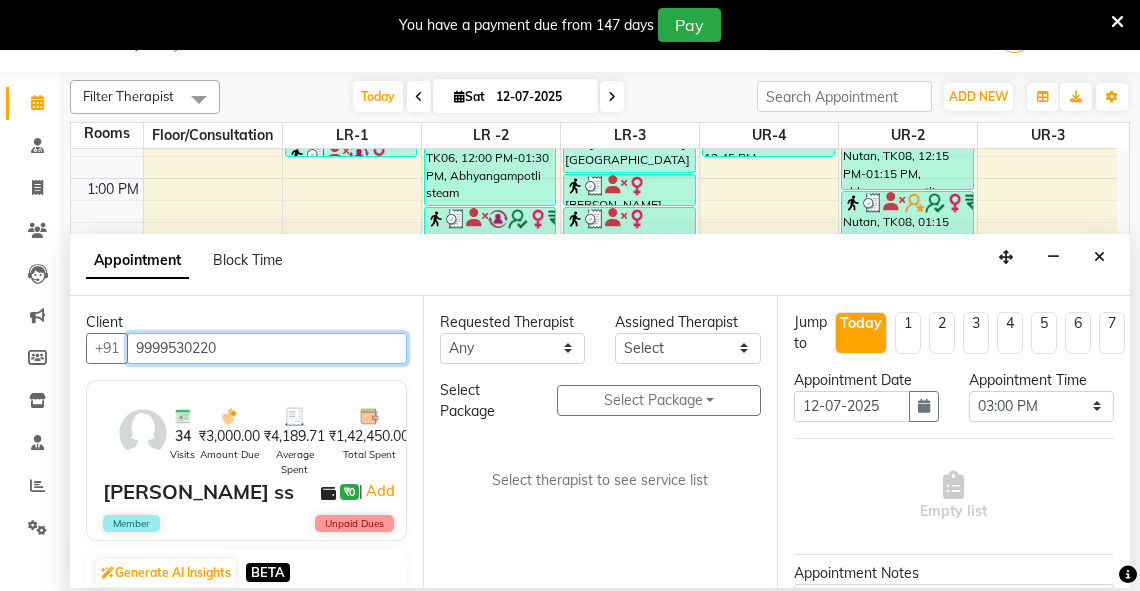 type on "9999530220" 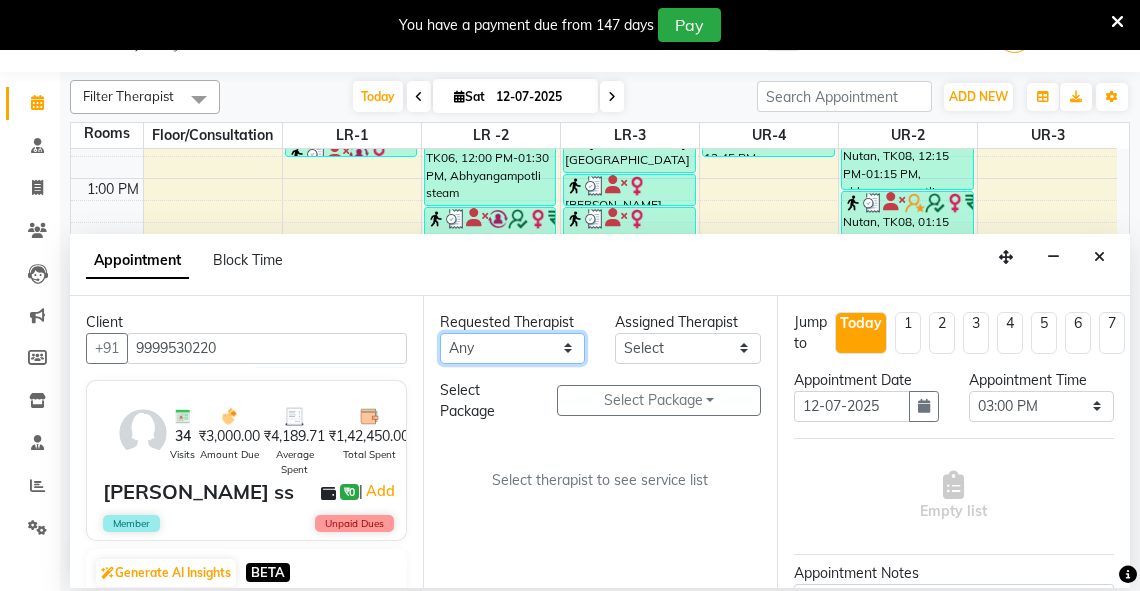 click on "Any Adarsh Akshaya V Aleena Thankachan Anakha A K Anaswara N anusha  Dhaneesha Dr JIJI K P elizabeth gopika Guddu Maurya JISHNU maneesha a Manoj K M OTHER BRANCH Sardinia Shyamjith Vineeth Vijayan vishnu priya yadhu" at bounding box center [512, 348] 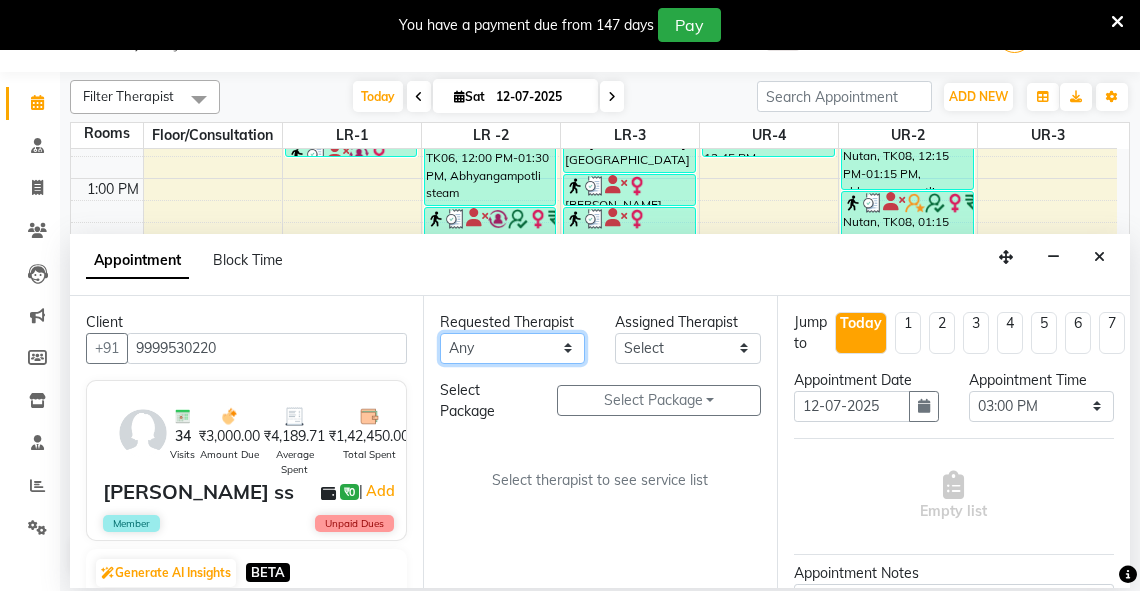 select on "71369" 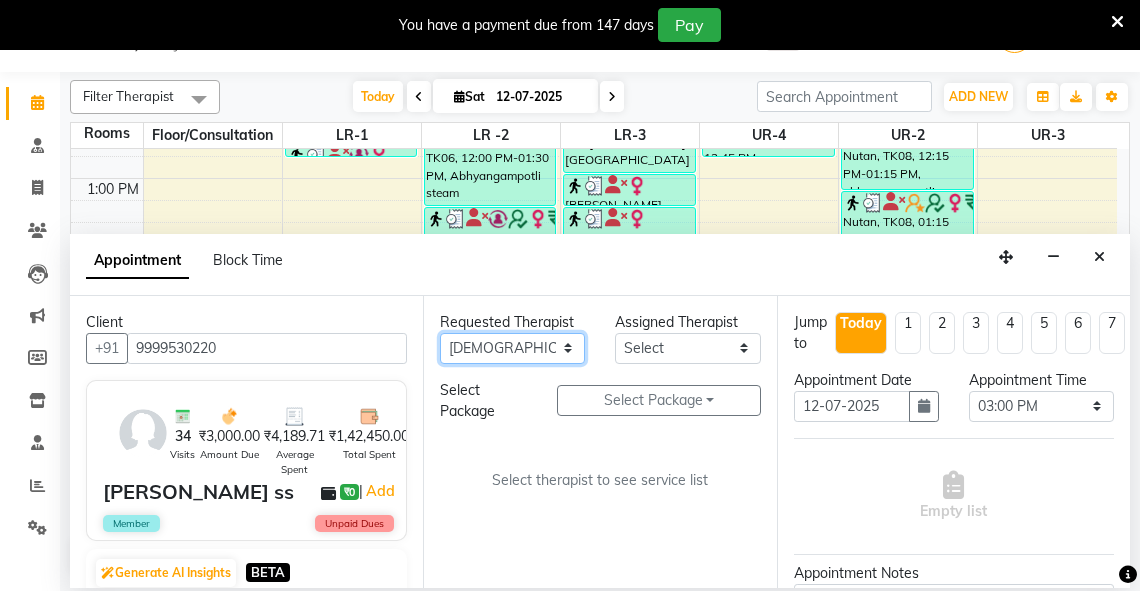 click on "Any Adarsh Akshaya V Aleena Thankachan Anakha A K Anaswara N anusha  Dhaneesha Dr JIJI K P elizabeth gopika Guddu Maurya JISHNU maneesha a Manoj K M OTHER BRANCH Sardinia Shyamjith Vineeth Vijayan vishnu priya yadhu" at bounding box center [512, 348] 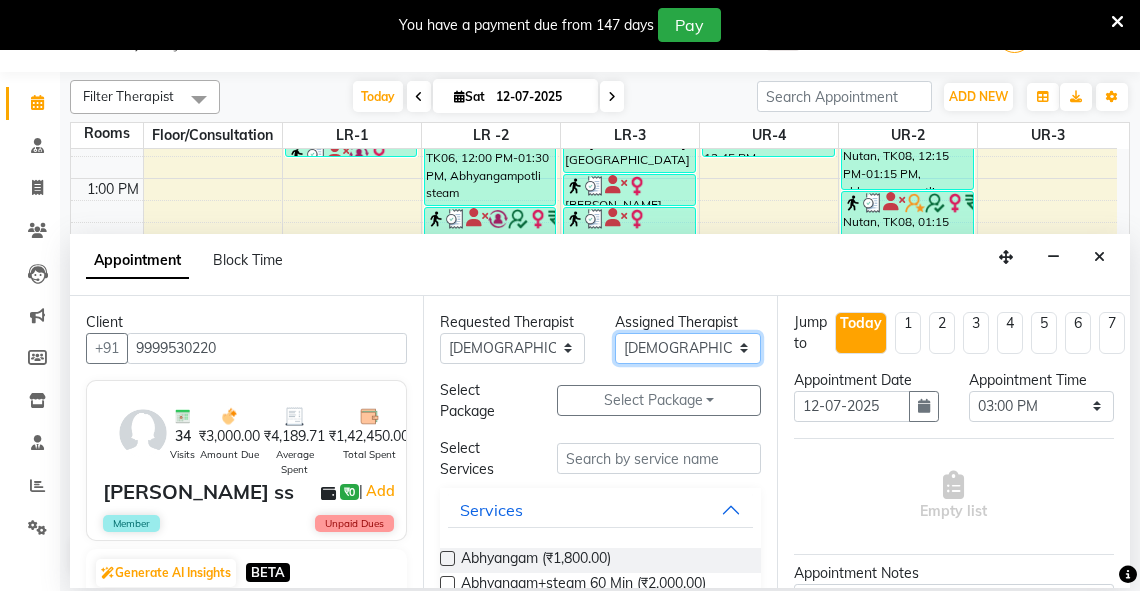 click on "Select Adarsh Akshaya V Aleena Thankachan Anakha A K Anaswara N anusha  Dhaneesha Dr JIJI K P elizabeth gopika Guddu Maurya JISHNU maneesha a Manoj K M OTHER BRANCH Sardinia Shyamjith Vineeth Vijayan vishnu priya yadhu" at bounding box center [687, 348] 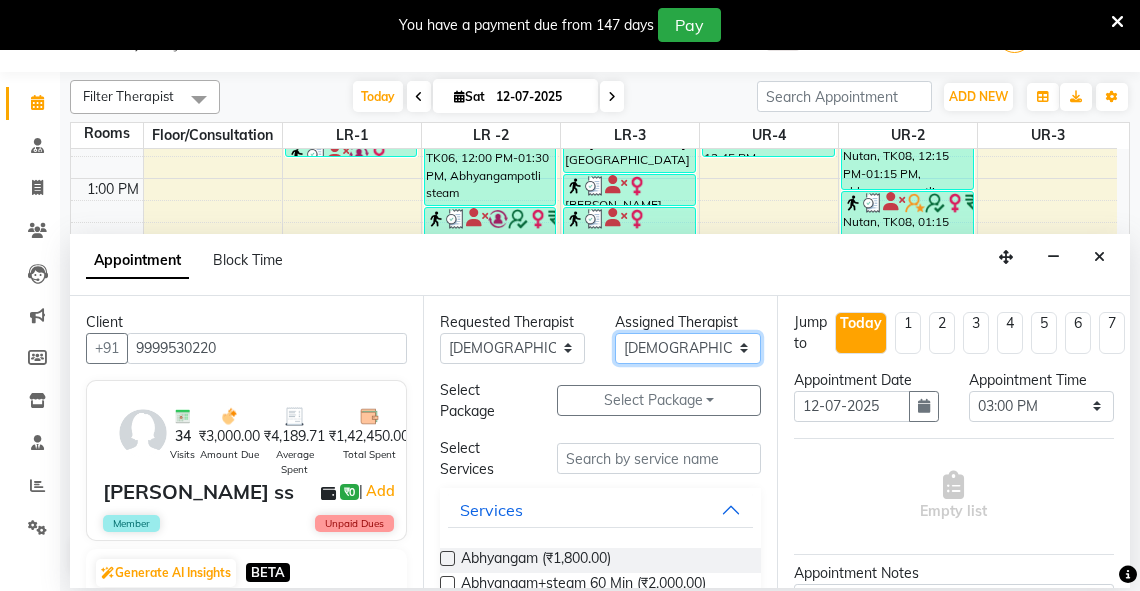 select on "71499" 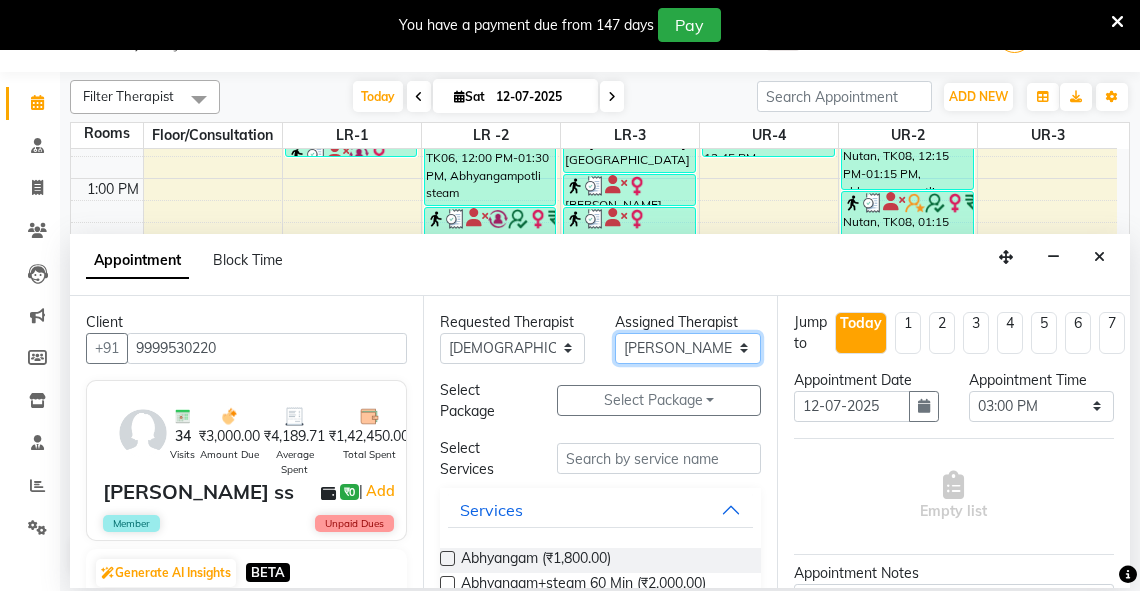 click on "Select Adarsh Akshaya V Aleena Thankachan Anakha A K Anaswara N anusha  Dhaneesha Dr JIJI K P elizabeth gopika Guddu Maurya JISHNU maneesha a Manoj K M OTHER BRANCH Sardinia Shyamjith Vineeth Vijayan vishnu priya yadhu" at bounding box center (687, 348) 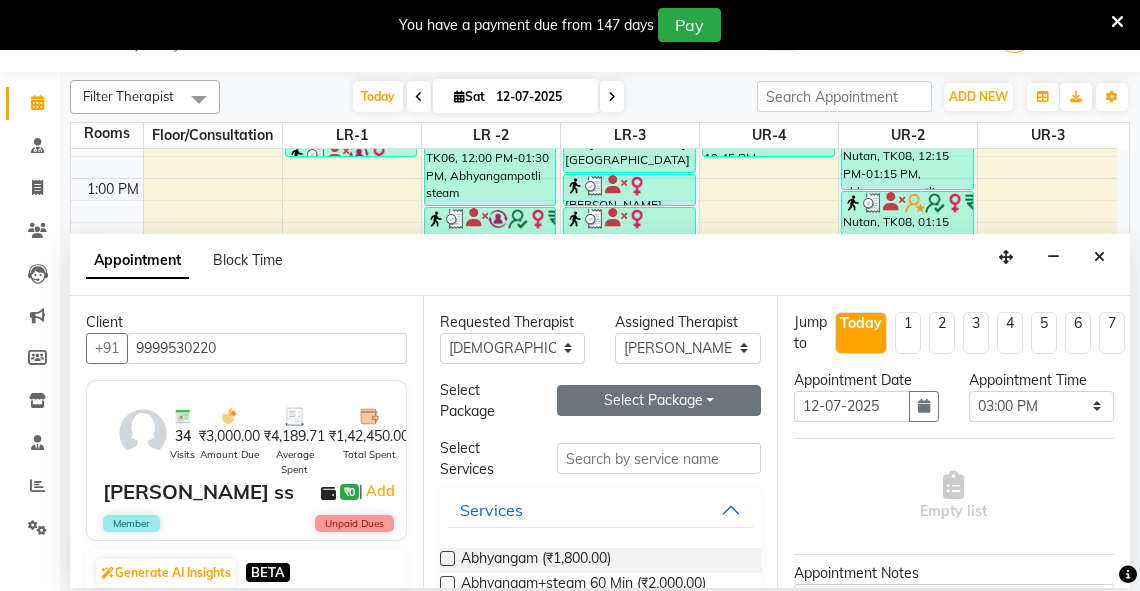 click on "Select Package  Toggle Dropdown" at bounding box center [659, 400] 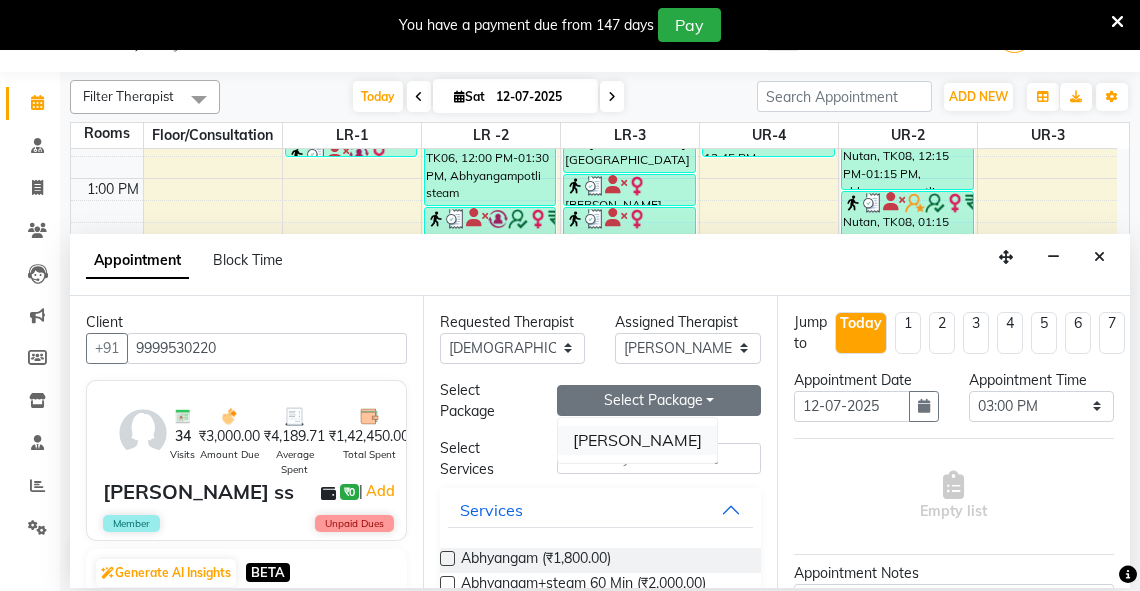 click on "swaroop aditi" at bounding box center (637, 440) 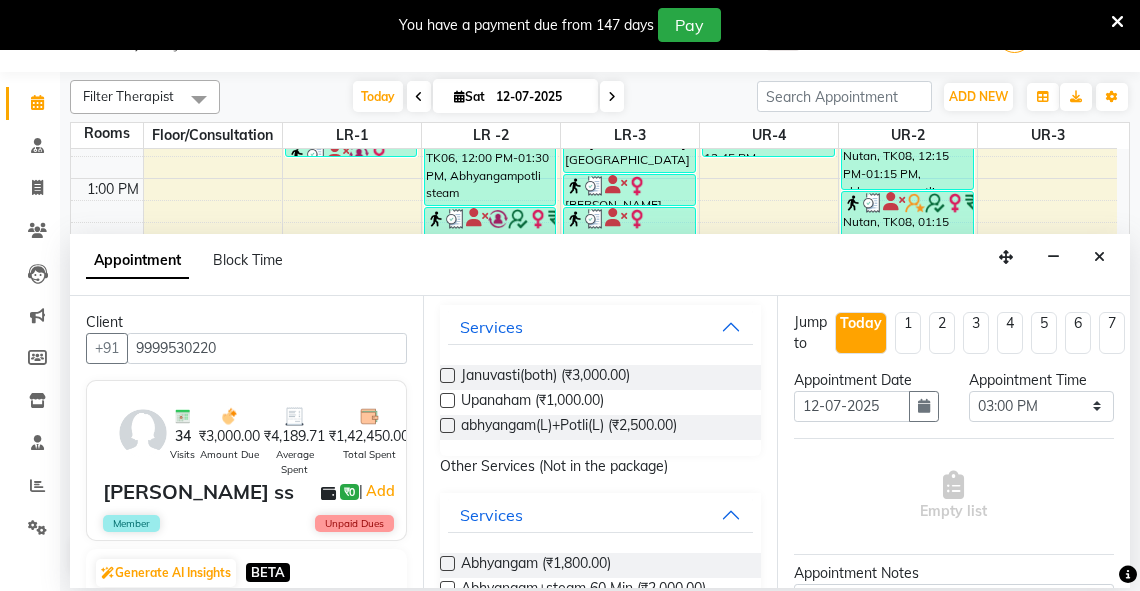 scroll, scrollTop: 192, scrollLeft: 0, axis: vertical 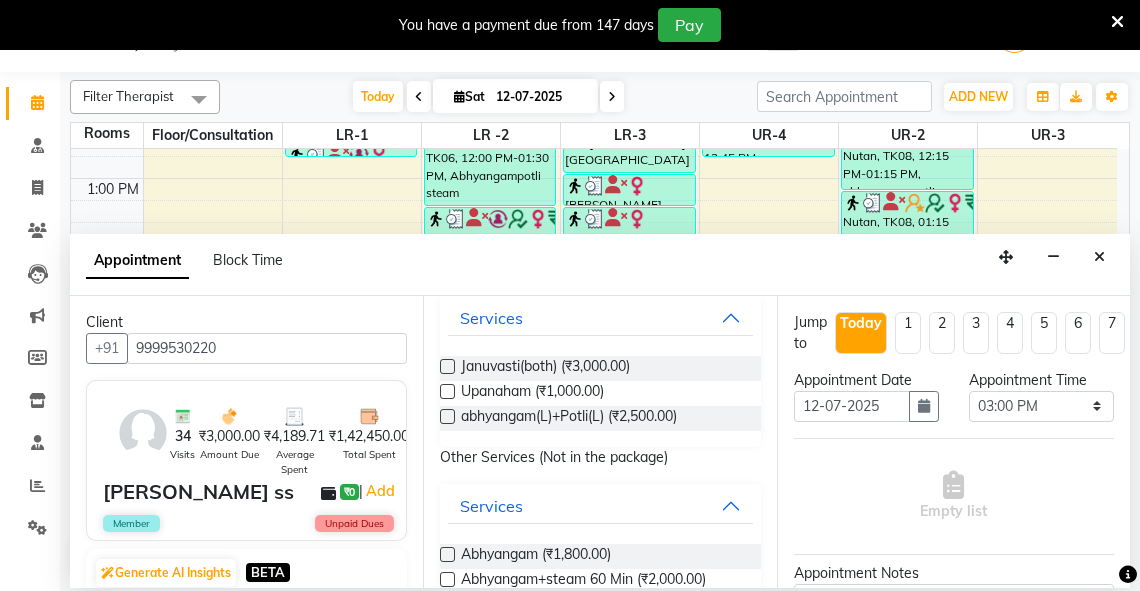 click at bounding box center [447, 416] 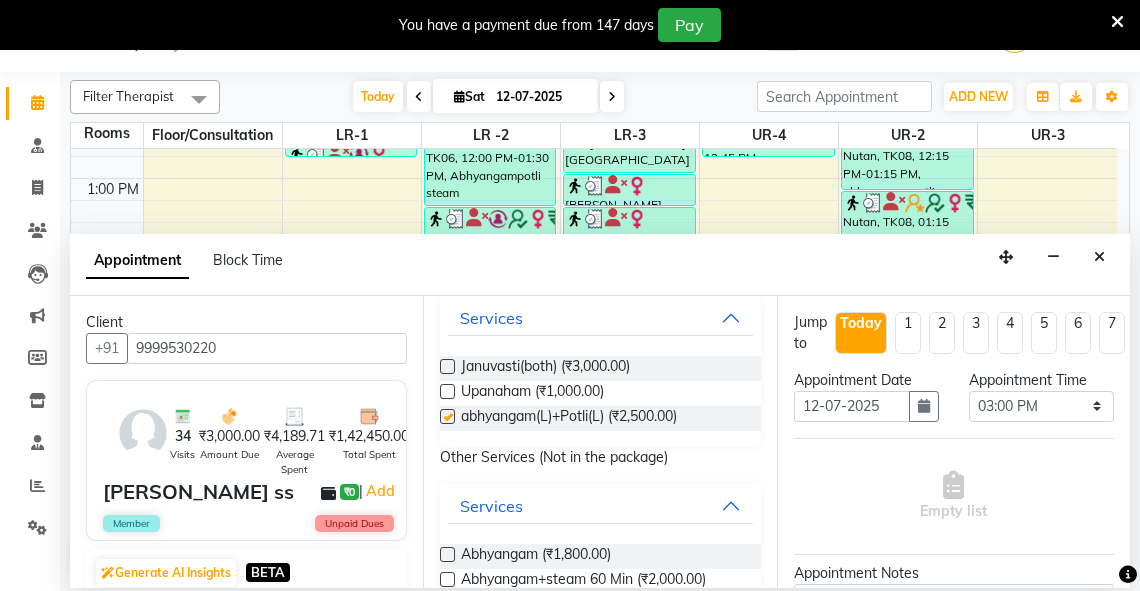 select on "2648" 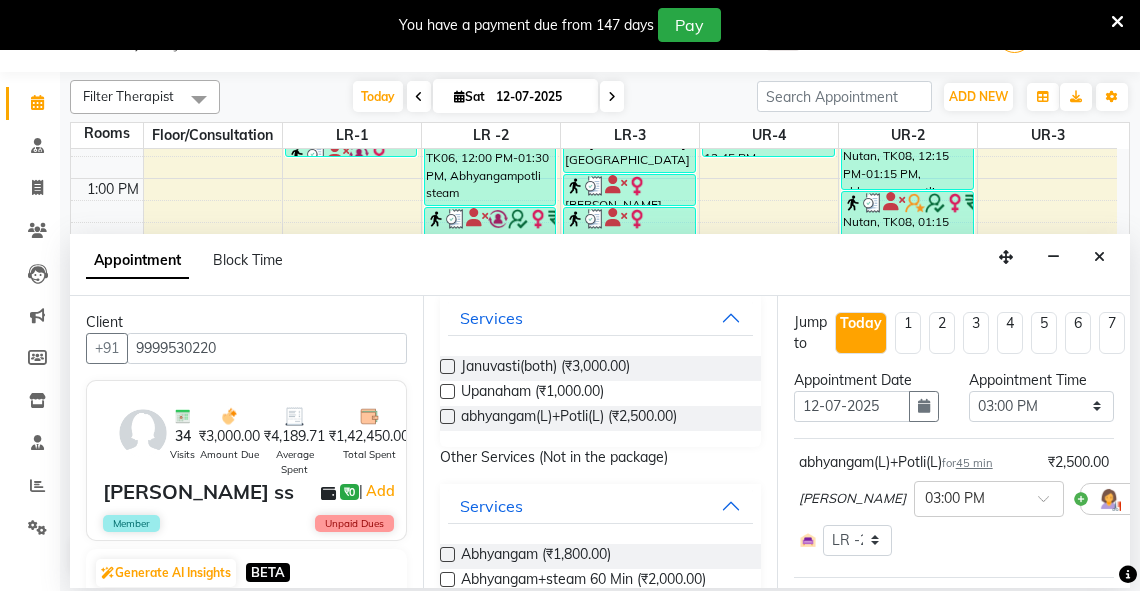 checkbox on "false" 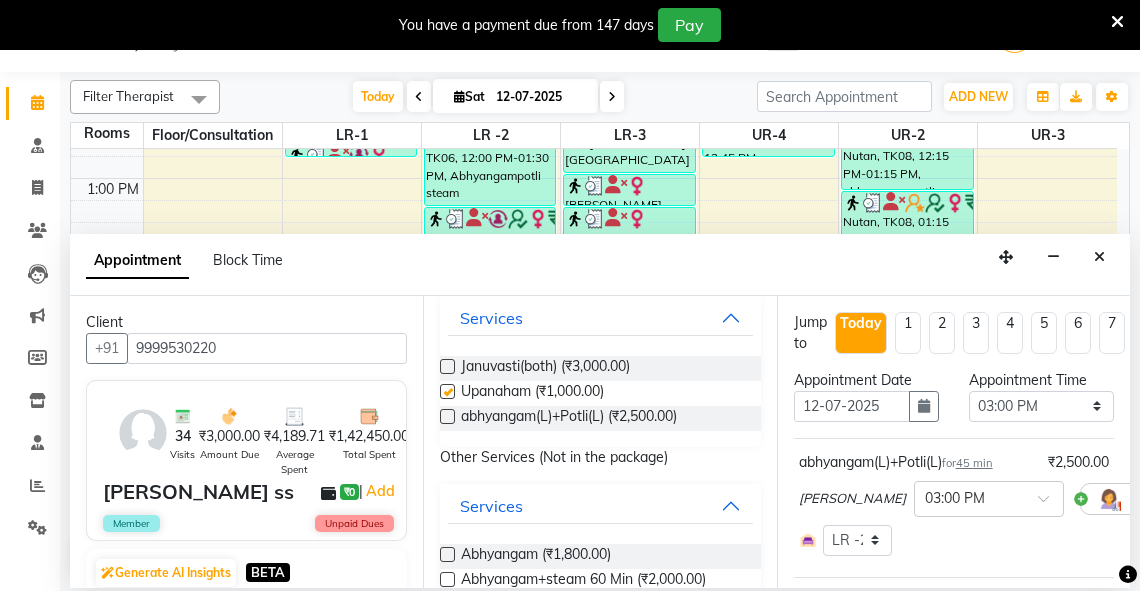 select on "2648" 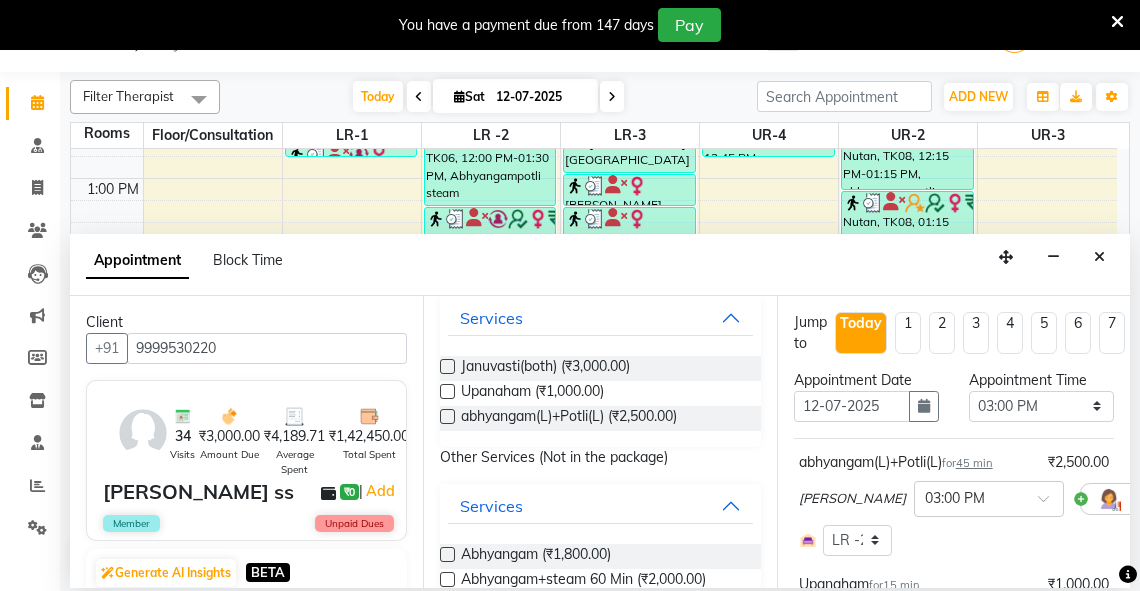 checkbox on "false" 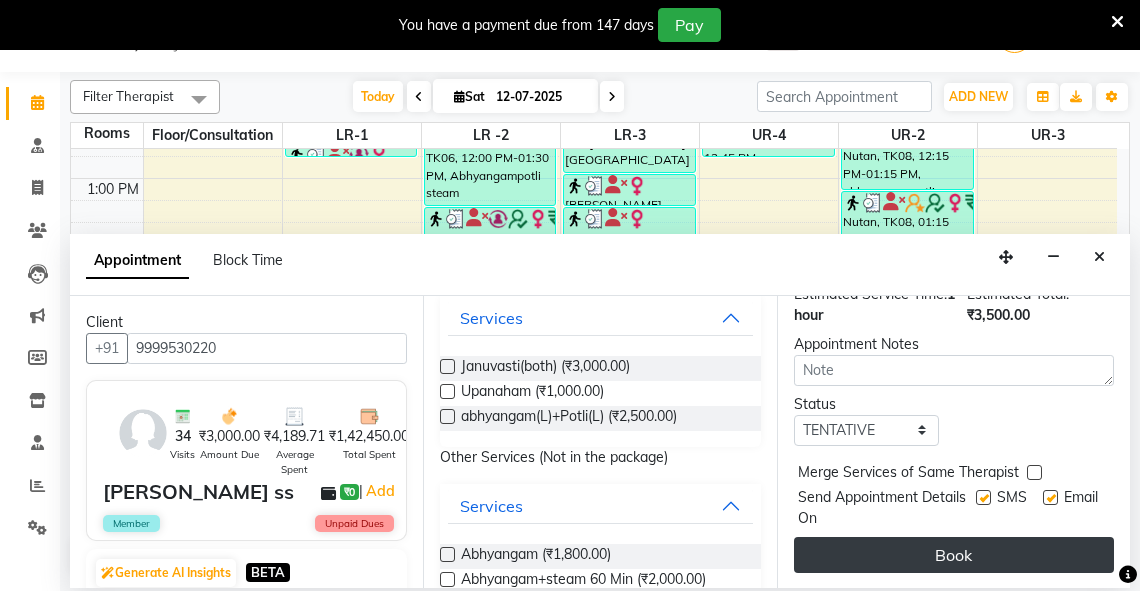 click on "Book" at bounding box center [954, 555] 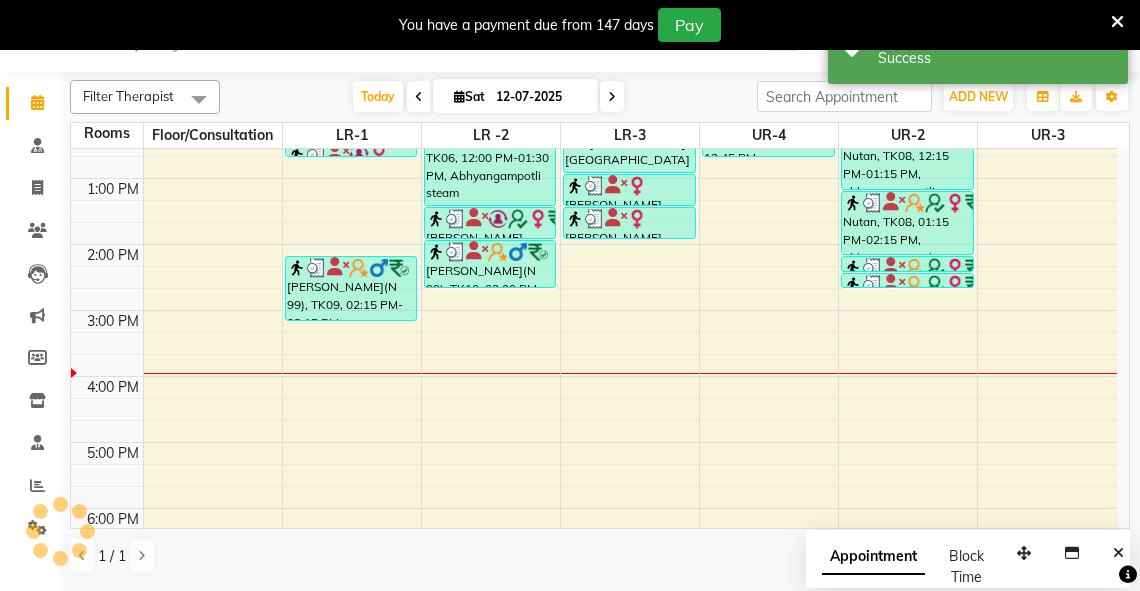 scroll, scrollTop: 0, scrollLeft: 0, axis: both 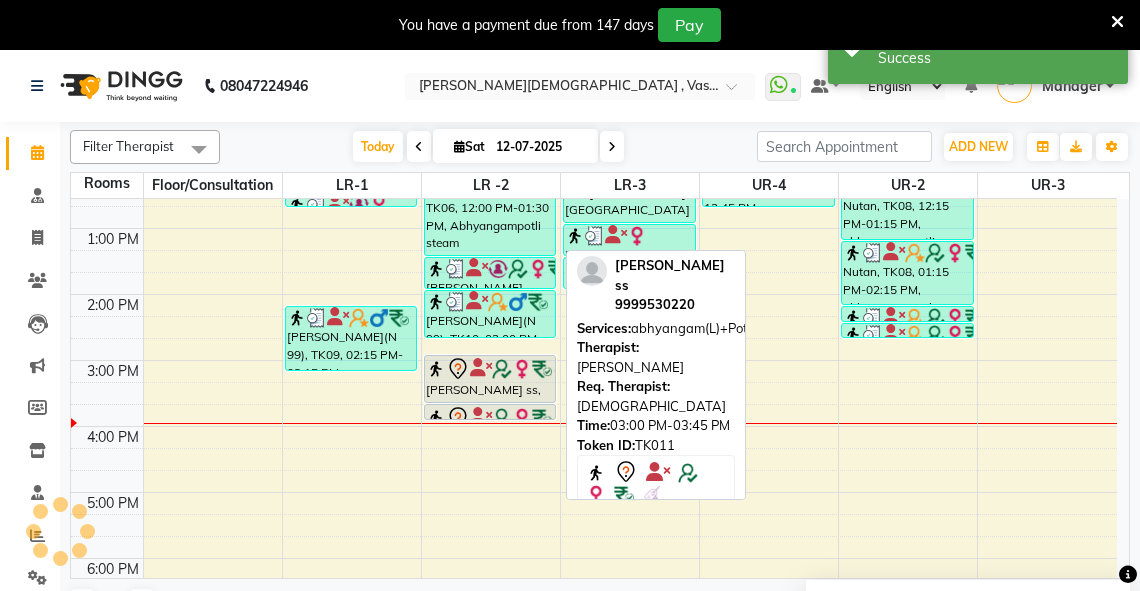 click on "[PERSON_NAME] ss, TK11, 03:00 PM-03:45 PM,  abhyangam(L)+Potli(L)" at bounding box center (490, 379) 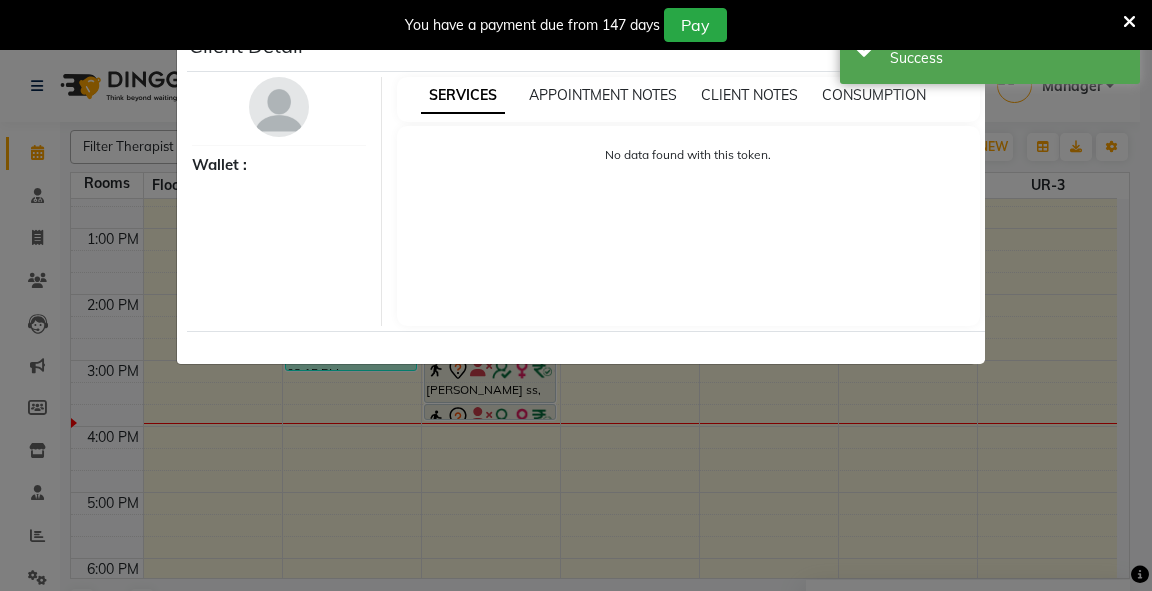 select on "7" 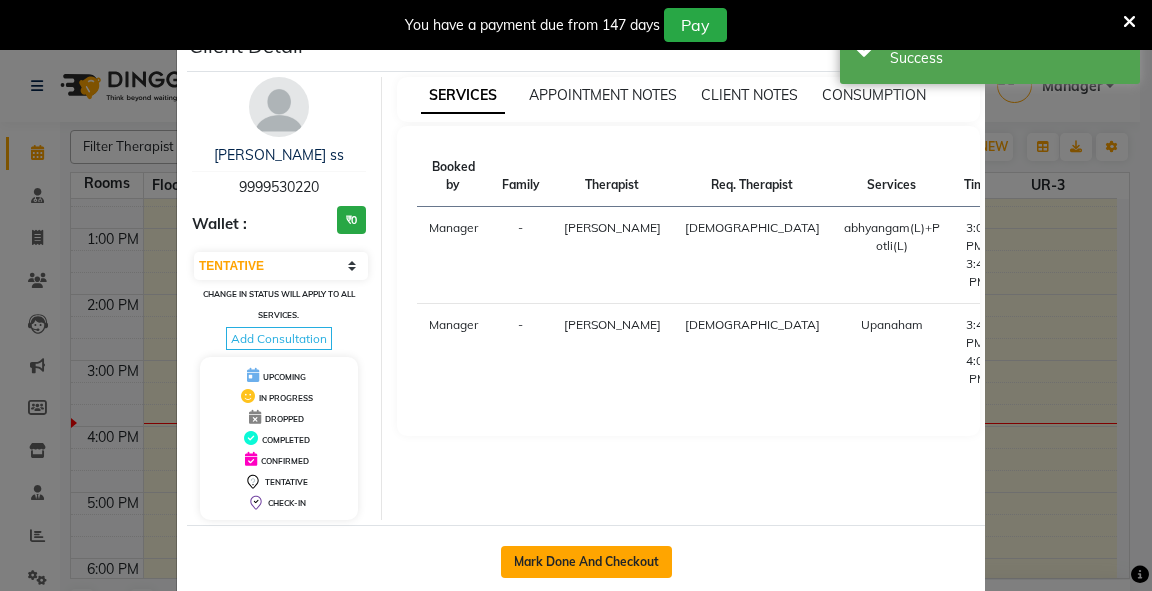 click on "Mark Done And Checkout" 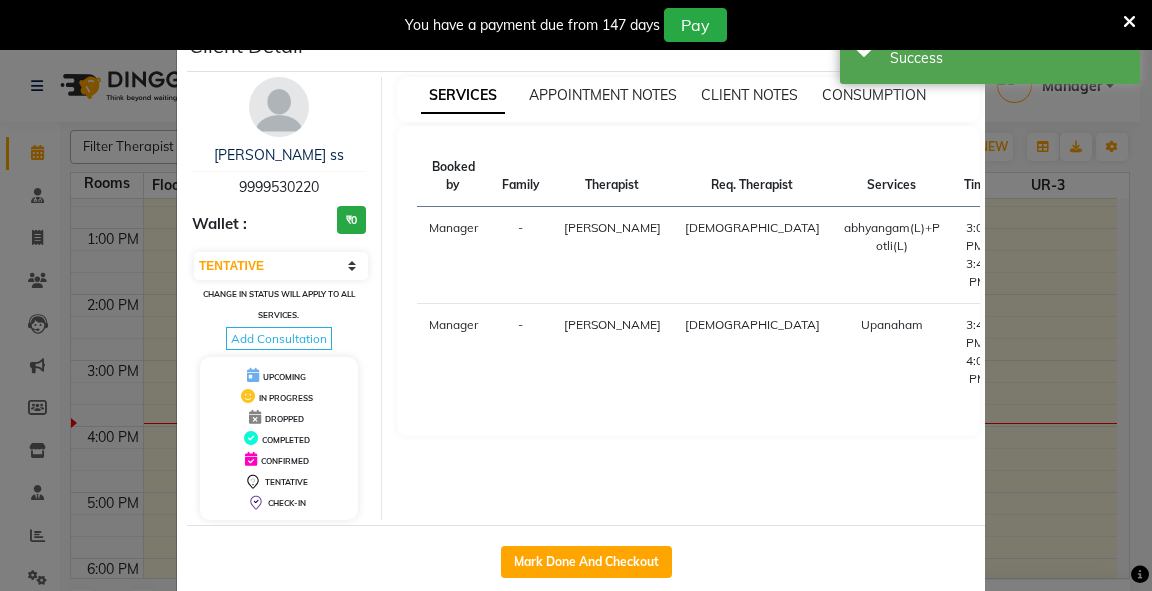 select on "service" 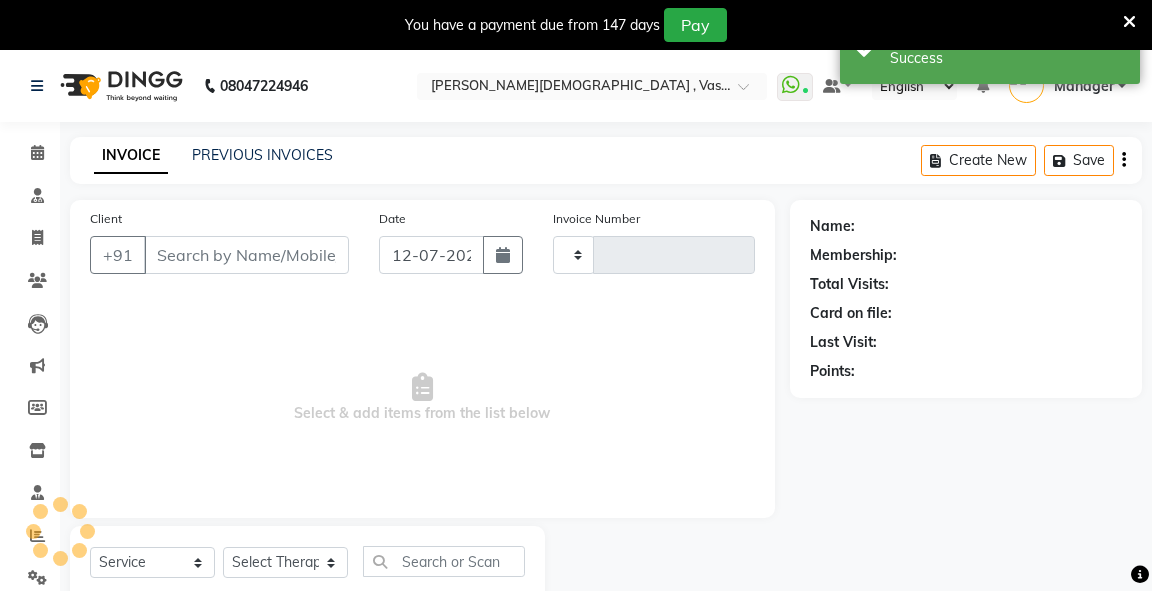 type on "1862" 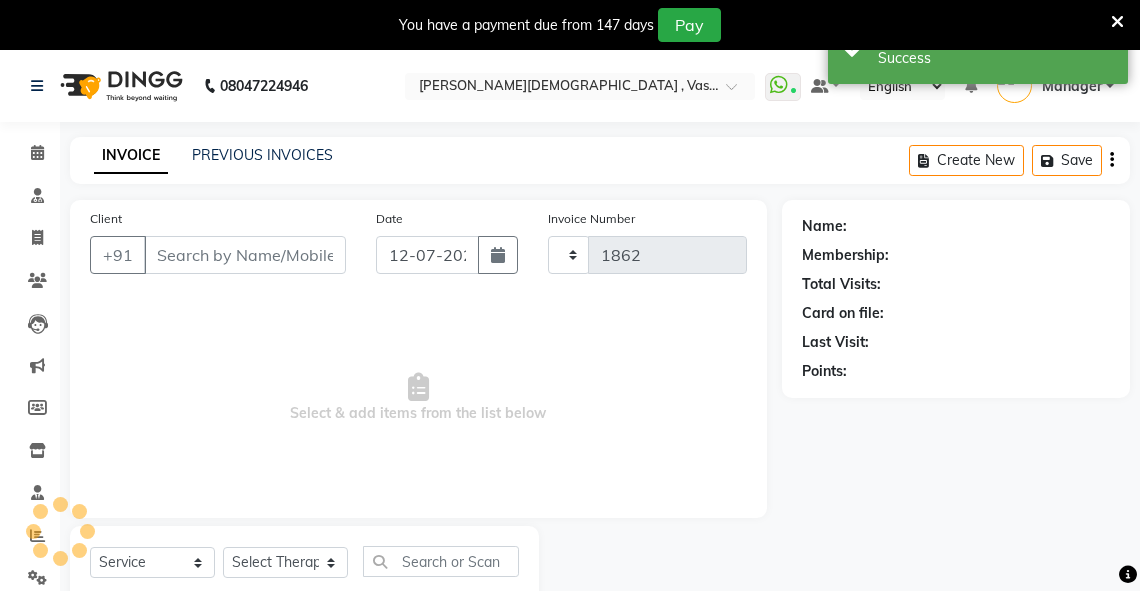 select on "5571" 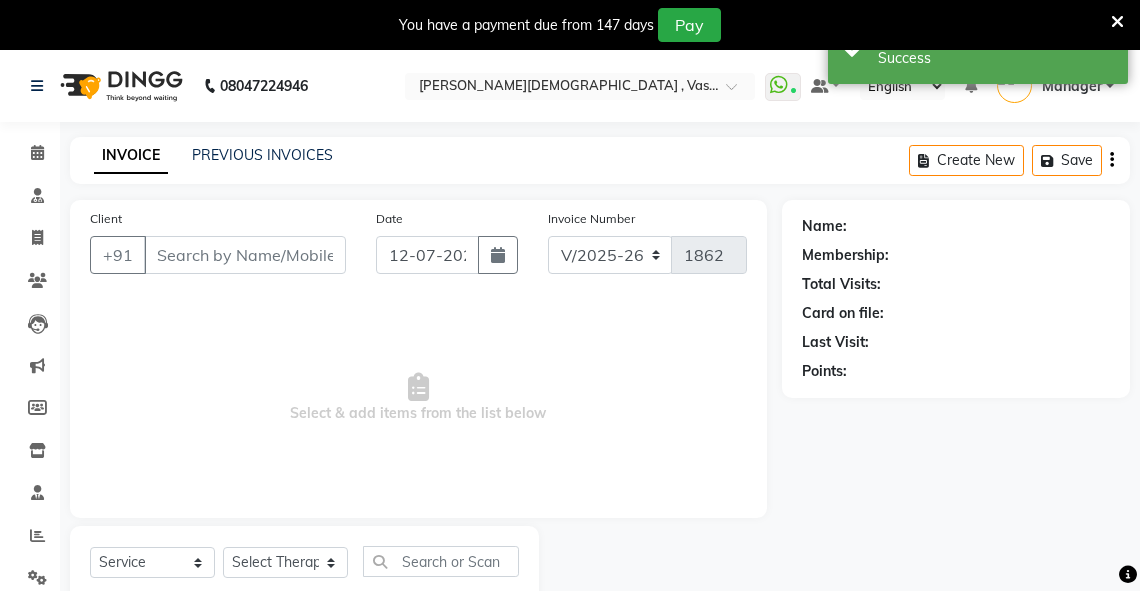 scroll, scrollTop: 60, scrollLeft: 0, axis: vertical 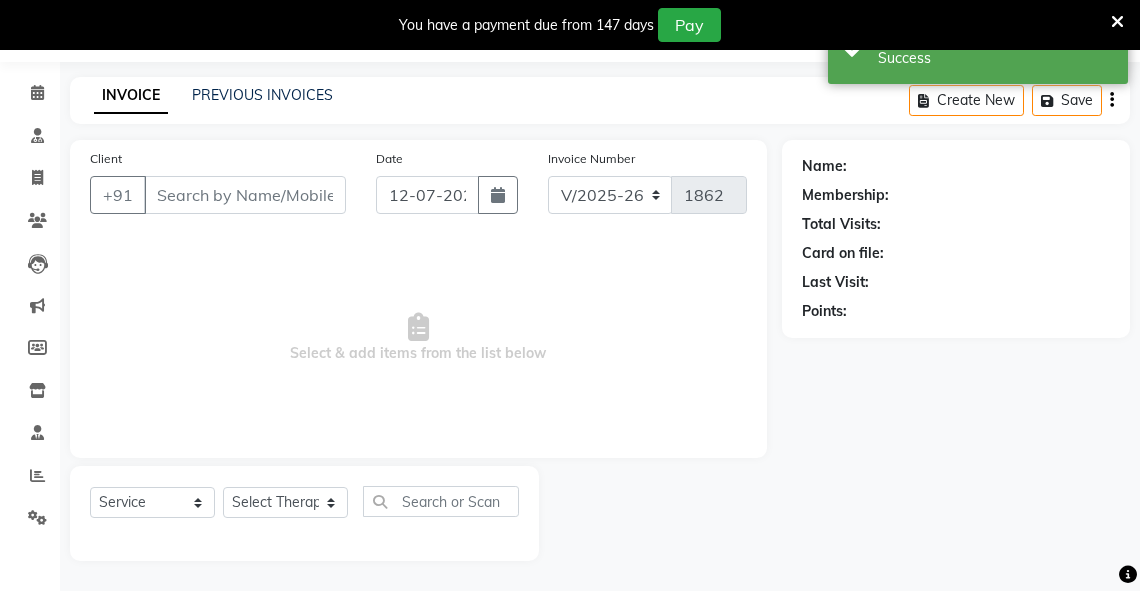 type on "9999530220" 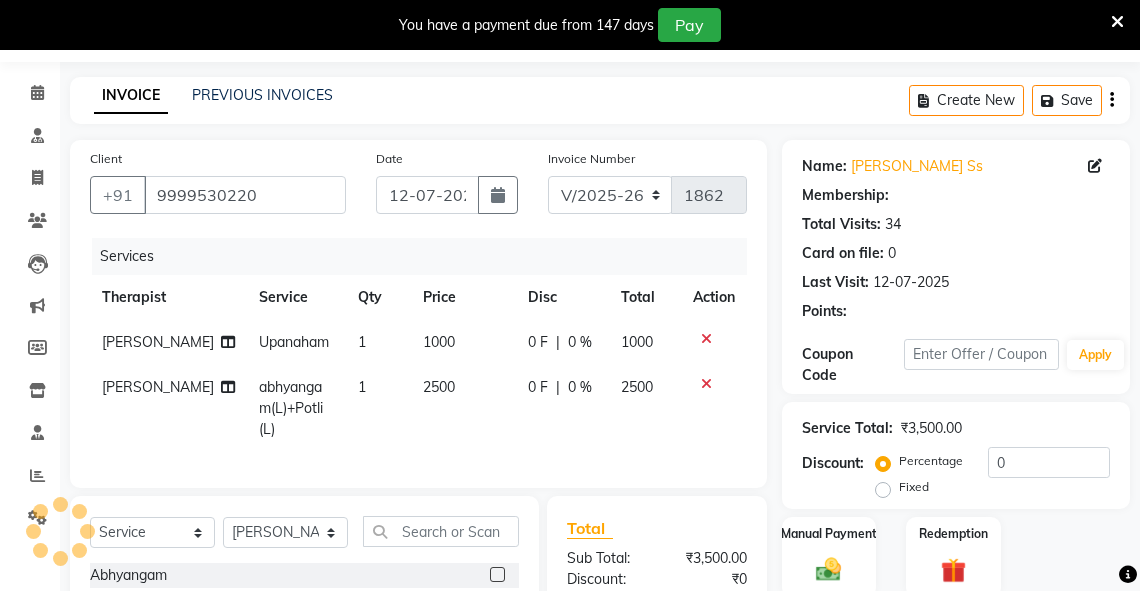 select on "1: Object" 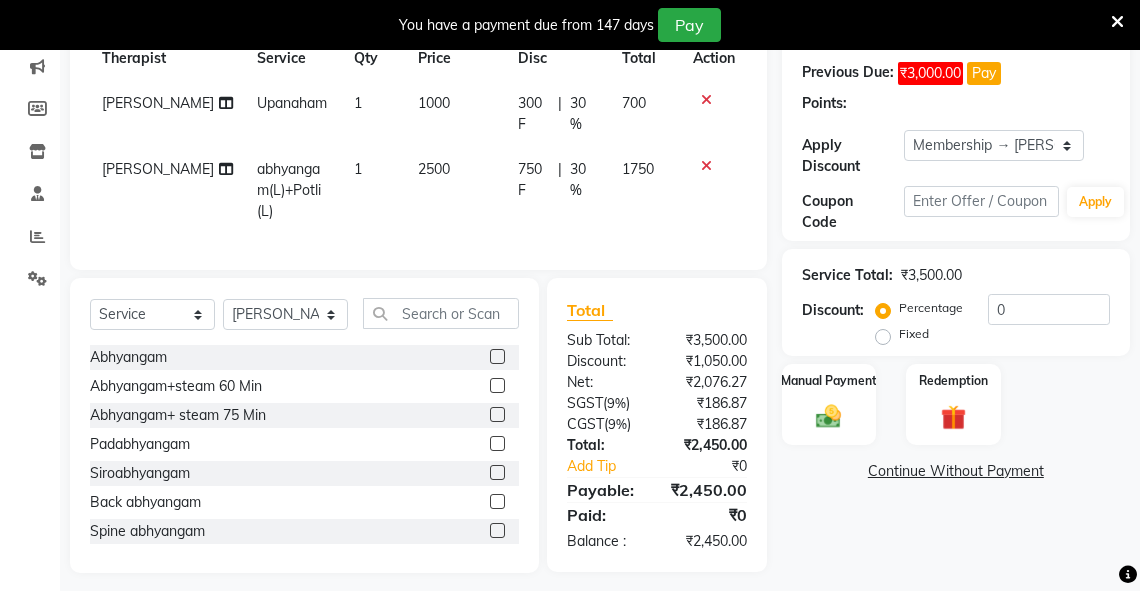 scroll, scrollTop: 324, scrollLeft: 0, axis: vertical 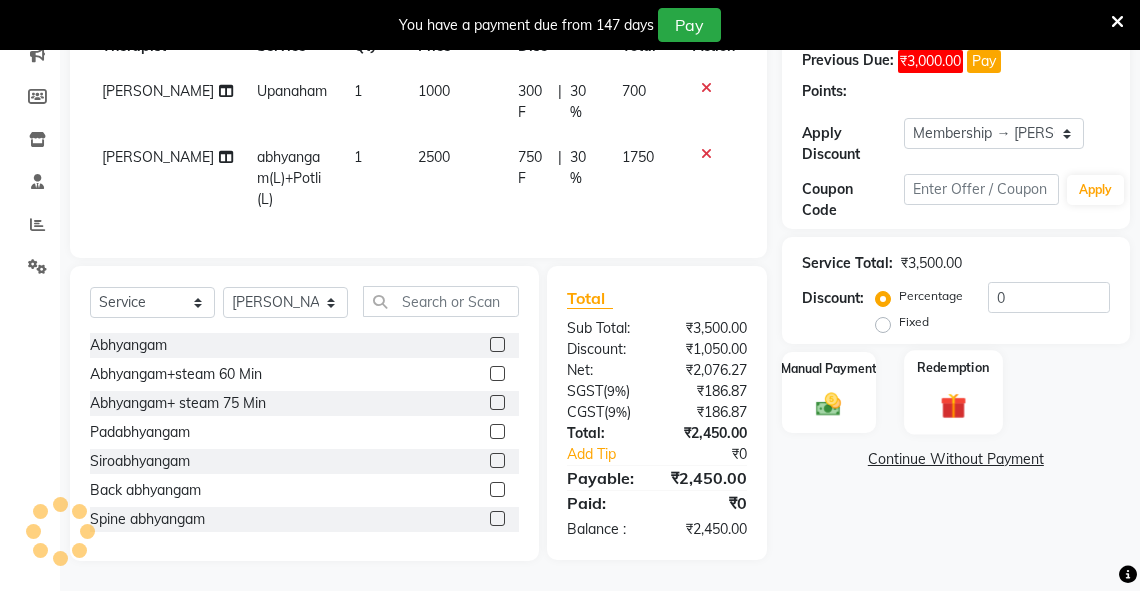 type on "30" 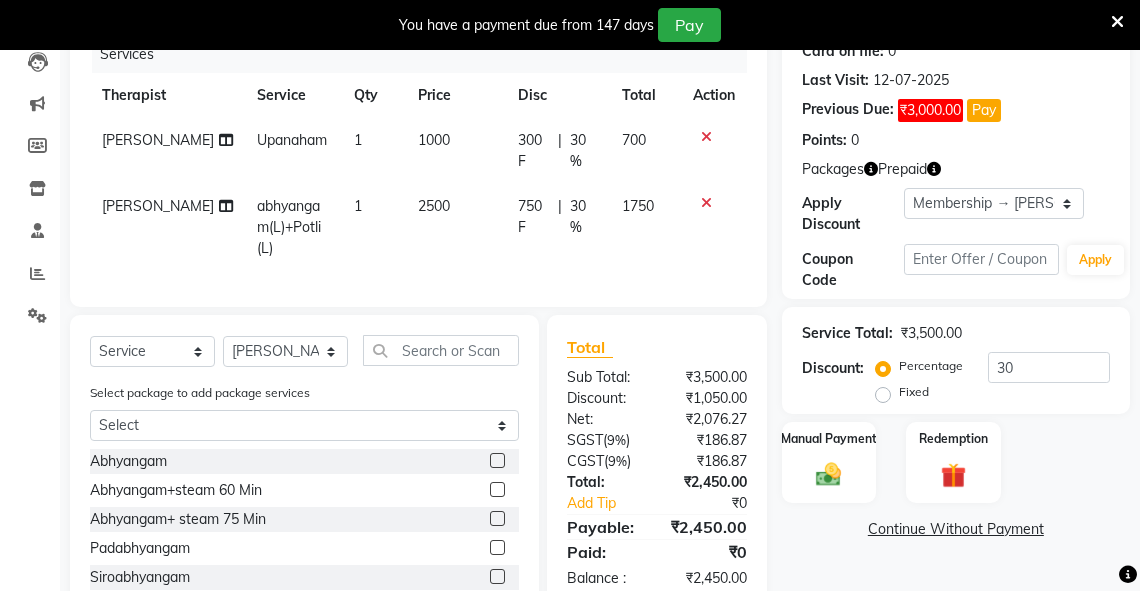 scroll, scrollTop: 392, scrollLeft: 0, axis: vertical 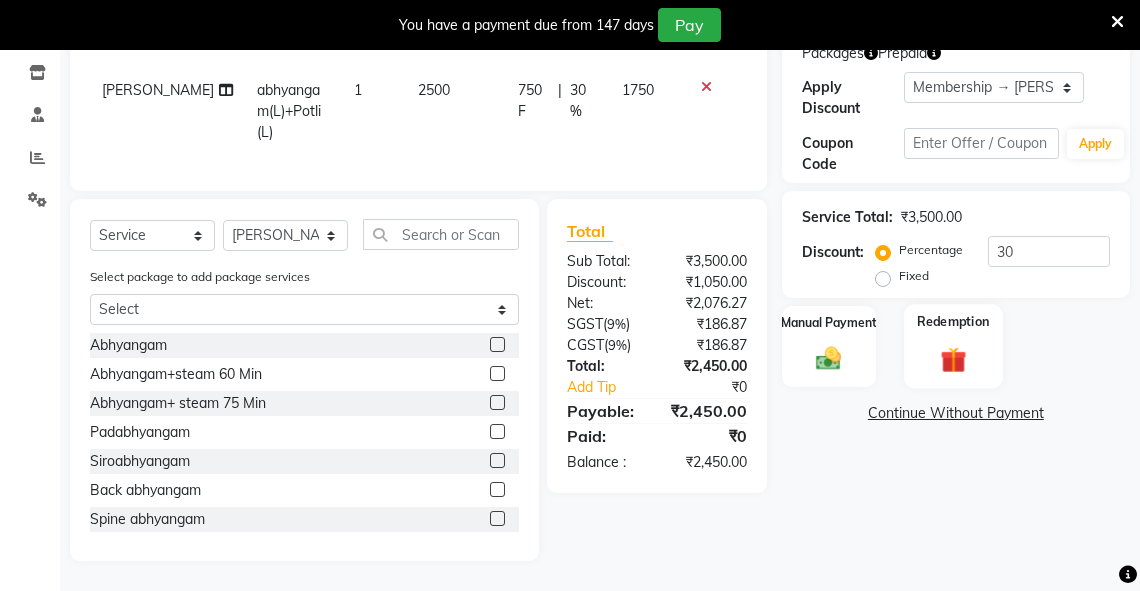 click on "Redemption" 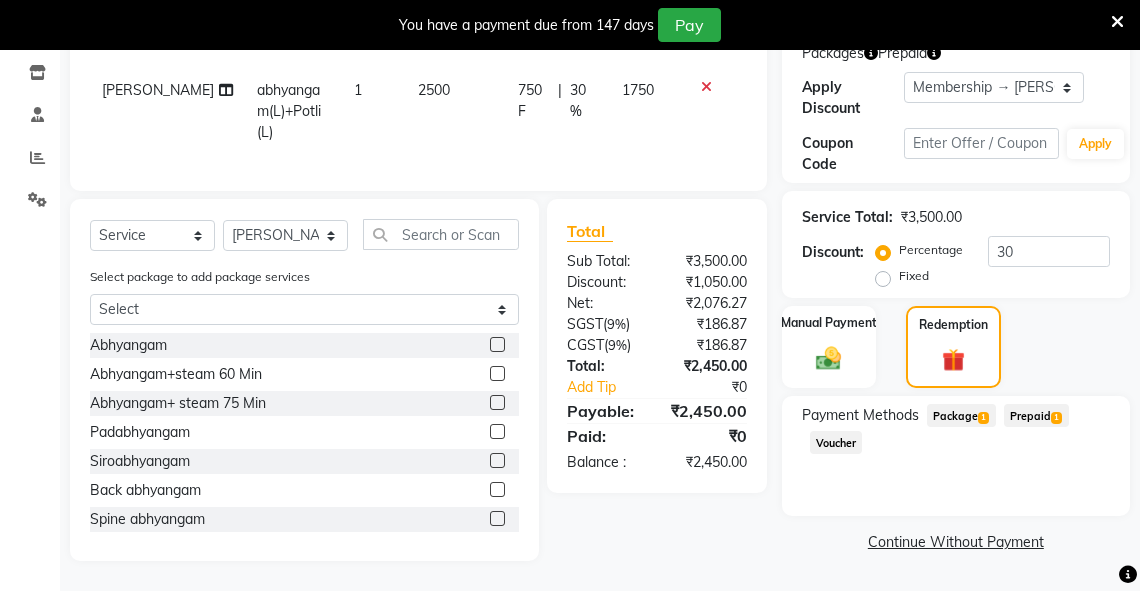 click on "Package  1" 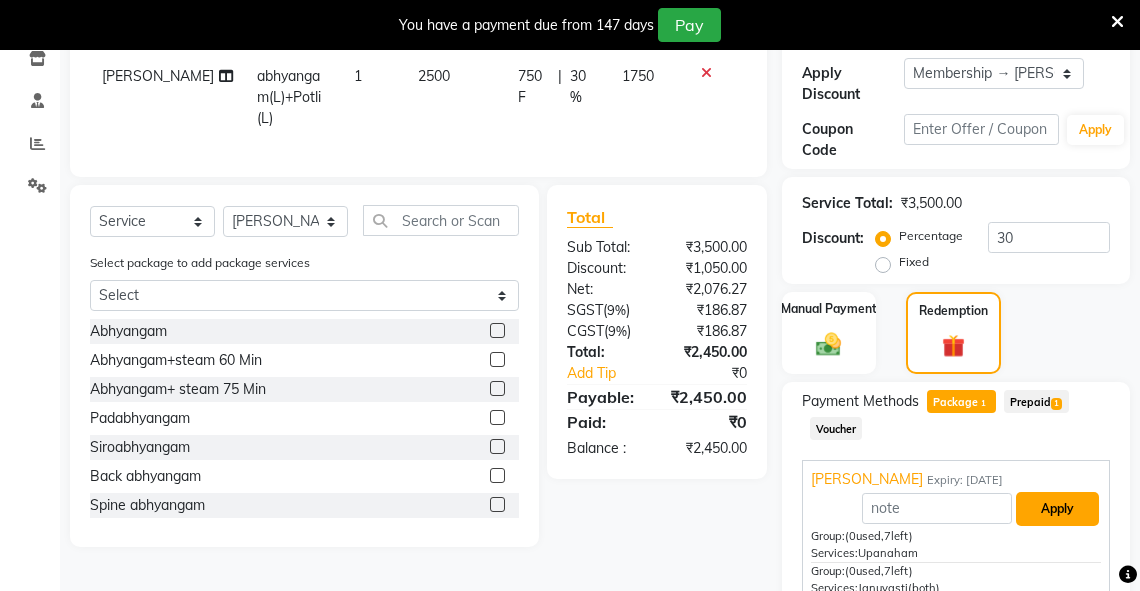 drag, startPoint x: 1051, startPoint y: 506, endPoint x: 1113, endPoint y: 480, distance: 67.23094 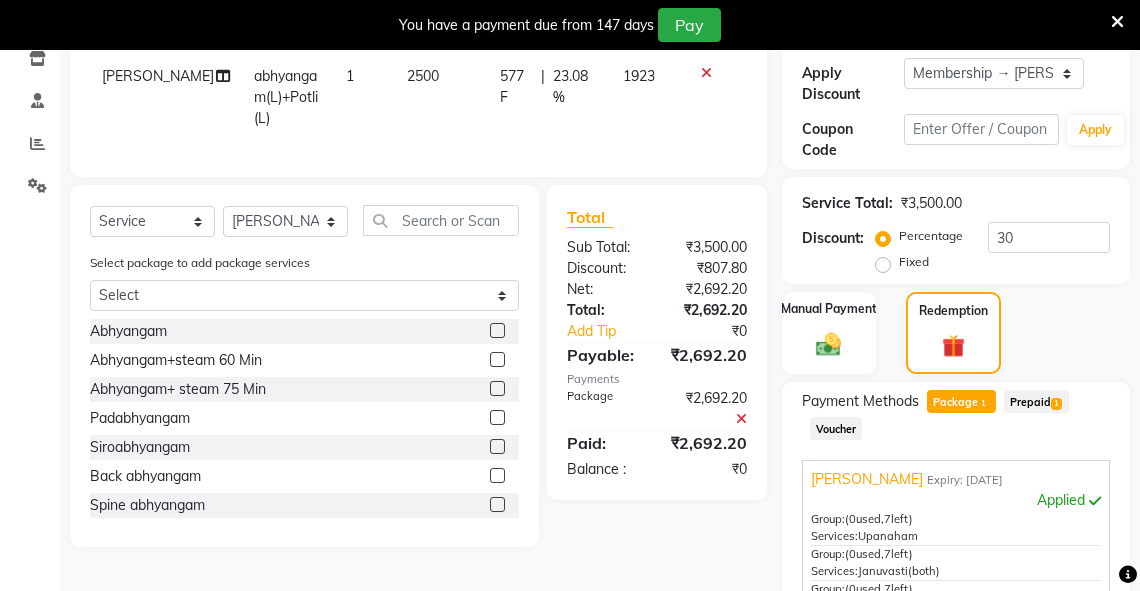scroll, scrollTop: 632, scrollLeft: 0, axis: vertical 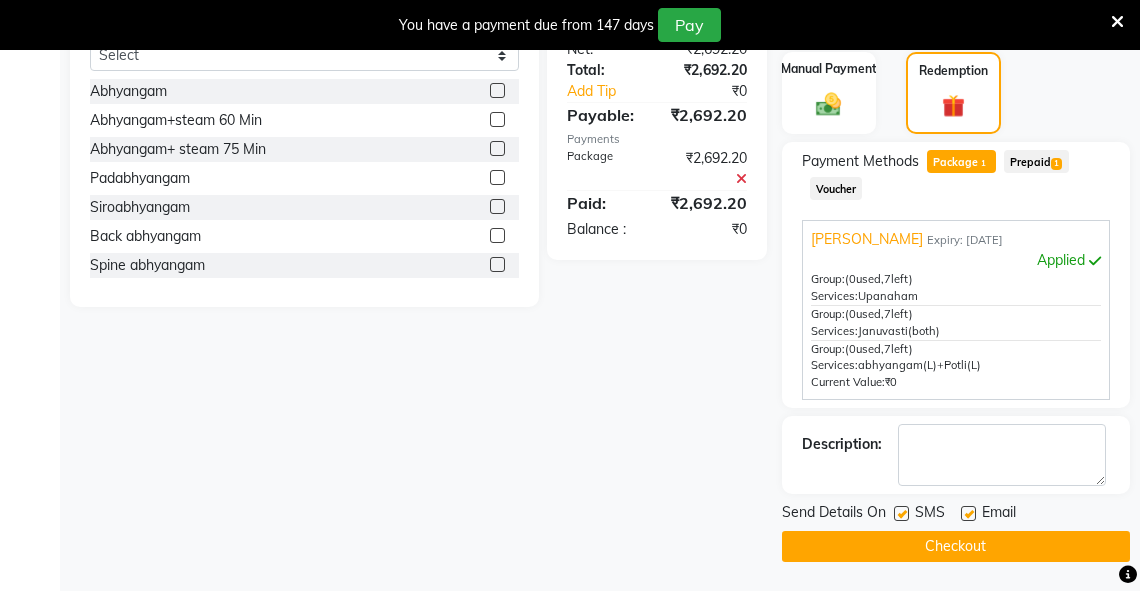 click on "Checkout" 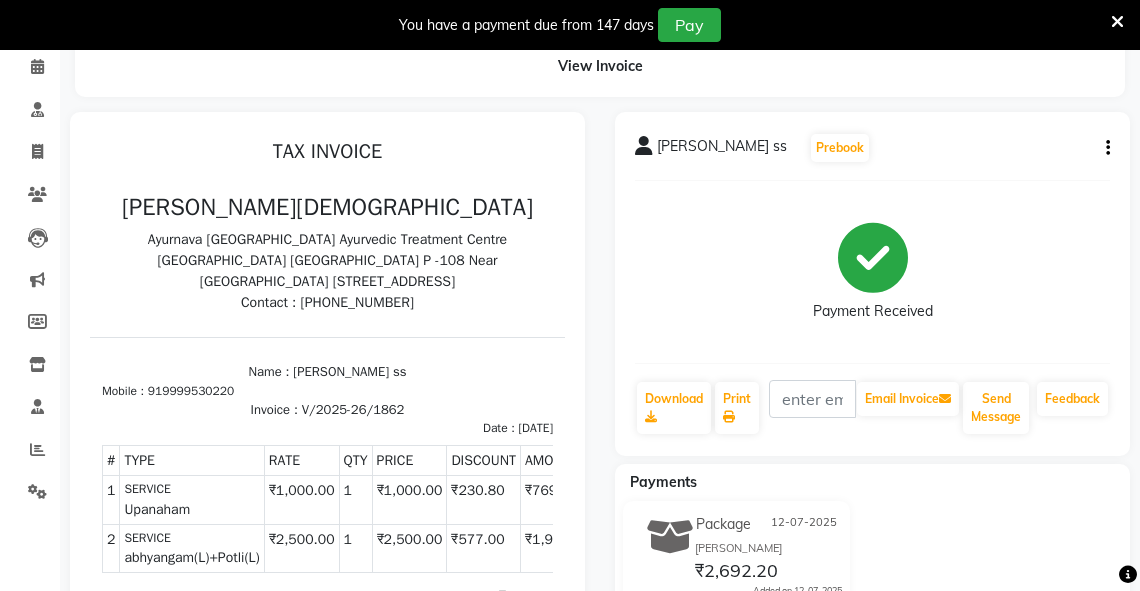 scroll, scrollTop: 0, scrollLeft: 0, axis: both 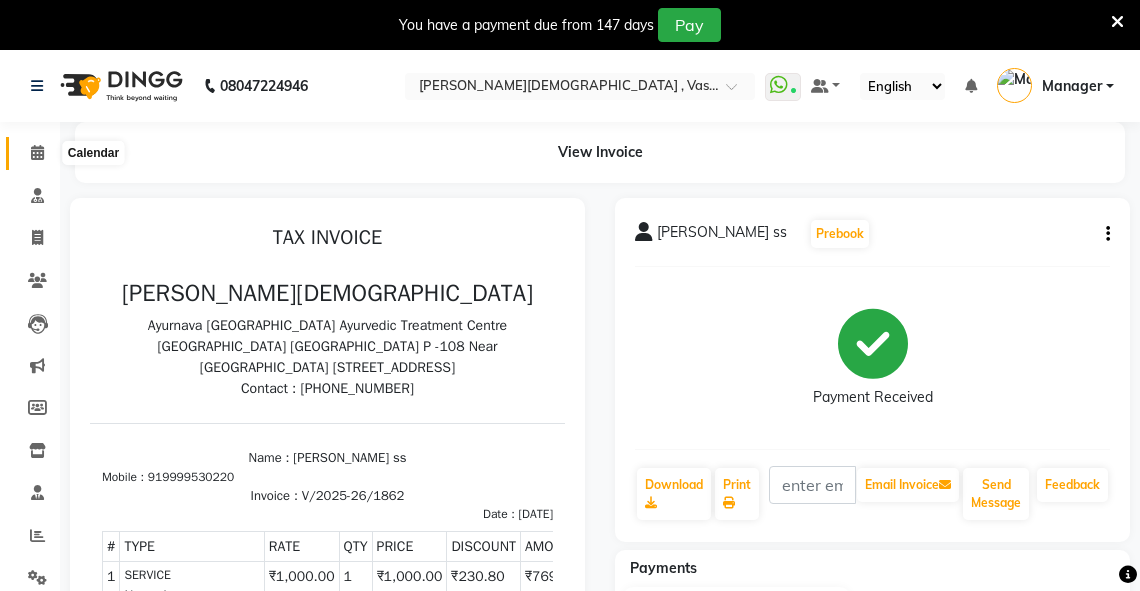 click 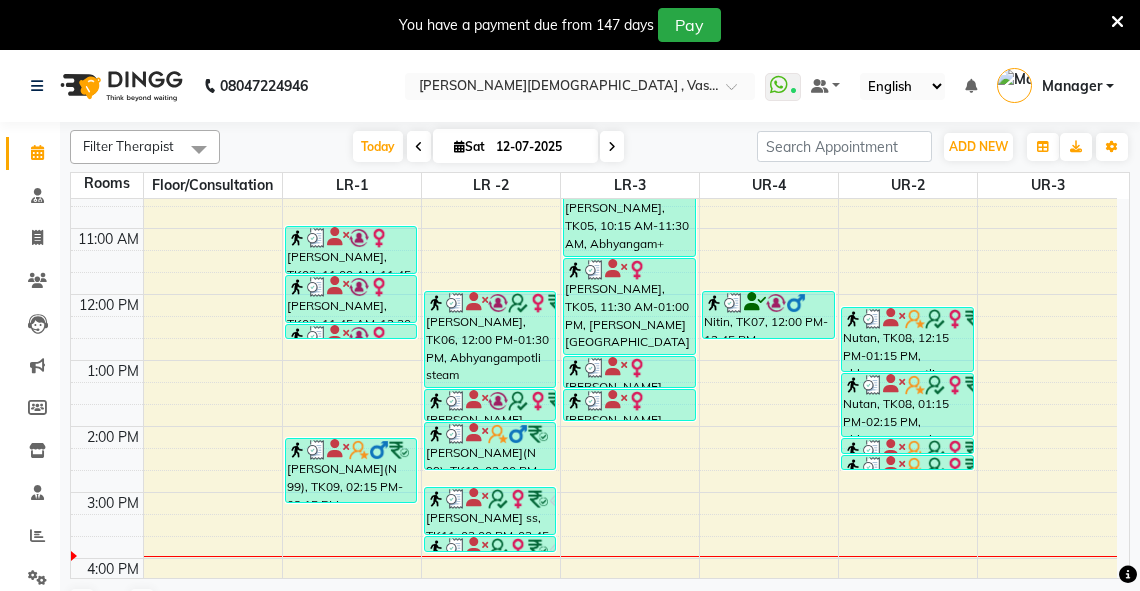 scroll, scrollTop: 365, scrollLeft: 0, axis: vertical 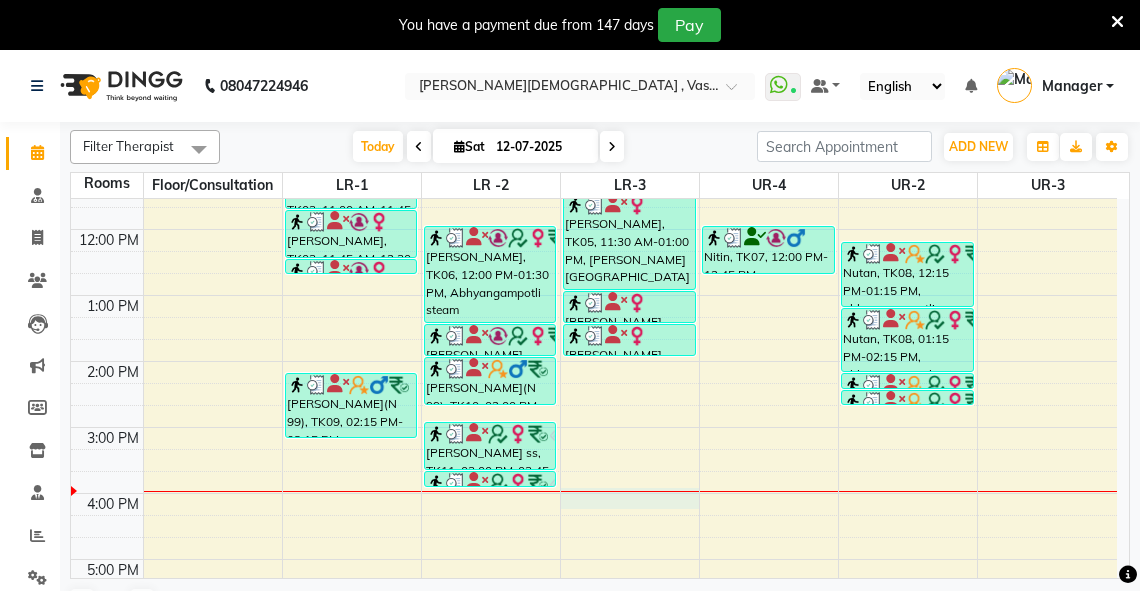 click on "6:00 AM 7:00 AM 8:00 AM 9:00 AM 10:00 AM 11:00 AM 12:00 PM 1:00 PM 2:00 PM 3:00 PM 4:00 PM 5:00 PM 6:00 PM 7:00 PM 8:00 PM     sheen T 25%, TK02, 09:15 AM-10:00 AM,  abhyangam(L)+Potli(L)     Bhimraj Benzan, TK03, 11:00 AM-11:45 AM,  abhyangam(L)+Potli(L)     Bhimraj Benzan, TK03, 11:45 AM-12:30 PM, dhanyamala dara local     Bhimraj Benzan, TK03, 12:30 PM-12:45 PM, Lepam bandage     Amit Jha(N 99), TK09, 02:15 PM-03:15 PM, Abhyangam+steam 60 Min     M M Sharma, TK04, 09:45 AM-10:15 AM, abhyangam swedam cghs     M M Sharma, TK04, 10:15 AM-10:30 AM, snehavasti cghs     anjula Doal, TK06, 12:00 PM-01:30 PM, Abhyangampotli steam     anjula Doal, TK06, 01:30 PM-02:00 PM, Januvasti(both)     Amit Jha(N 99), TK10, 02:00 PM-02:45 PM, Abhyangam     Aditi Chowhan ss, TK11, 03:00 PM-03:45 PM,  abhyangam(L)+Potli(L)     Aditi Chowhan ss, TK11, 03:45 PM-04:00 PM, Upanaham     Rakhi cghs, TK01, 08:00 AM-09:15 AM, abhyangam udwarthanam STEAM     Rakhi cghs, TK01, 09:15 AM-09:30 AM, kashay vasti" at bounding box center (594, 328) 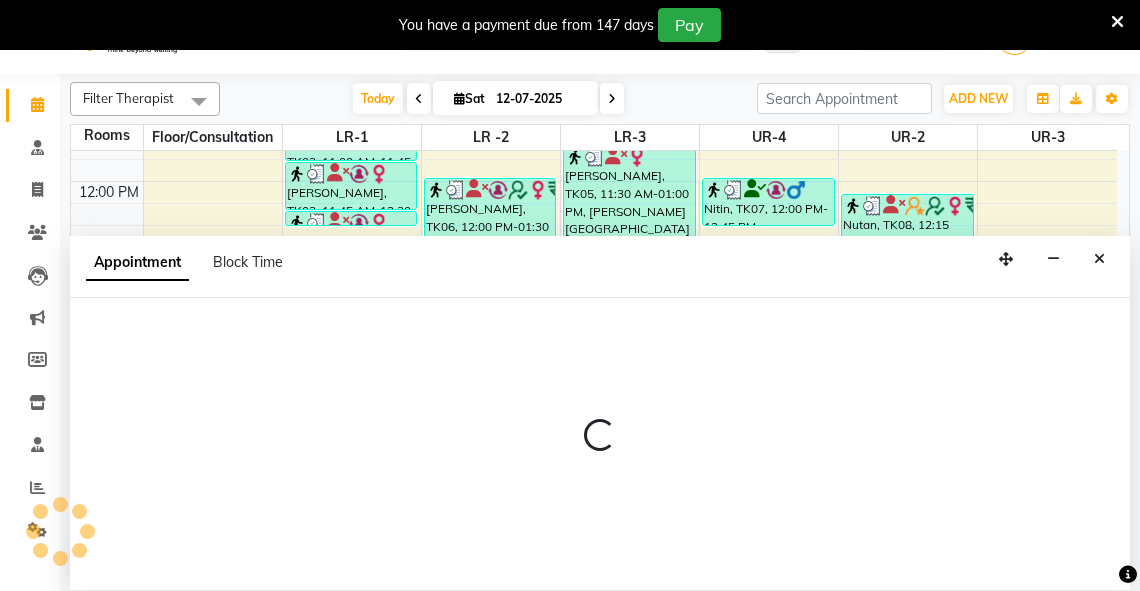 scroll, scrollTop: 50, scrollLeft: 0, axis: vertical 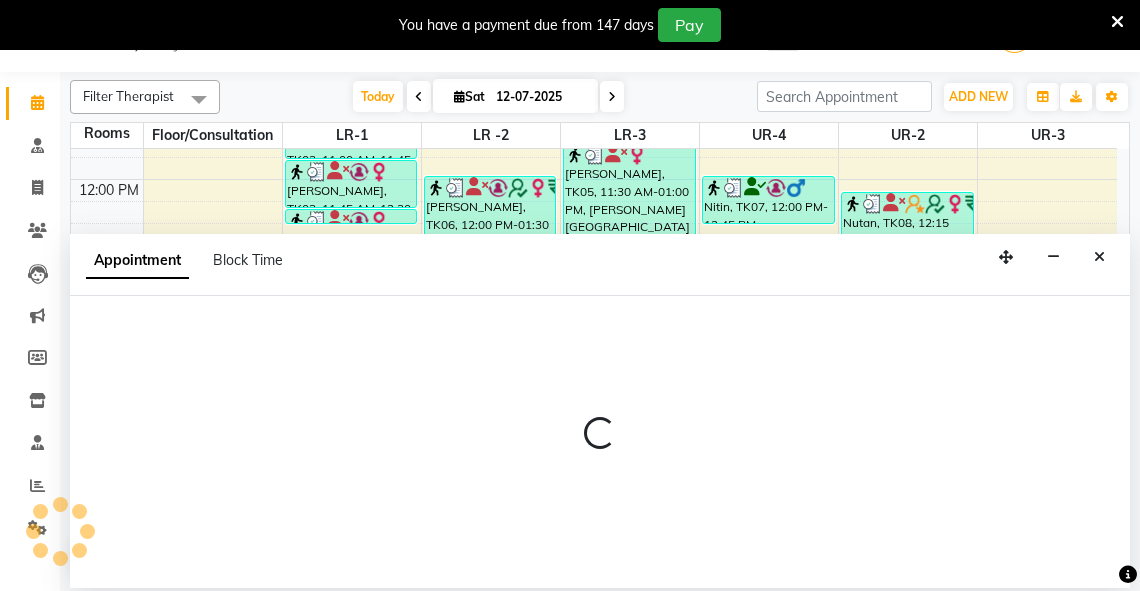 select on "960" 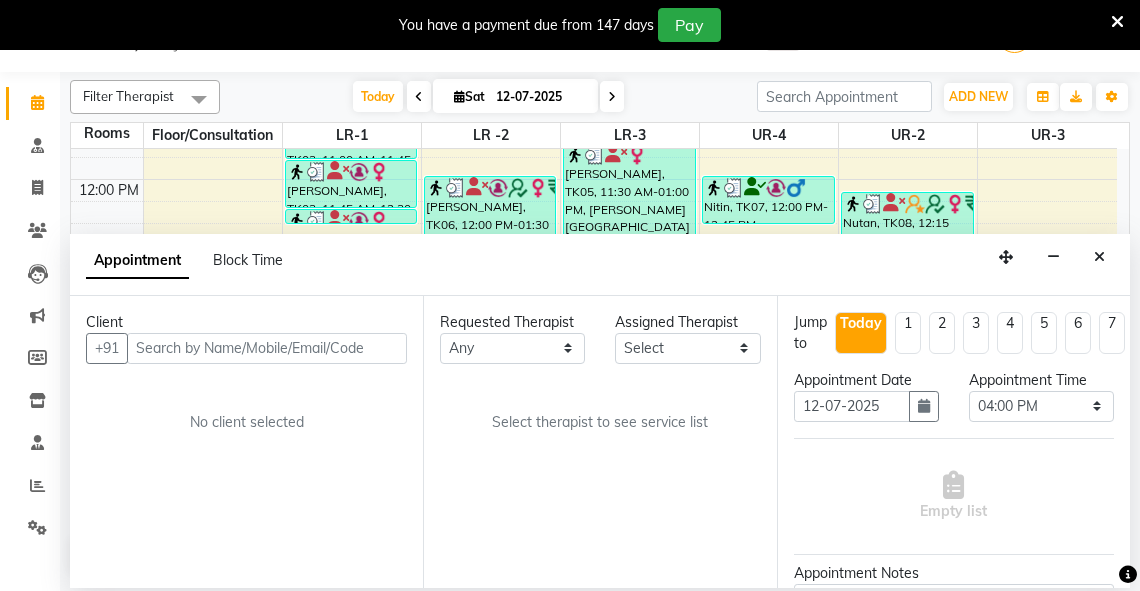 click at bounding box center (267, 348) 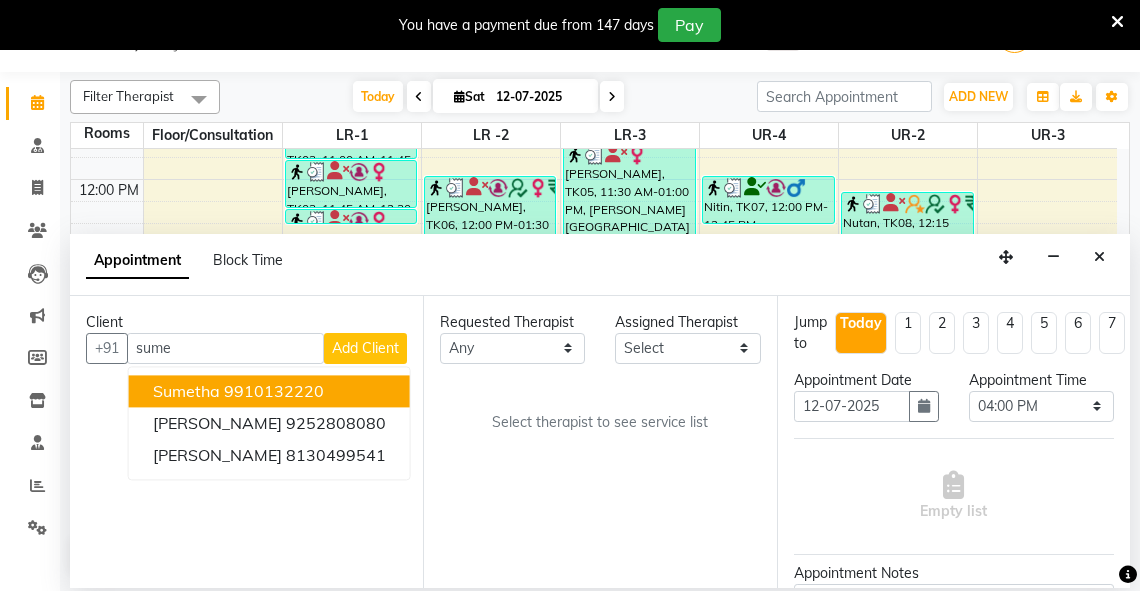 click on "9910132220" at bounding box center [274, 391] 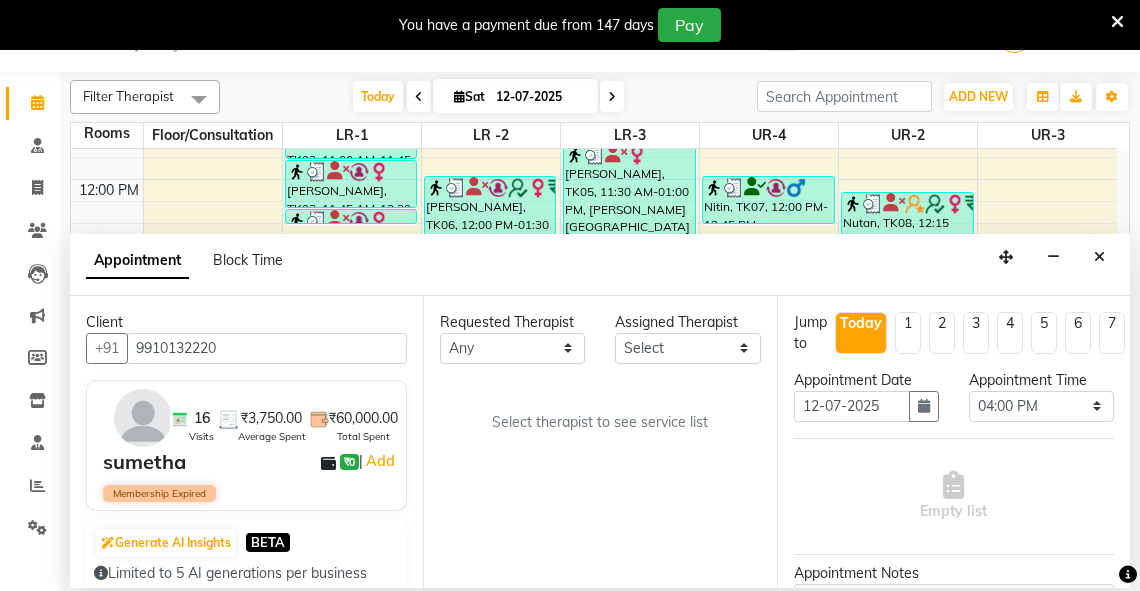 type on "9910132220" 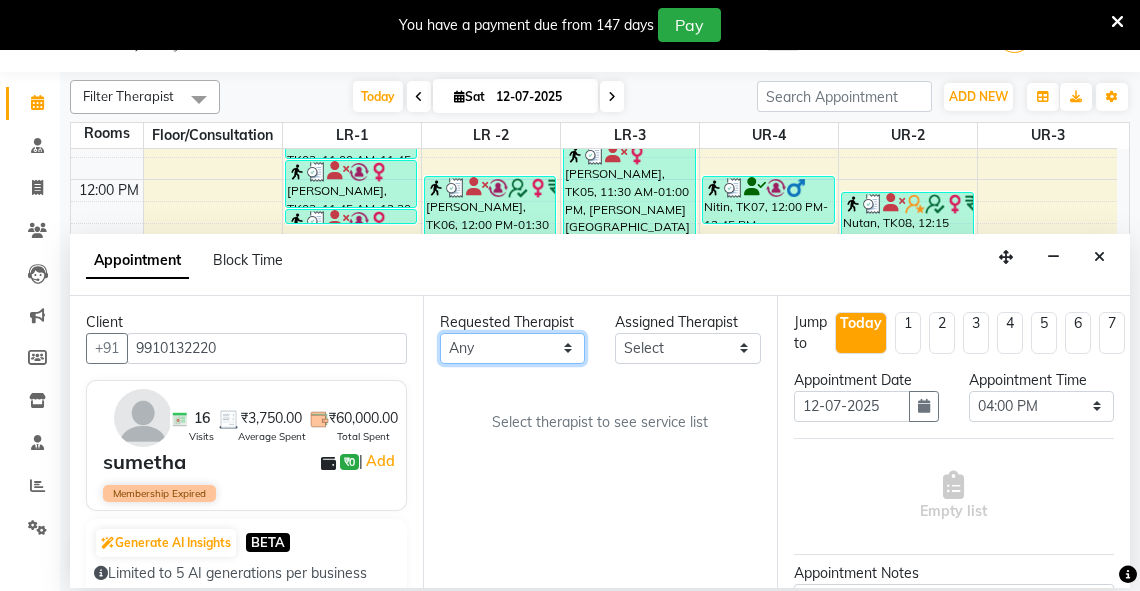click on "Any Adarsh Akshaya V Aleena Thankachan Anakha A K Anaswara N anusha  Dhaneesha Dr JIJI K P elizabeth gopika Guddu Maurya JISHNU maneesha a Manoj K M OTHER BRANCH Sardinia Shyamjith Vineeth Vijayan vishnu priya yadhu" at bounding box center [512, 348] 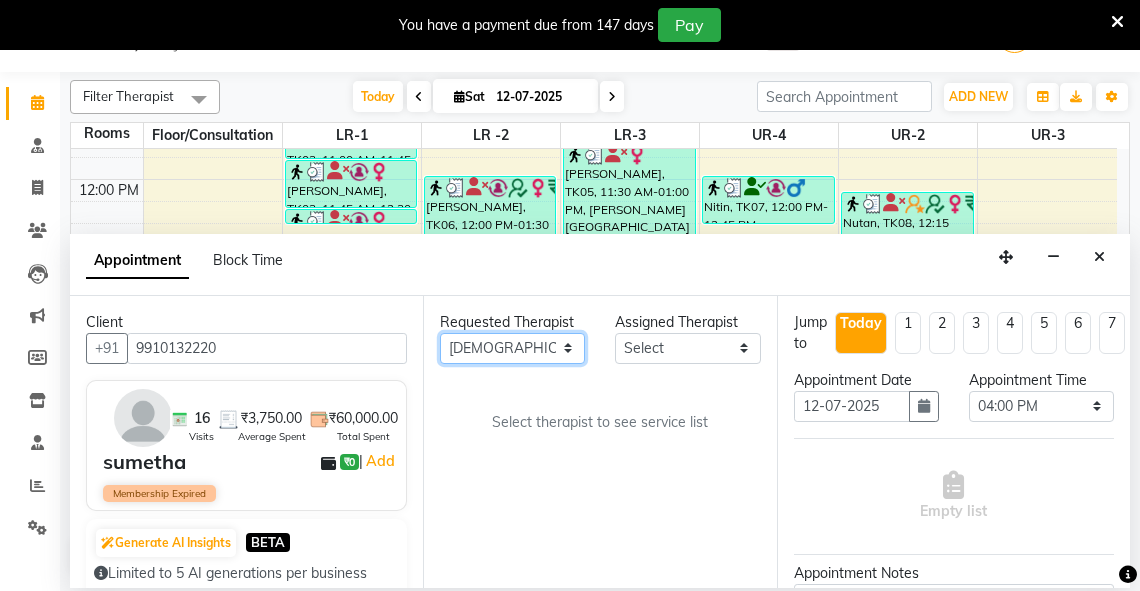 click on "Any Adarsh Akshaya V Aleena Thankachan Anakha A K Anaswara N anusha  Dhaneesha Dr JIJI K P elizabeth gopika Guddu Maurya JISHNU maneesha a Manoj K M OTHER BRANCH Sardinia Shyamjith Vineeth Vijayan vishnu priya yadhu" at bounding box center (512, 348) 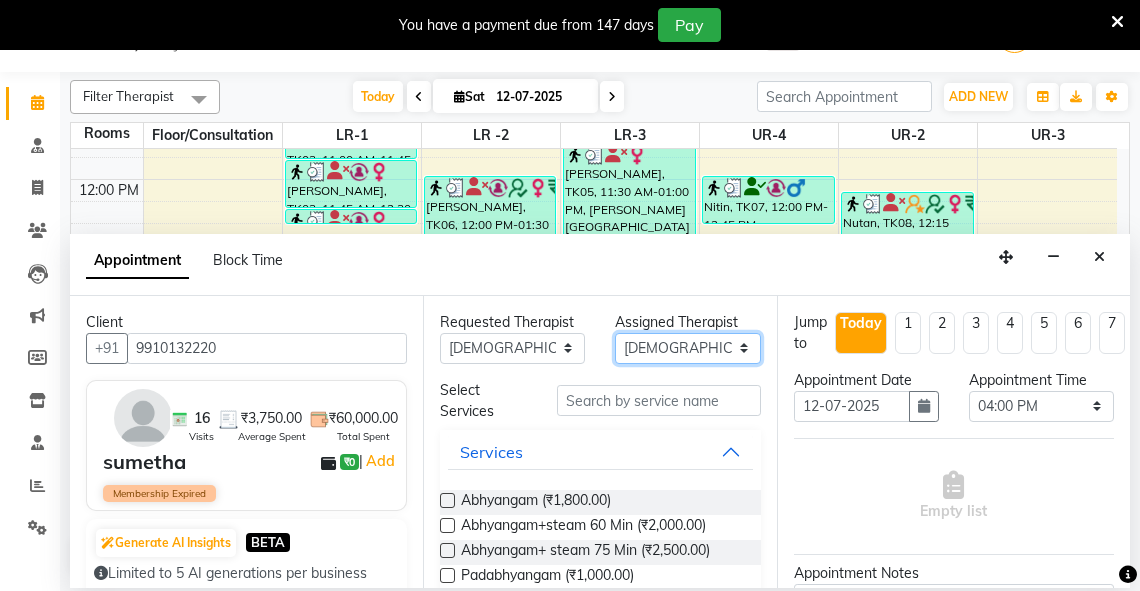 click on "Select Adarsh Akshaya V Aleena Thankachan Anakha A K Anaswara N anusha  Dhaneesha Dr JIJI K P elizabeth gopika Guddu Maurya JISHNU maneesha a Manoj K M OTHER BRANCH Sardinia Shyamjith Vineeth Vijayan vishnu priya yadhu" at bounding box center [687, 348] 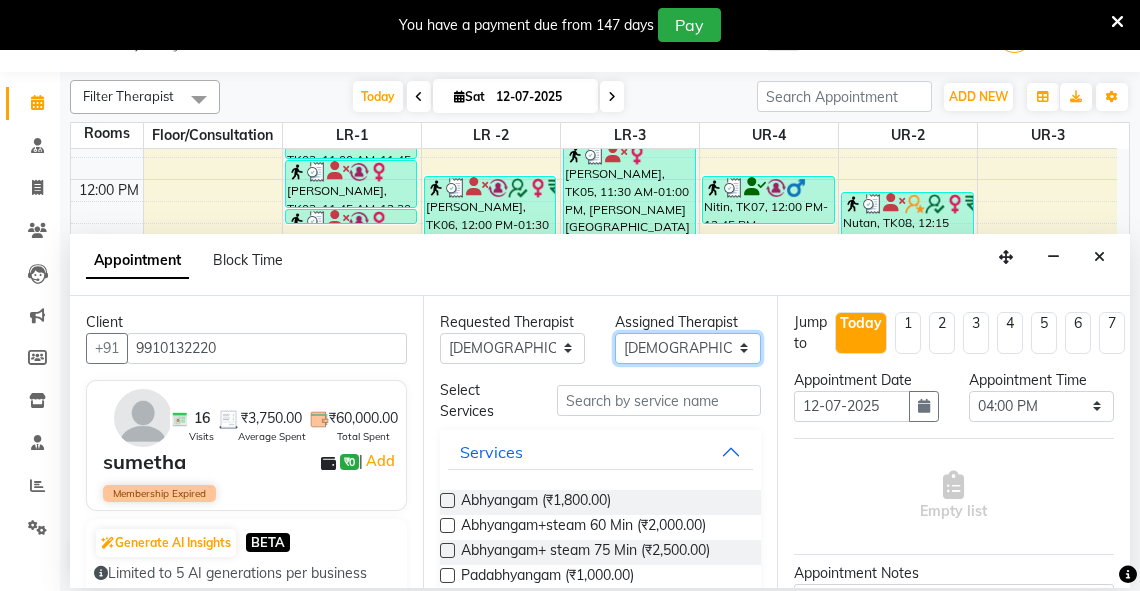 select on "79270" 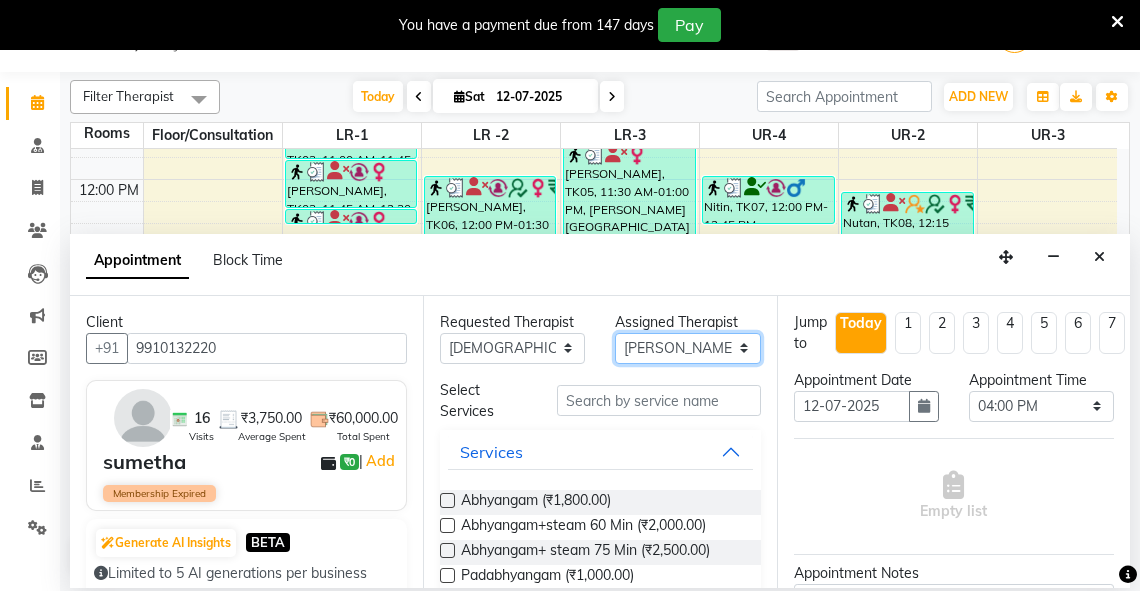 click on "Select Adarsh Akshaya V Aleena Thankachan Anakha A K Anaswara N anusha  Dhaneesha Dr JIJI K P elizabeth gopika Guddu Maurya JISHNU maneesha a Manoj K M OTHER BRANCH Sardinia Shyamjith Vineeth Vijayan vishnu priya yadhu" at bounding box center [687, 348] 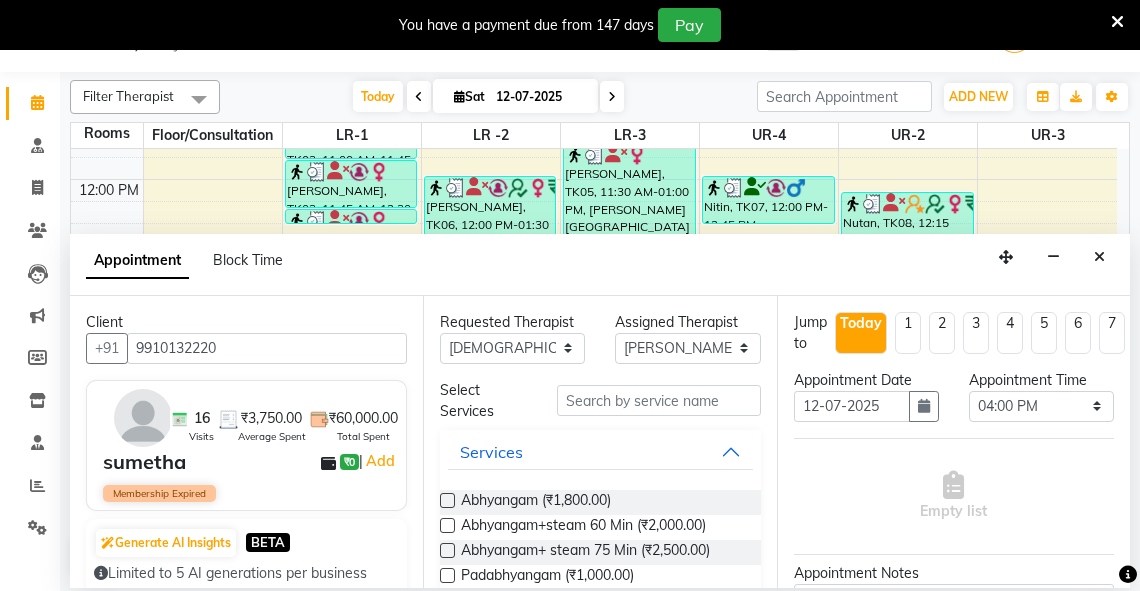 click at bounding box center (447, 525) 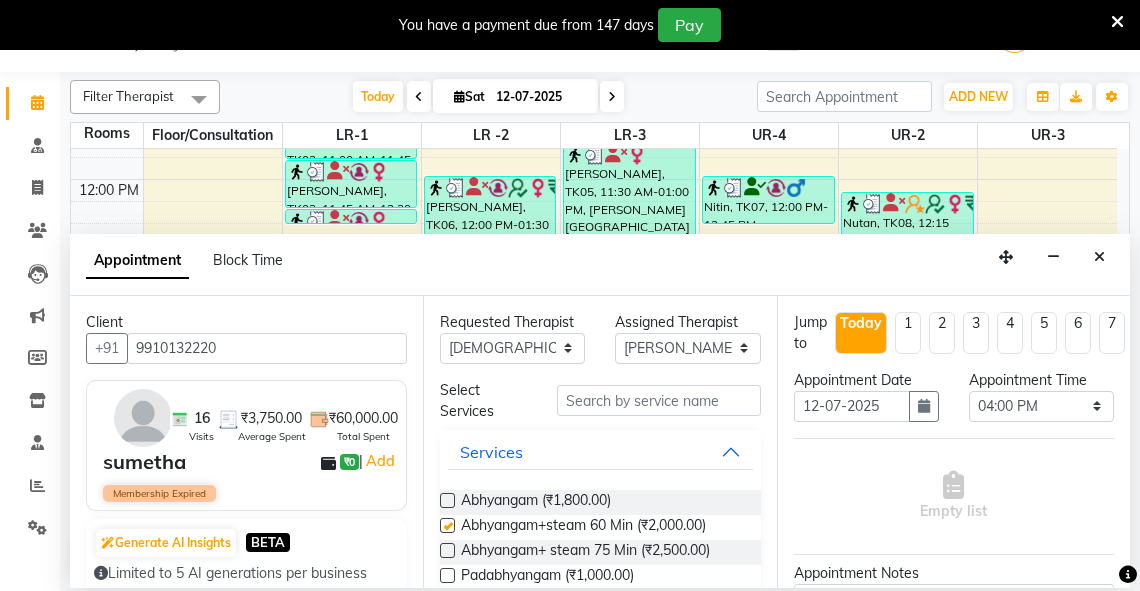 select 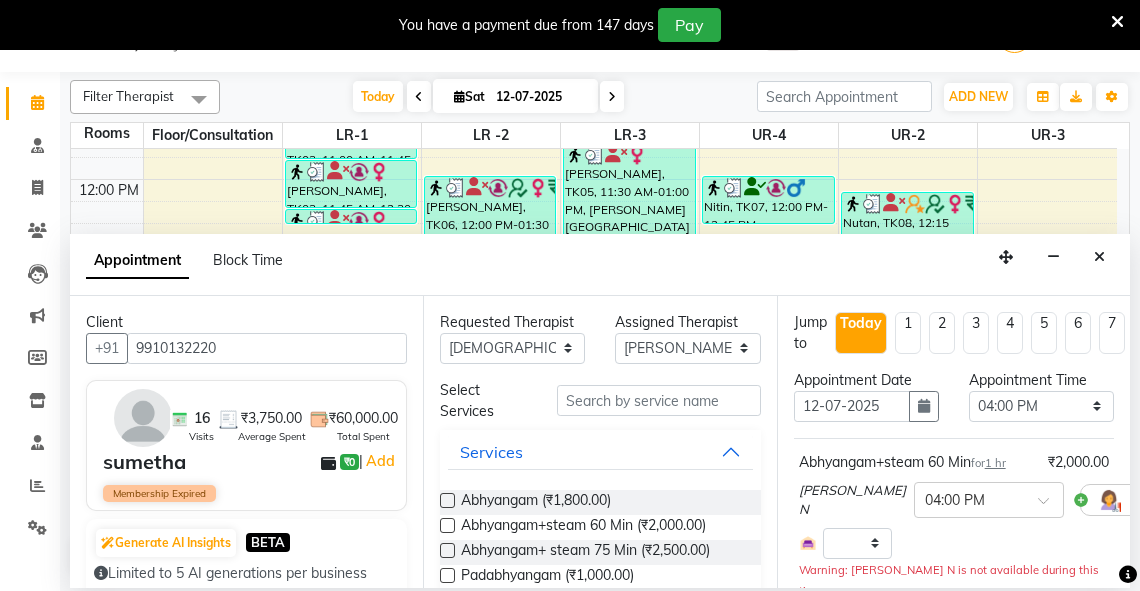 checkbox on "false" 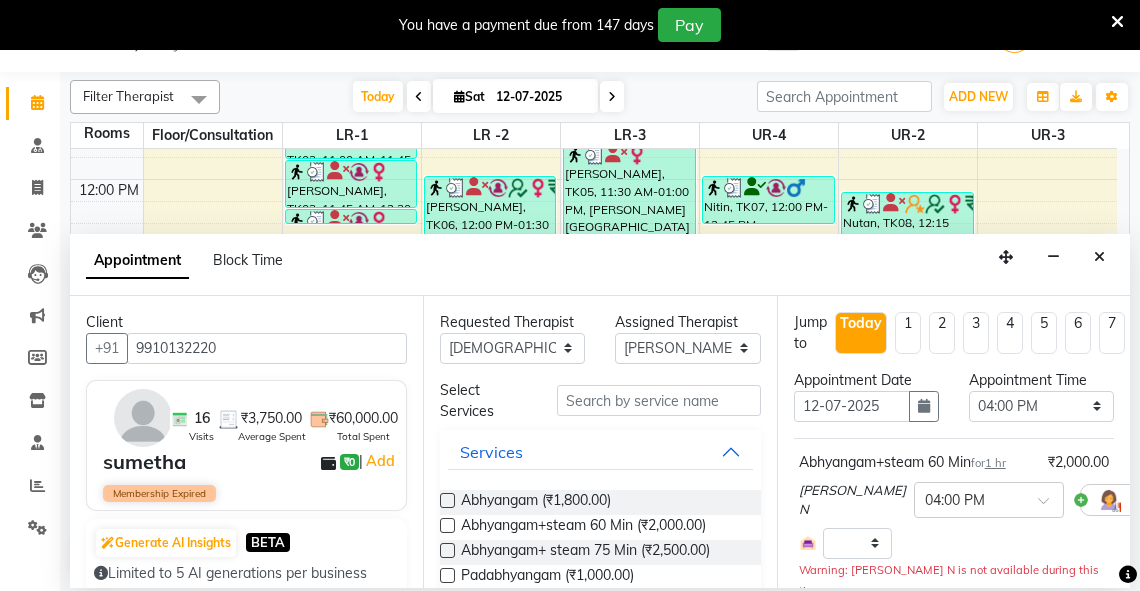 scroll, scrollTop: 337, scrollLeft: 0, axis: vertical 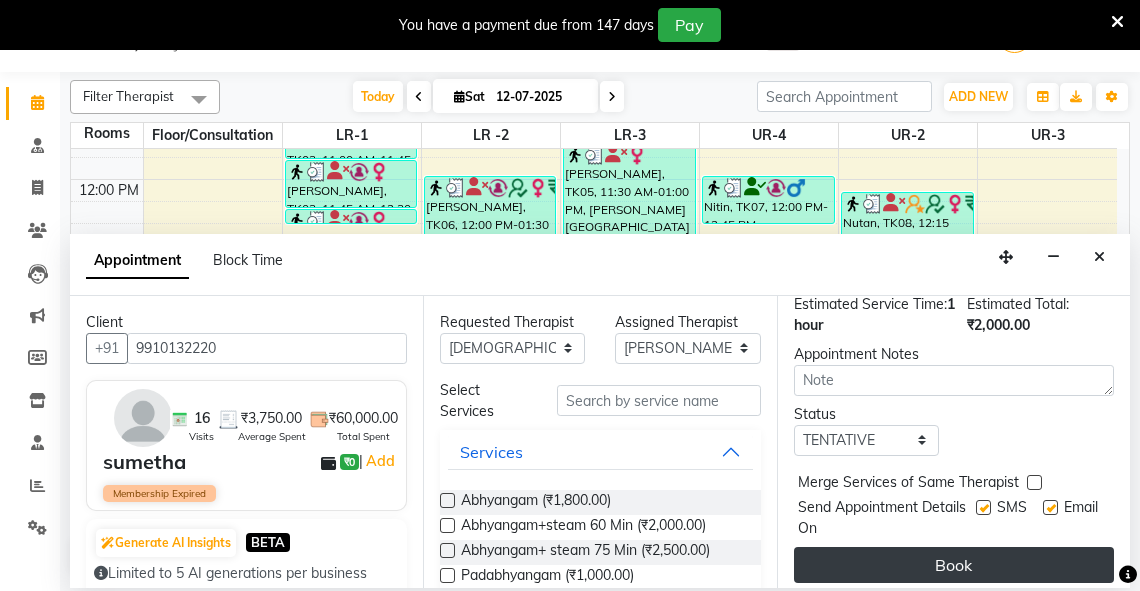 click on "Book" at bounding box center [954, 565] 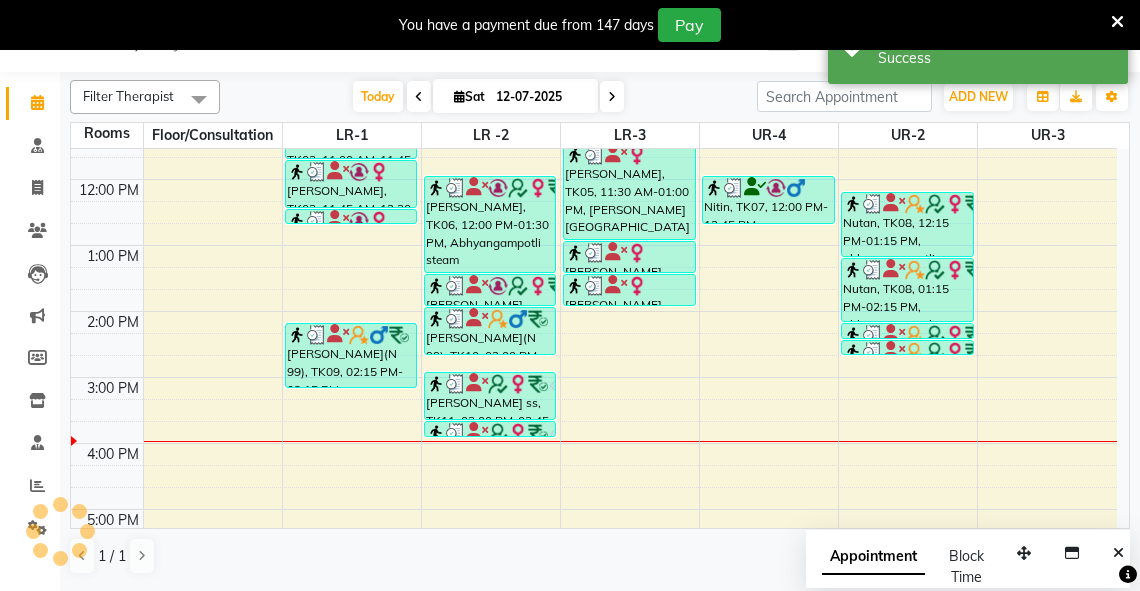 scroll, scrollTop: 0, scrollLeft: 0, axis: both 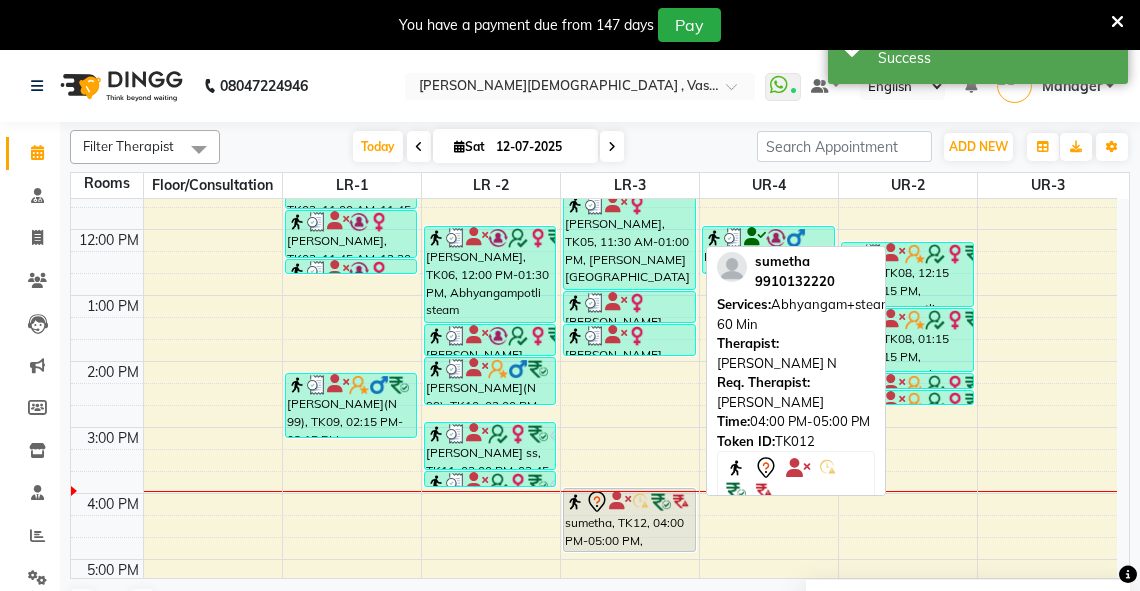click on "sumetha, TK12, 04:00 PM-05:00 PM, Abhyangam+steam 60 Min" at bounding box center (629, 520) 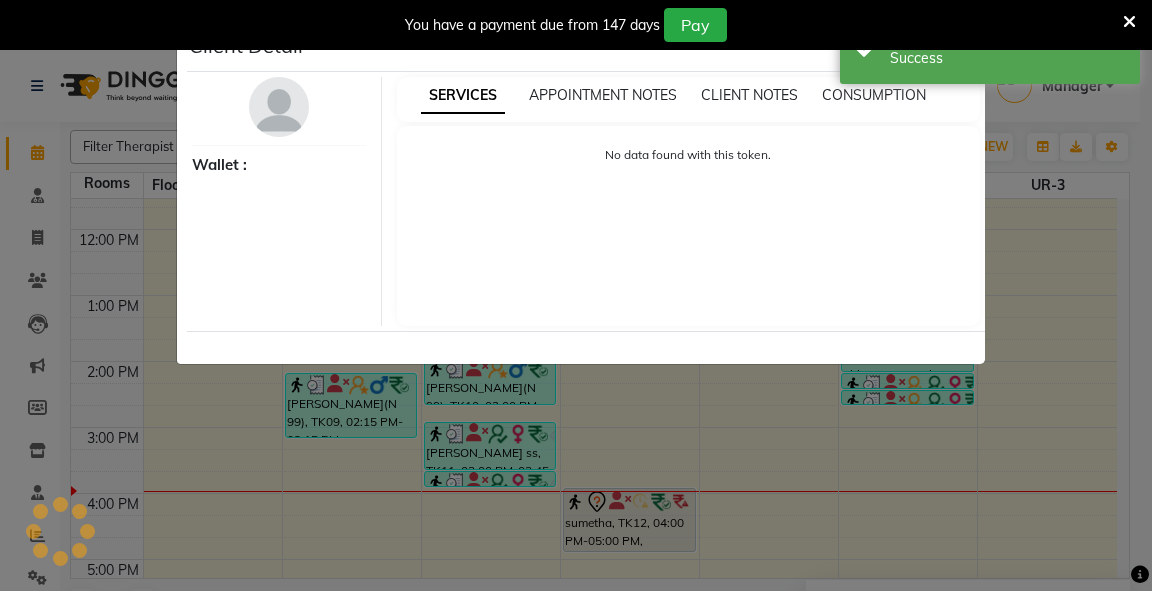 select on "7" 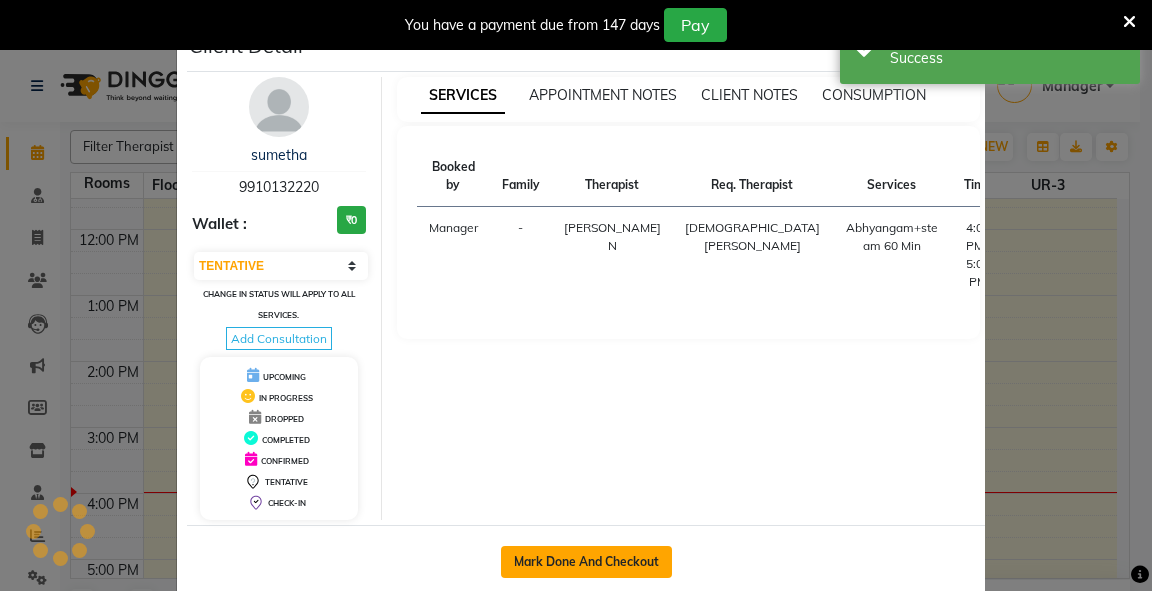 click on "Mark Done And Checkout" 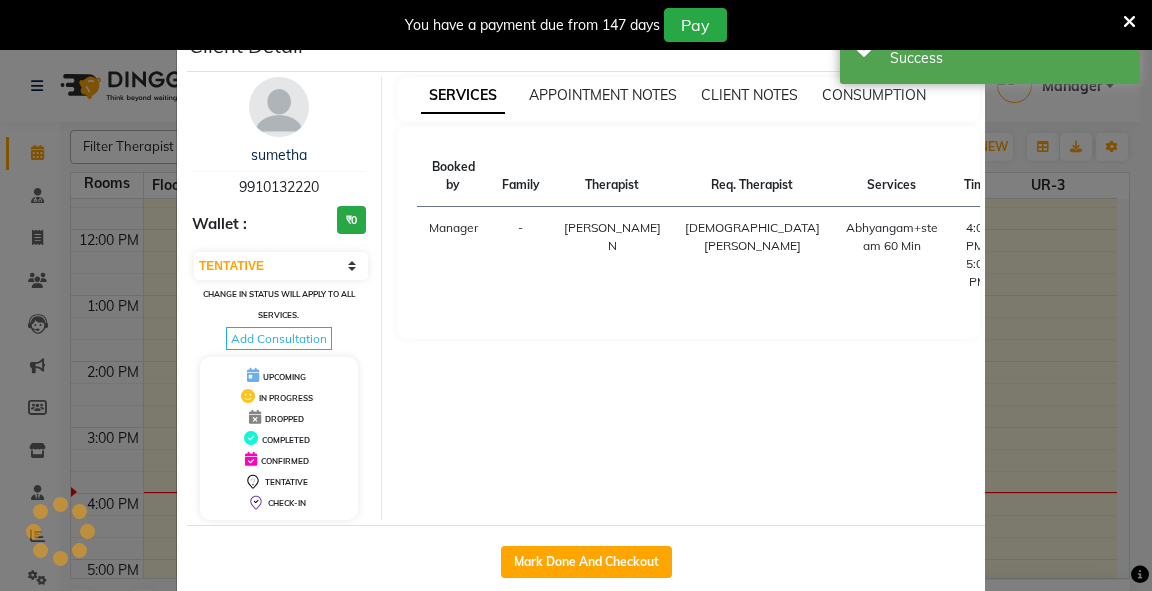 select on "service" 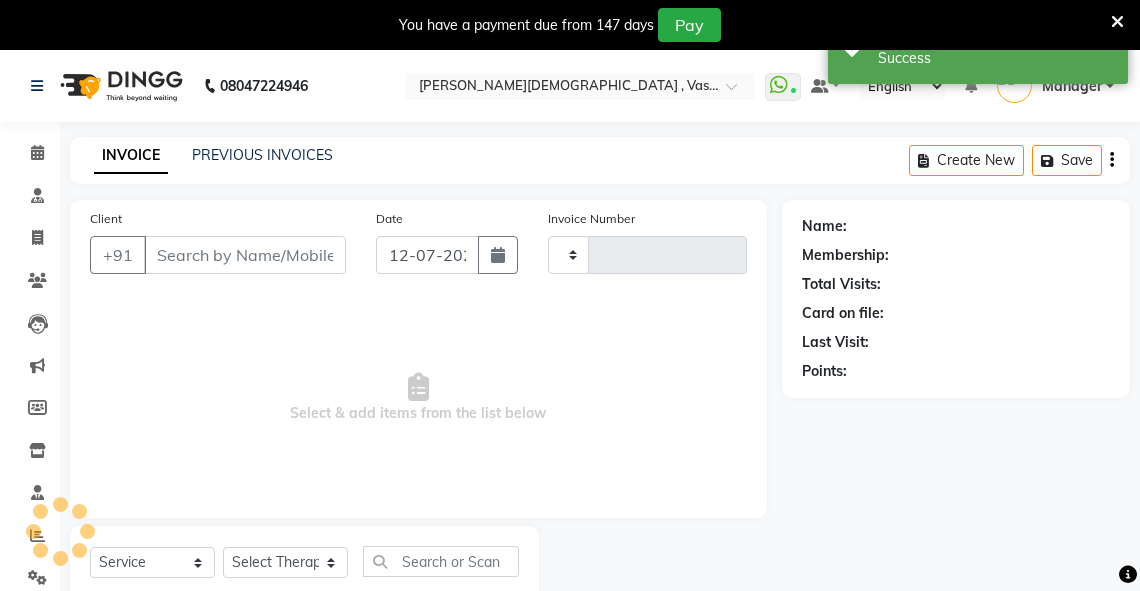 type on "1863" 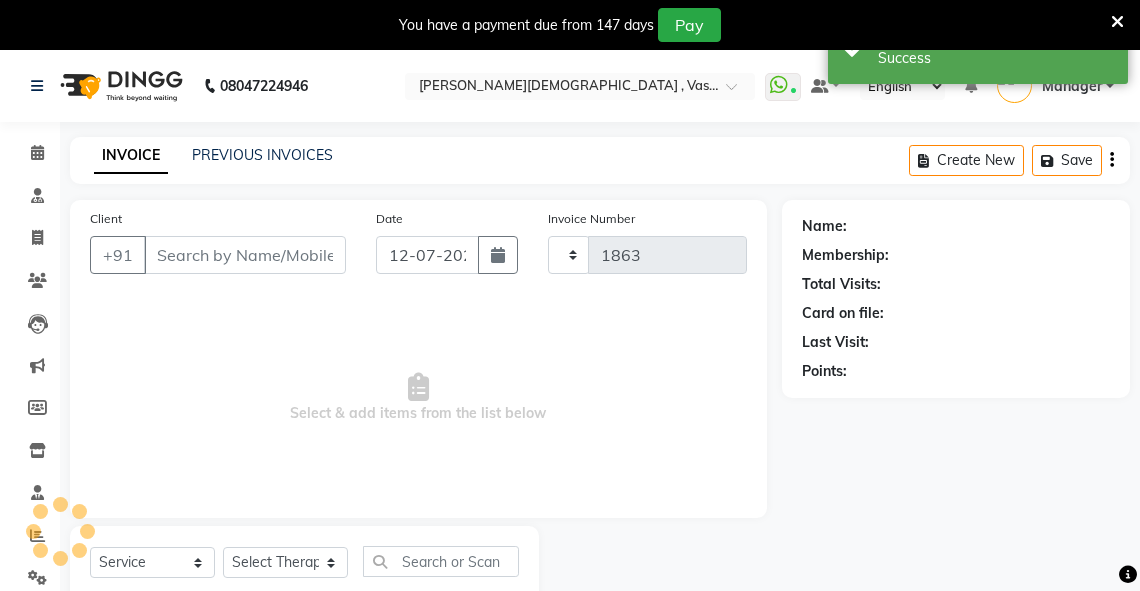 select on "5571" 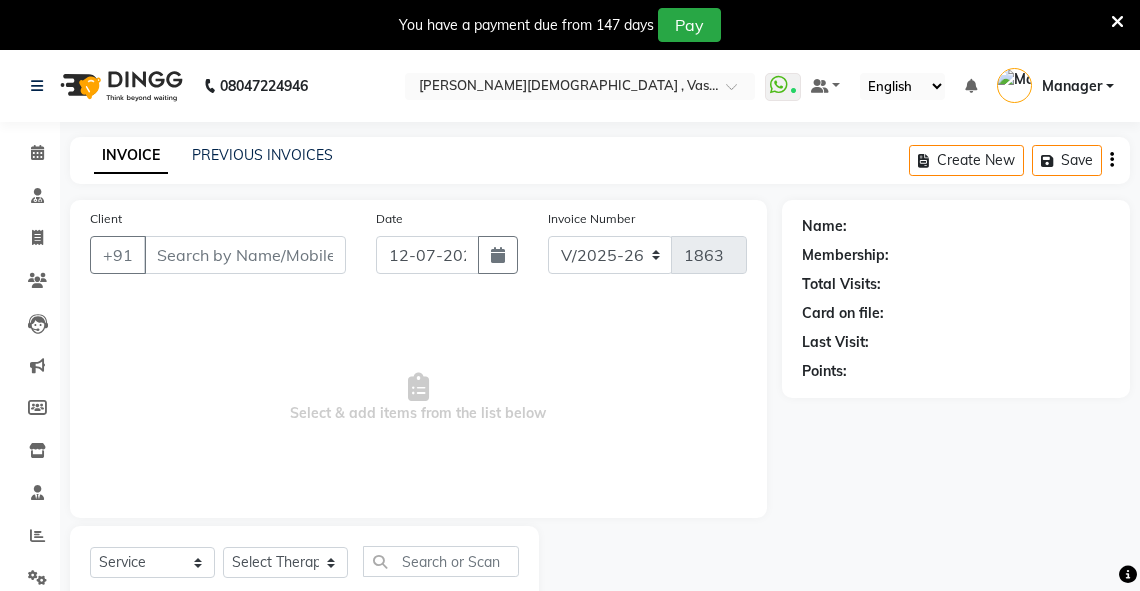 scroll, scrollTop: 60, scrollLeft: 0, axis: vertical 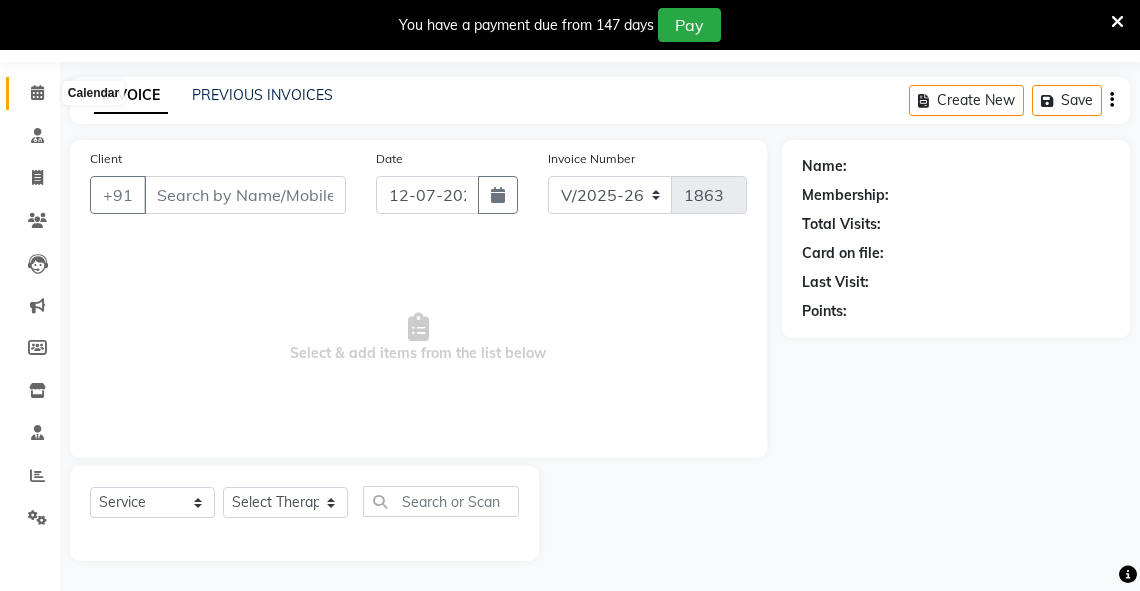 click 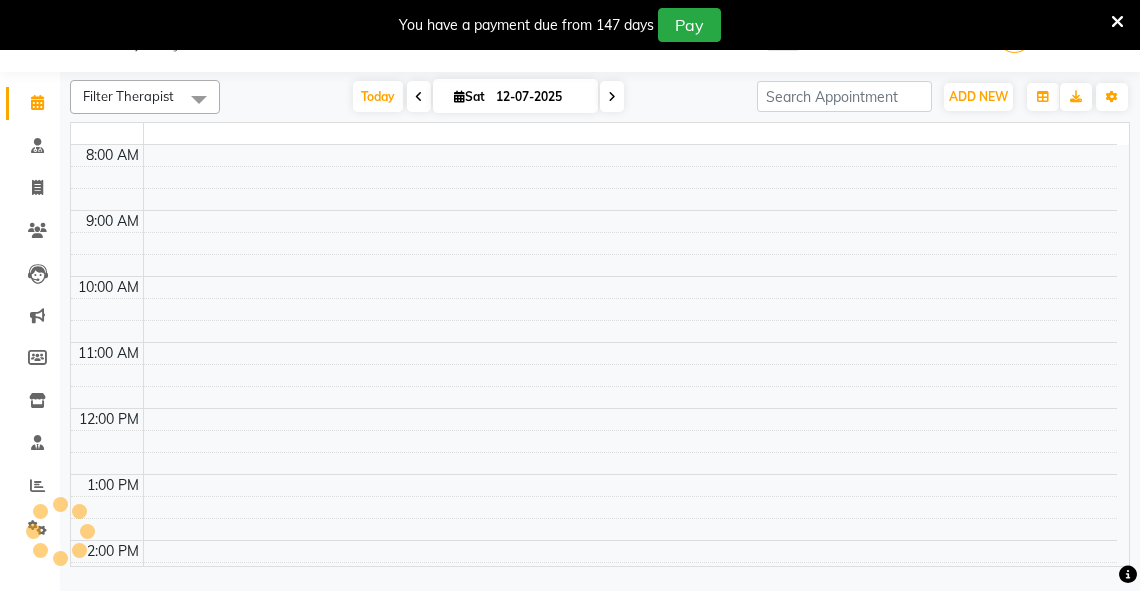 scroll, scrollTop: 50, scrollLeft: 0, axis: vertical 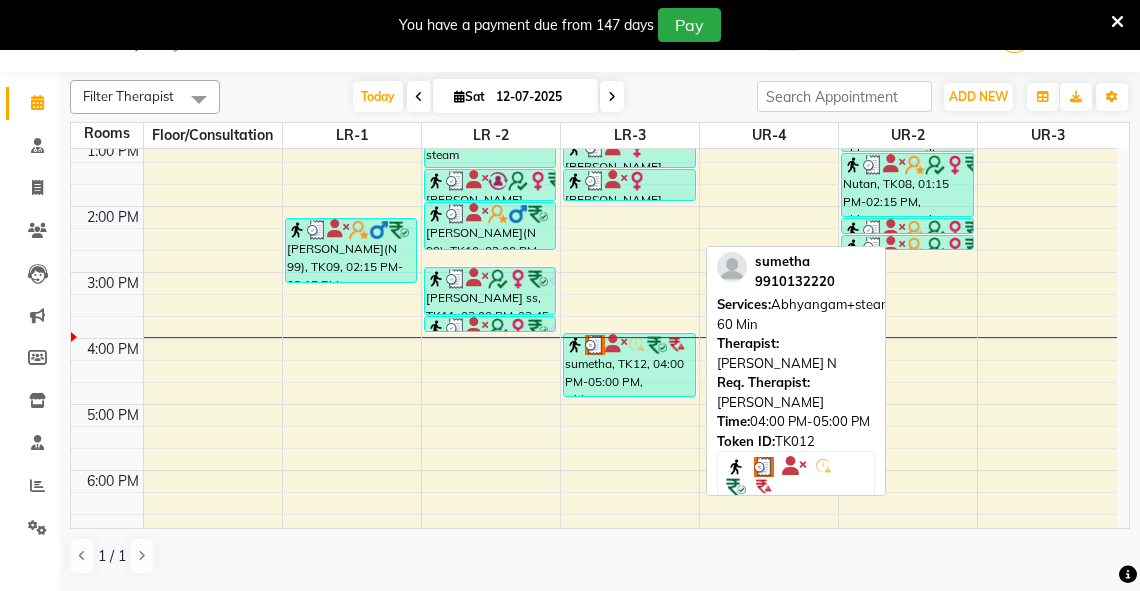 click on "sumetha, TK12, 04:00 PM-05:00 PM, Abhyangam+steam 60 Min" at bounding box center (629, 365) 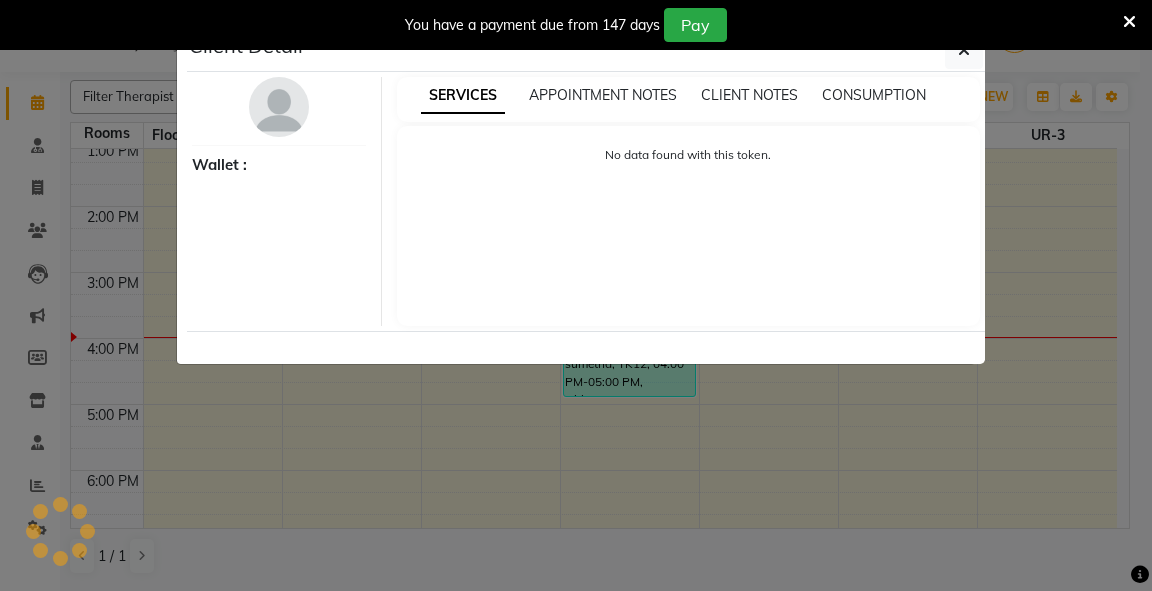 select on "3" 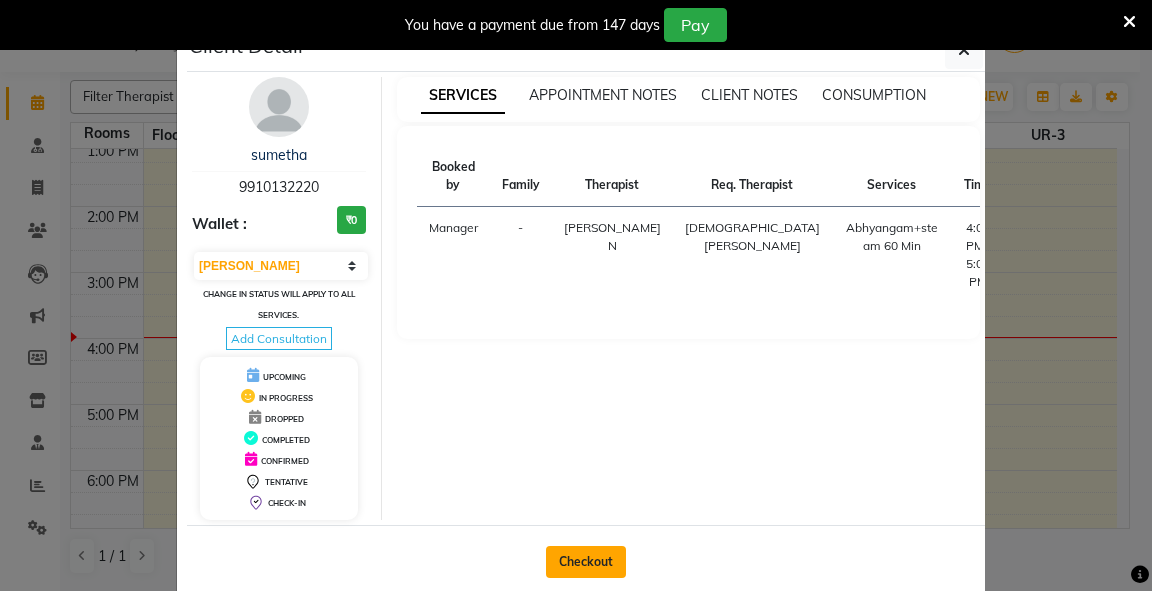 click on "Checkout" 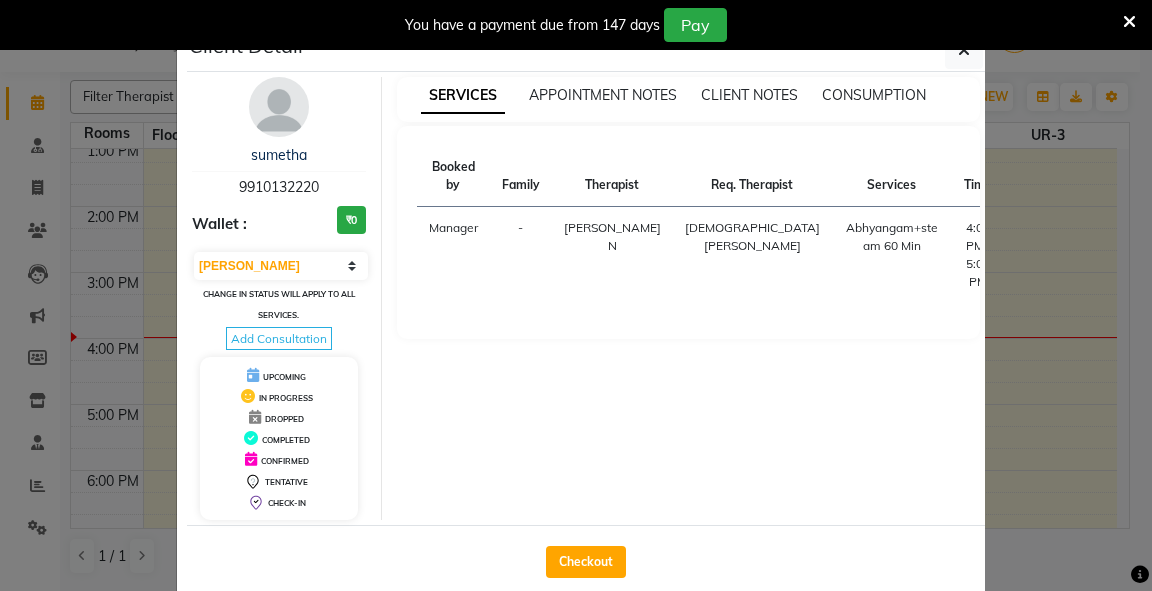 select on "5571" 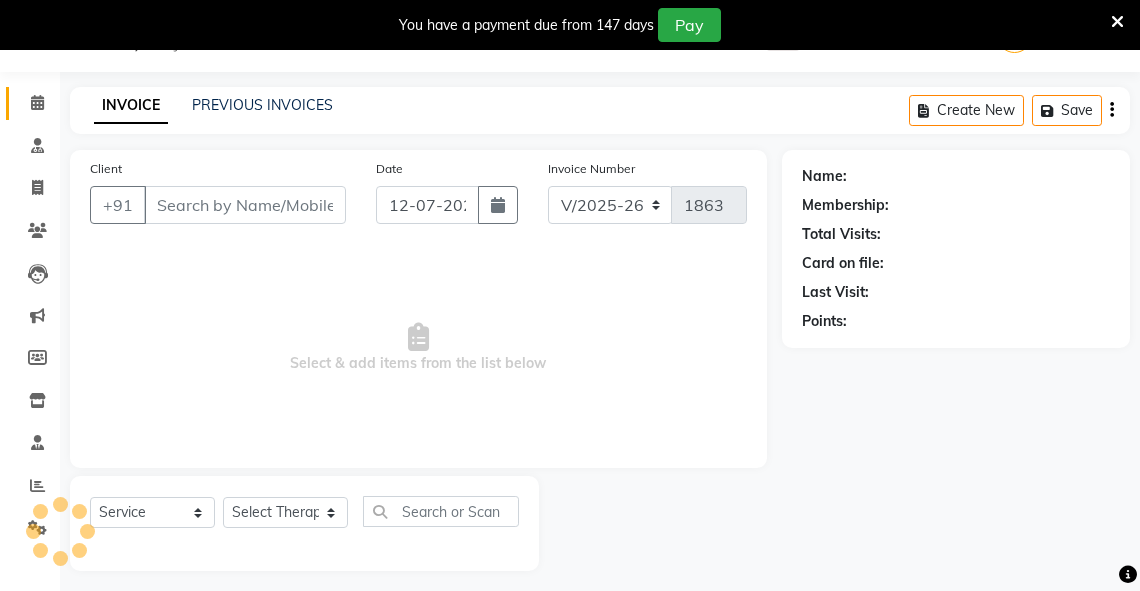 type on "9910132220" 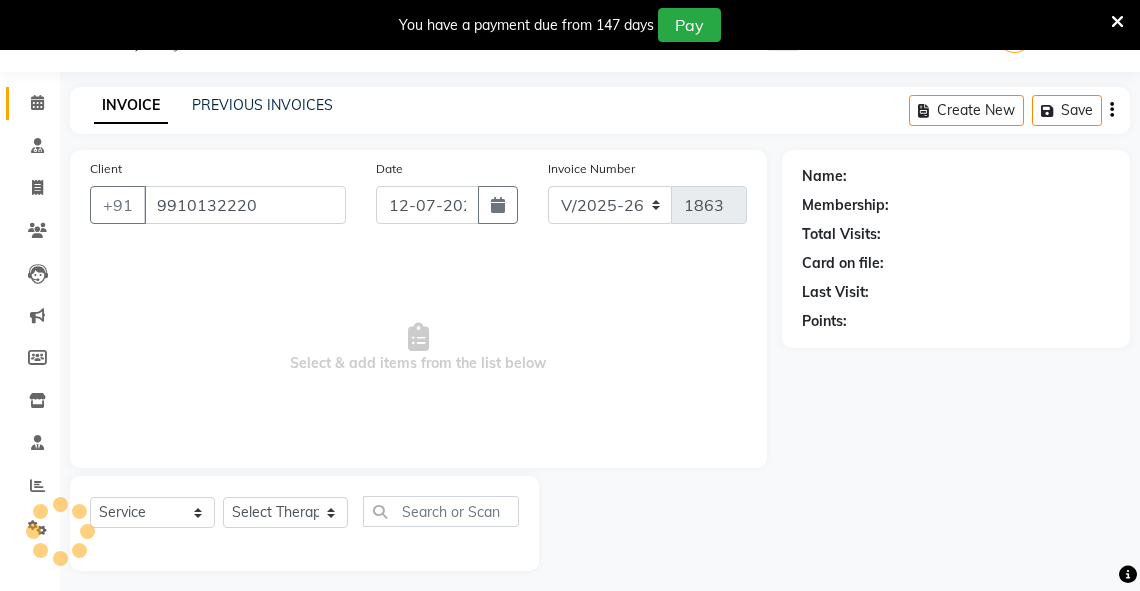 select on "79270" 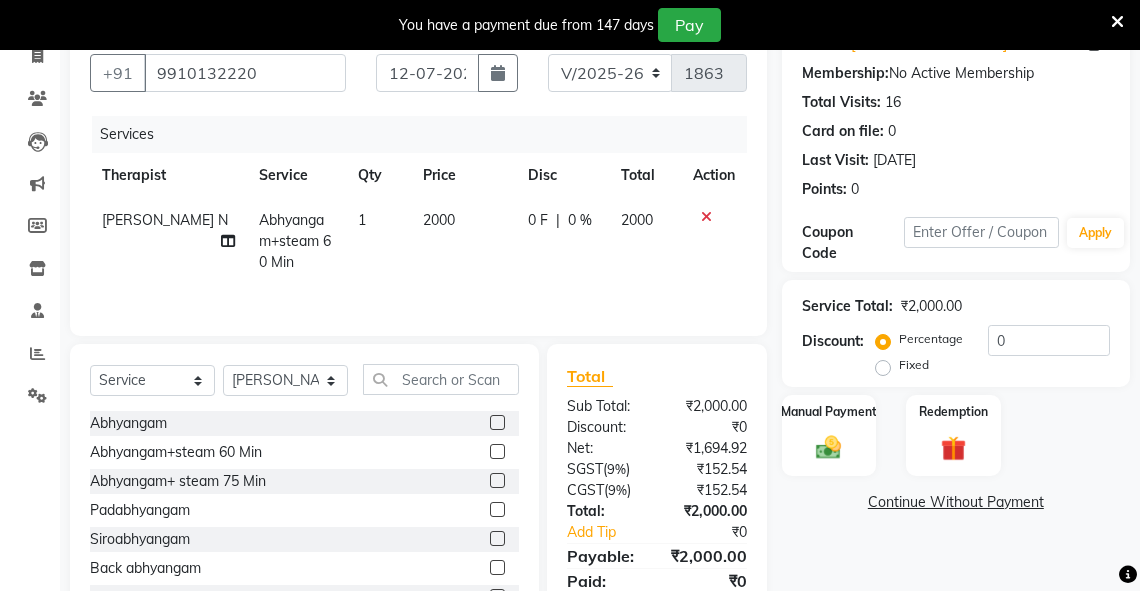 scroll, scrollTop: 186, scrollLeft: 0, axis: vertical 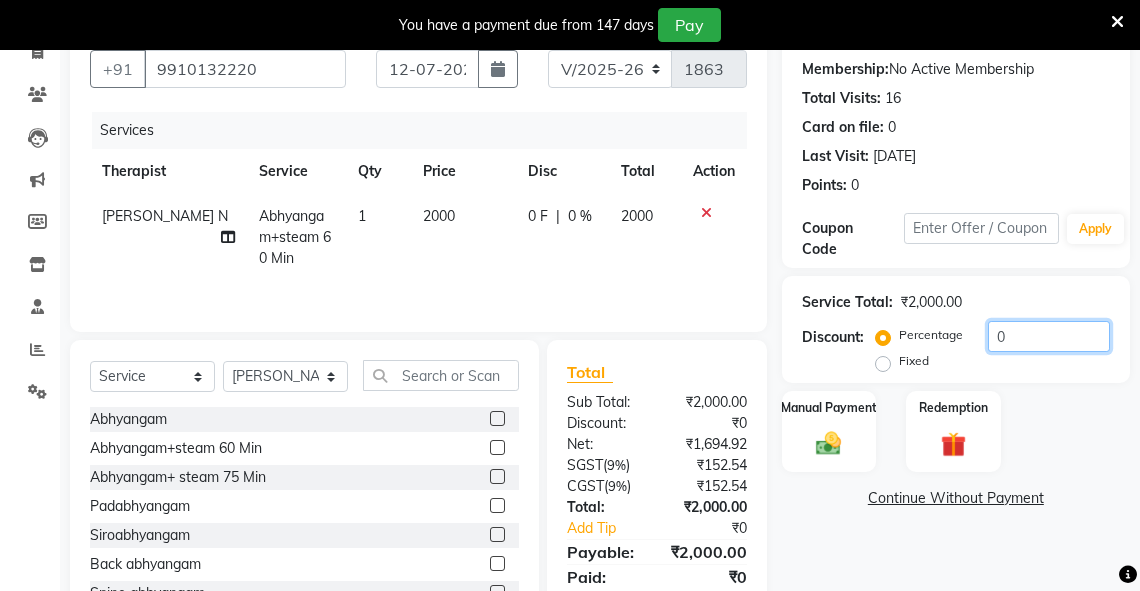 drag, startPoint x: 1009, startPoint y: 332, endPoint x: 972, endPoint y: 344, distance: 38.8973 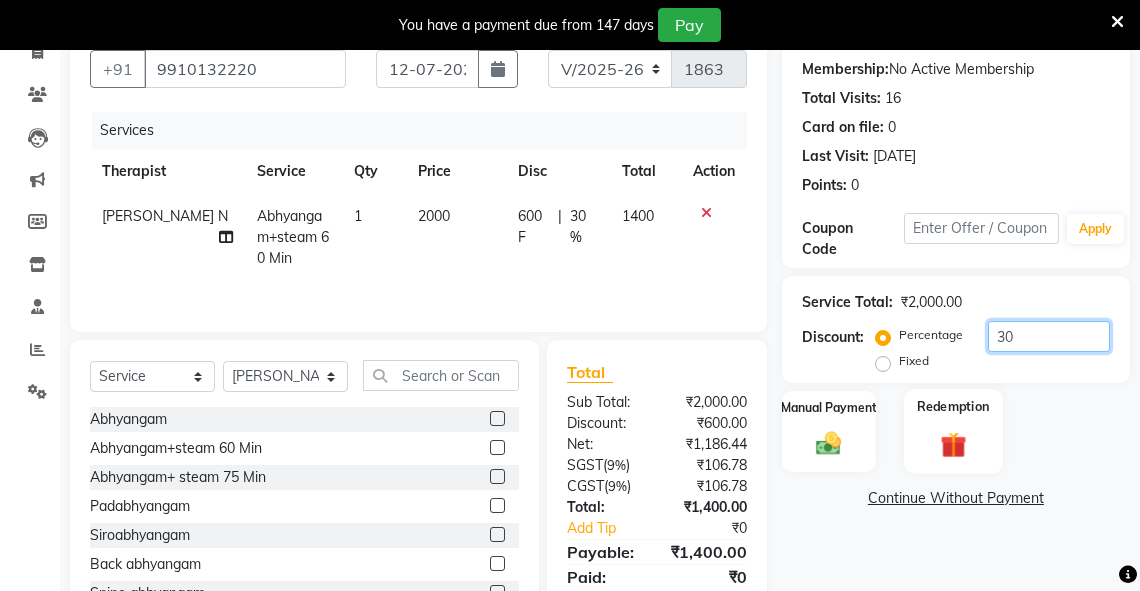 type on "30" 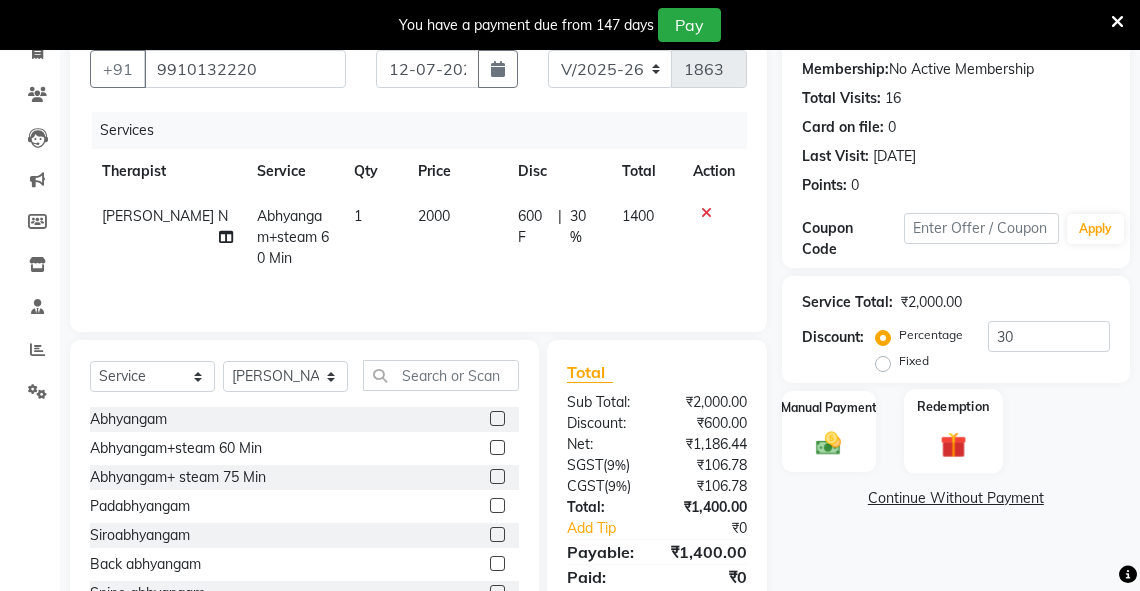 click 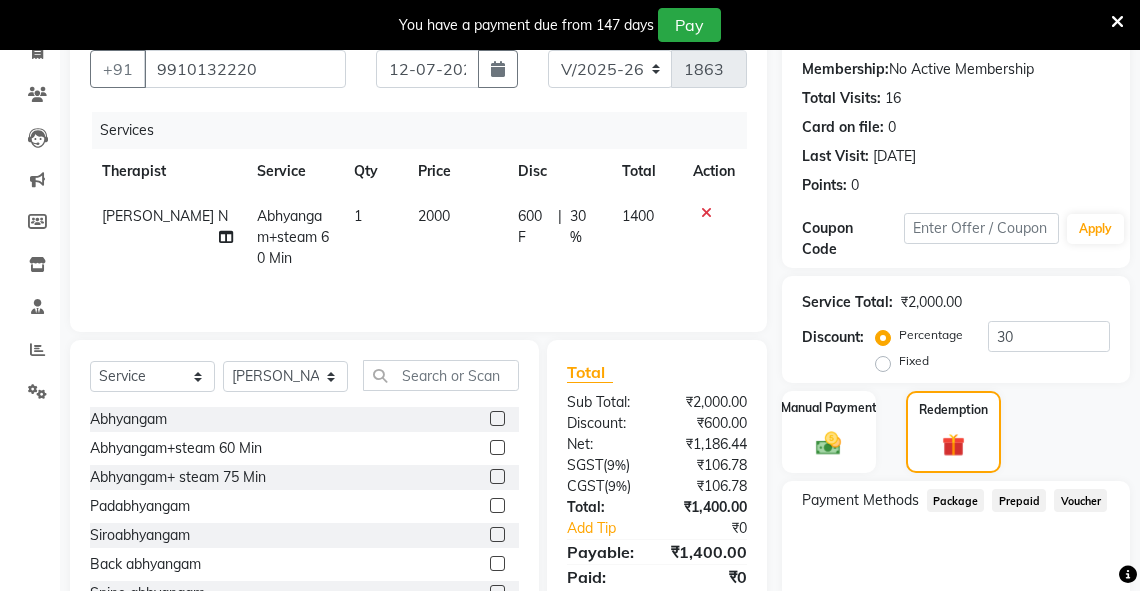 scroll, scrollTop: 0, scrollLeft: 0, axis: both 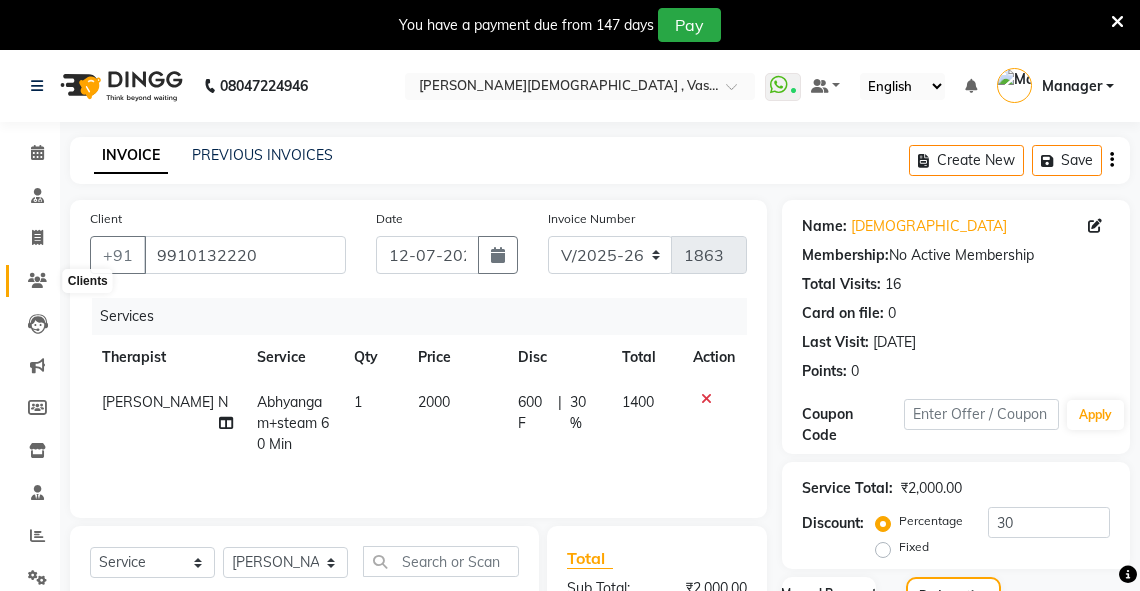 drag, startPoint x: 35, startPoint y: 271, endPoint x: 634, endPoint y: 82, distance: 628.10986 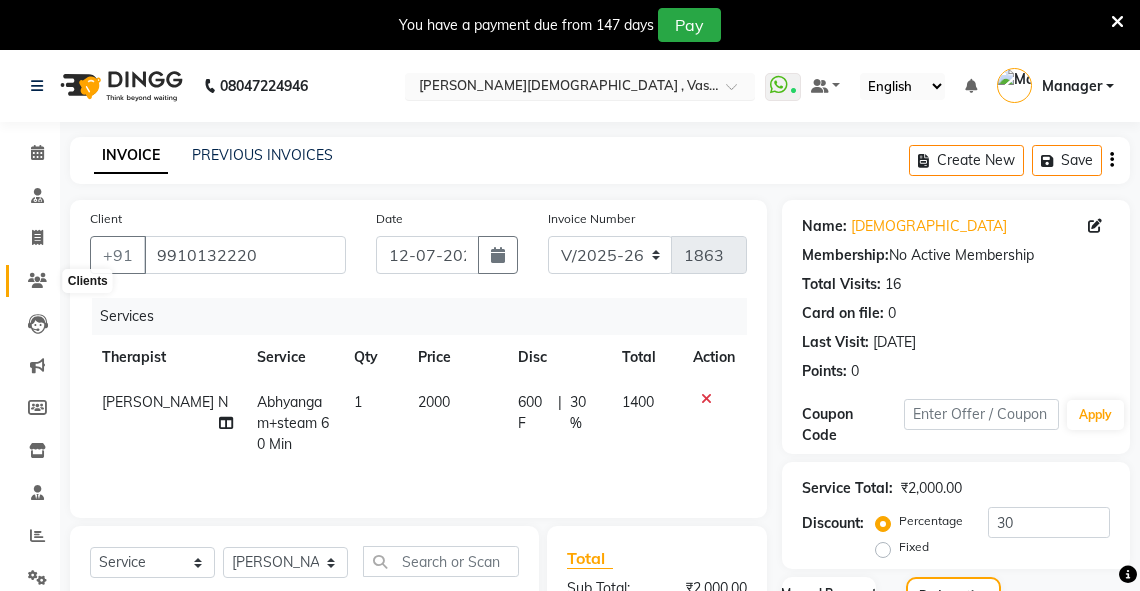 click 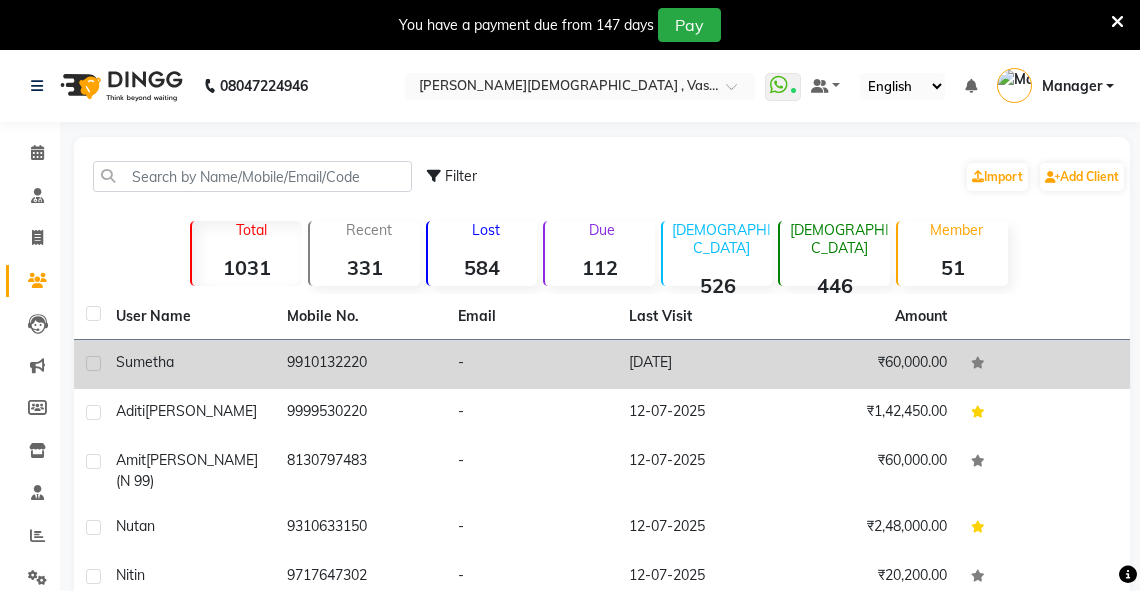 click on "sumetha" 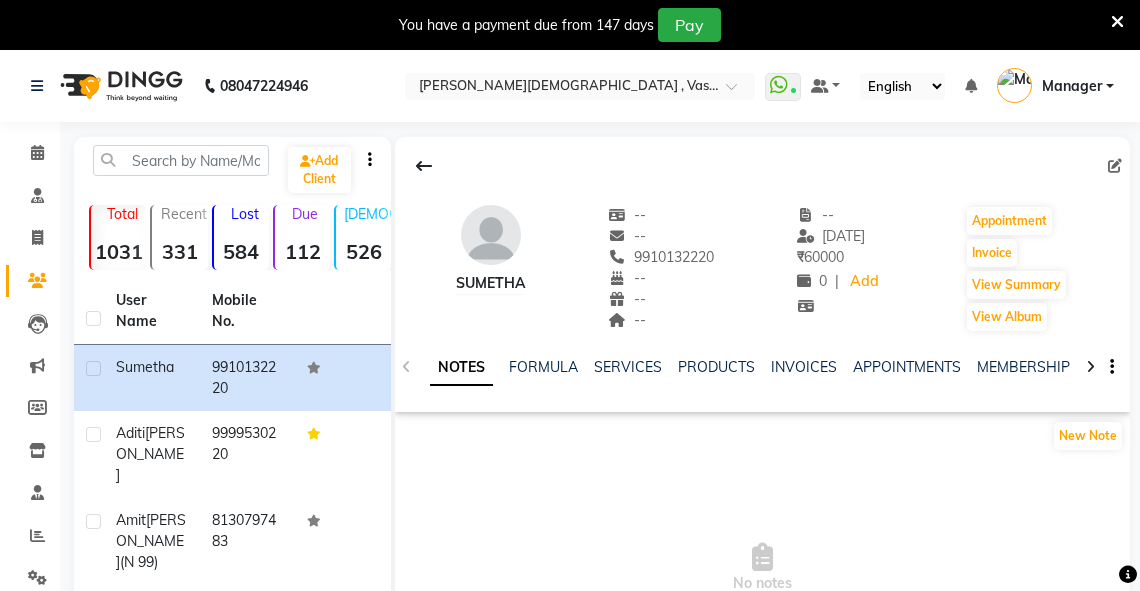 click 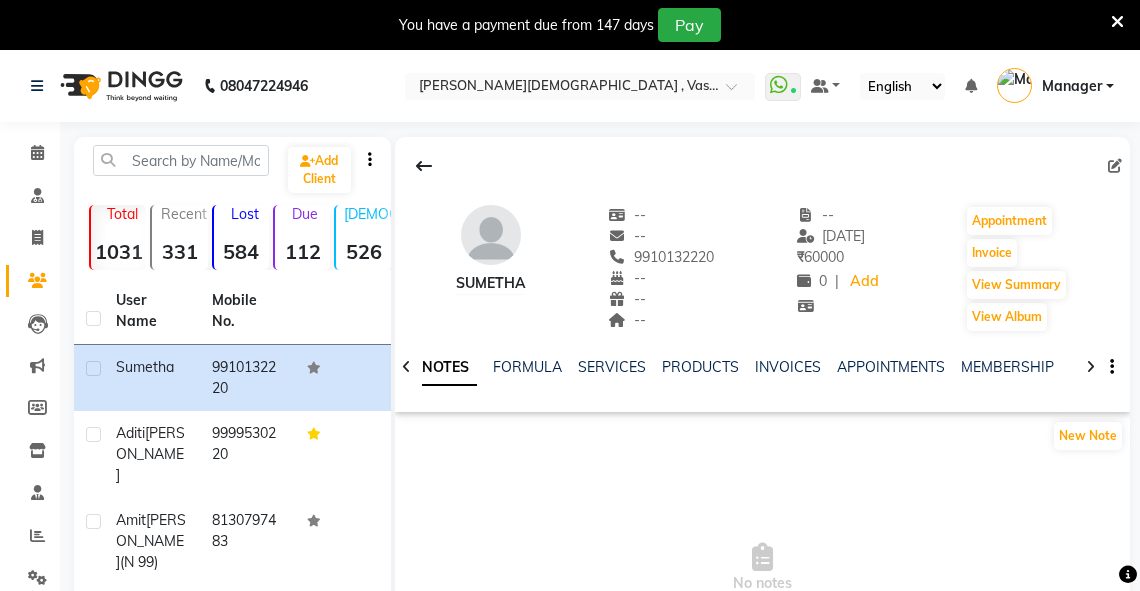 click 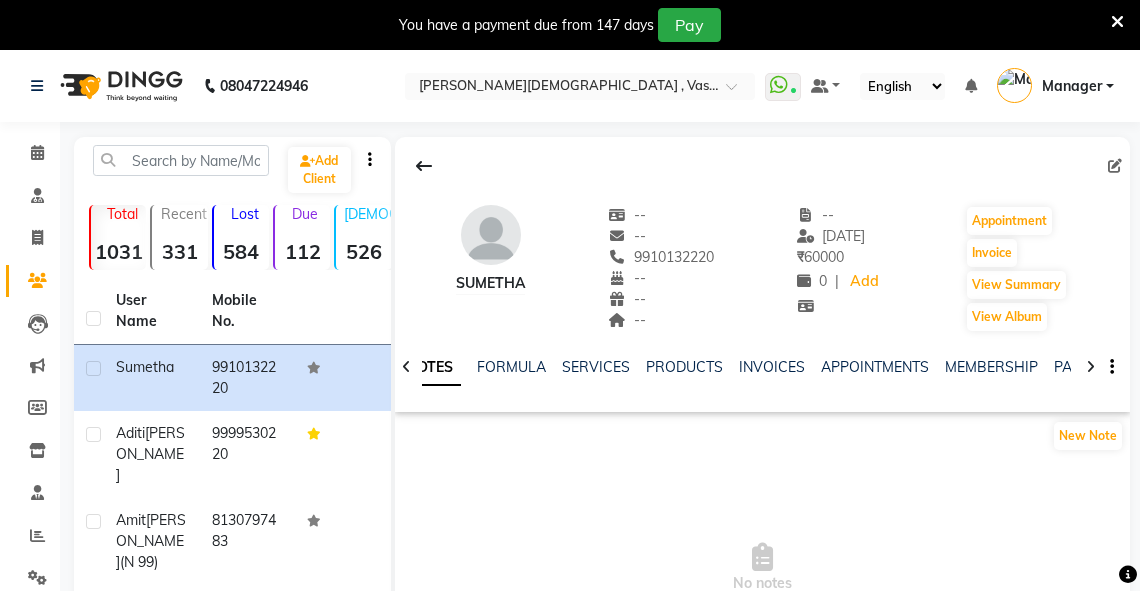 click 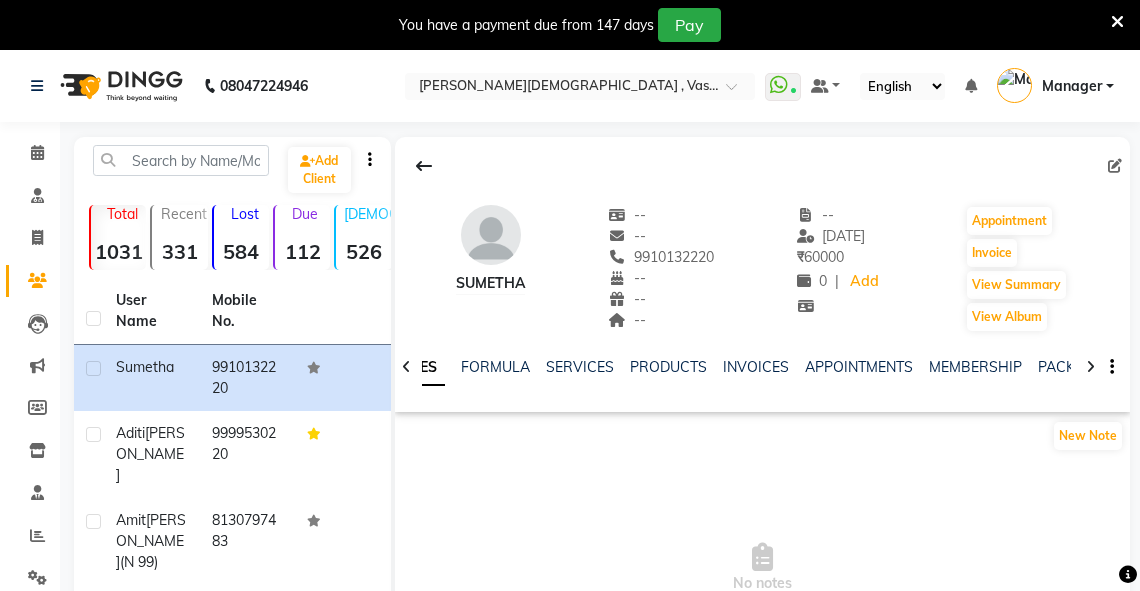 click 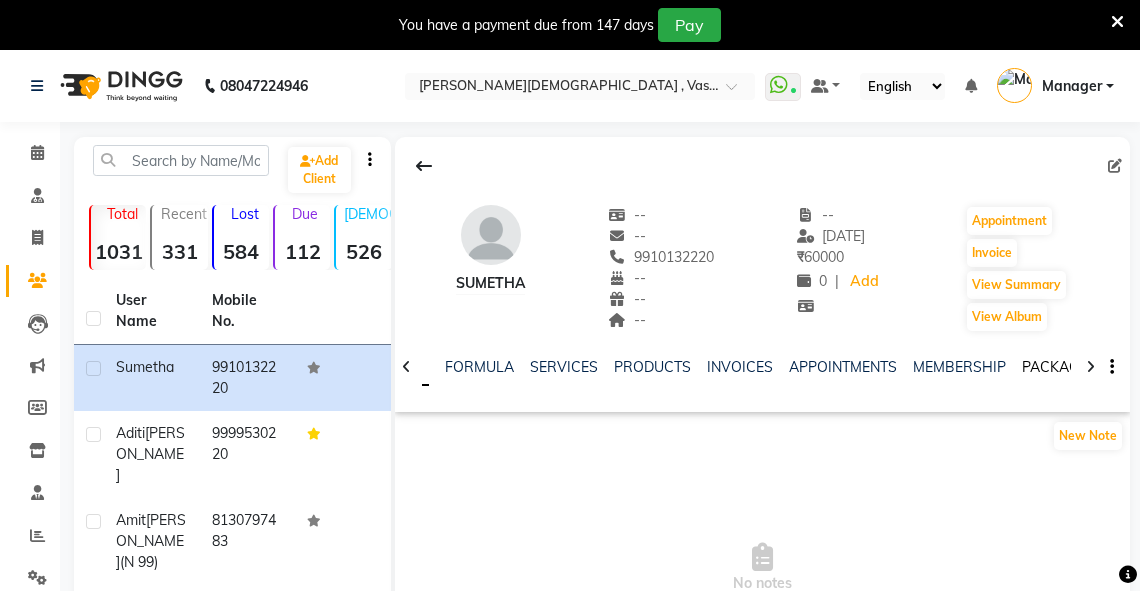 click on "PACKAGES" 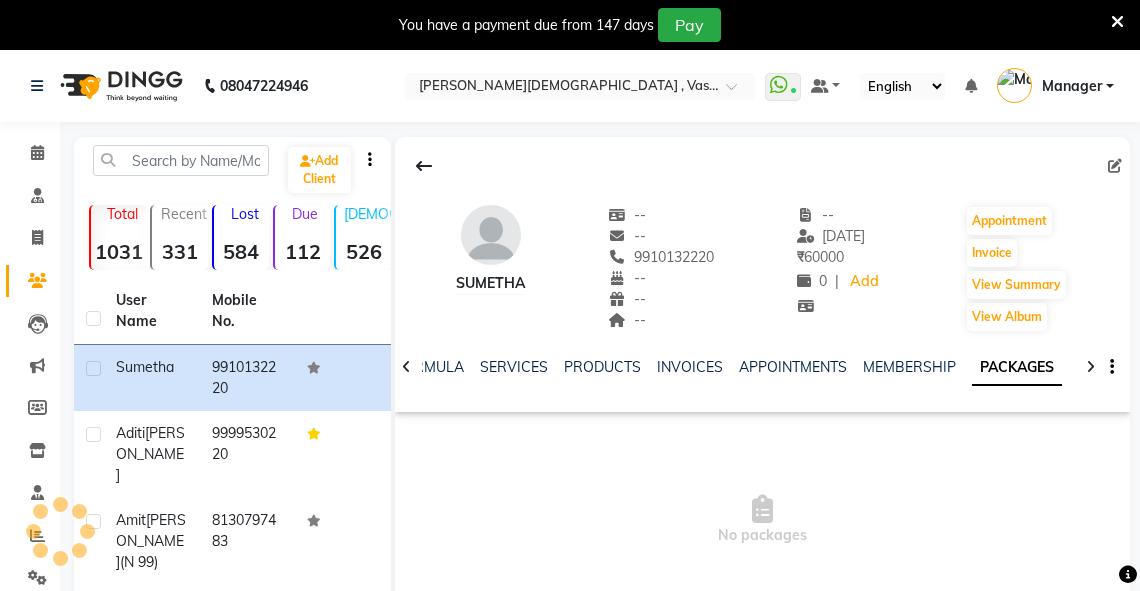 click 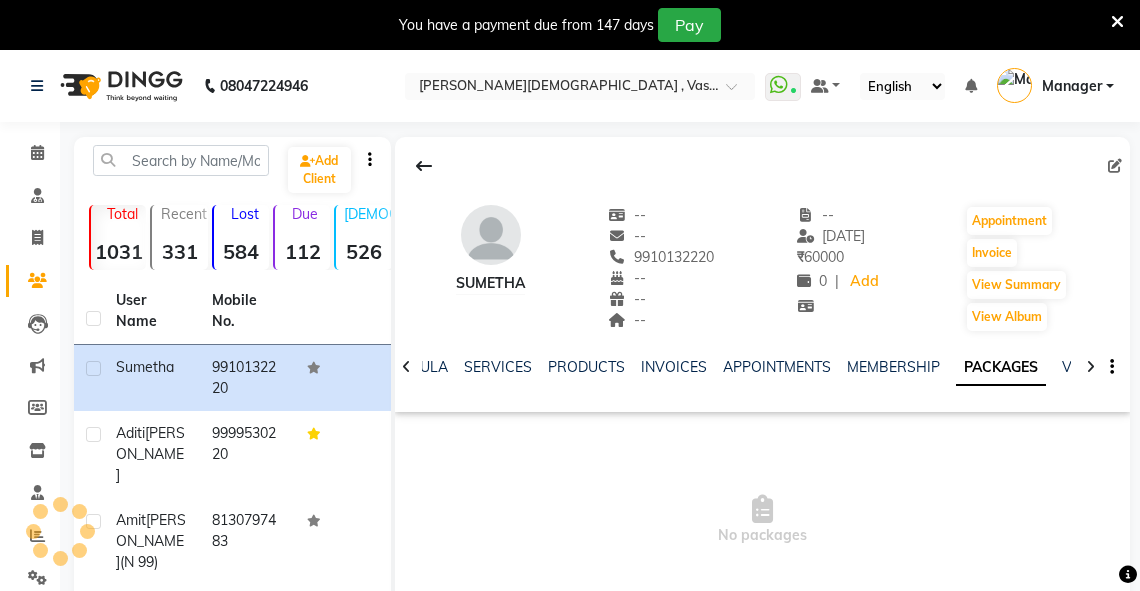click 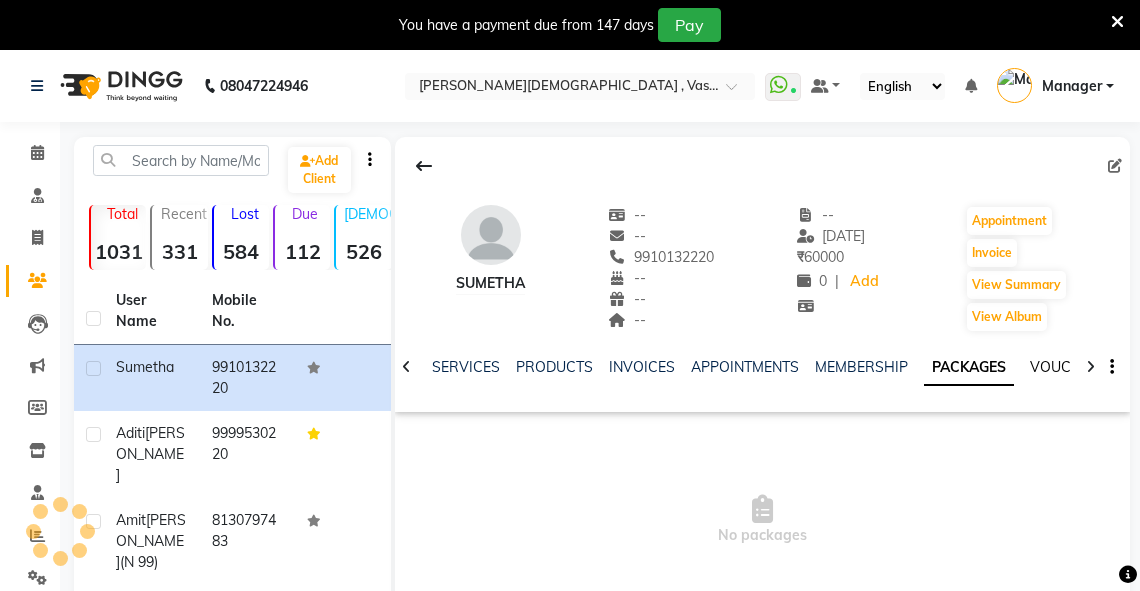 click on "VOUCHERS" 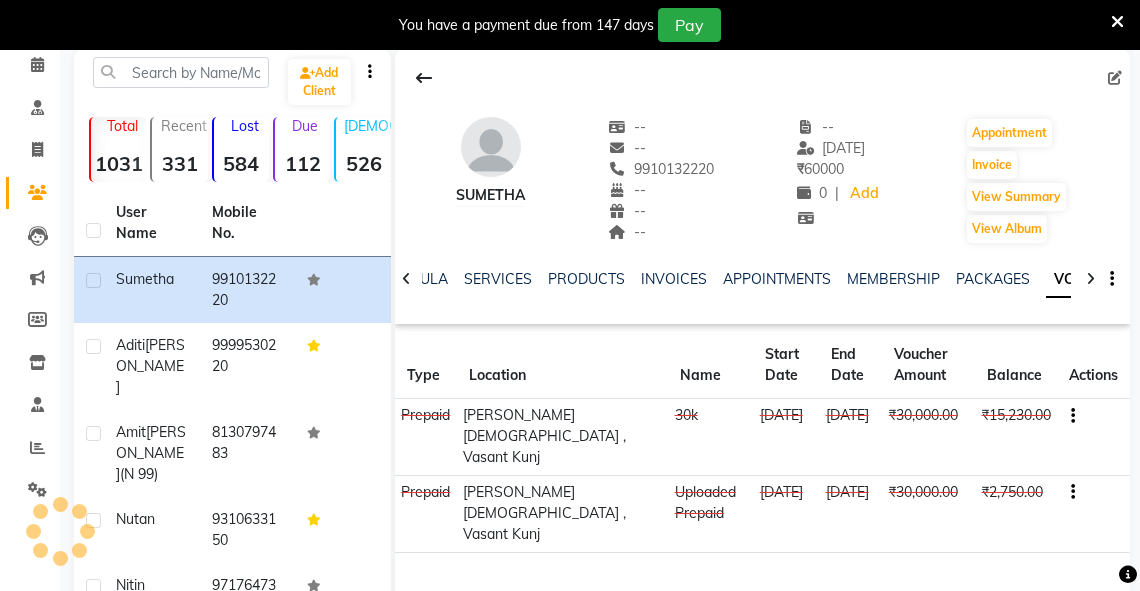 scroll, scrollTop: 92, scrollLeft: 0, axis: vertical 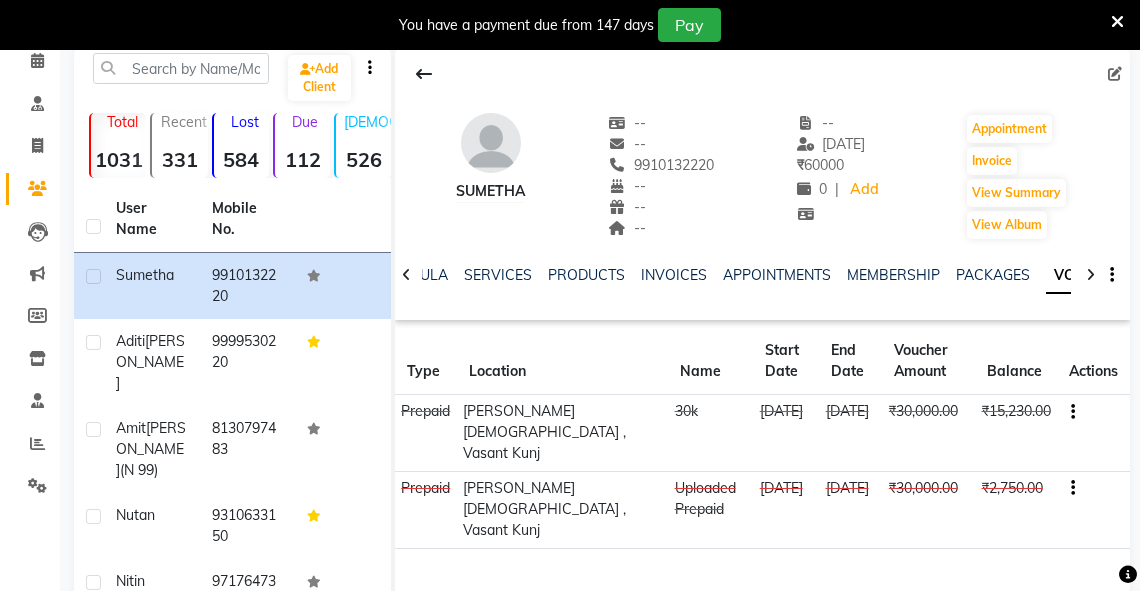 click 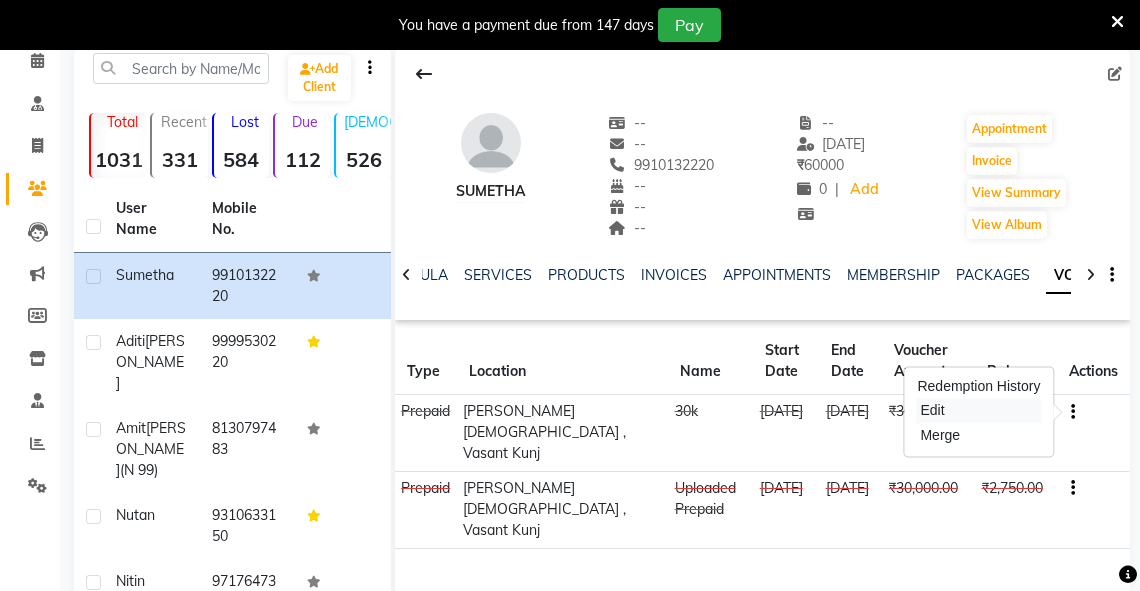 click on "Edit" at bounding box center (978, 410) 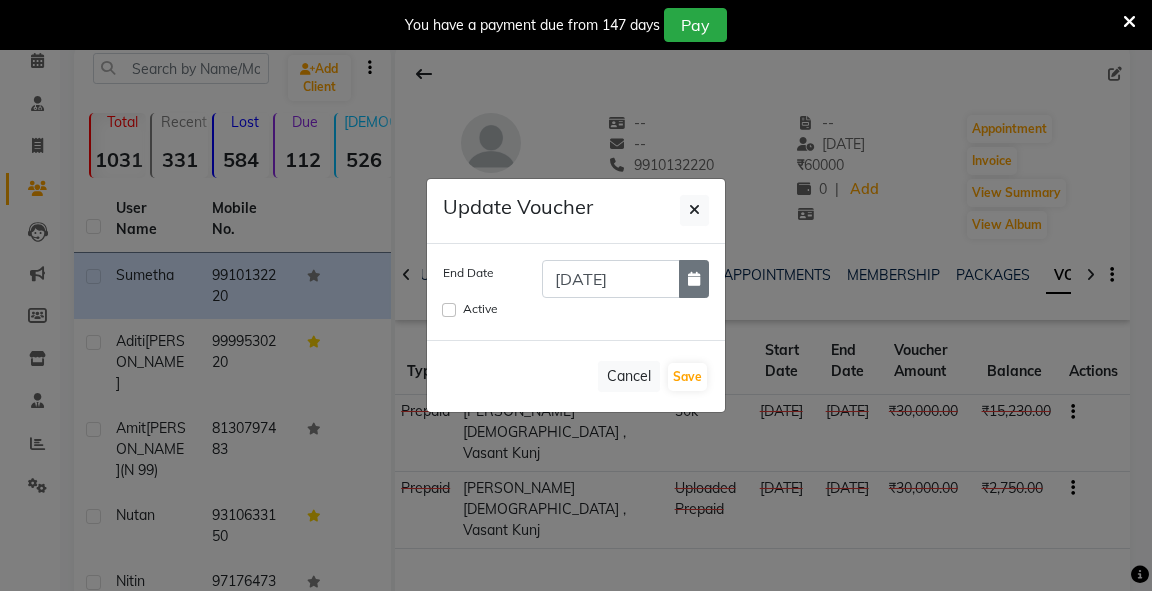 click 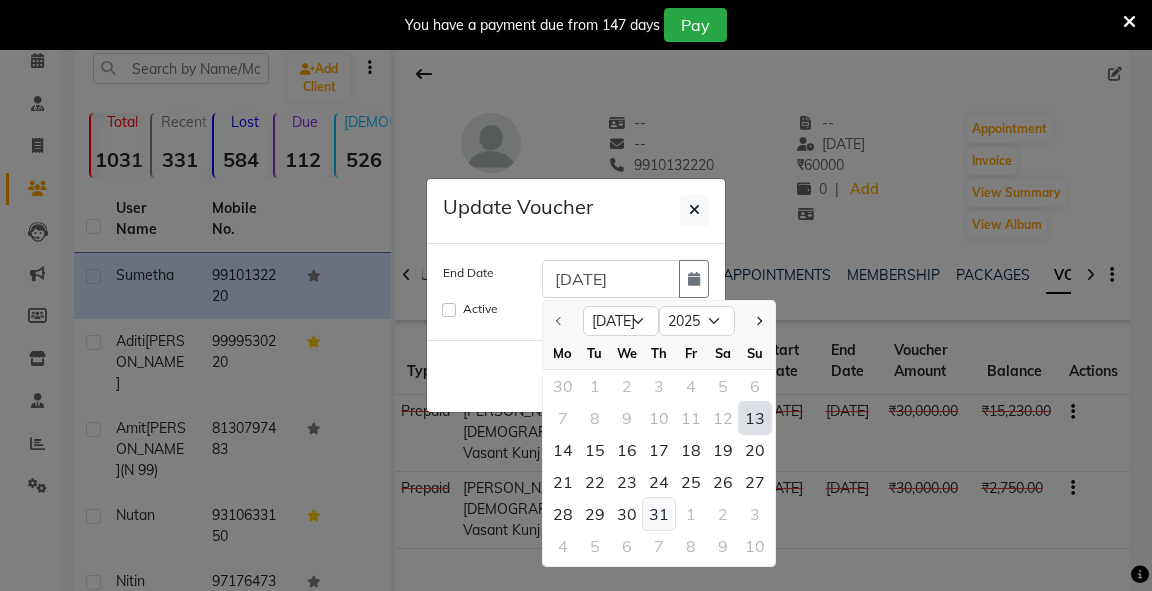 click on "31" 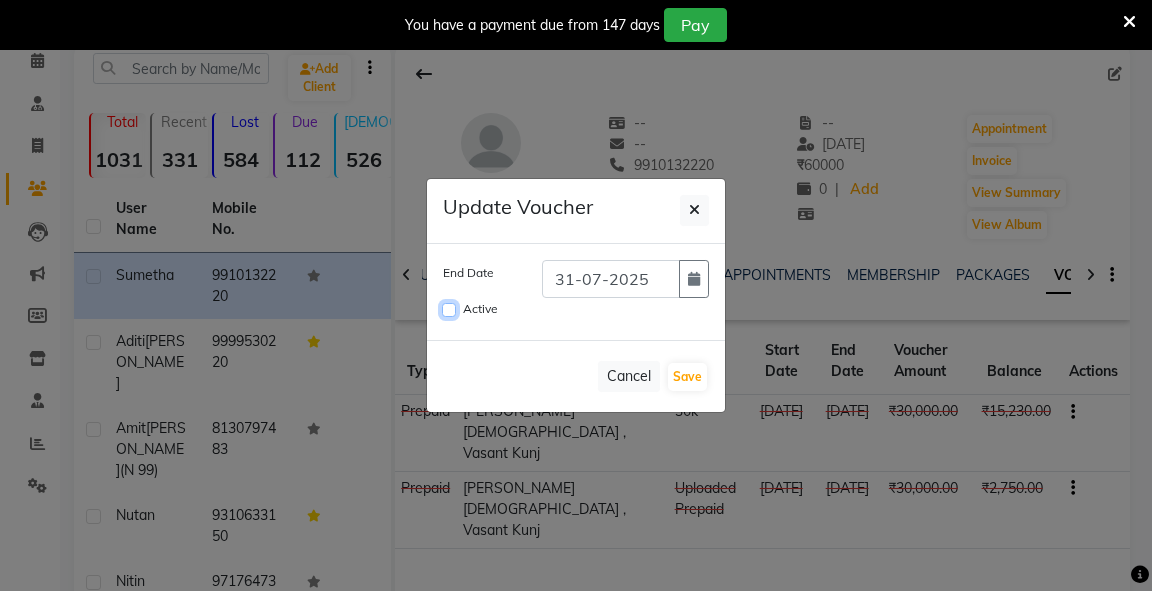 click on "Active" at bounding box center [449, 310] 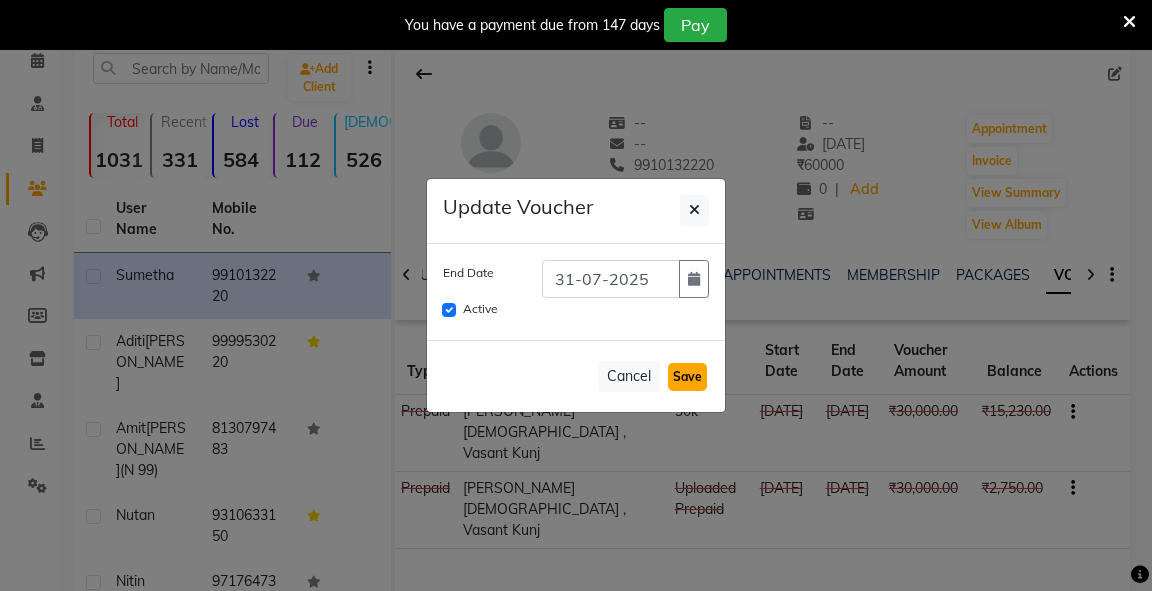 click on "Save" 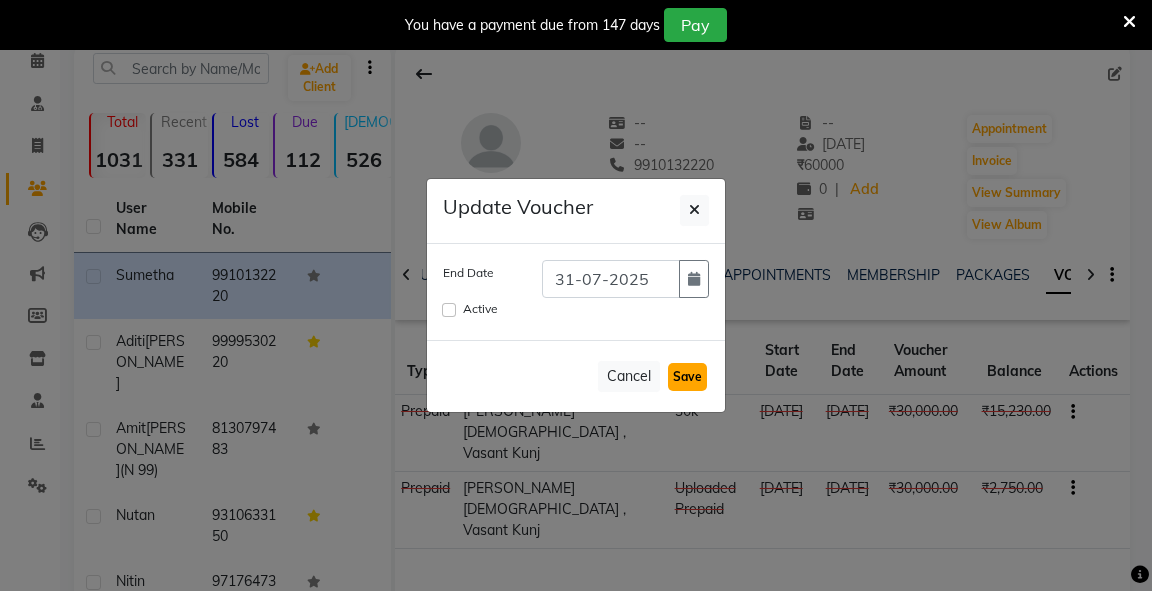 type 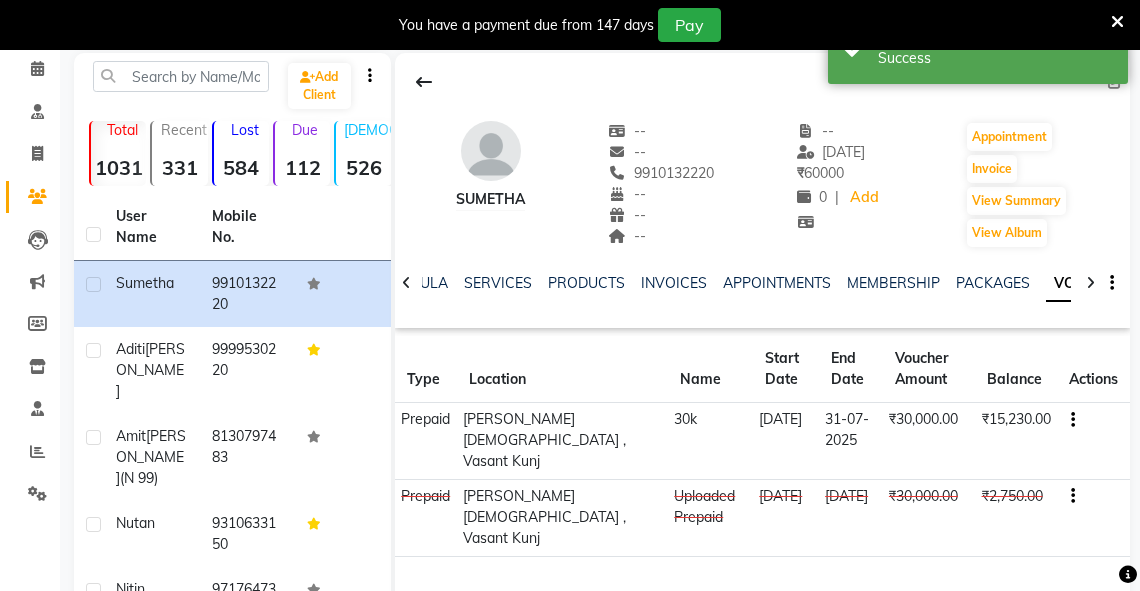 scroll, scrollTop: 0, scrollLeft: 0, axis: both 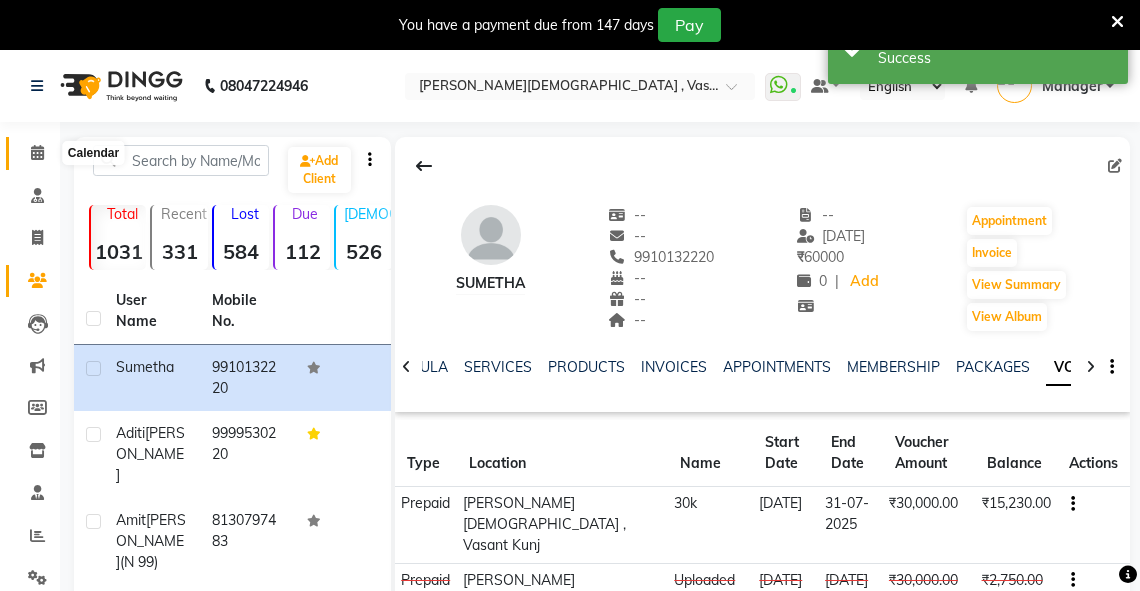 click 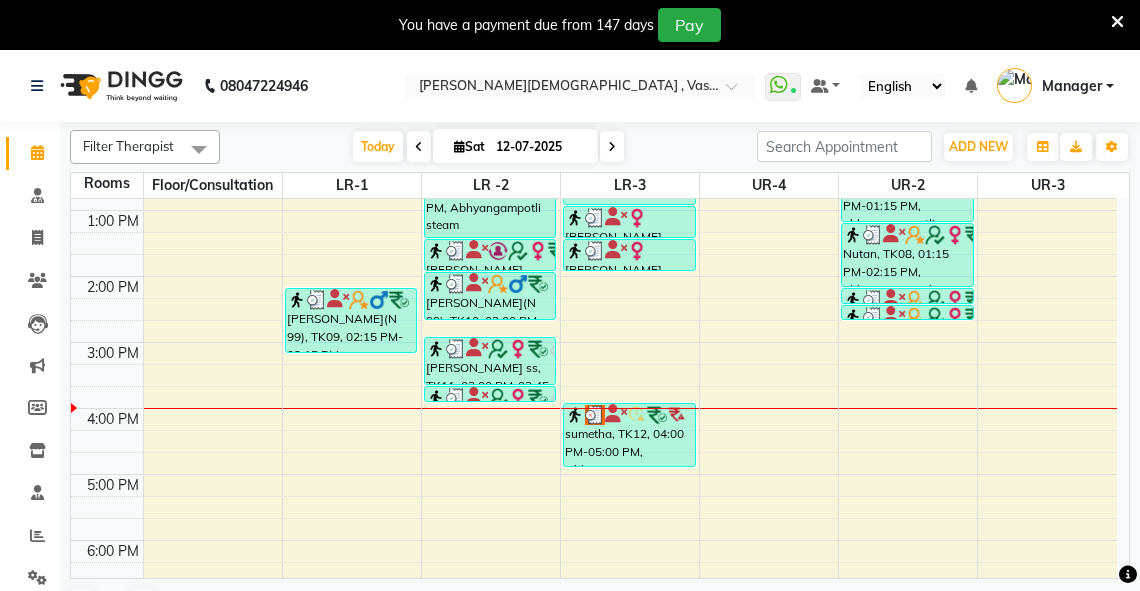 scroll, scrollTop: 466, scrollLeft: 0, axis: vertical 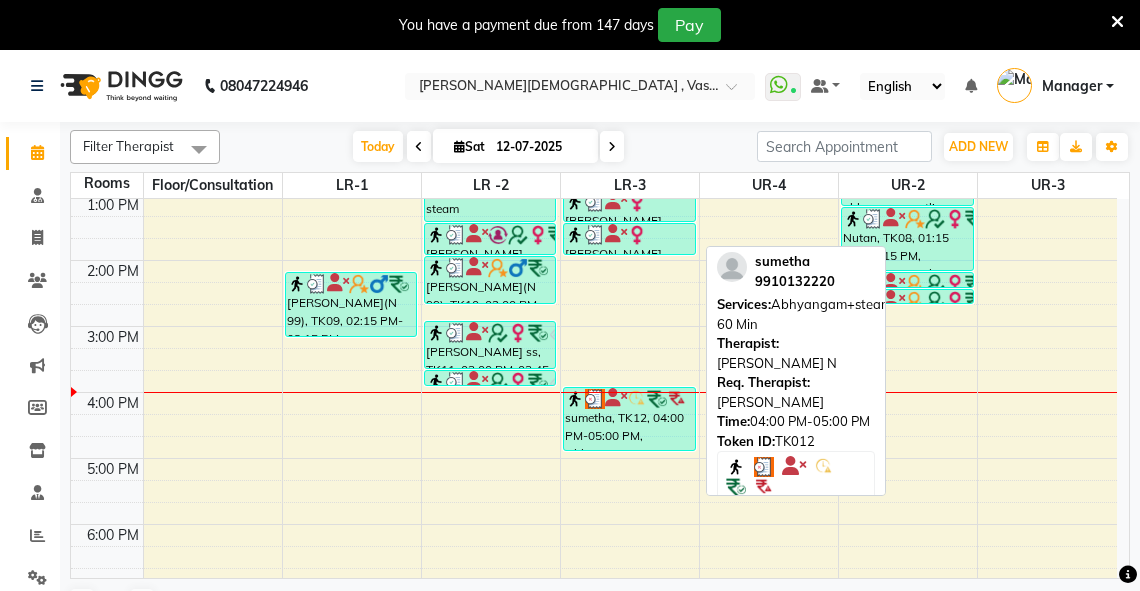 click on "sumetha, TK12, 04:00 PM-05:00 PM, Abhyangam+steam 60 Min" at bounding box center [629, 419] 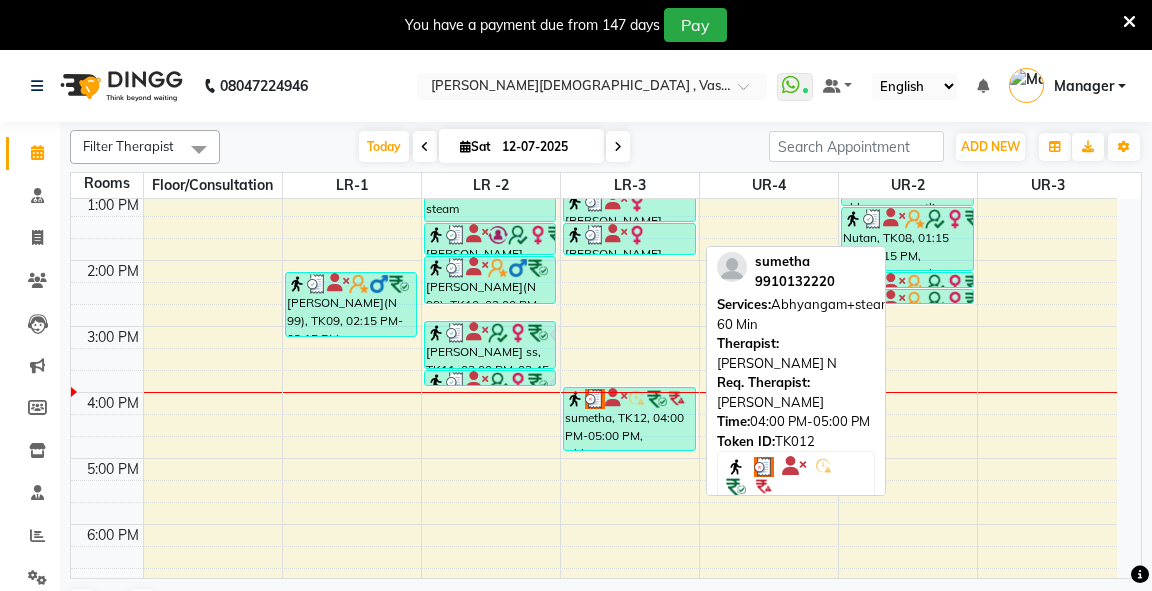 select on "3" 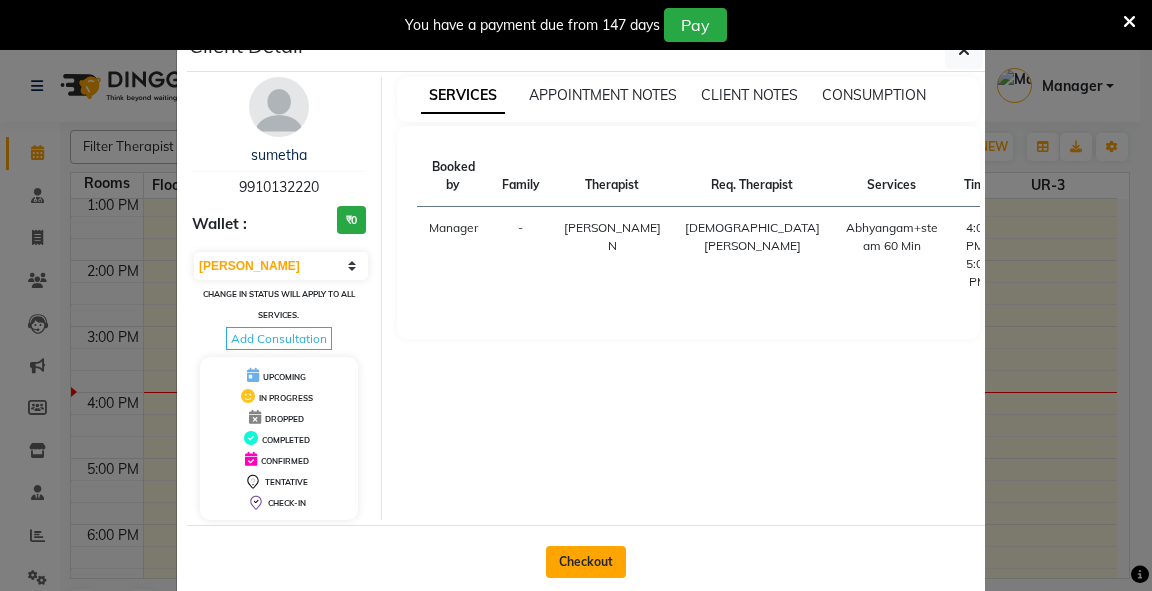 click on "Checkout" 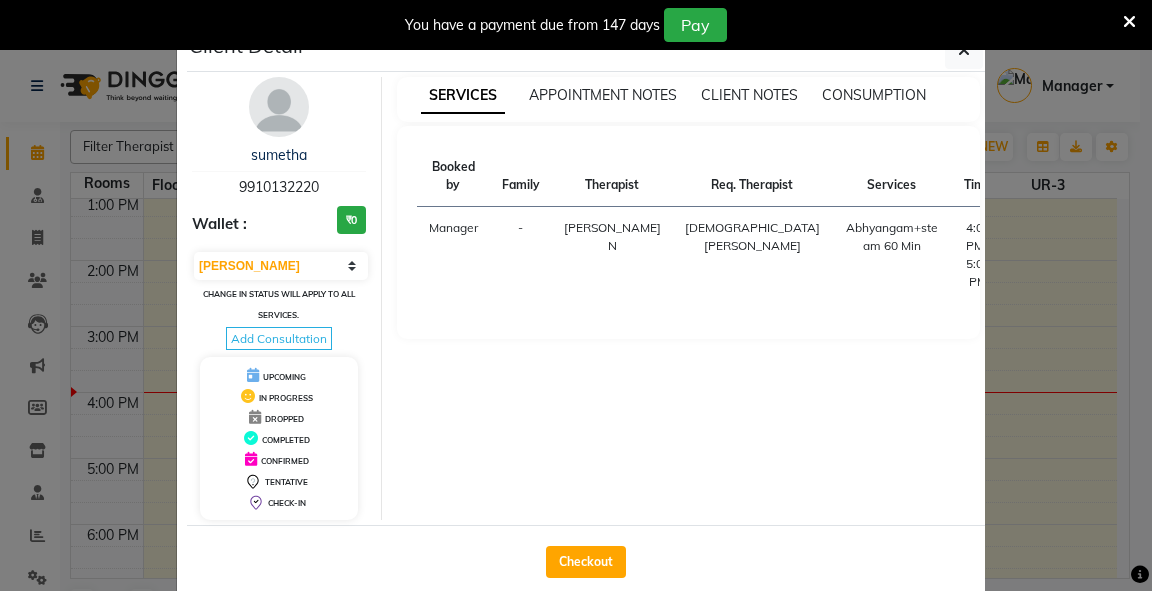 select on "5571" 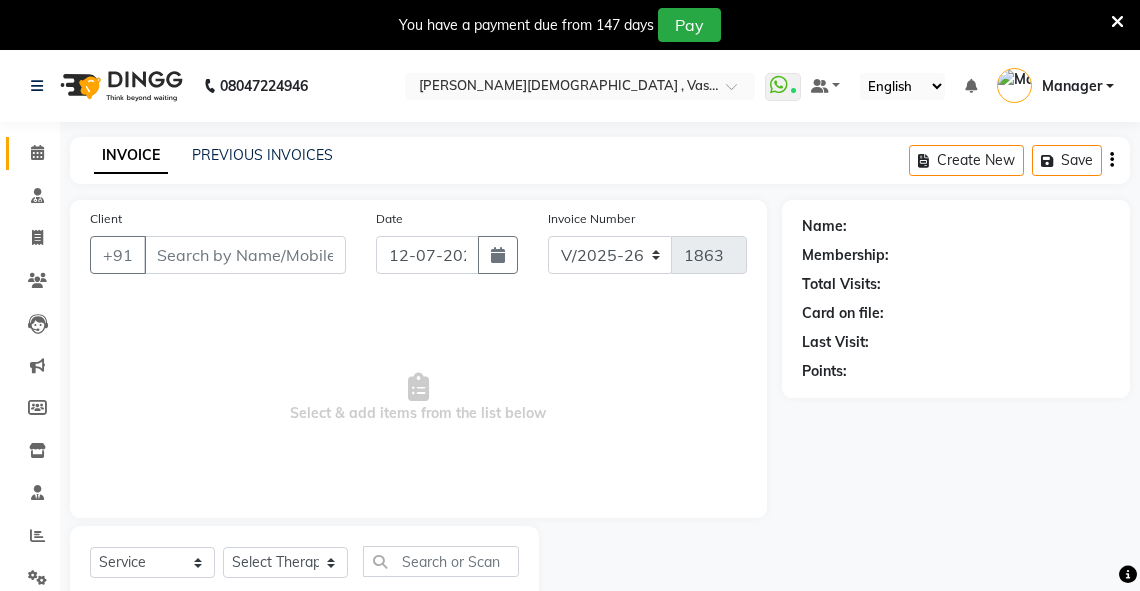 type on "9910132220" 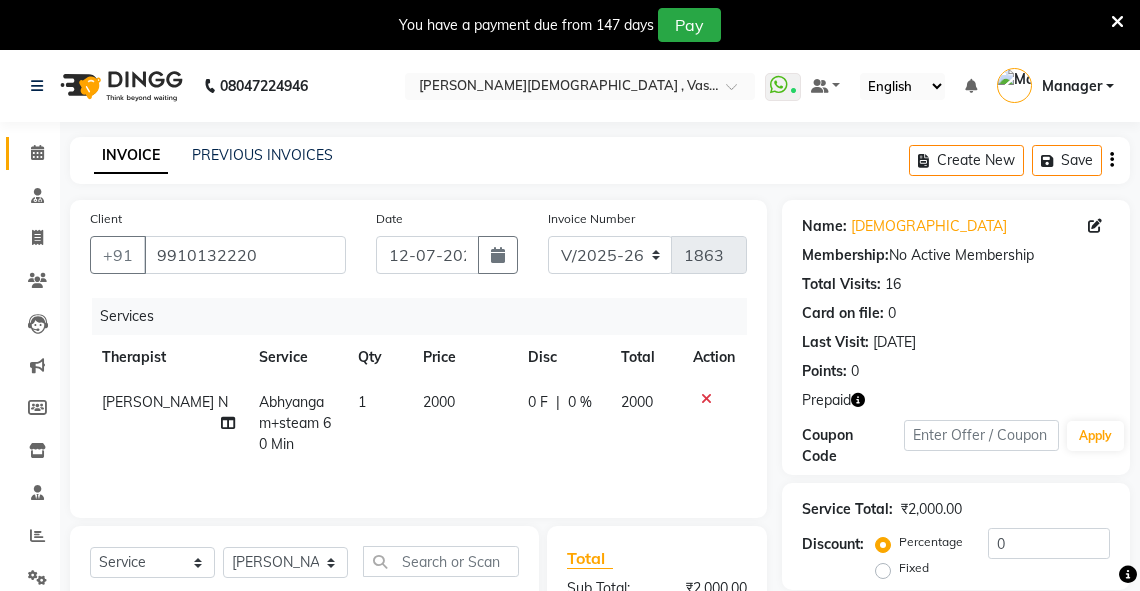 scroll, scrollTop: 192, scrollLeft: 0, axis: vertical 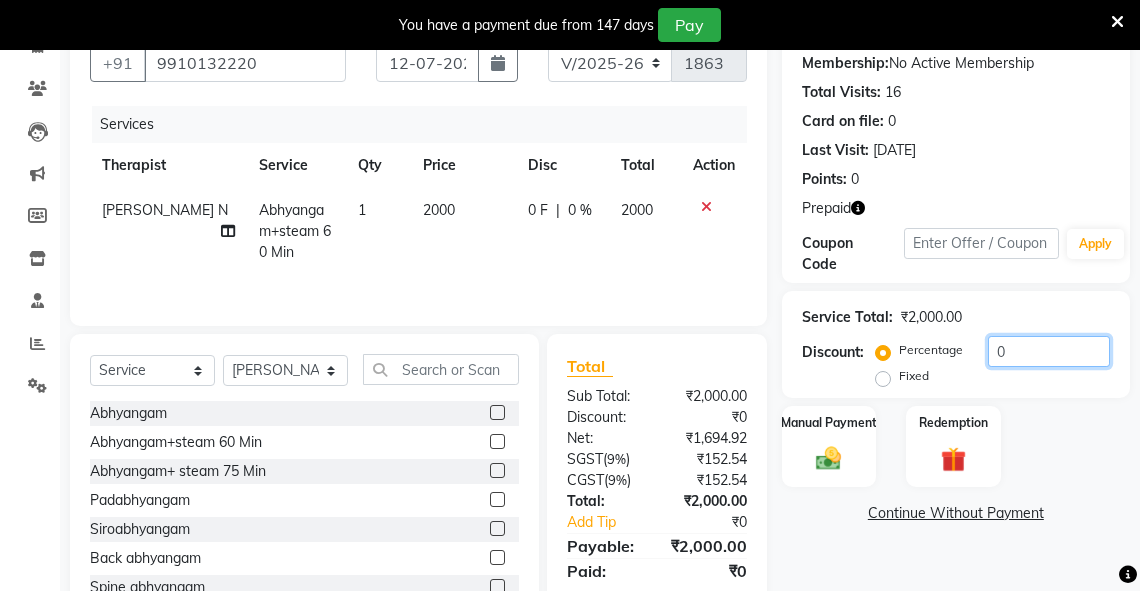 drag, startPoint x: 1026, startPoint y: 347, endPoint x: 940, endPoint y: 368, distance: 88.52683 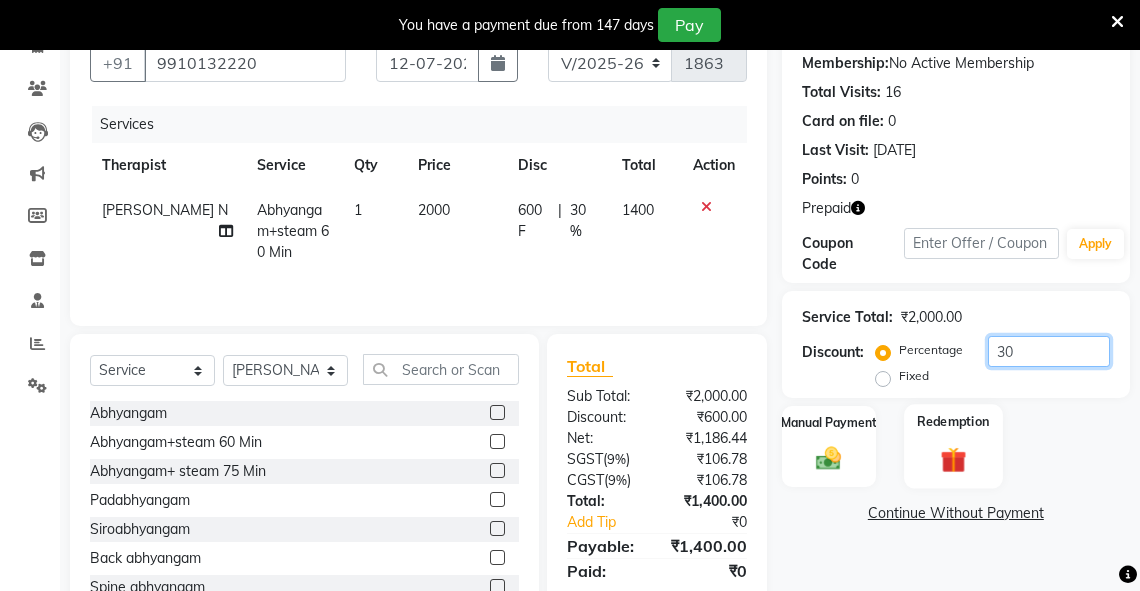 type on "30" 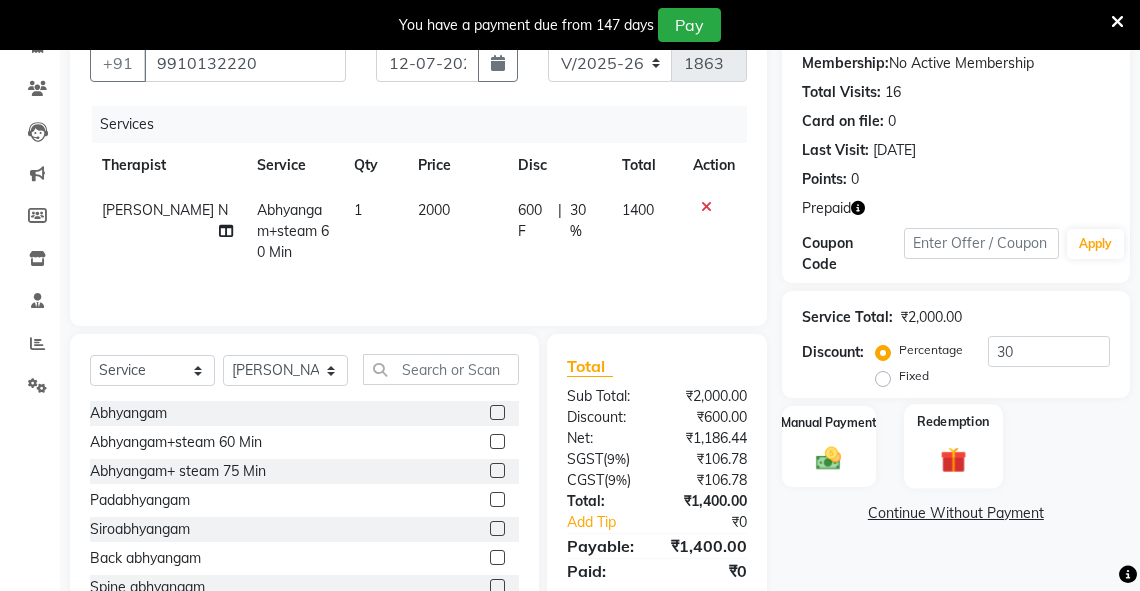 click 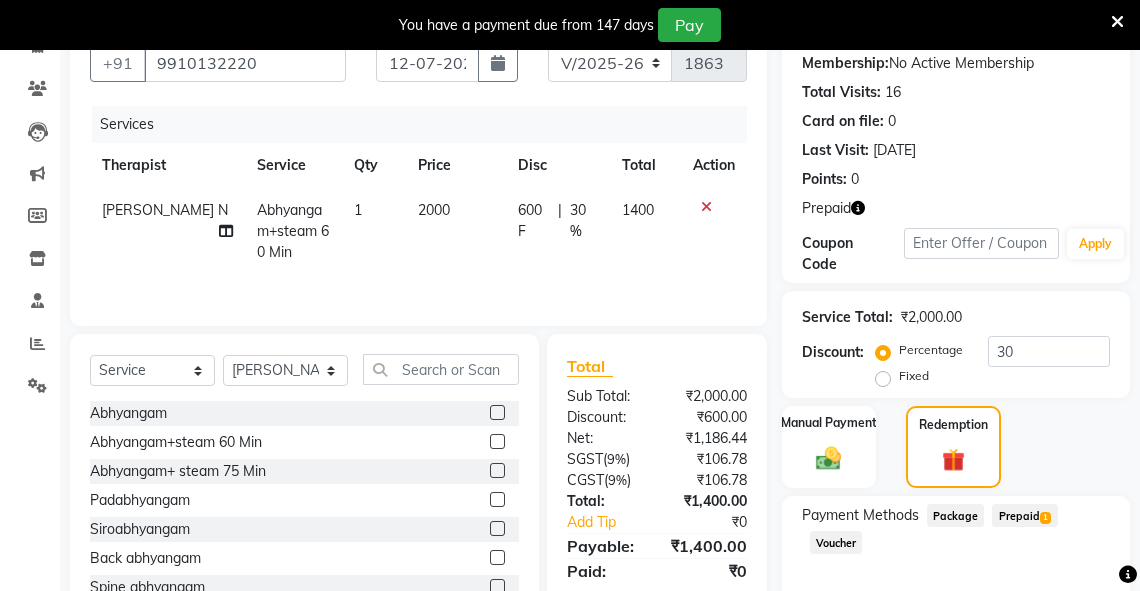 click on "Prepaid  1" 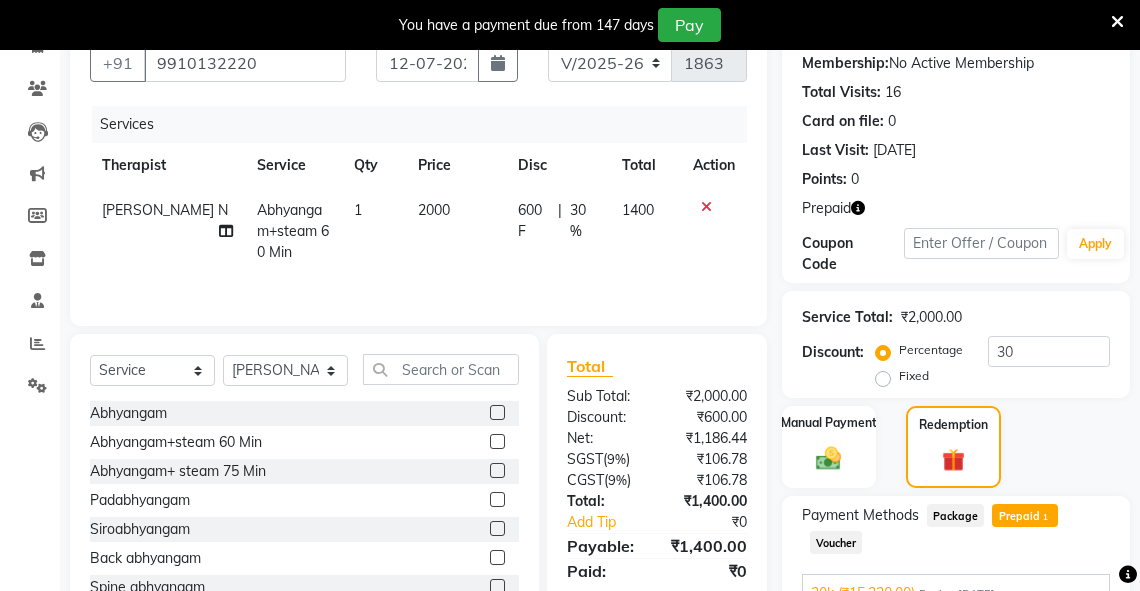scroll, scrollTop: 331, scrollLeft: 0, axis: vertical 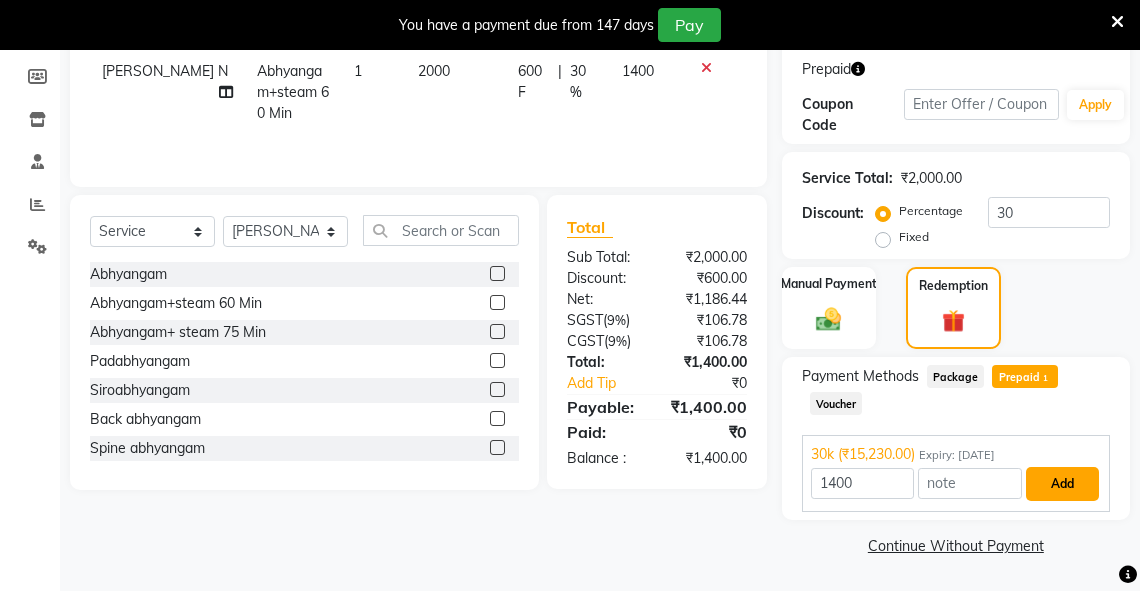 click on "Add" at bounding box center [1062, 484] 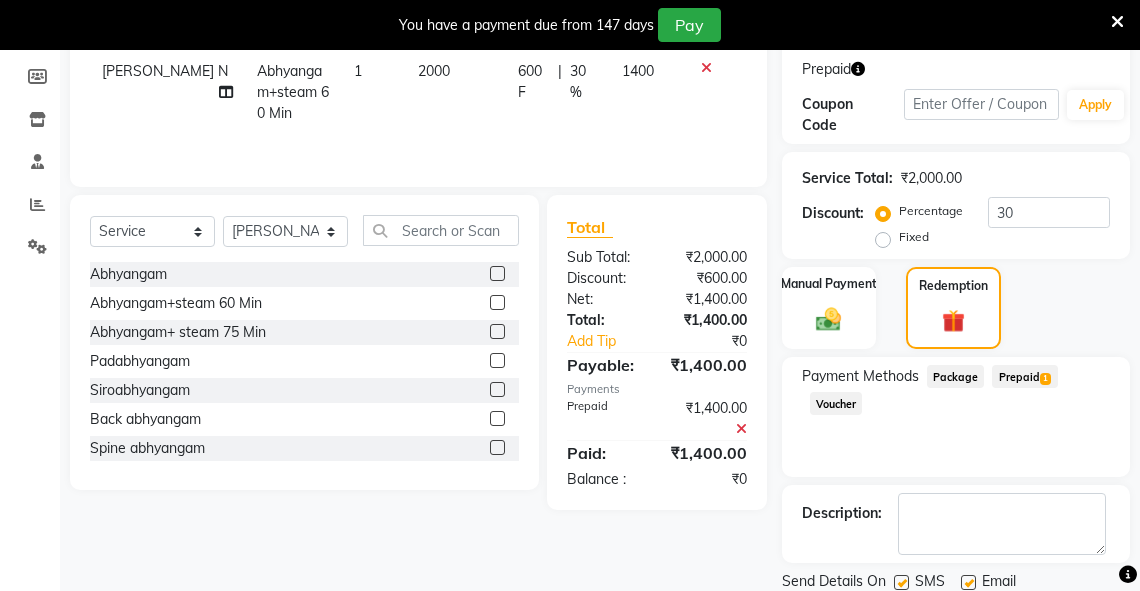 scroll, scrollTop: 399, scrollLeft: 0, axis: vertical 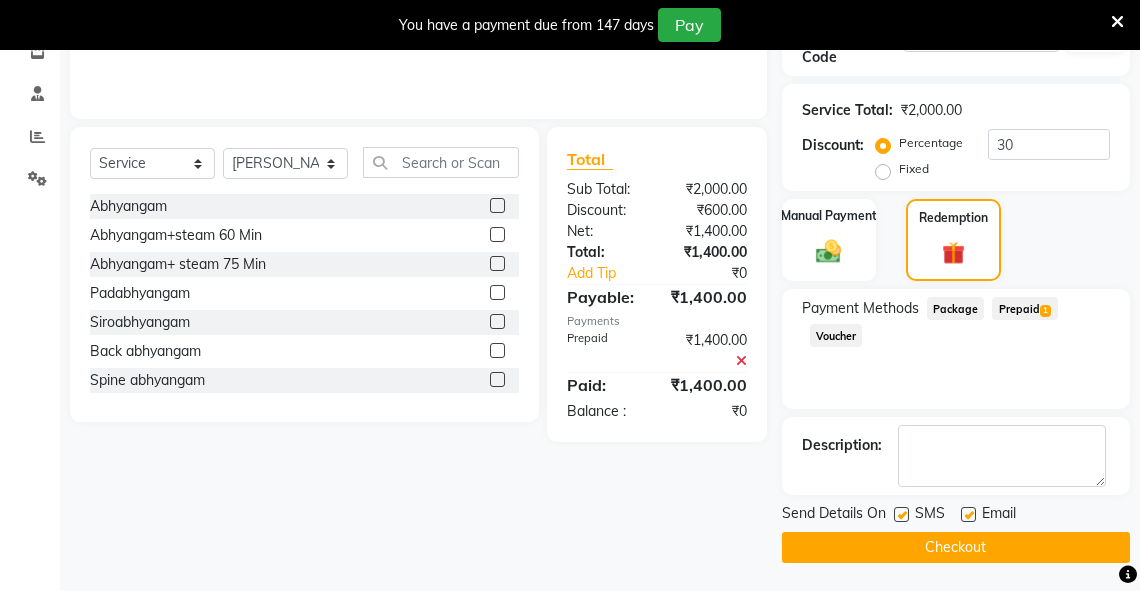 click on "Checkout" 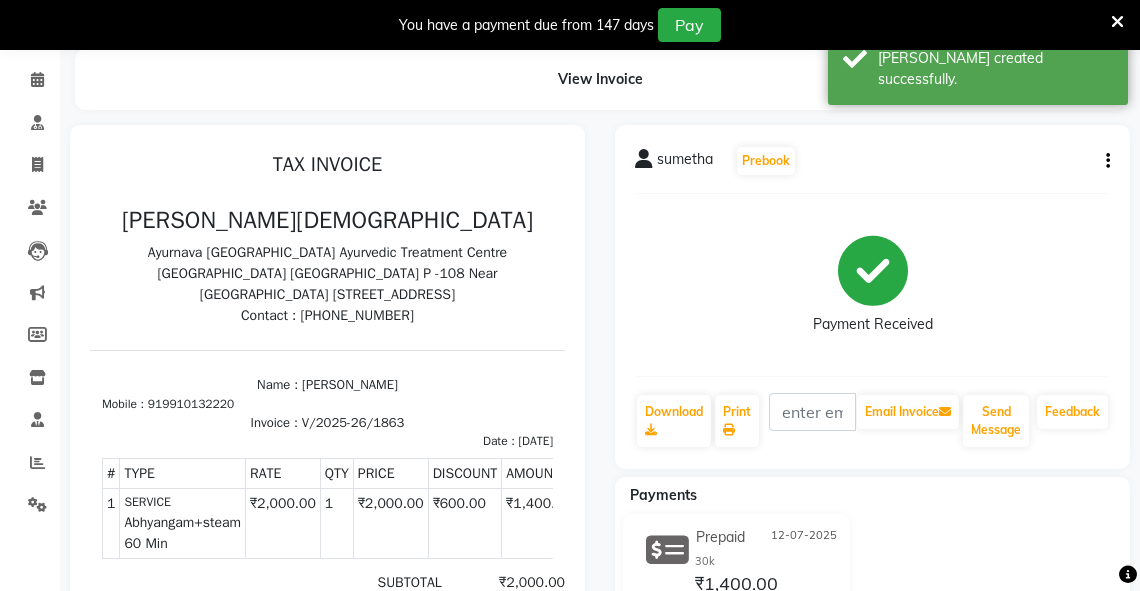 scroll, scrollTop: 0, scrollLeft: 0, axis: both 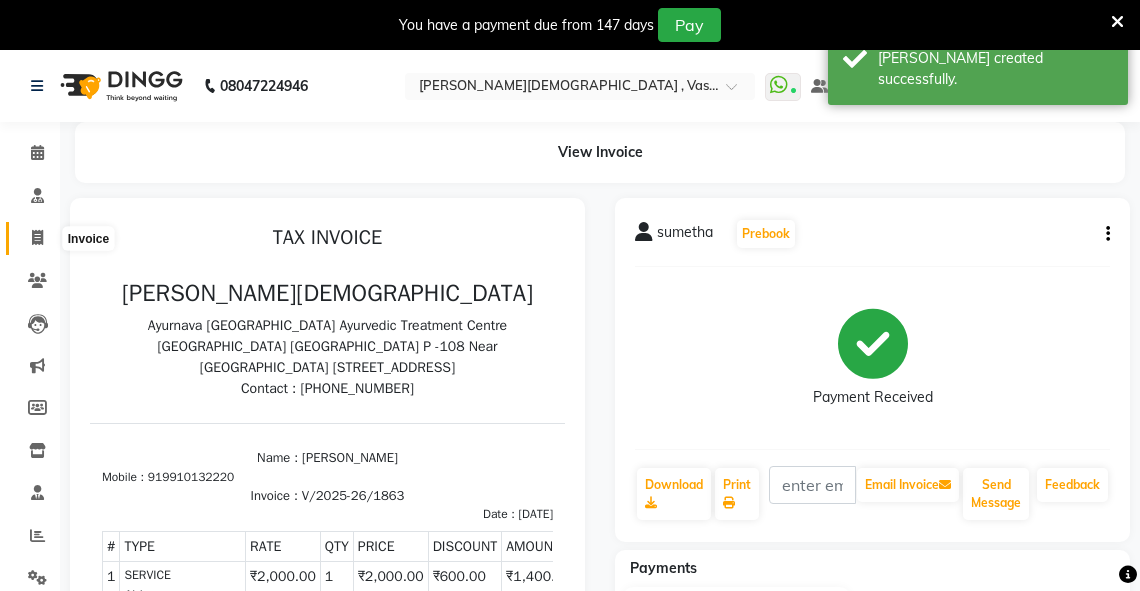 click 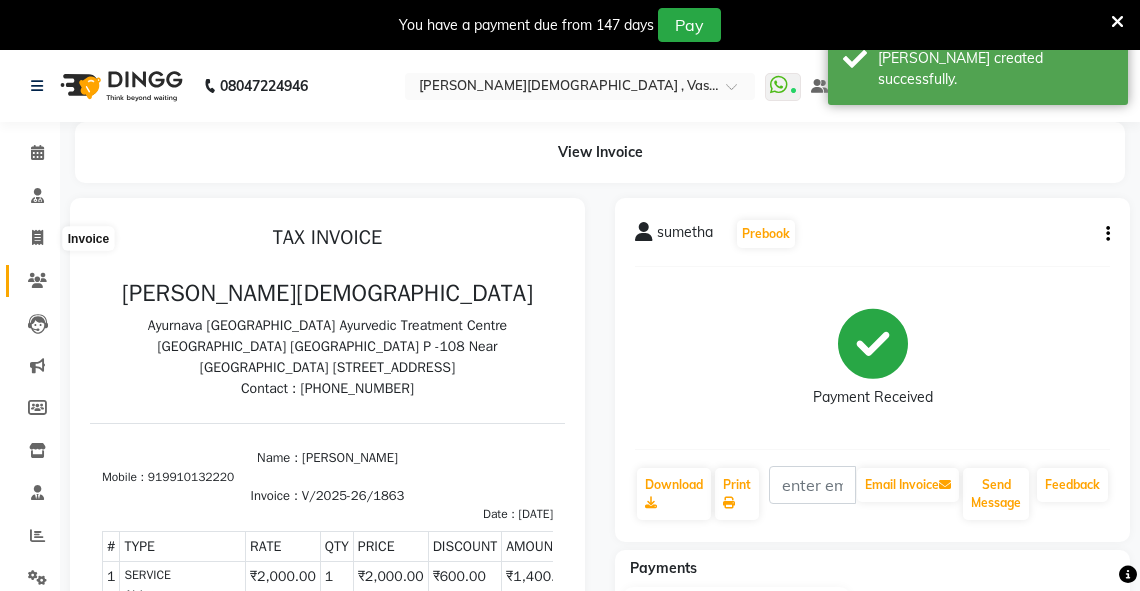 scroll, scrollTop: 60, scrollLeft: 0, axis: vertical 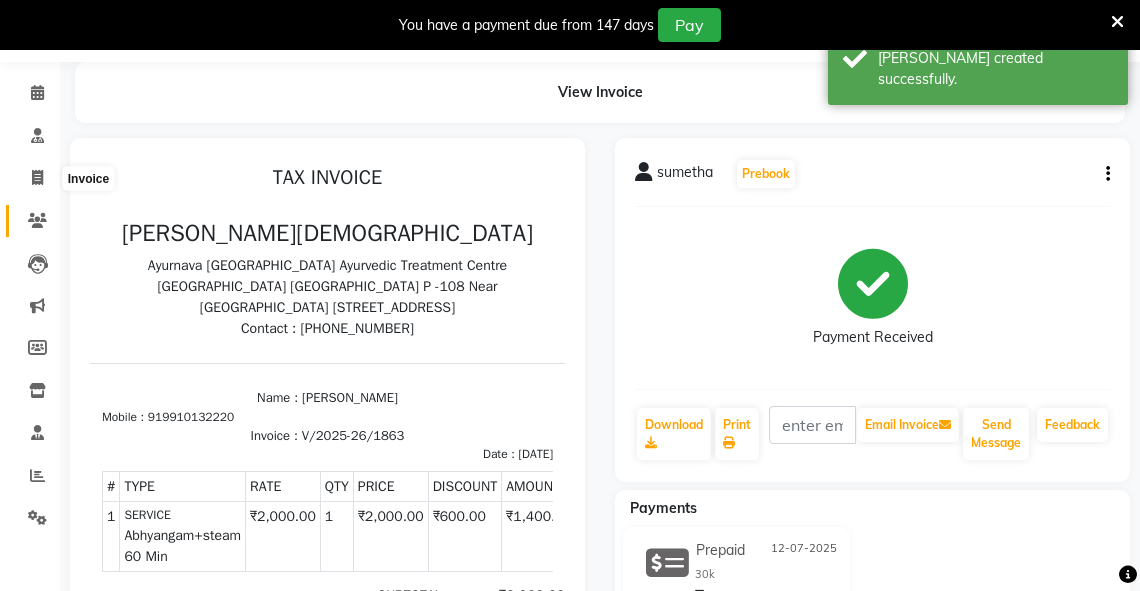 select on "service" 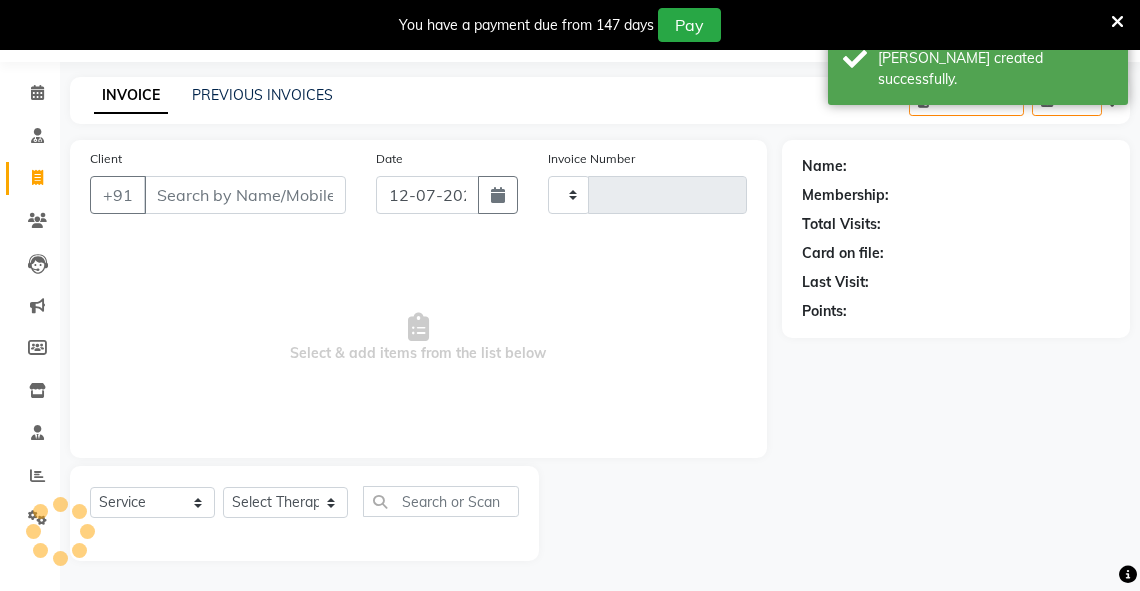 type on "1864" 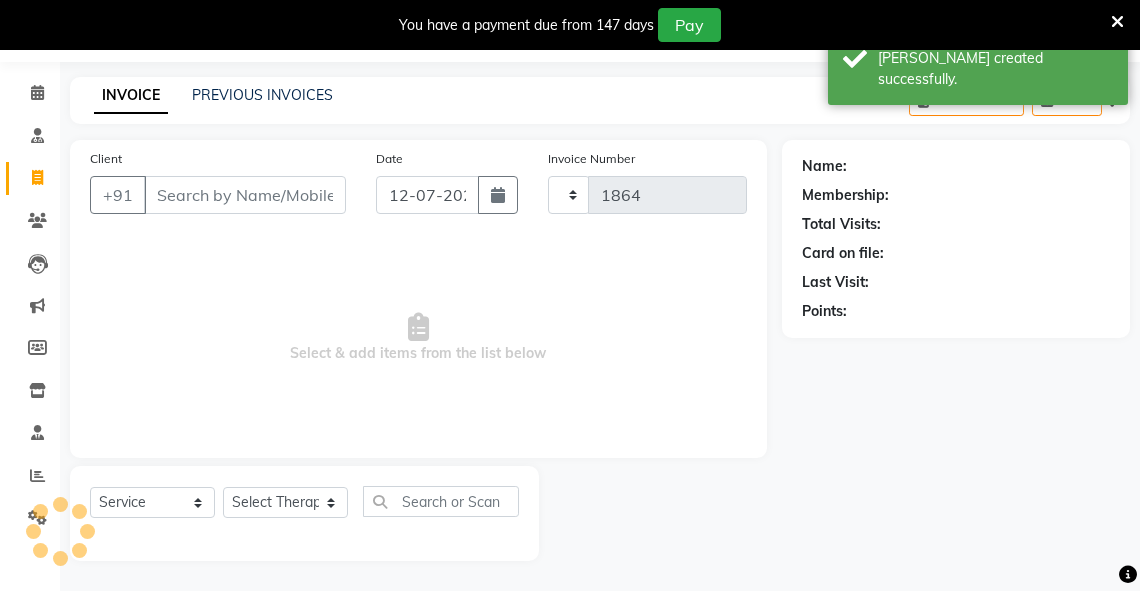 select on "5571" 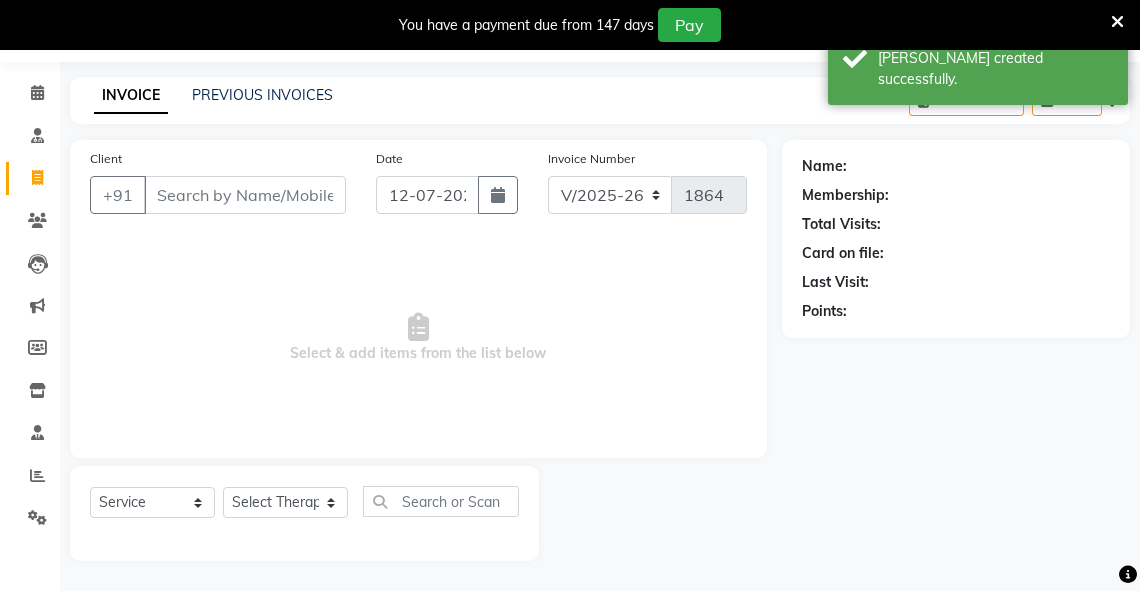 click on "Client" at bounding box center (245, 195) 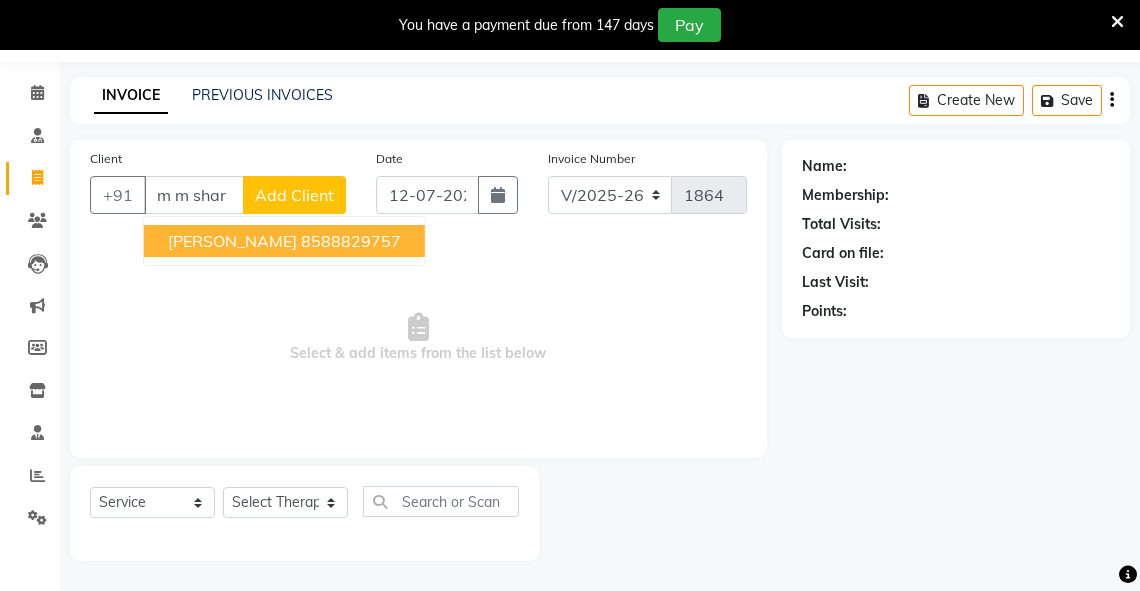 click on "M M Sharma" at bounding box center (232, 241) 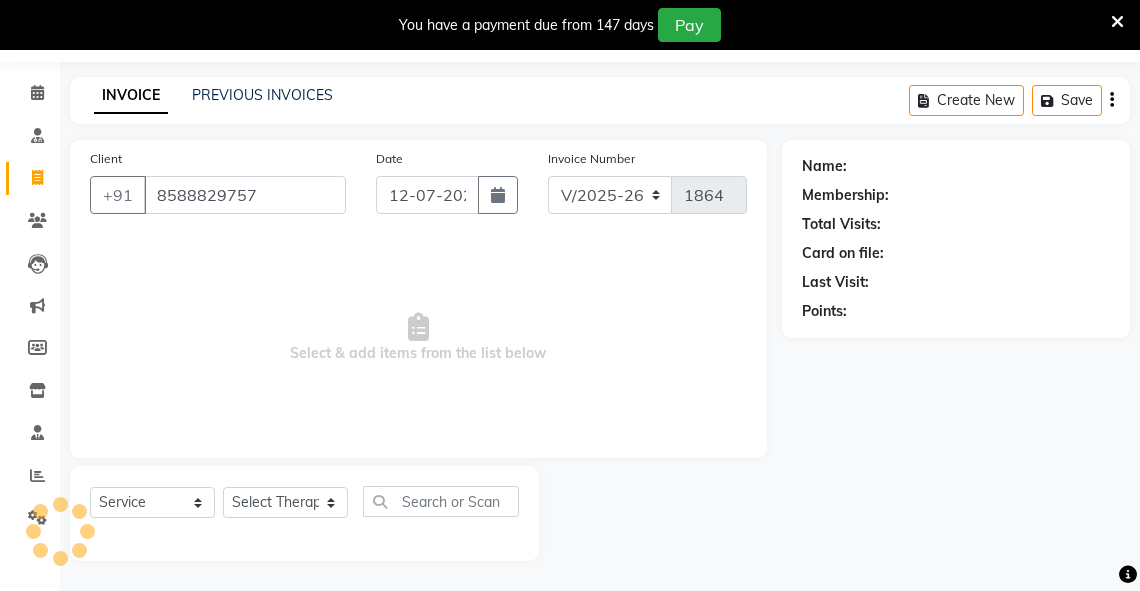 type on "8588829757" 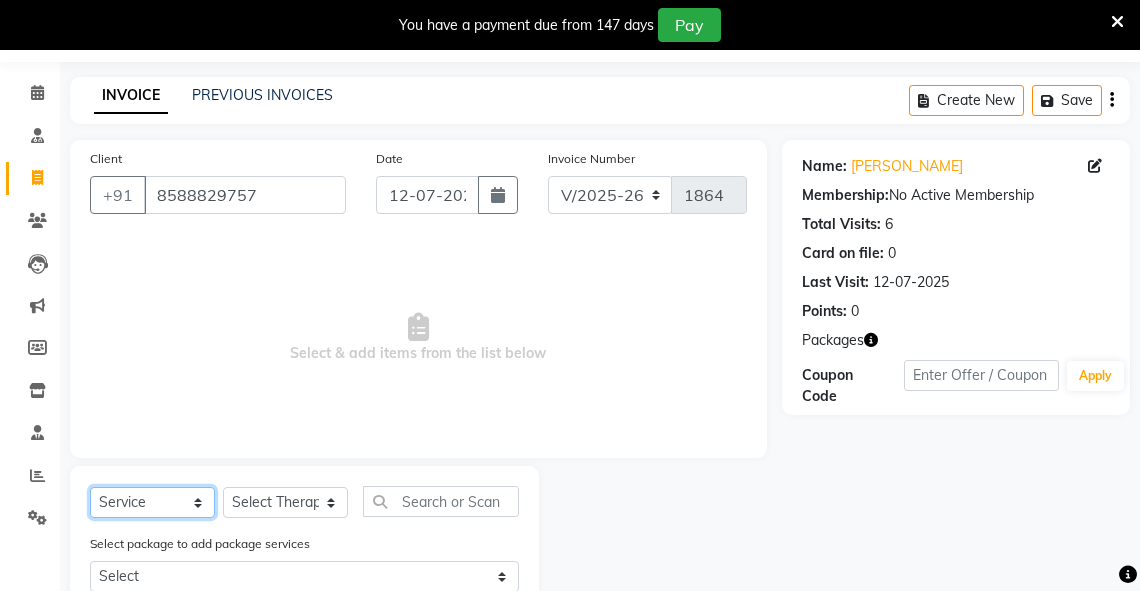click on "Select  Service  Product  Membership  Package Voucher Prepaid Gift Card" 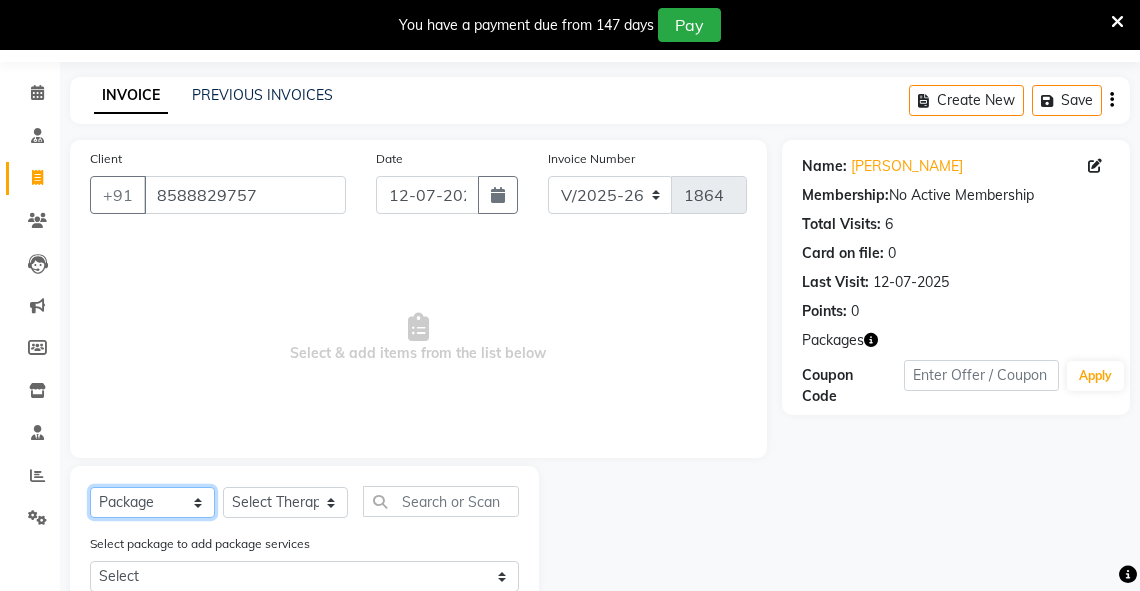 click on "Select  Service  Product  Membership  Package Voucher Prepaid Gift Card" 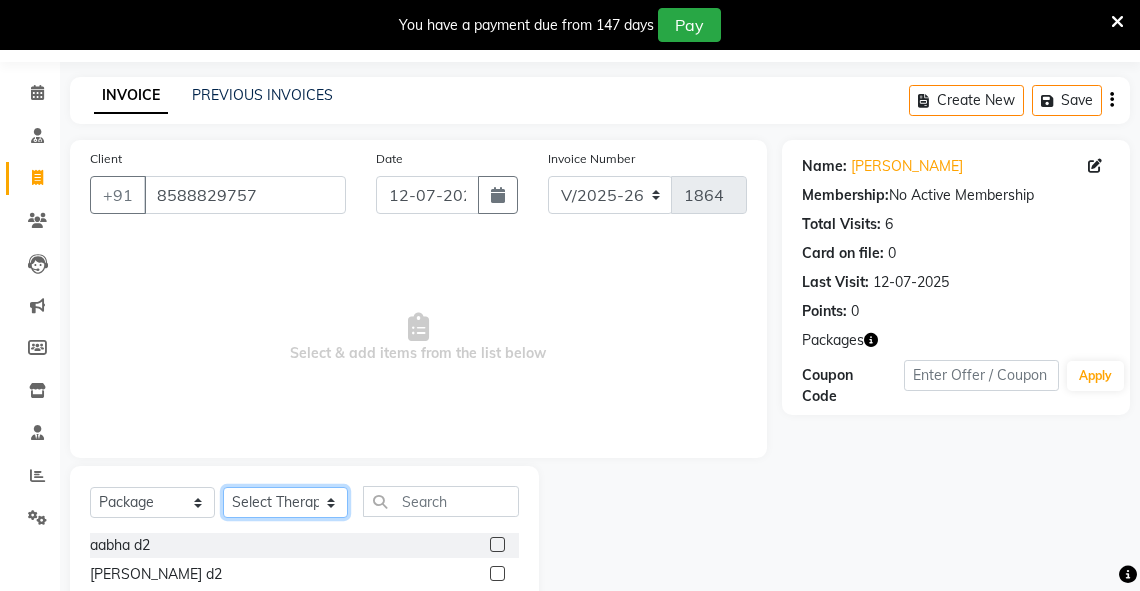 click on "Select Therapist Adarsh Akshaya V Aleena Thankachan Anakha A K Anaswara N anusha  Dhaneesha Dr JIJI K P elizabeth gopika Guddu Maurya JISHNU Manager maneesha a Manoj K M OTHER BRANCH Sardinia Shyamjith Vineeth Vijayan vishnu priya yadhu" 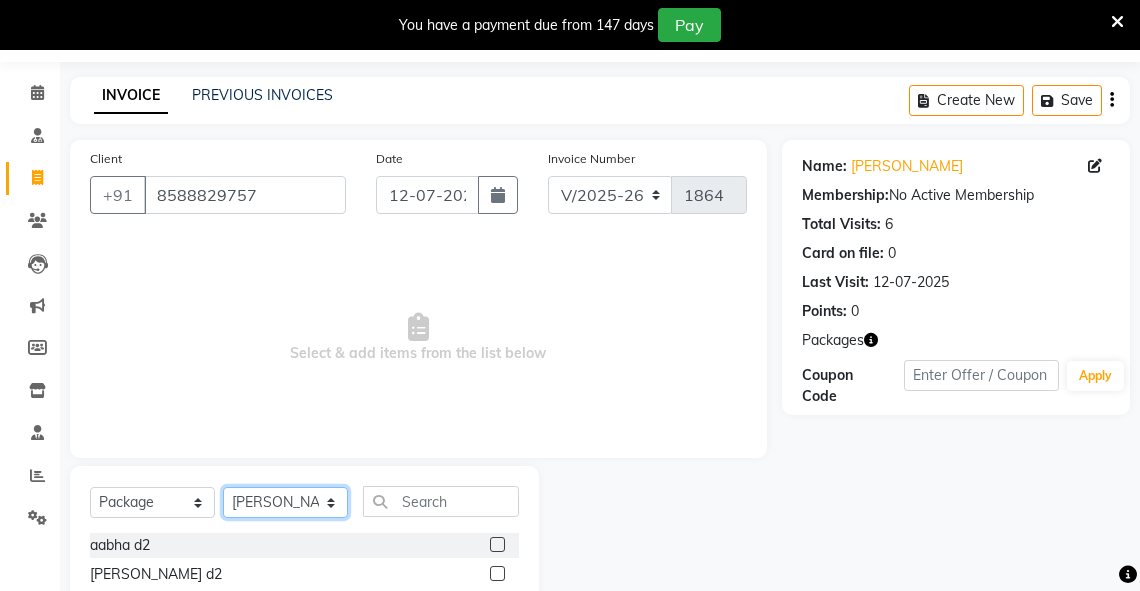 click on "Select Therapist Adarsh Akshaya V Aleena Thankachan Anakha A K Anaswara N anusha  Dhaneesha Dr JIJI K P elizabeth gopika Guddu Maurya JISHNU Manager maneesha a Manoj K M OTHER BRANCH Sardinia Shyamjith Vineeth Vijayan vishnu priya yadhu" 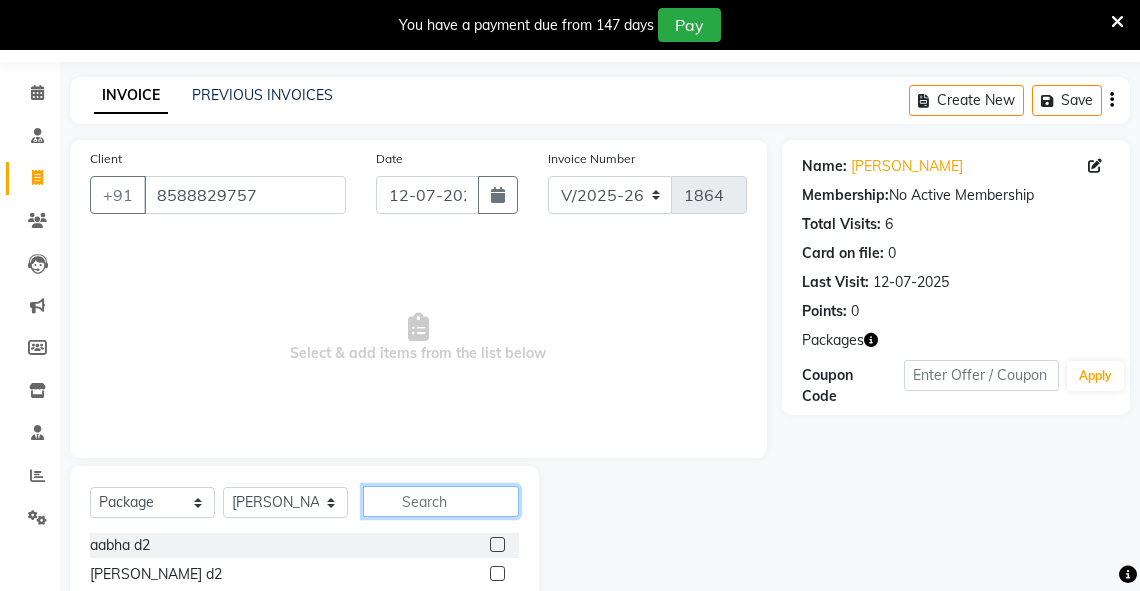 click 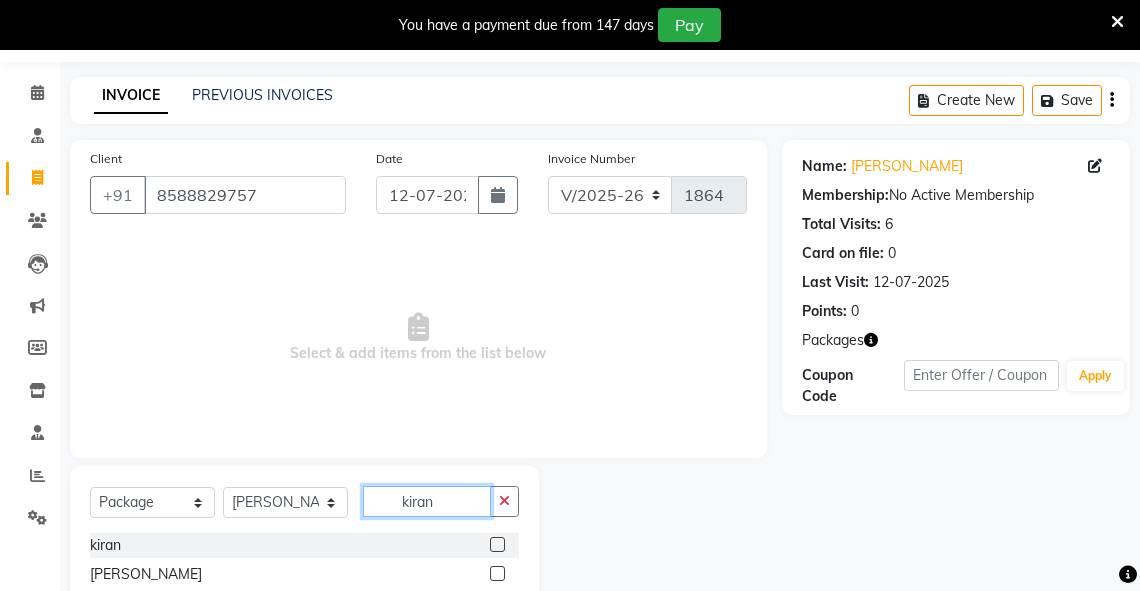 scroll, scrollTop: 148, scrollLeft: 0, axis: vertical 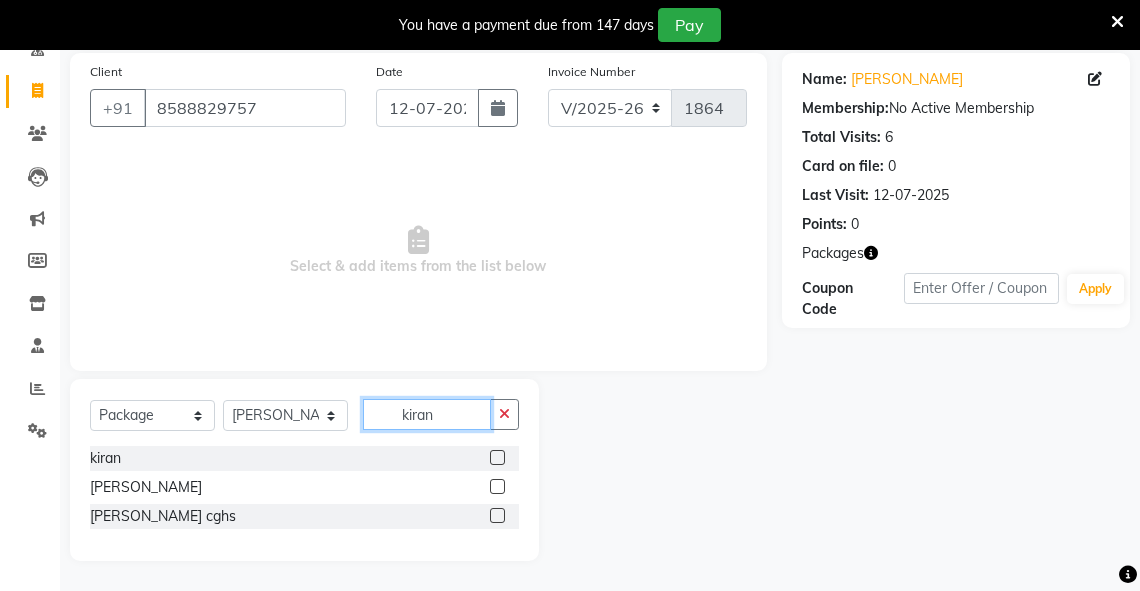 type on "kiran" 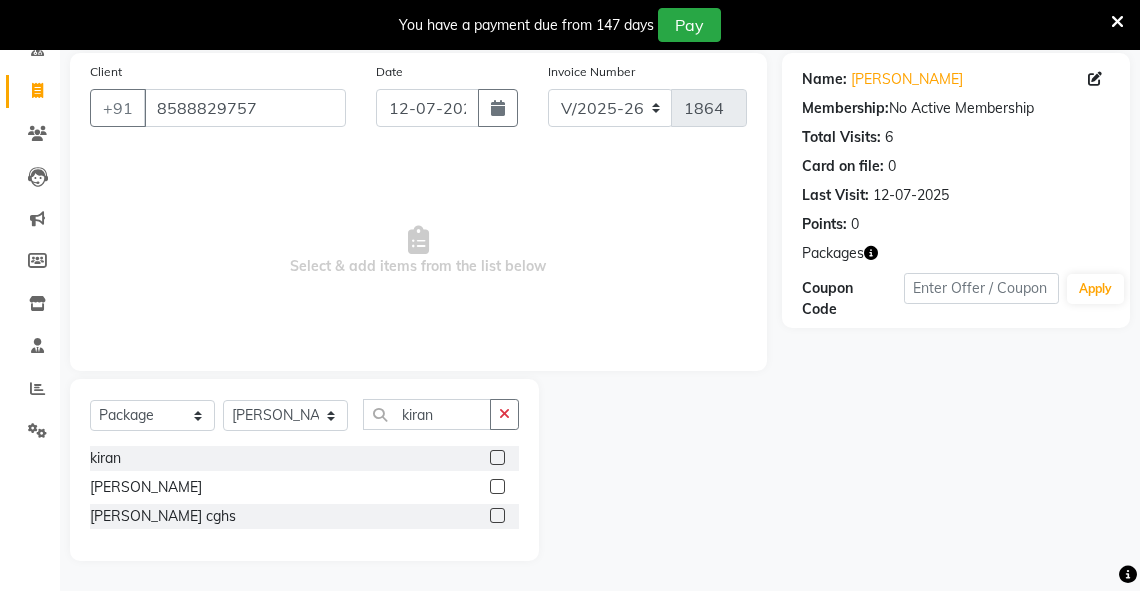 click 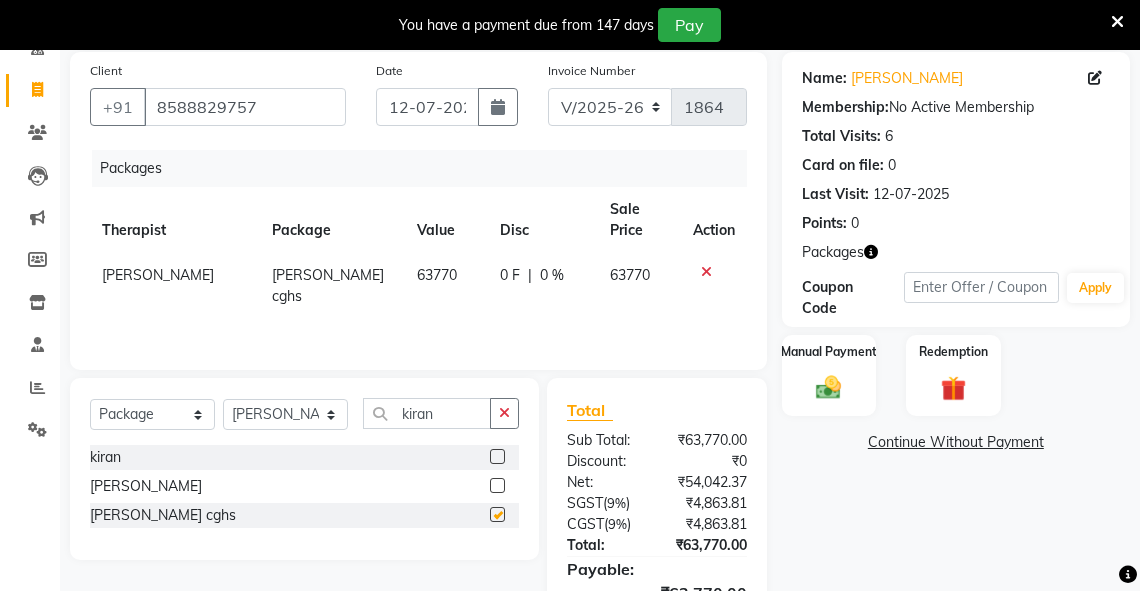 checkbox on "false" 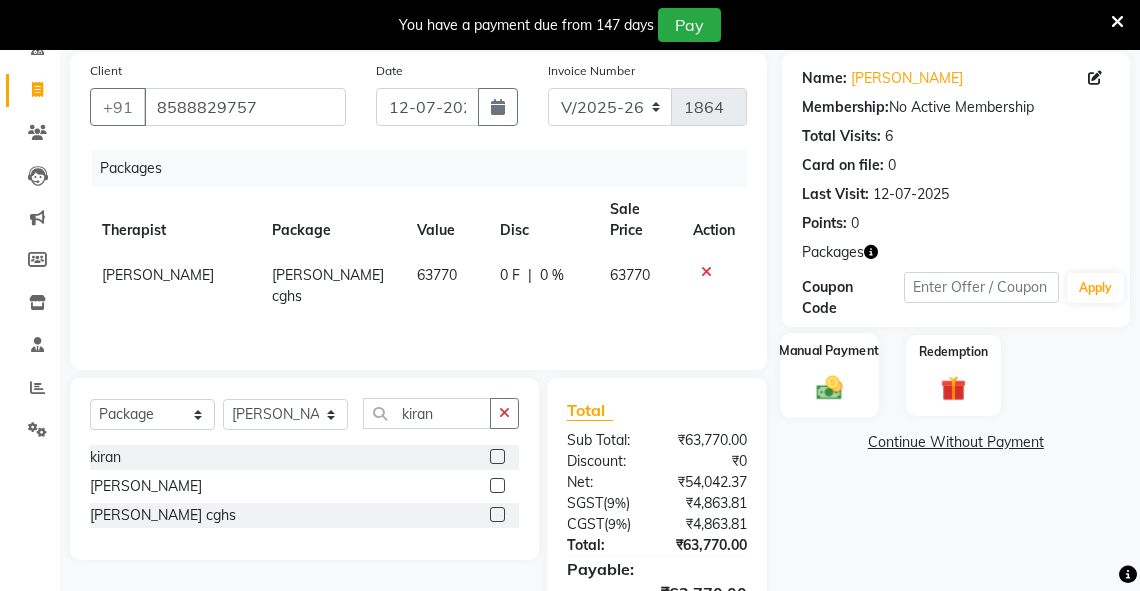 click 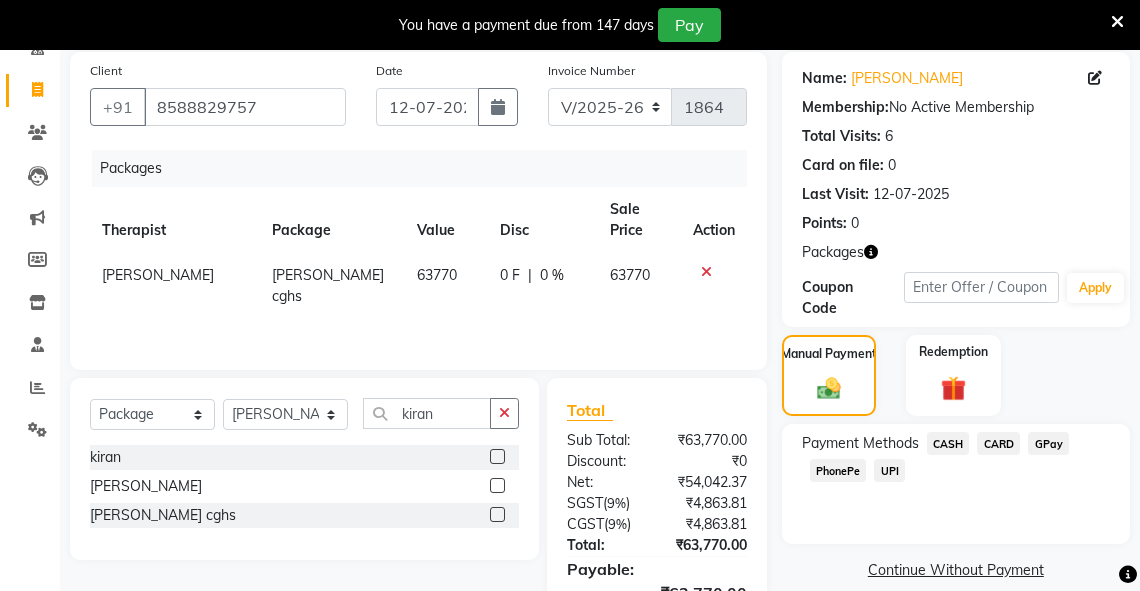click on "CARD" 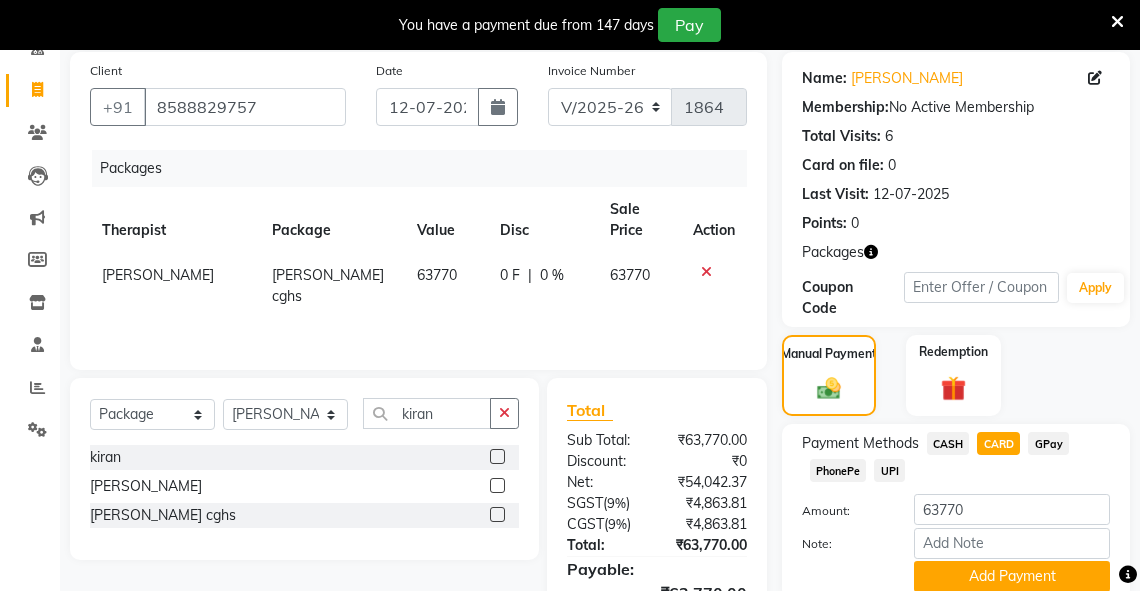 scroll, scrollTop: 262, scrollLeft: 0, axis: vertical 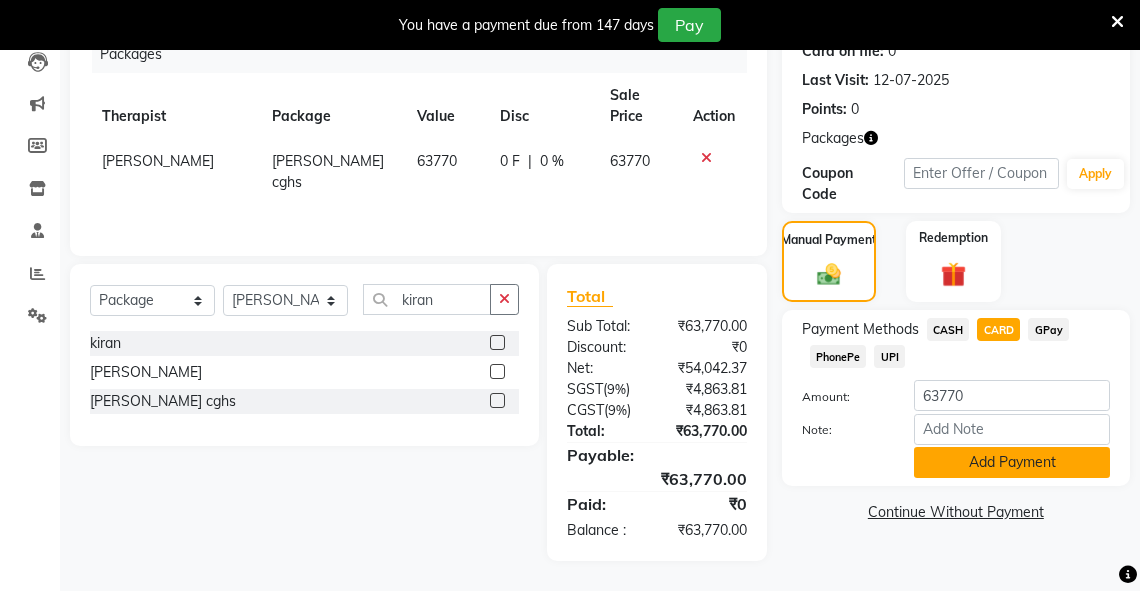 click on "Add Payment" 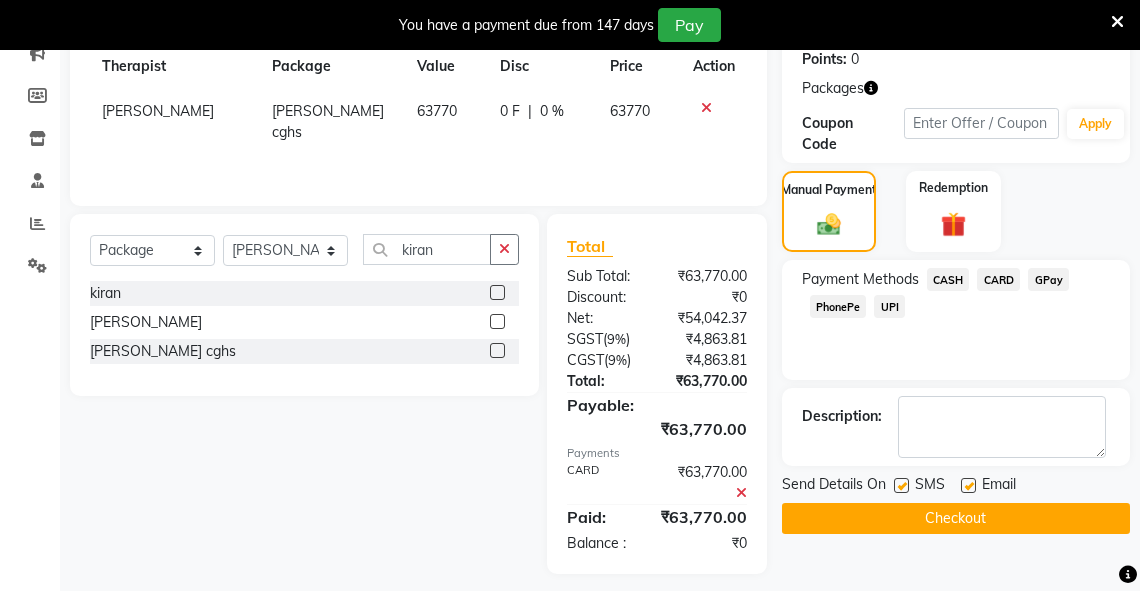 scroll, scrollTop: 325, scrollLeft: 0, axis: vertical 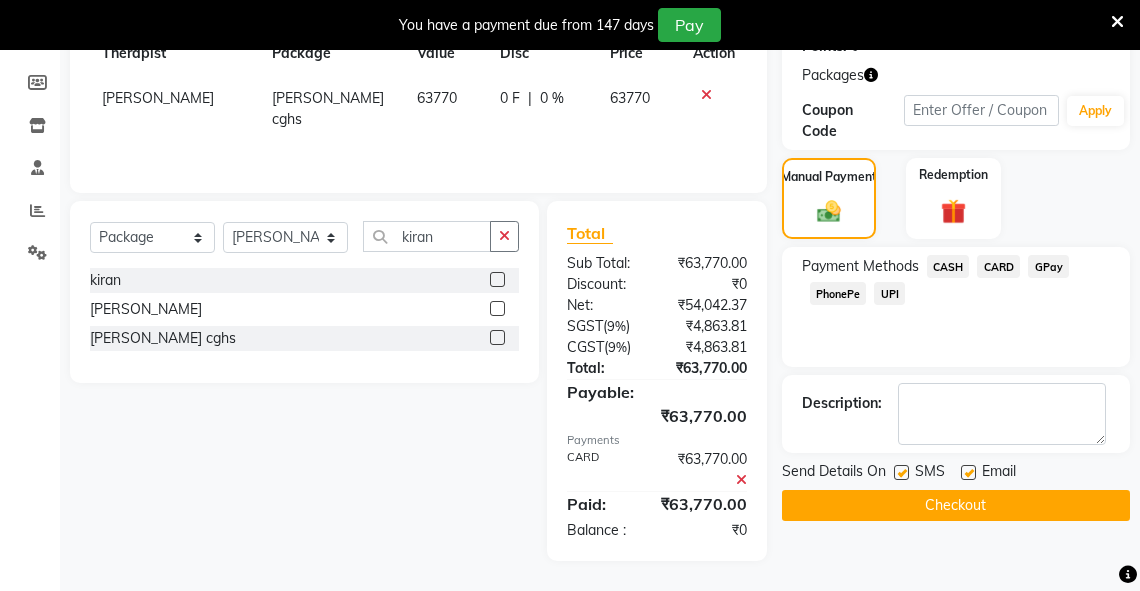 click on "Checkout" 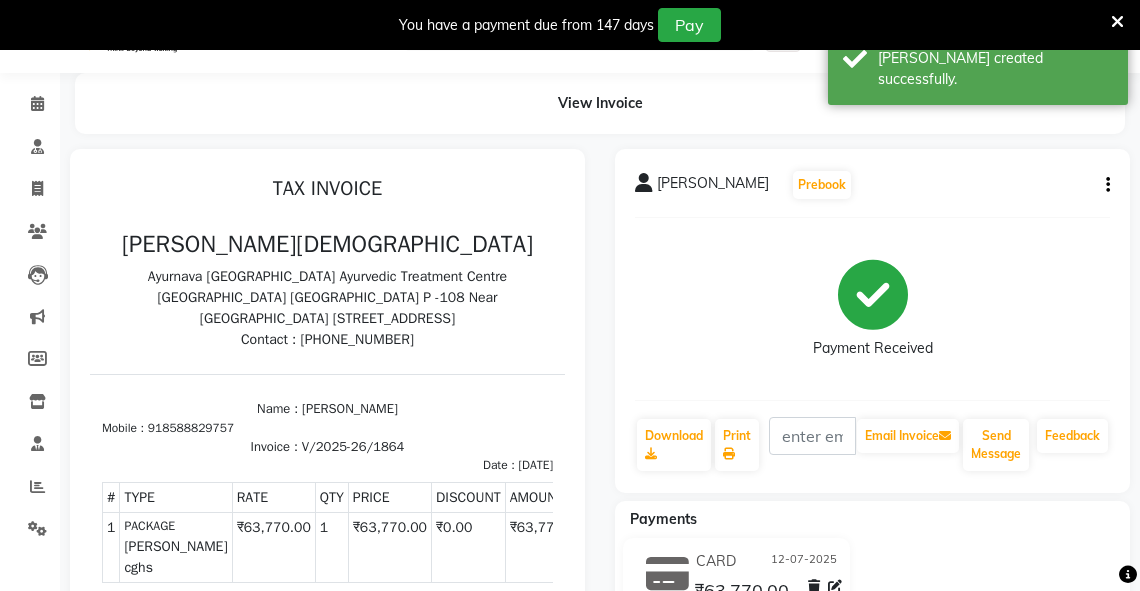 scroll, scrollTop: 0, scrollLeft: 0, axis: both 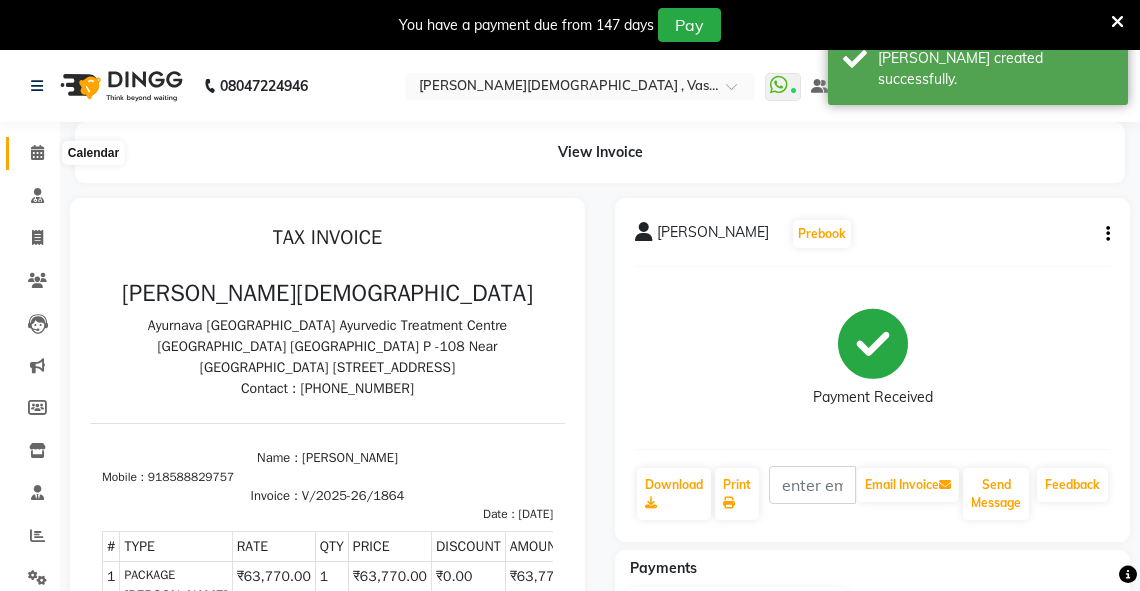 click 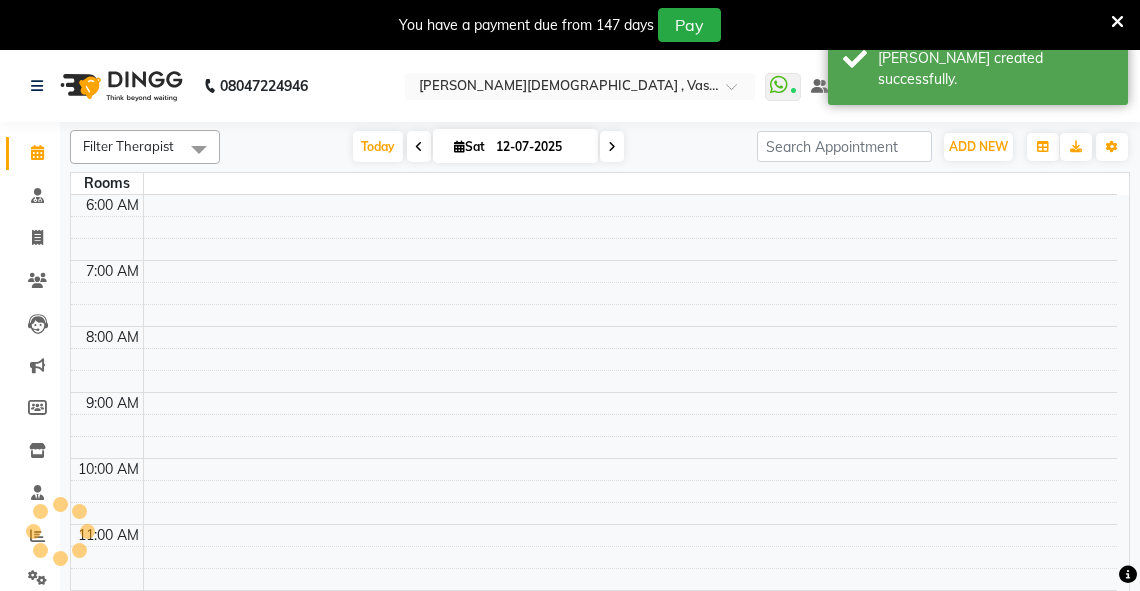 scroll, scrollTop: 557, scrollLeft: 0, axis: vertical 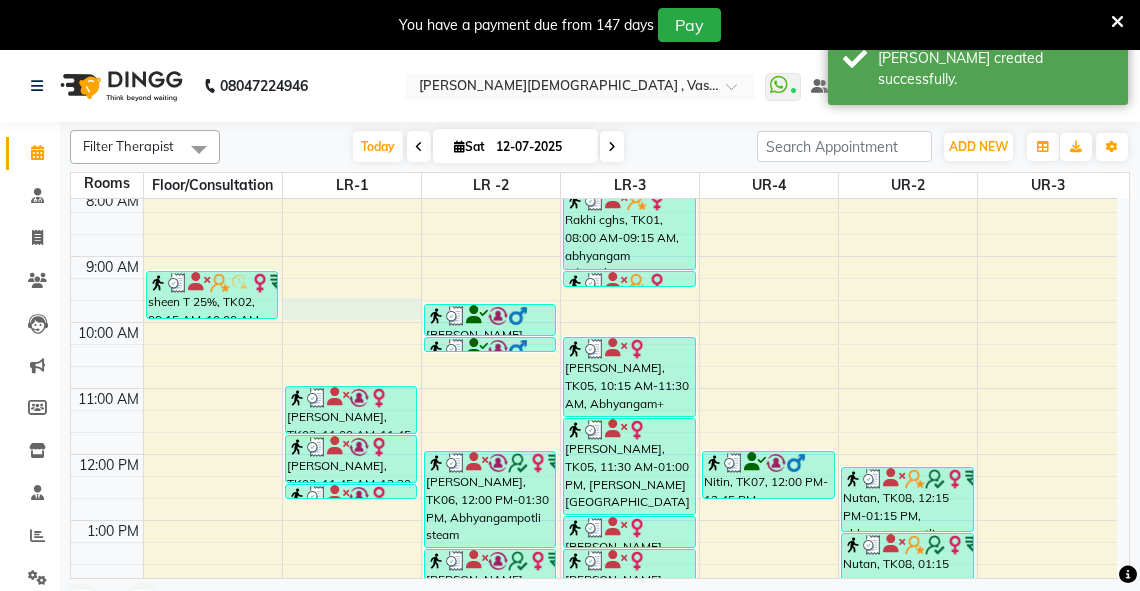 click on "6:00 AM 7:00 AM 8:00 AM 9:00 AM 10:00 AM 11:00 AM 12:00 PM 1:00 PM 2:00 PM 3:00 PM 4:00 PM 5:00 PM 6:00 PM 7:00 PM 8:00 PM     sheen T 25%, TK02, 09:15 AM-10:00 AM,  abhyangam(L)+Potli(L)     Bhimraj Benzan, TK03, 11:00 AM-11:45 AM,  abhyangam(L)+Potli(L)     Bhimraj Benzan, TK03, 11:45 AM-12:30 PM, dhanyamala dara local     Bhimraj Benzan, TK03, 12:30 PM-12:45 PM, Lepam bandage     Amit Jha(N 99), TK09, 02:15 PM-03:15 PM, Abhyangam+steam 60 Min     M M Sharma, TK04, 09:45 AM-10:15 AM, abhyangam swedam cghs     M M Sharma, TK04, 10:15 AM-10:30 AM, snehavasti cghs     anjula Doal, TK06, 12:00 PM-01:30 PM, Abhyangampotli steam     anjula Doal, TK06, 01:30 PM-02:00 PM, Januvasti(both)     Amit Jha(N 99), TK10, 02:00 PM-02:45 PM, Abhyangam     Aditi Chowhan ss, TK11, 03:00 PM-03:45 PM,  abhyangam(L)+Potli(L)     Aditi Chowhan ss, TK11, 03:45 PM-04:00 PM, Upanaham     Rakhi cghs, TK01, 08:00 AM-09:15 AM, abhyangam udwarthanam STEAM     Rakhi cghs, TK01, 09:15 AM-09:30 AM, kashay vasti" at bounding box center [594, 553] 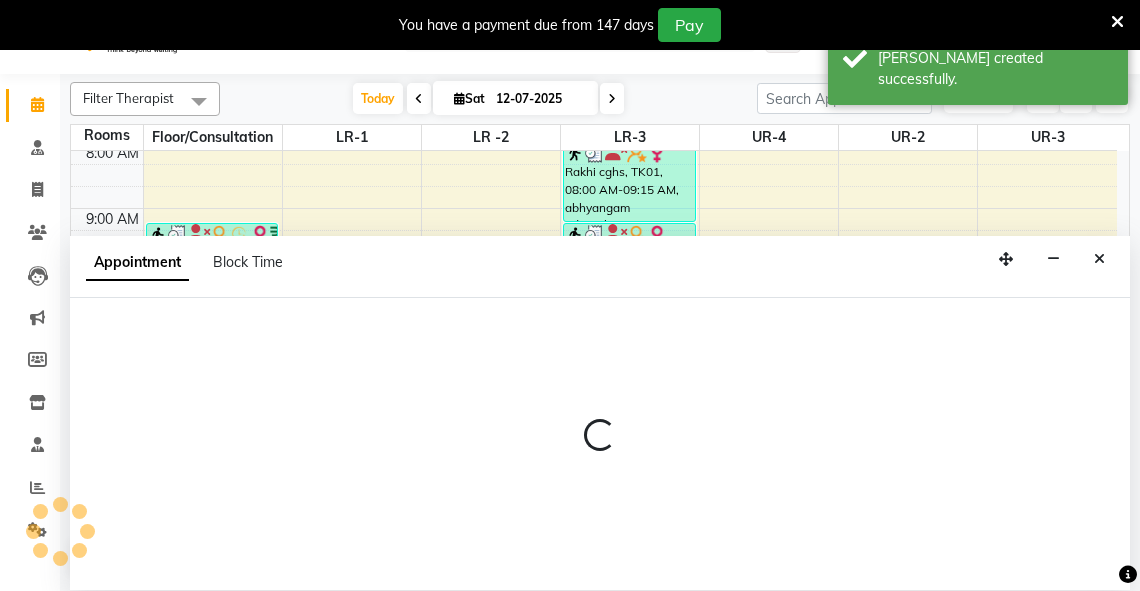 scroll, scrollTop: 50, scrollLeft: 0, axis: vertical 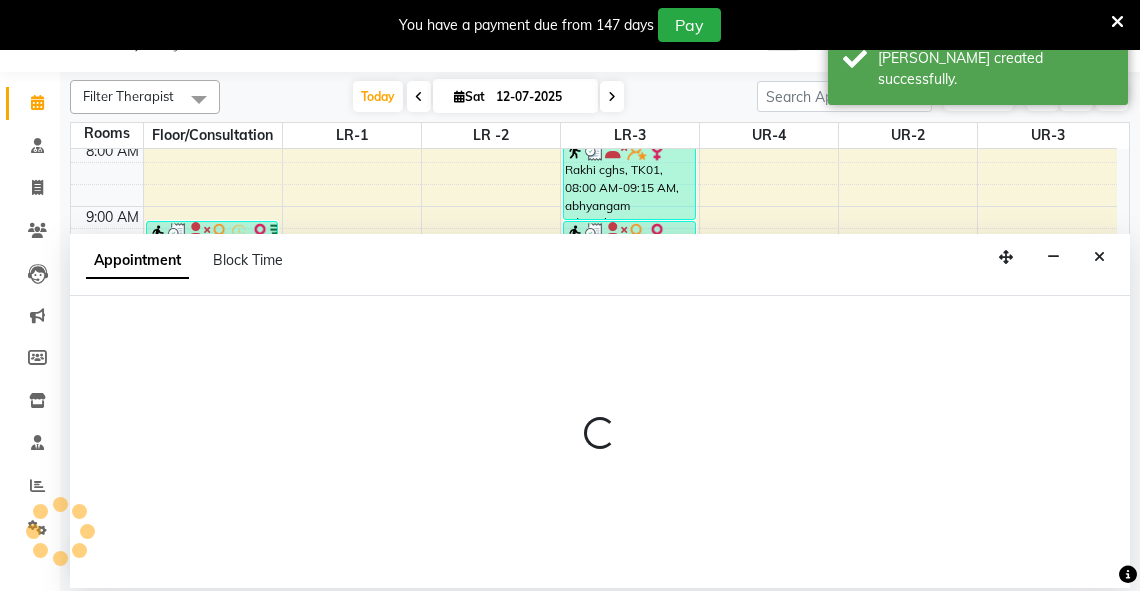 select on "585" 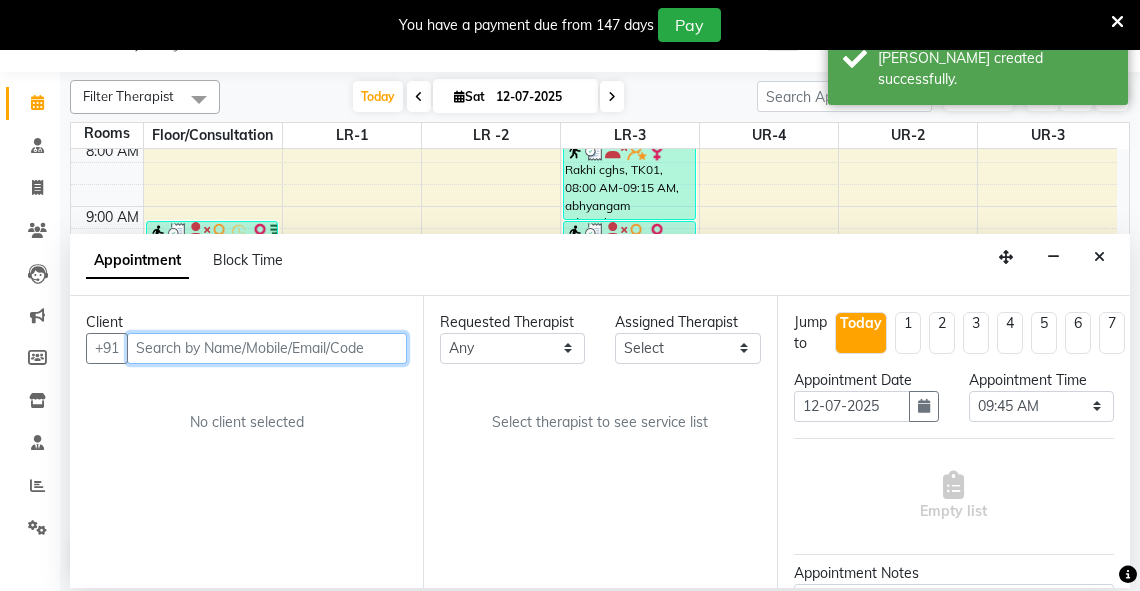 click at bounding box center [267, 348] 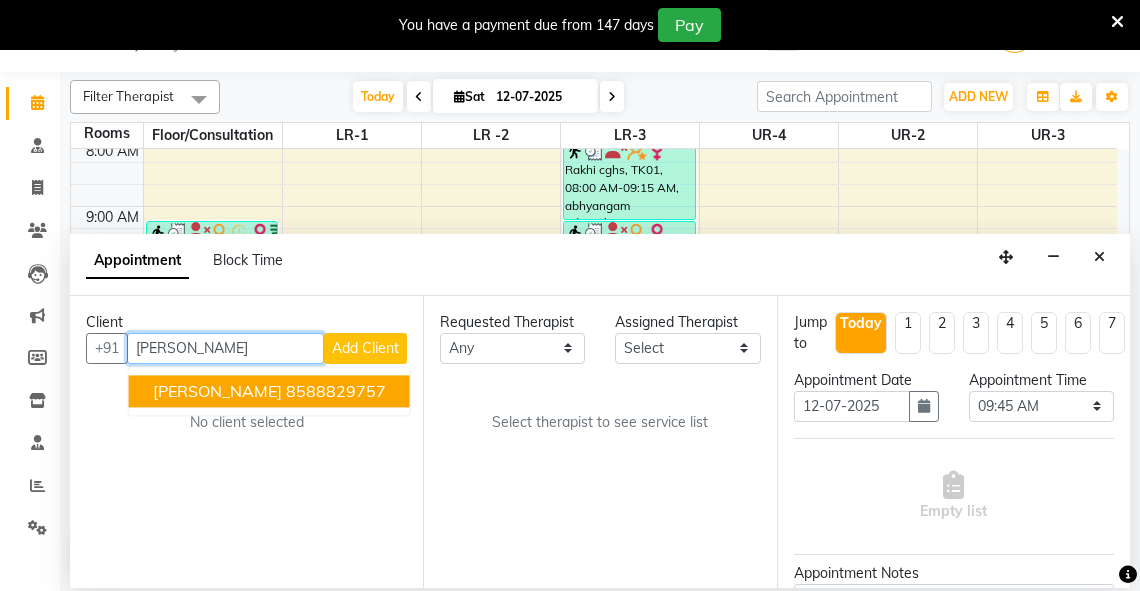 click on "M M Sharma" at bounding box center (217, 391) 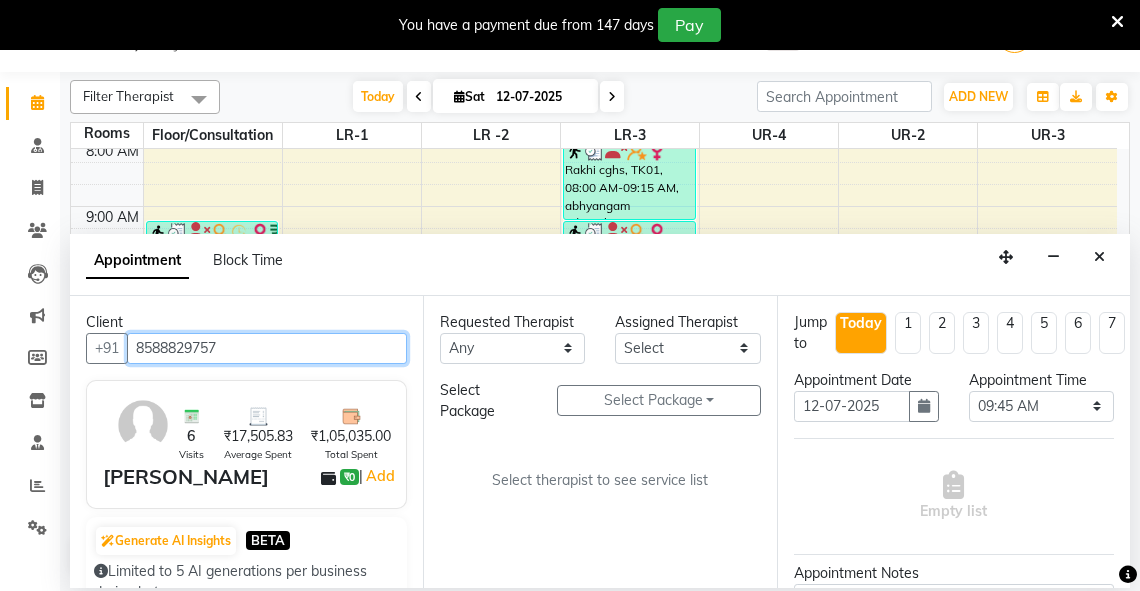 type on "8588829757" 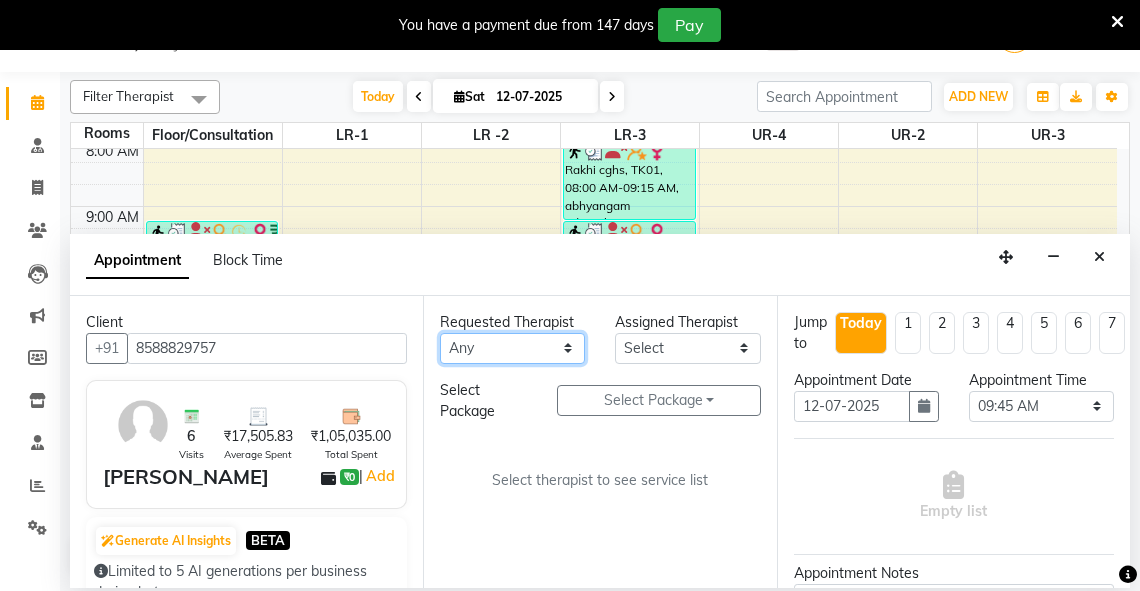 click on "Any Adarsh Akshaya V Aleena Thankachan Anakha A K Anaswara N anusha  Dhaneesha Dr JIJI K P elizabeth gopika Guddu Maurya JISHNU maneesha a Manoj K M OTHER BRANCH Sardinia Shyamjith Vineeth Vijayan vishnu priya yadhu" at bounding box center (512, 348) 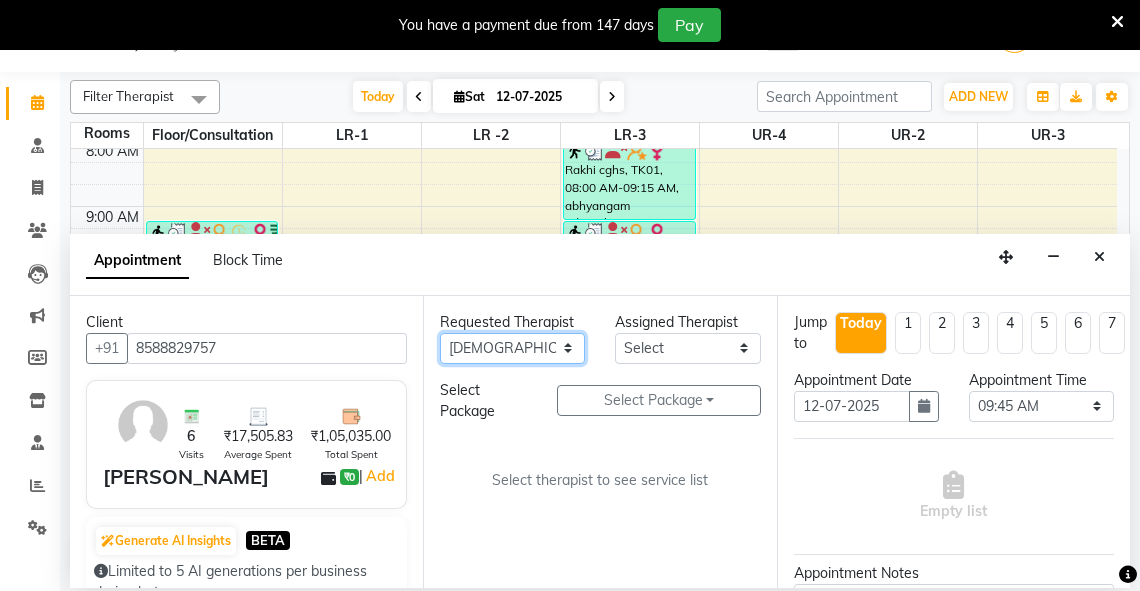 click on "Any Adarsh Akshaya V Aleena Thankachan Anakha A K Anaswara N anusha  Dhaneesha Dr JIJI K P elizabeth gopika Guddu Maurya JISHNU maneesha a Manoj K M OTHER BRANCH Sardinia Shyamjith Vineeth Vijayan vishnu priya yadhu" at bounding box center (512, 348) 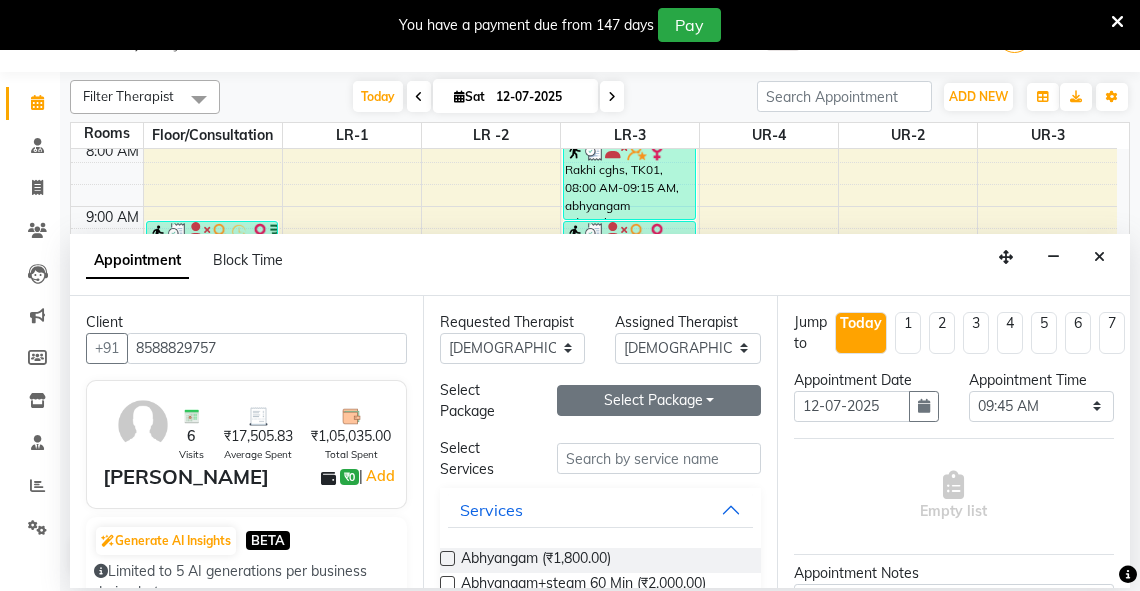 click on "Select Package  Toggle Dropdown" at bounding box center (659, 400) 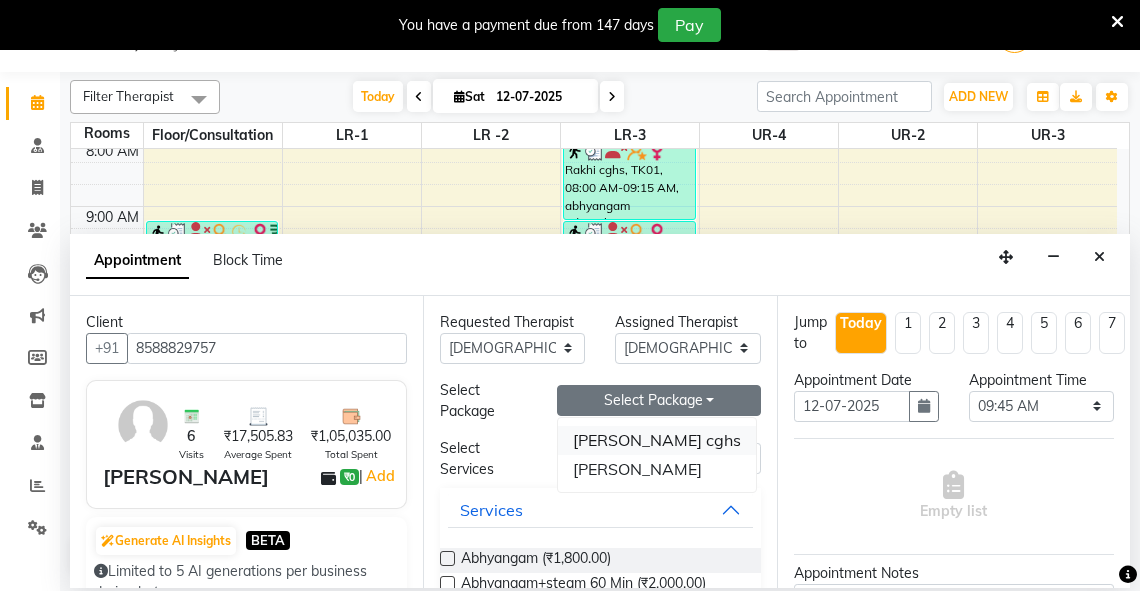 click on "kiran sharma cghs" at bounding box center (657, 440) 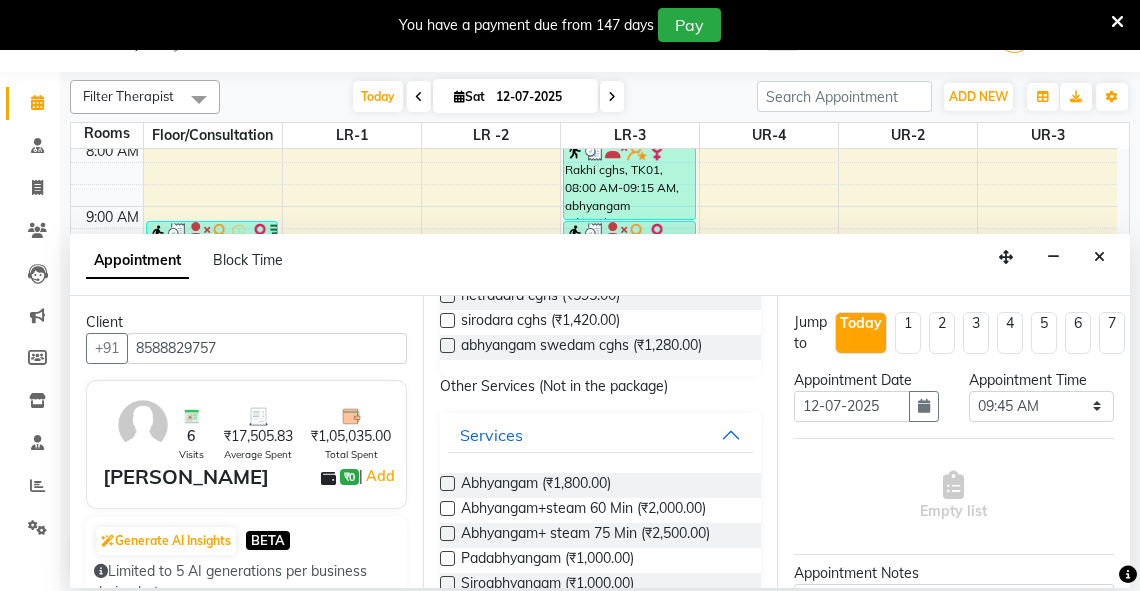 scroll, scrollTop: 270, scrollLeft: 0, axis: vertical 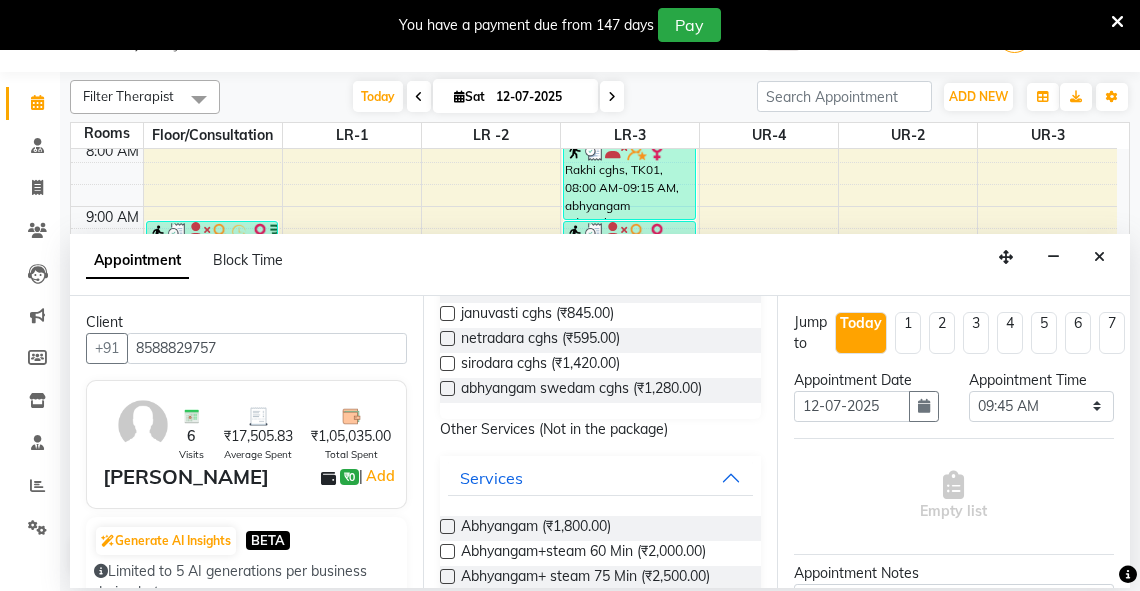 click at bounding box center (447, 388) 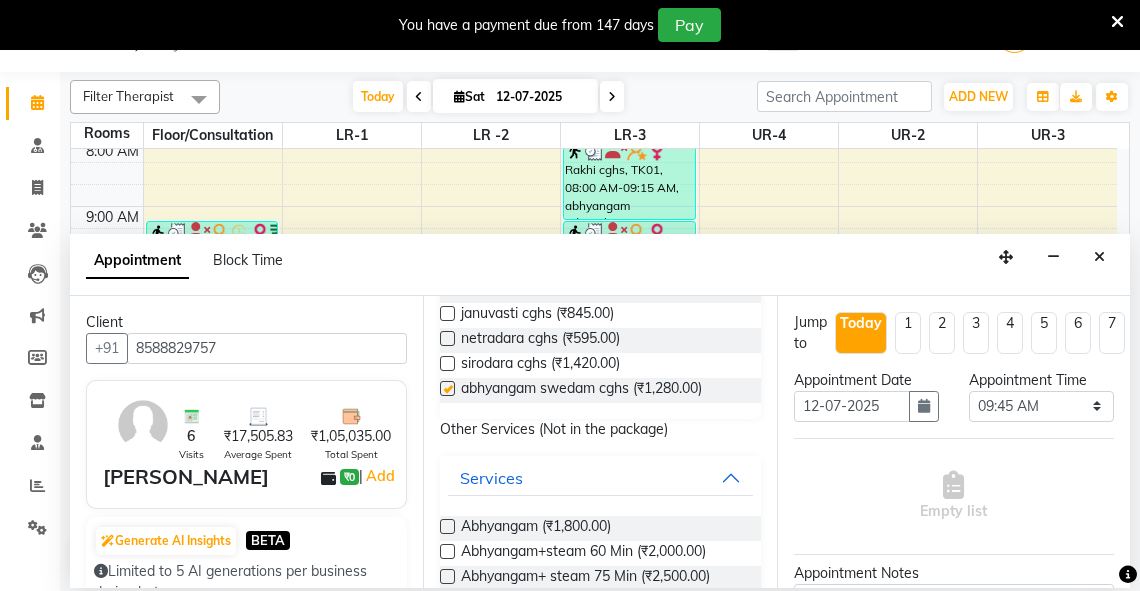 select on "2647" 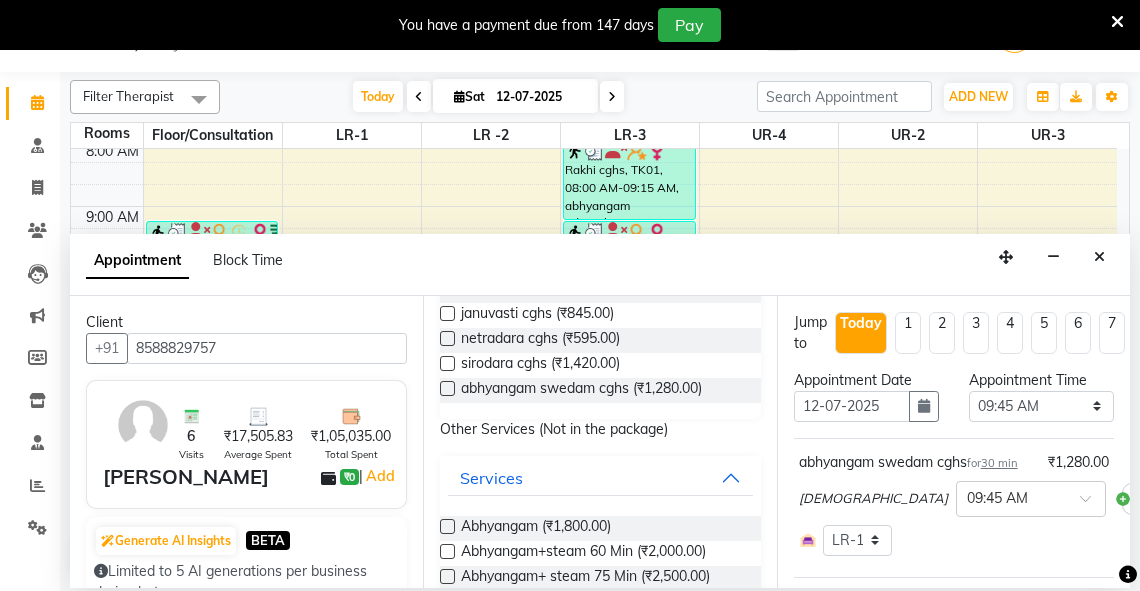checkbox on "false" 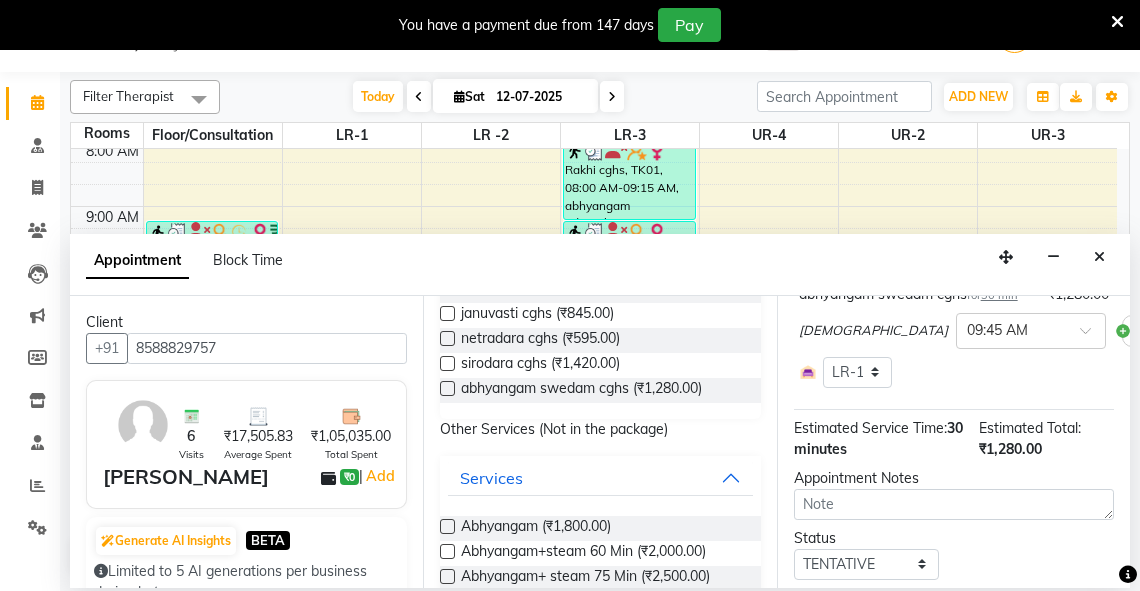 scroll, scrollTop: 334, scrollLeft: 0, axis: vertical 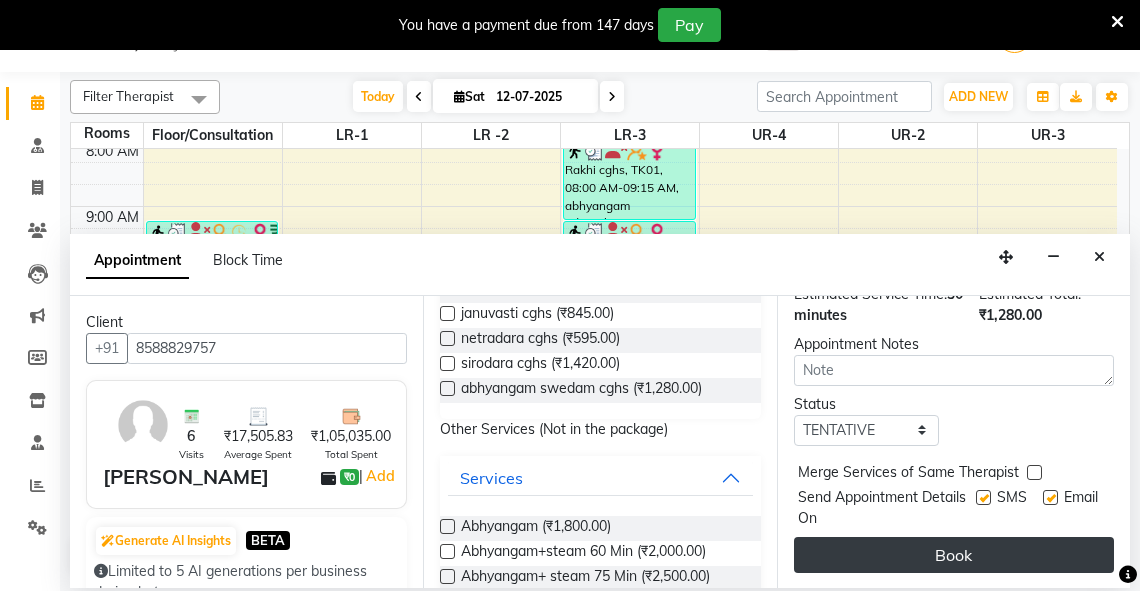 click on "Book" at bounding box center (954, 555) 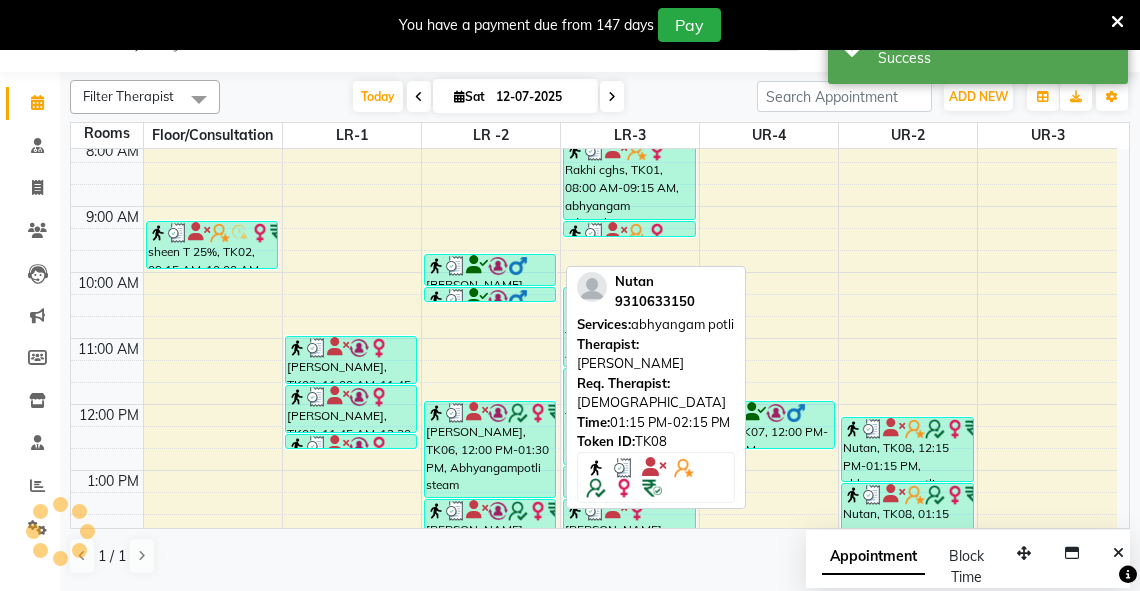 scroll, scrollTop: 0, scrollLeft: 0, axis: both 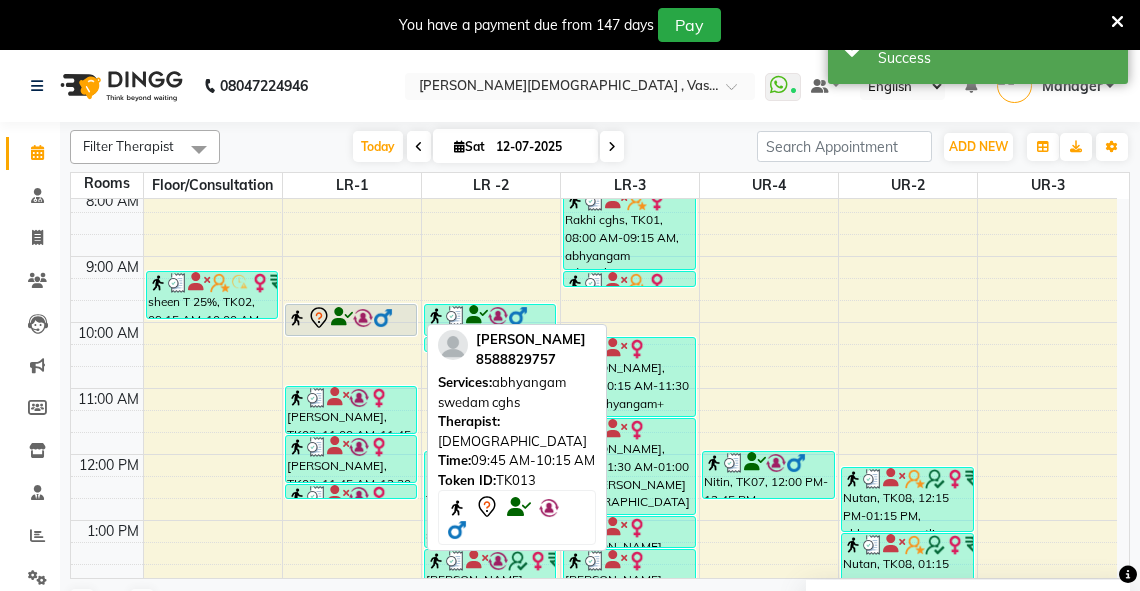 click at bounding box center (351, 318) 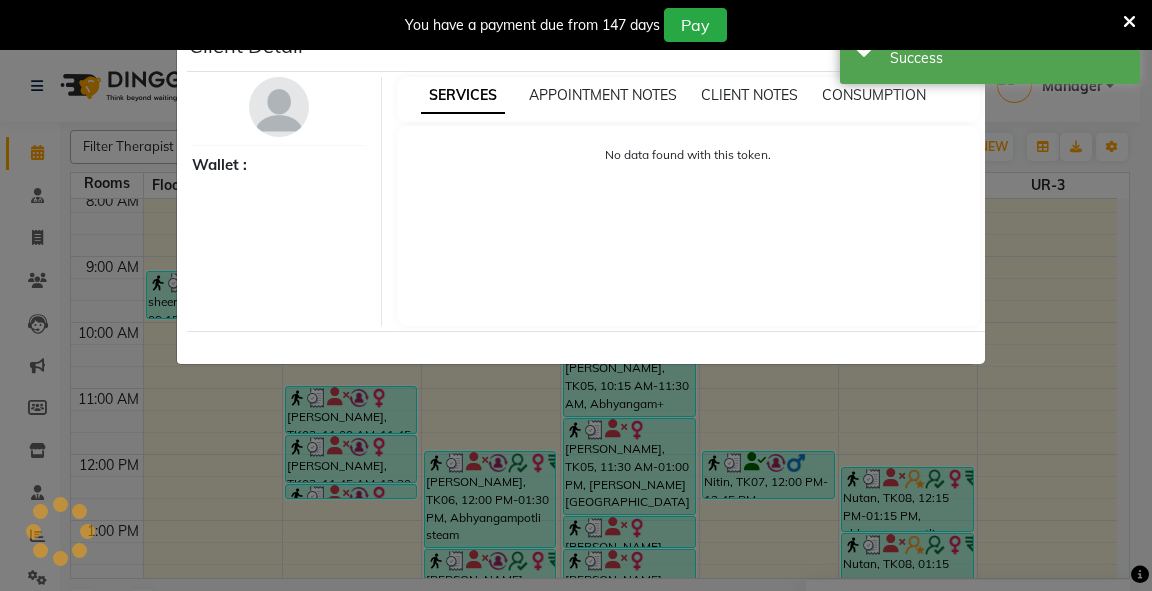 select on "7" 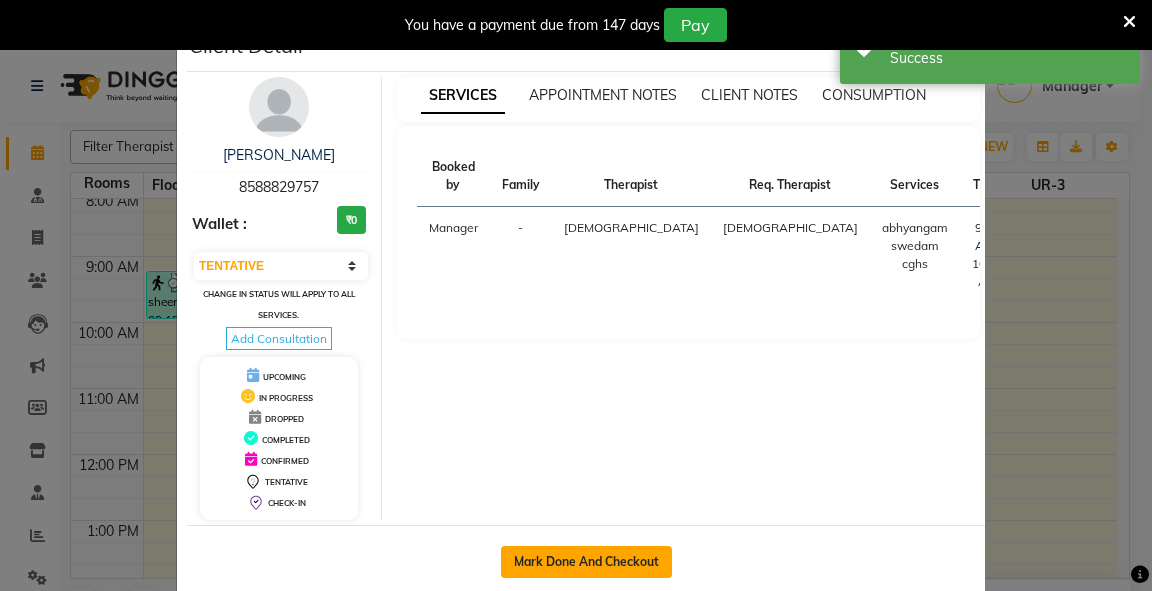 click on "Mark Done And Checkout" 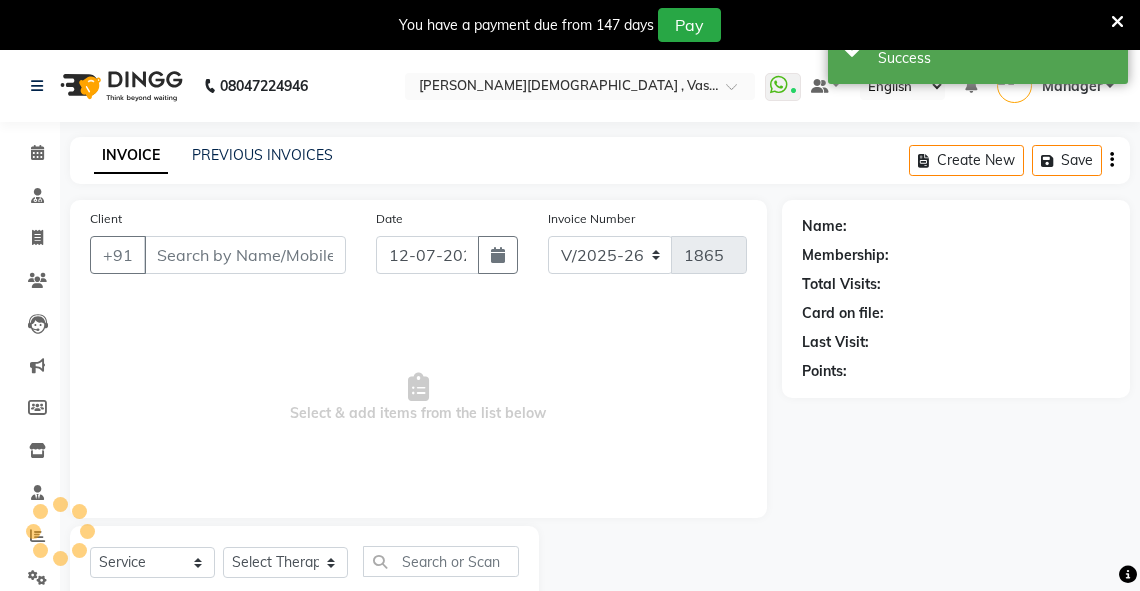 type on "8588829757" 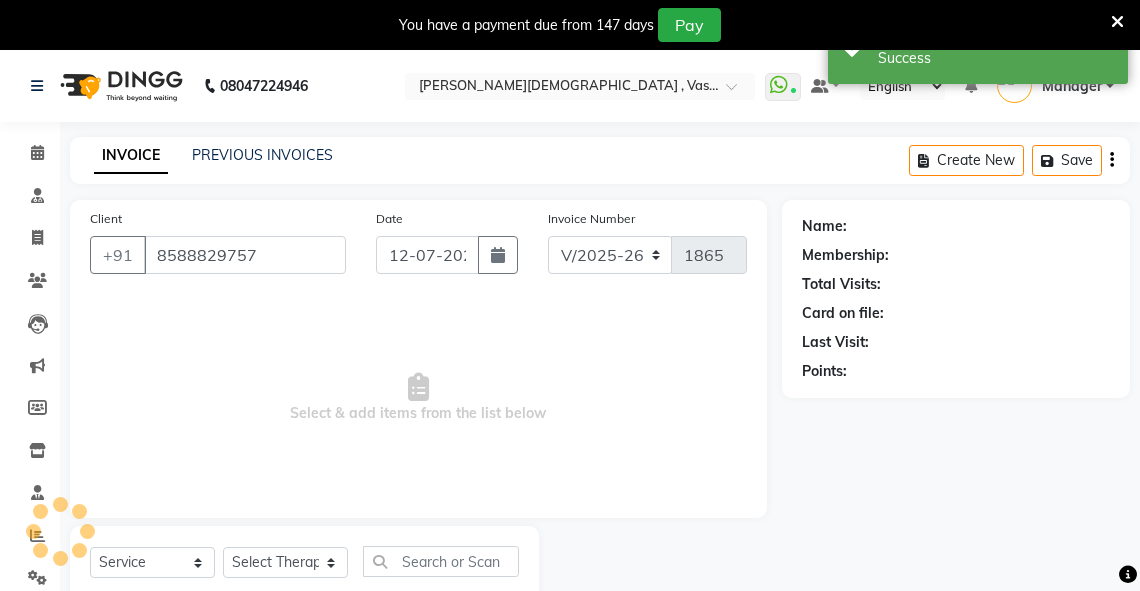 select on "71369" 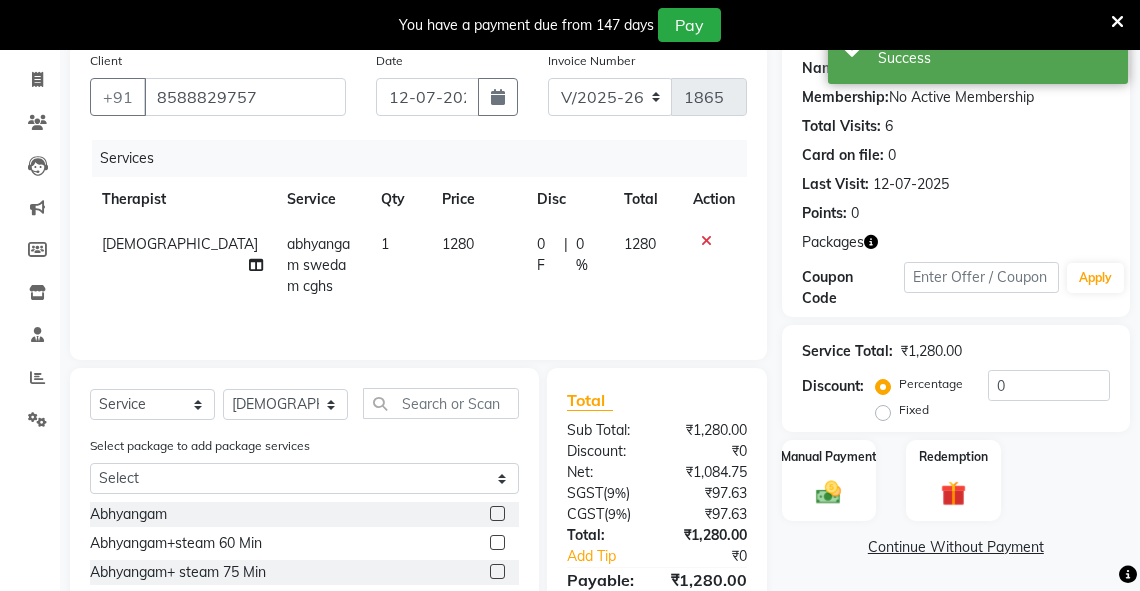 scroll, scrollTop: 328, scrollLeft: 0, axis: vertical 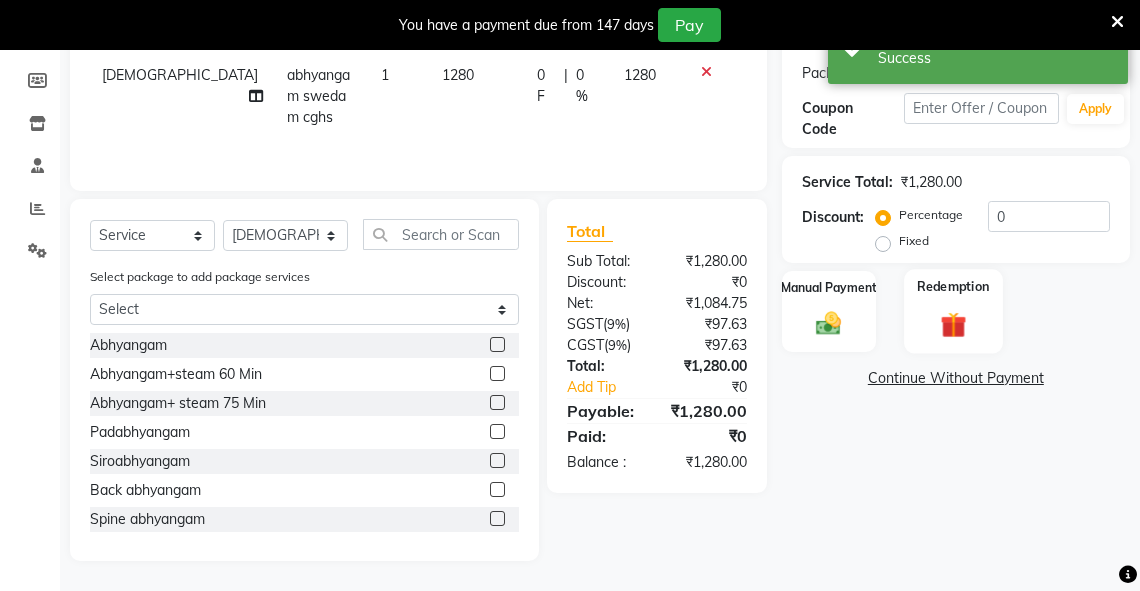 click 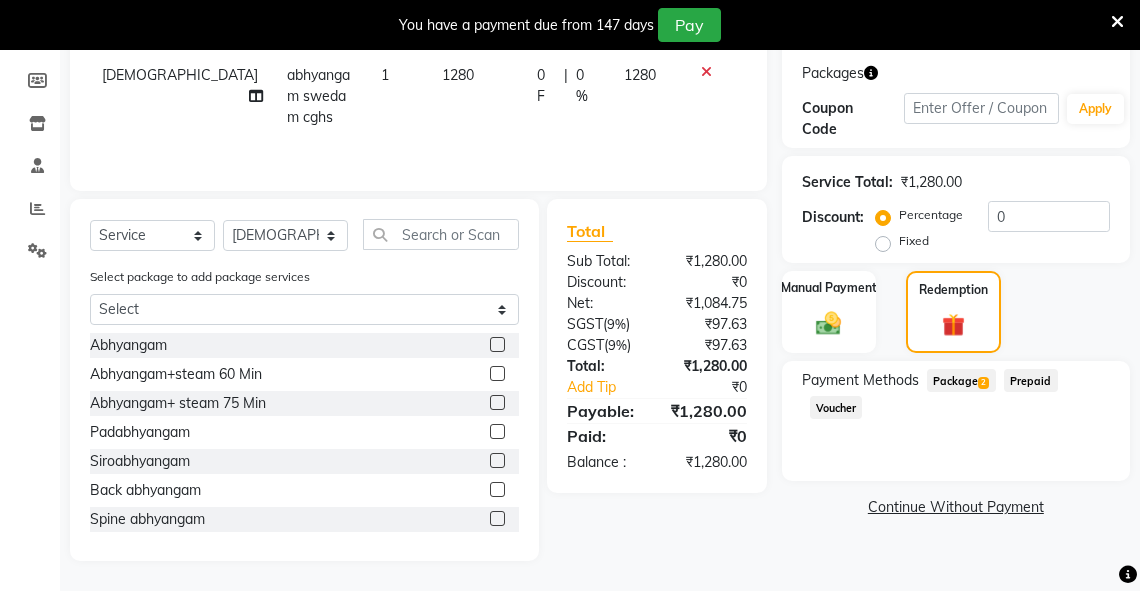 click on "Package  2" 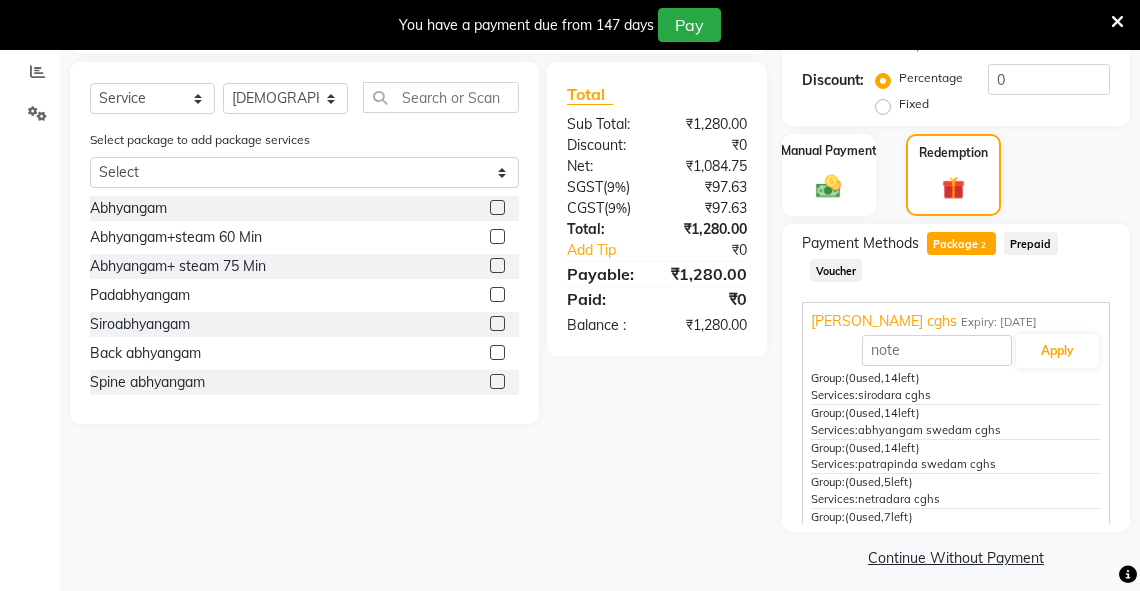 scroll, scrollTop: 468, scrollLeft: 0, axis: vertical 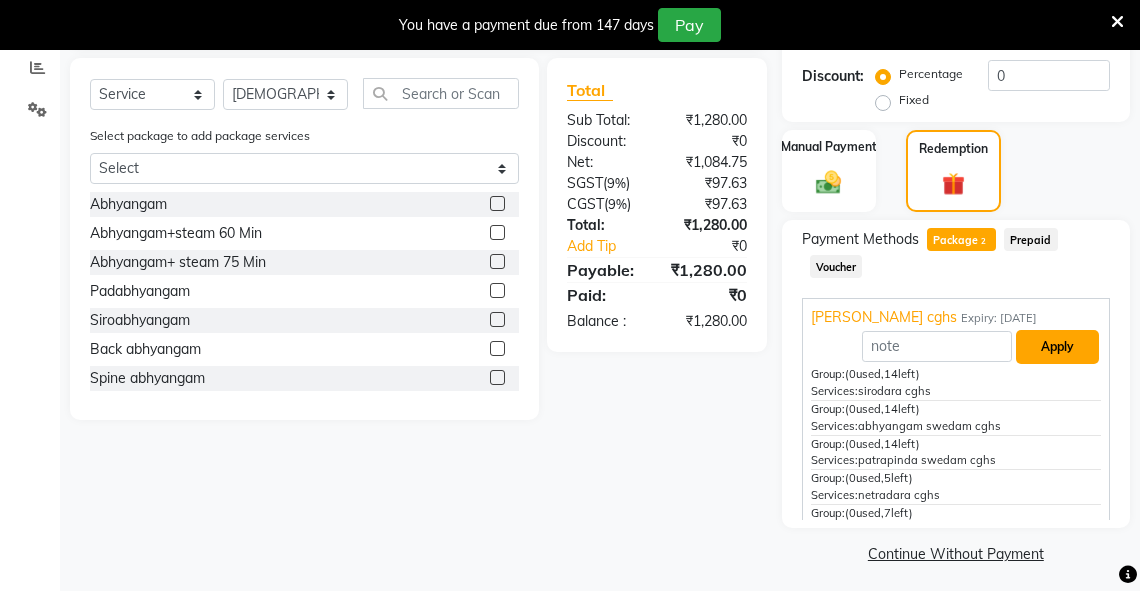 click on "Apply" at bounding box center [1057, 347] 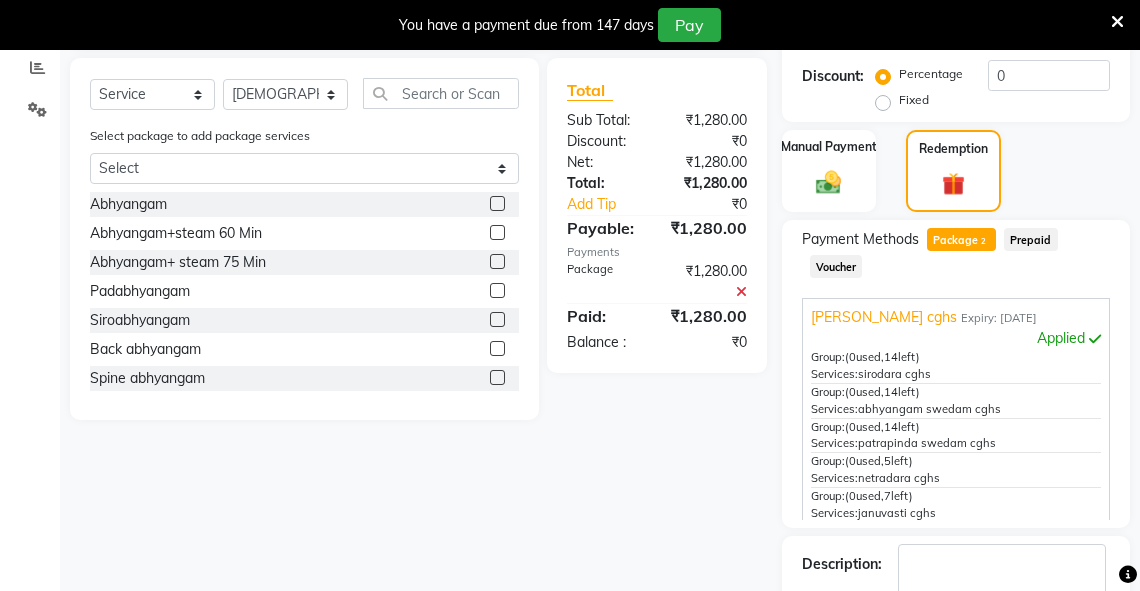scroll, scrollTop: 588, scrollLeft: 0, axis: vertical 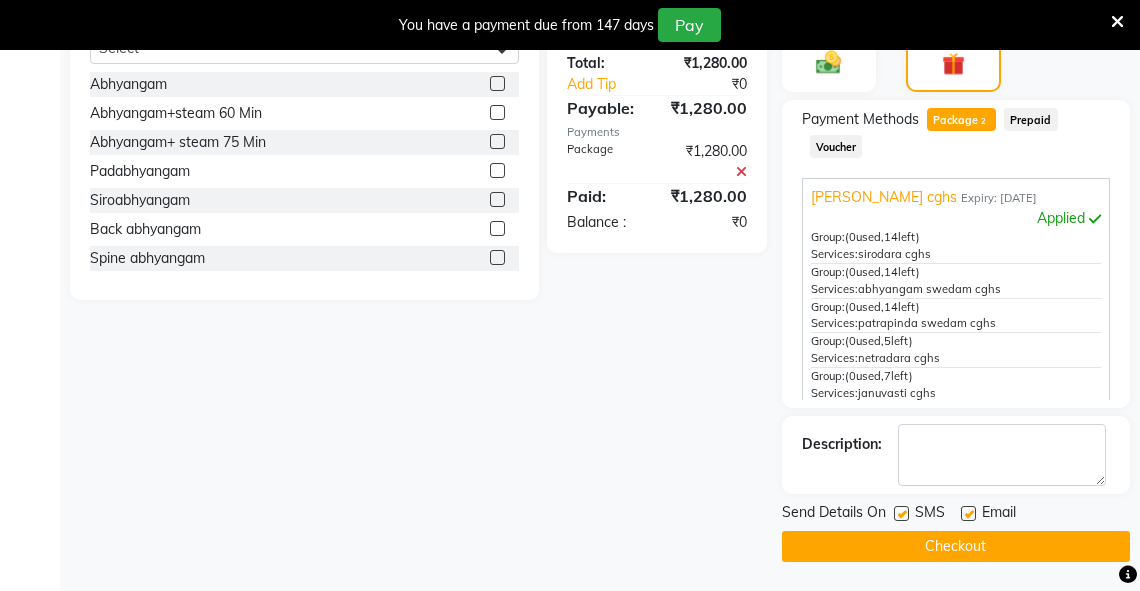 click on "Checkout" 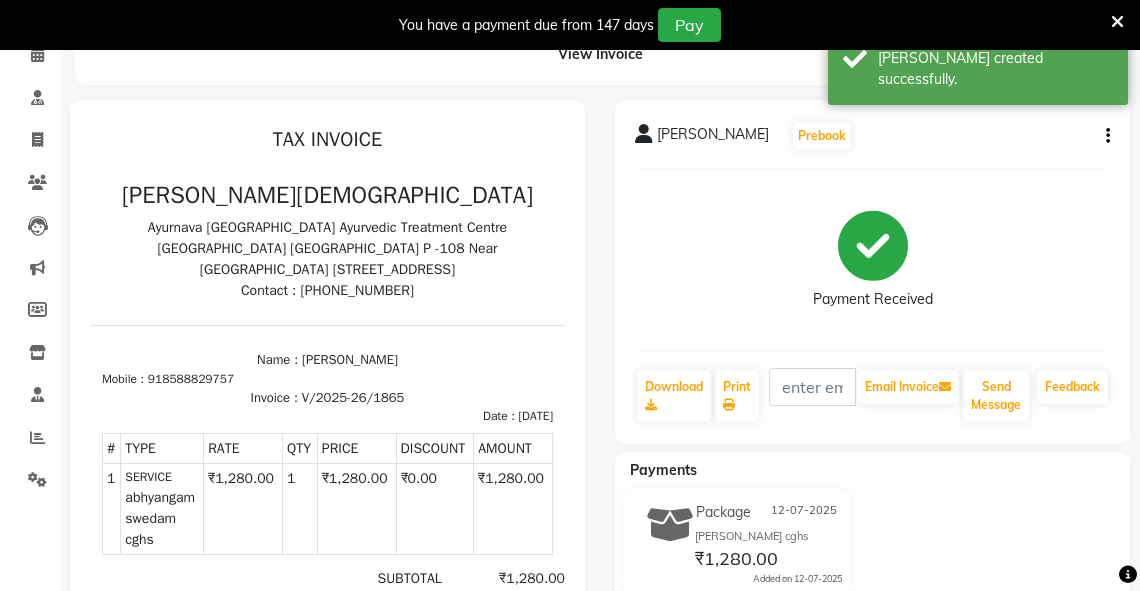 scroll, scrollTop: 0, scrollLeft: 0, axis: both 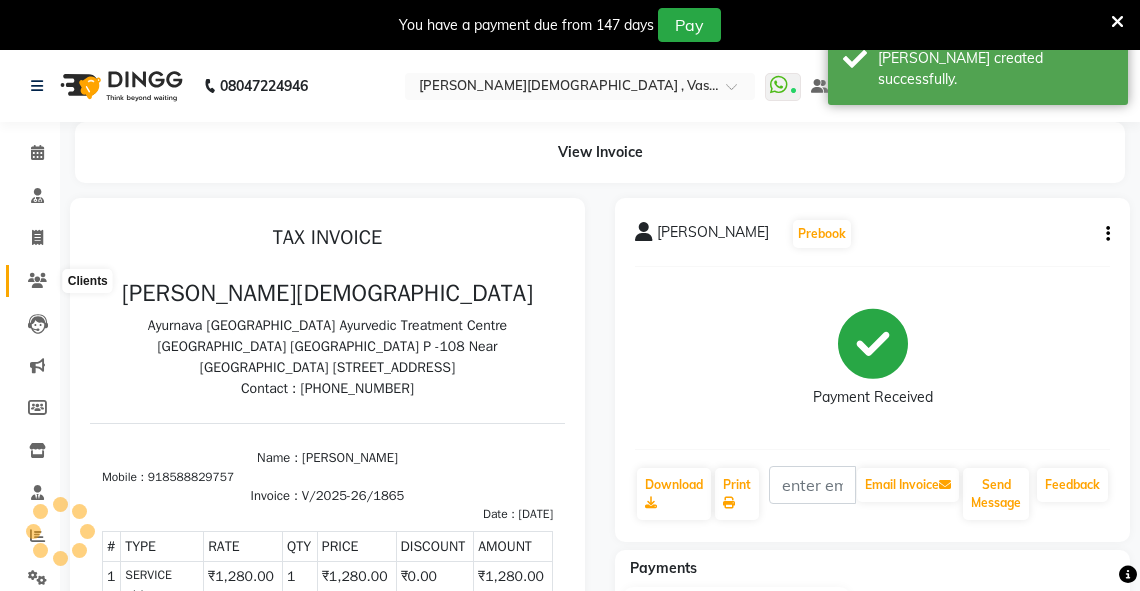 click 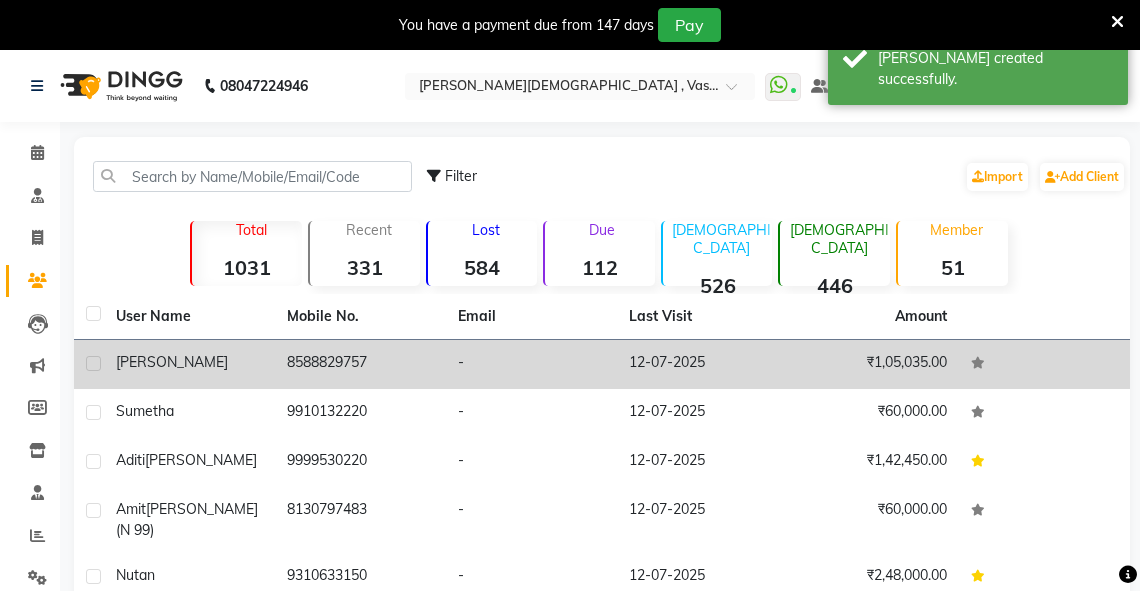 click on "M M Sharma" 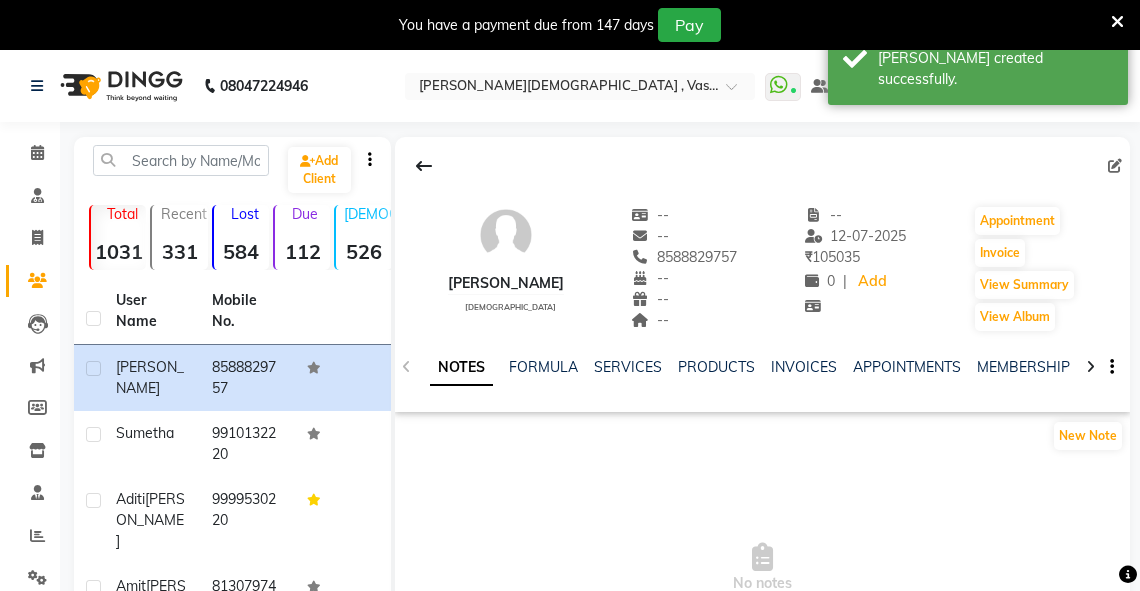 click 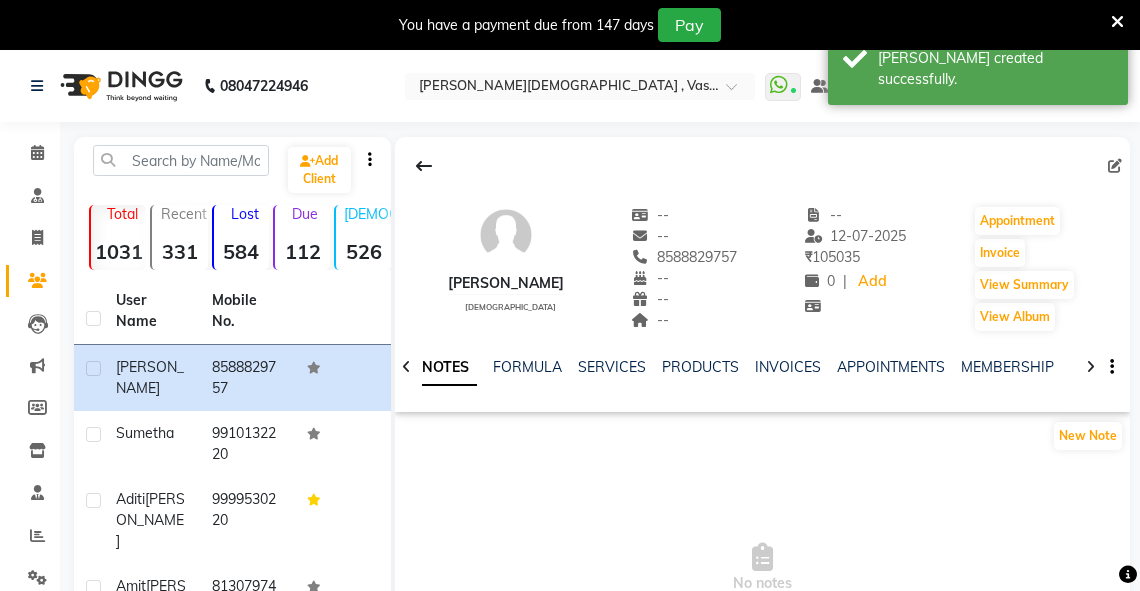 click 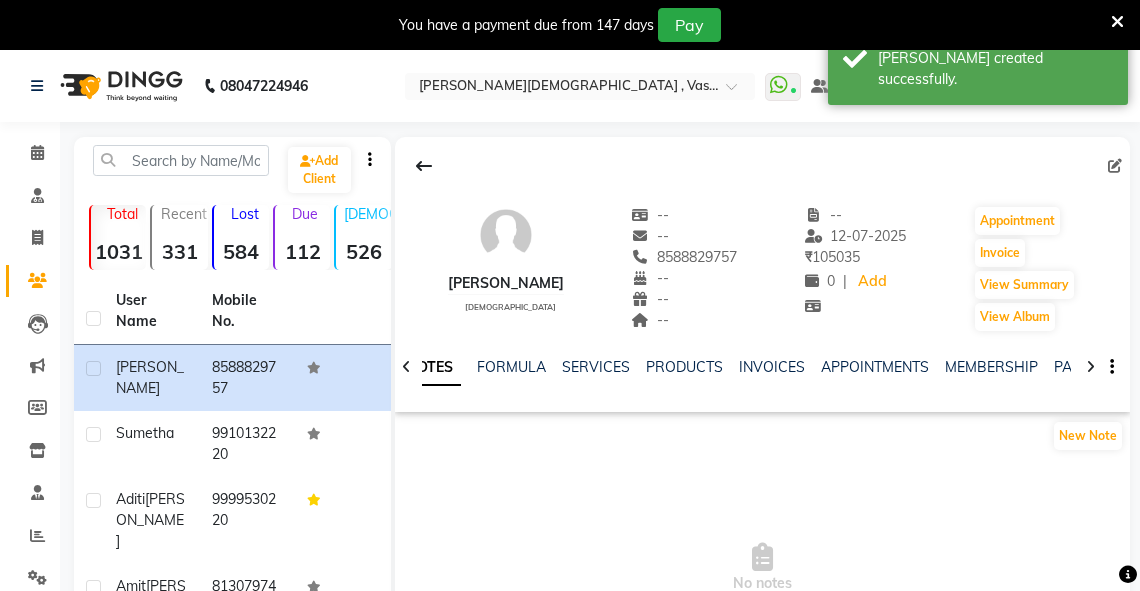 click 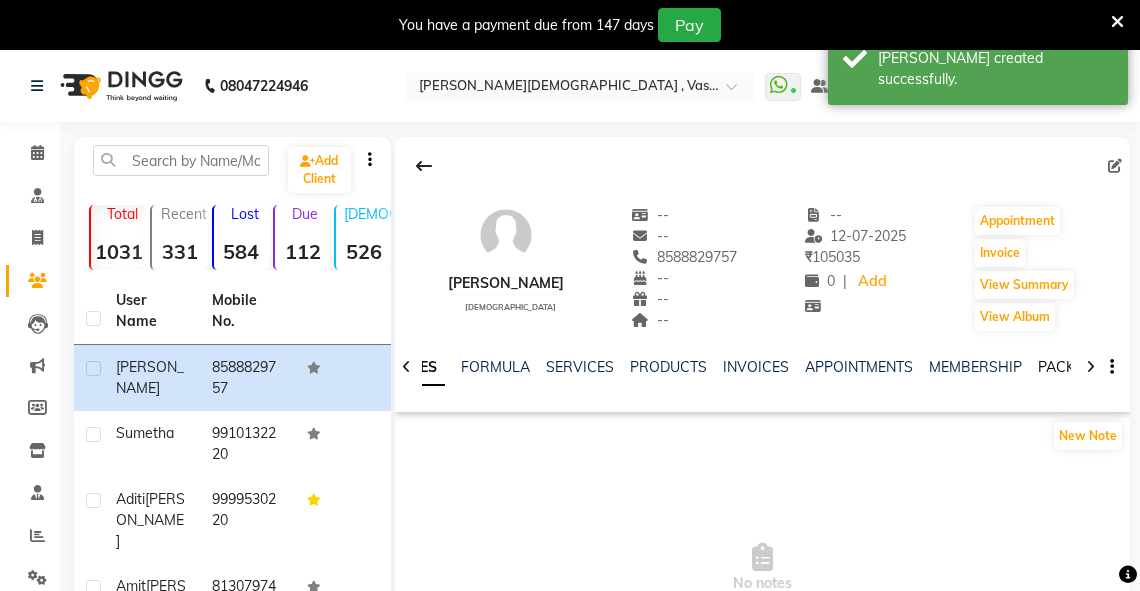 click on "PACKAGES" 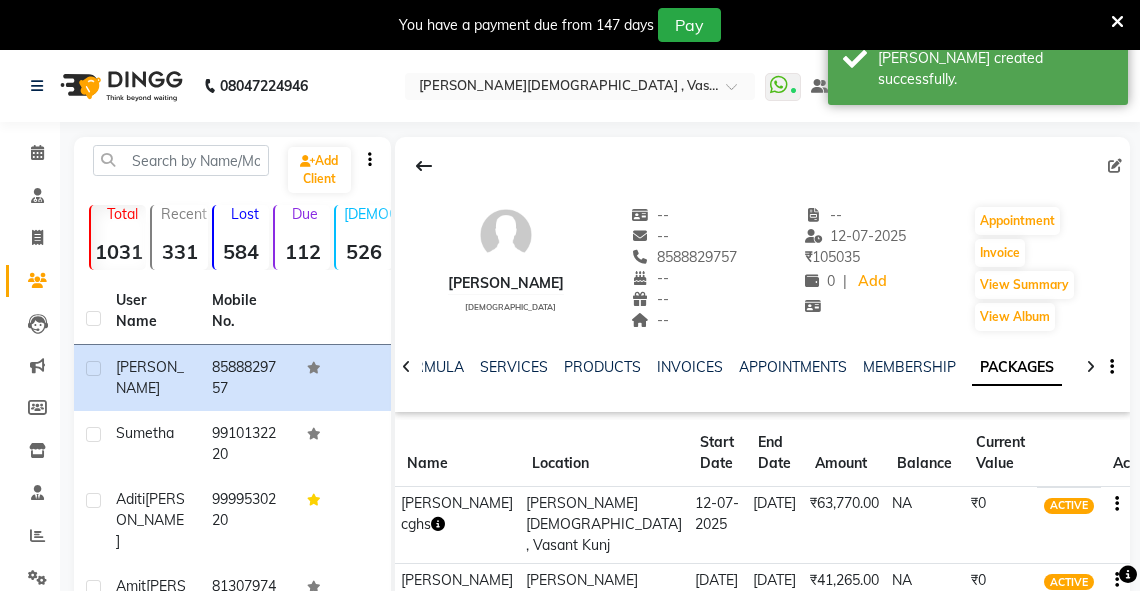 click 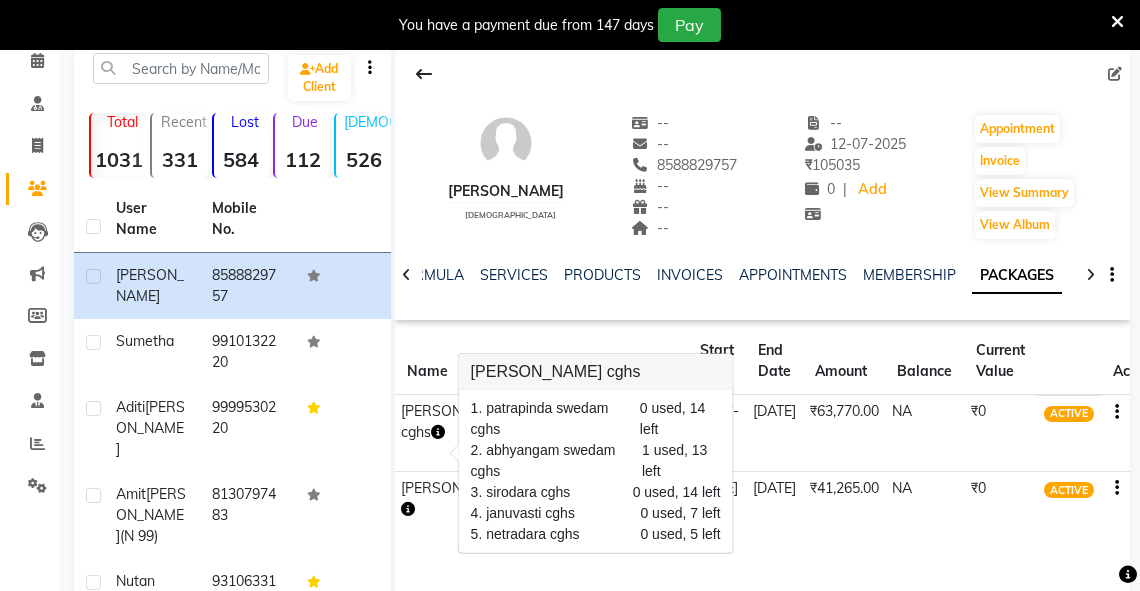scroll, scrollTop: 0, scrollLeft: 0, axis: both 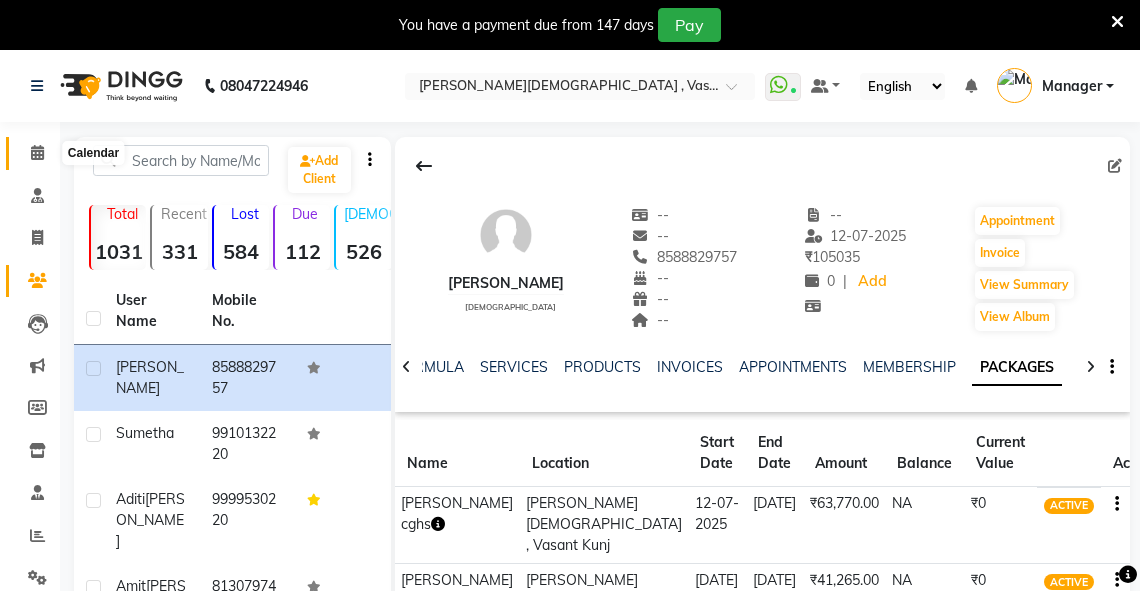 click 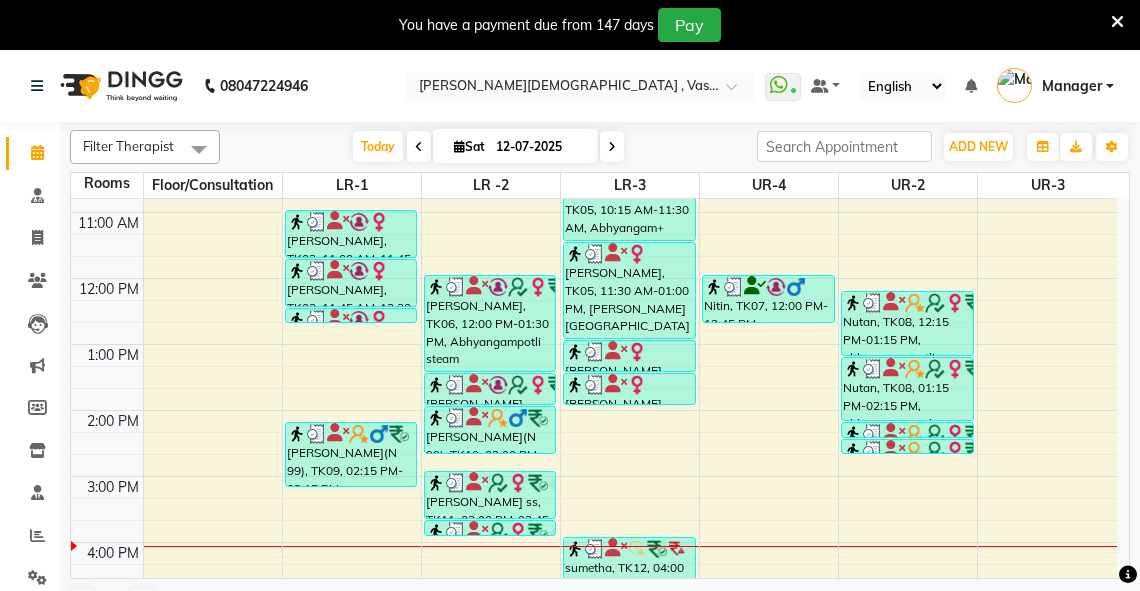 scroll, scrollTop: 390, scrollLeft: 0, axis: vertical 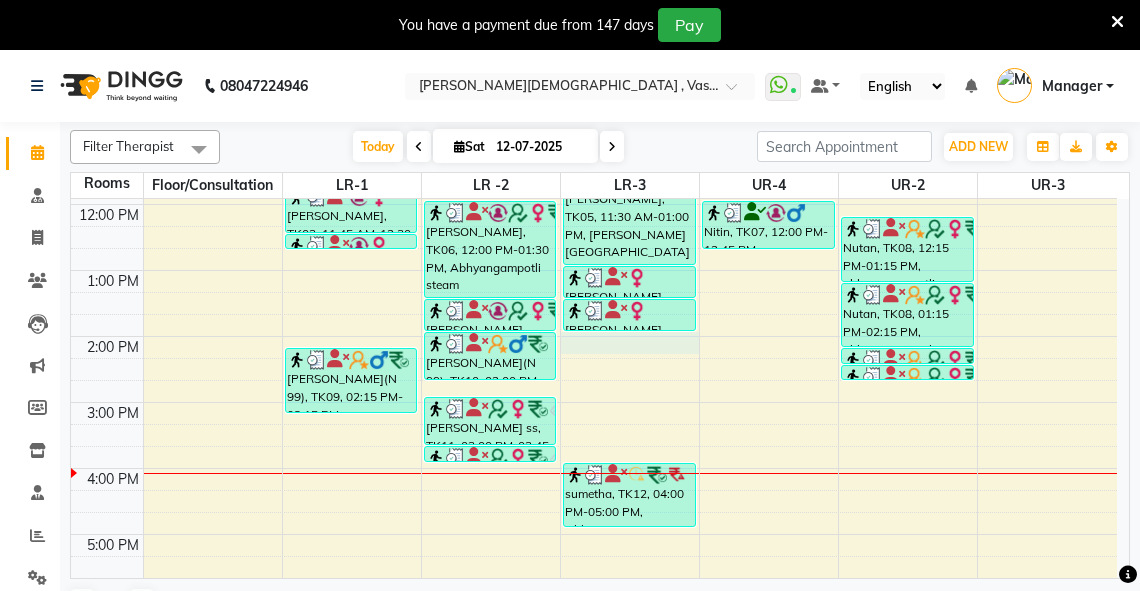 click on "6:00 AM 7:00 AM 8:00 AM 9:00 AM 10:00 AM 11:00 AM 12:00 PM 1:00 PM 2:00 PM 3:00 PM 4:00 PM 5:00 PM 6:00 PM 7:00 PM 8:00 PM     sheen T 25%, TK02, 09:15 AM-10:00 AM,  abhyangam(L)+[PERSON_NAME](L)     [PERSON_NAME], TK13, 09:45 AM-10:15 AM, abhyangam swedam cghs     [PERSON_NAME], TK03, 11:00 AM-11:45 AM,  abhyangam(L)+Potli(L)     [PERSON_NAME], TK03, 11:45 AM-12:30 PM, dhanyamala dara local     [PERSON_NAME], TK03, 12:30 PM-12:45 PM, Lepam bandage     [PERSON_NAME](N 99), TK09, 02:15 PM-03:15 PM, Abhyangam+steam 60 [PERSON_NAME], TK04, 09:45 AM-10:15 AM, [PERSON_NAME] swedam cghs     [PERSON_NAME], TK04, 10:15 AM-10:30 AM, snehavasti cghs     [PERSON_NAME], TK06, 12:00 PM-01:30 PM, Abhyangampotli steam     [PERSON_NAME], TK06, 01:30 PM-02:00 PM, [GEOGRAPHIC_DATA](both)     [PERSON_NAME](N 99), TK10, 02:00 PM-02:45 PM, Abhyangam     [PERSON_NAME] ss, TK11, 03:00 PM-03:45 PM,  abhyangam(L)+[PERSON_NAME](L)     [PERSON_NAME] ss, TK11, 03:45 PM-04:00 PM, Upanaham     Rakhi cghs, TK01, 08:00 AM-09:15 AM, [PERSON_NAME] udwarthanam STEAM" at bounding box center (594, 303) 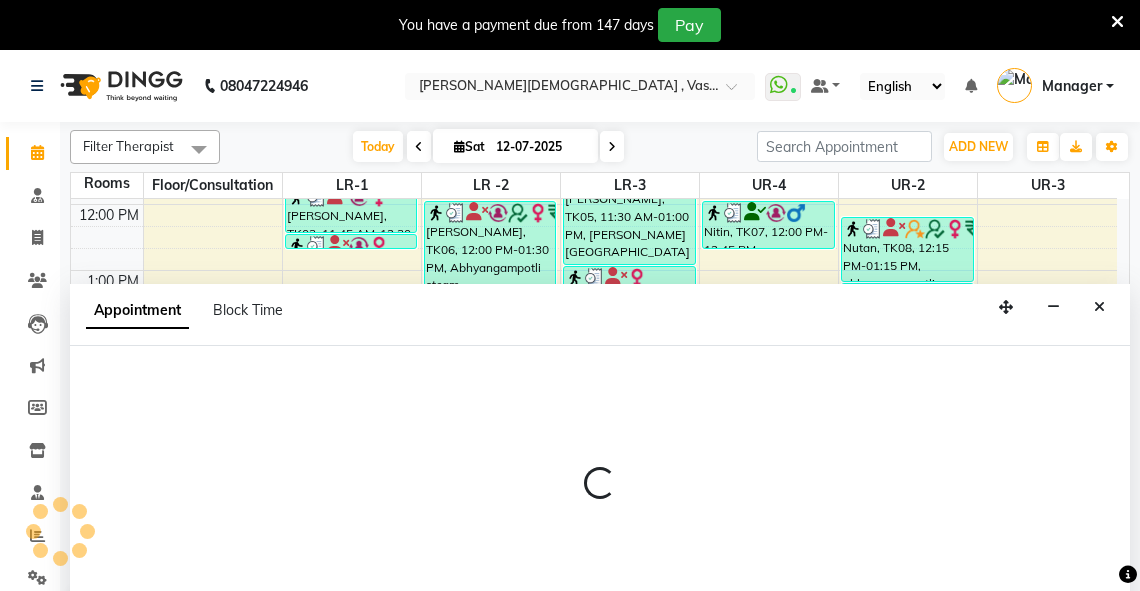 scroll, scrollTop: 50, scrollLeft: 0, axis: vertical 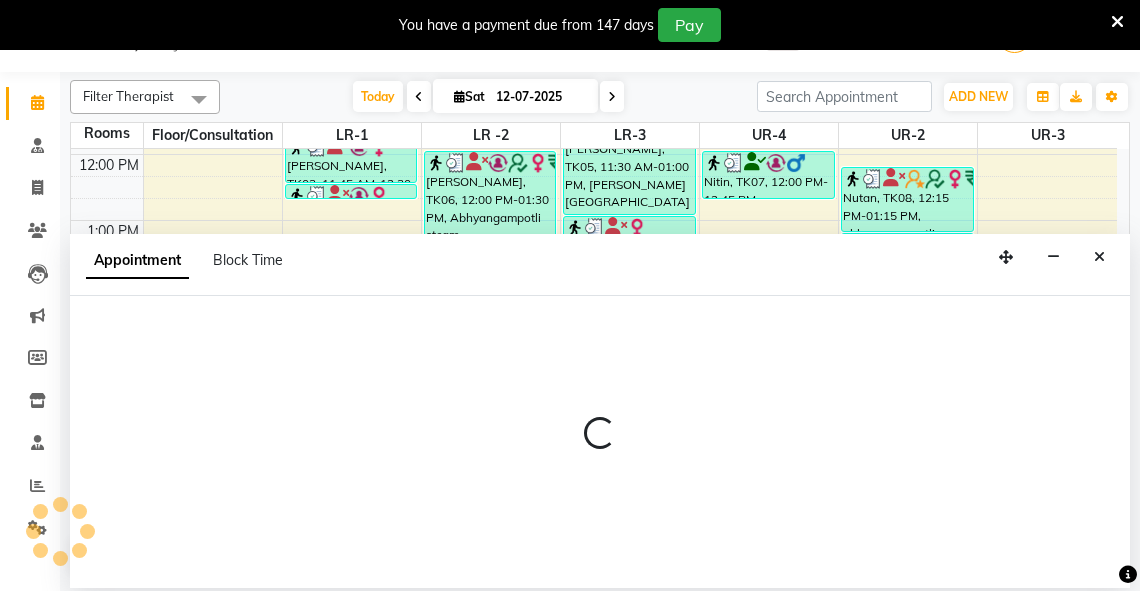 select on "840" 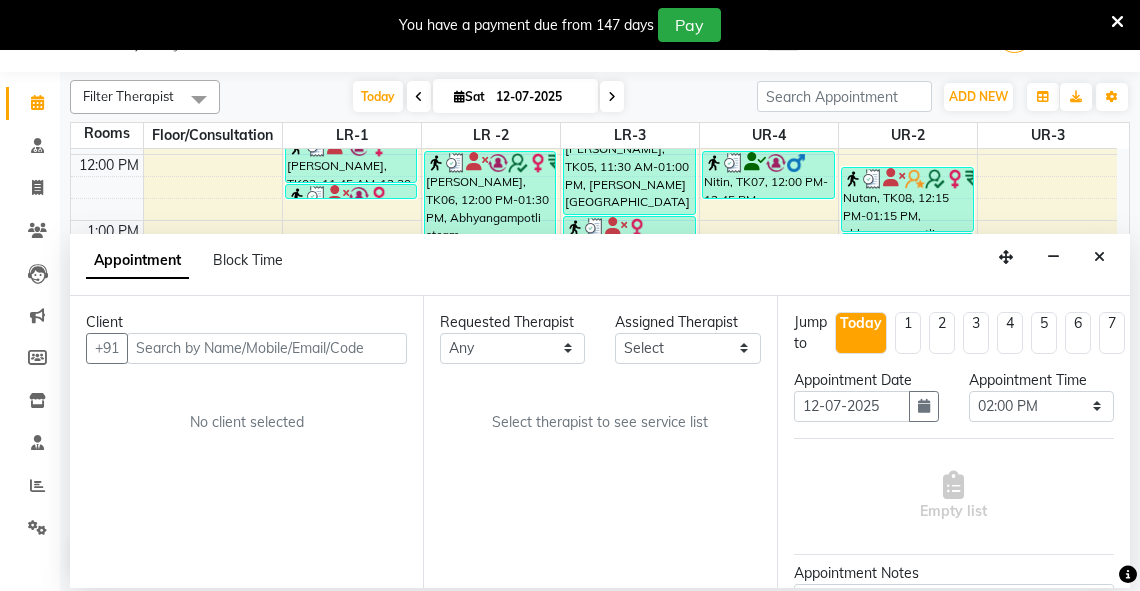 click at bounding box center (267, 348) 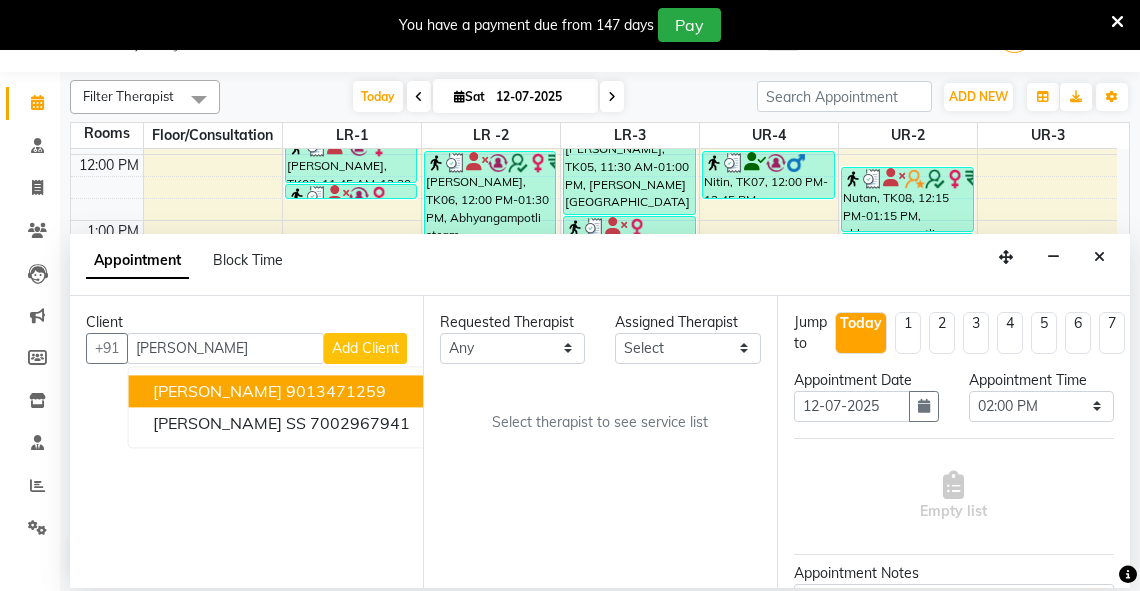 click on "9013471259" at bounding box center (336, 391) 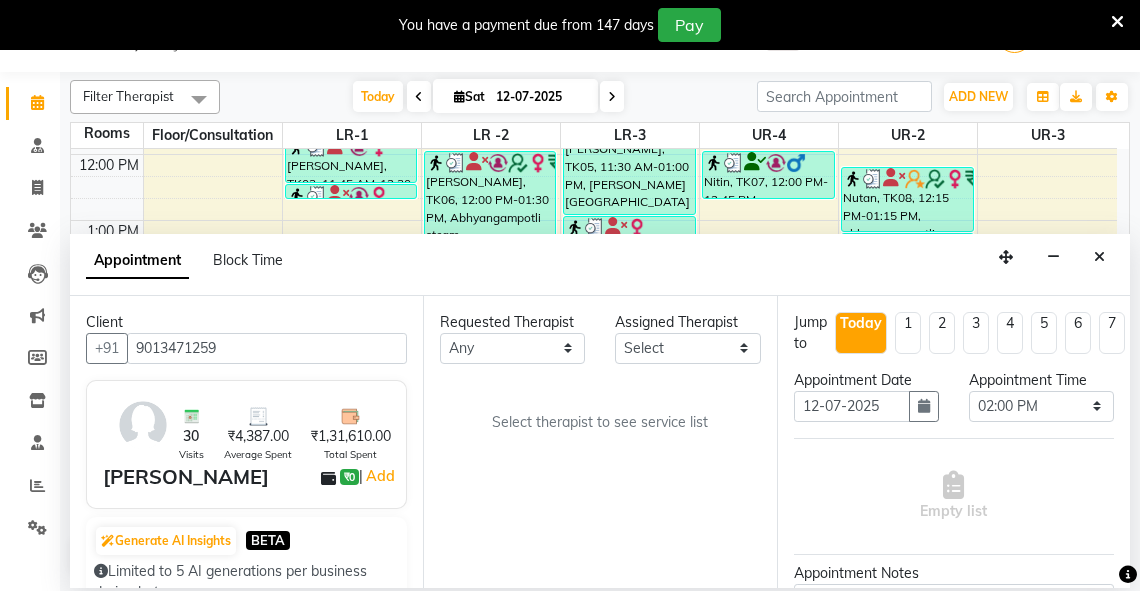 type on "9013471259" 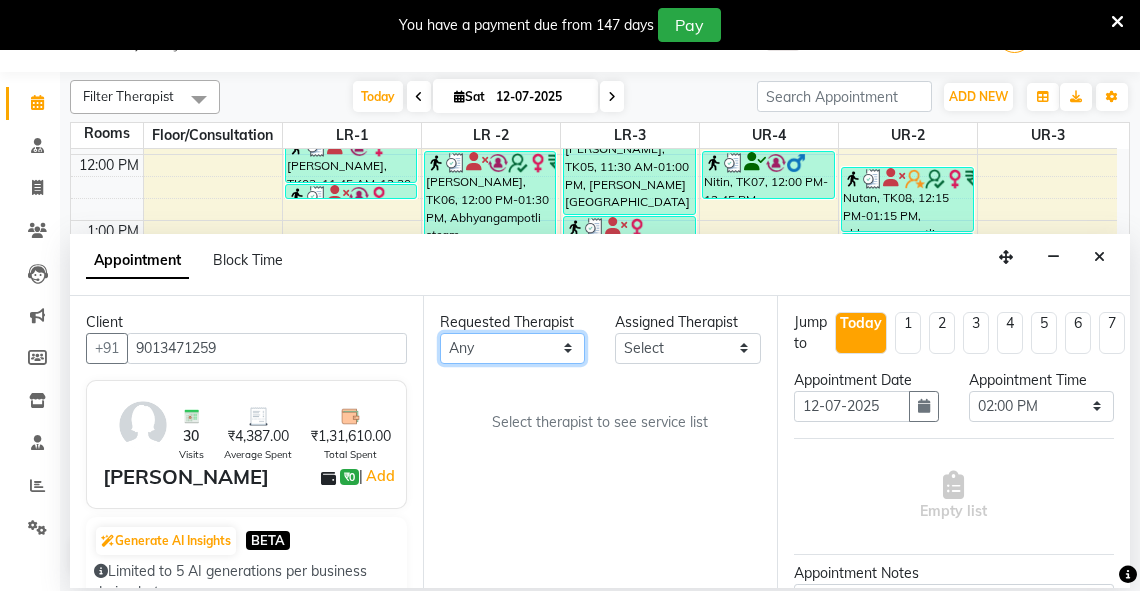 click on "Any Adarsh Akshaya V Aleena Thankachan Anakha A K Anaswara N anusha  Dhaneesha Dr JIJI K P elizabeth gopika Guddu Maurya JISHNU maneesha a Manoj K M OTHER BRANCH Sardinia Shyamjith Vineeth Vijayan vishnu priya yadhu" at bounding box center [512, 348] 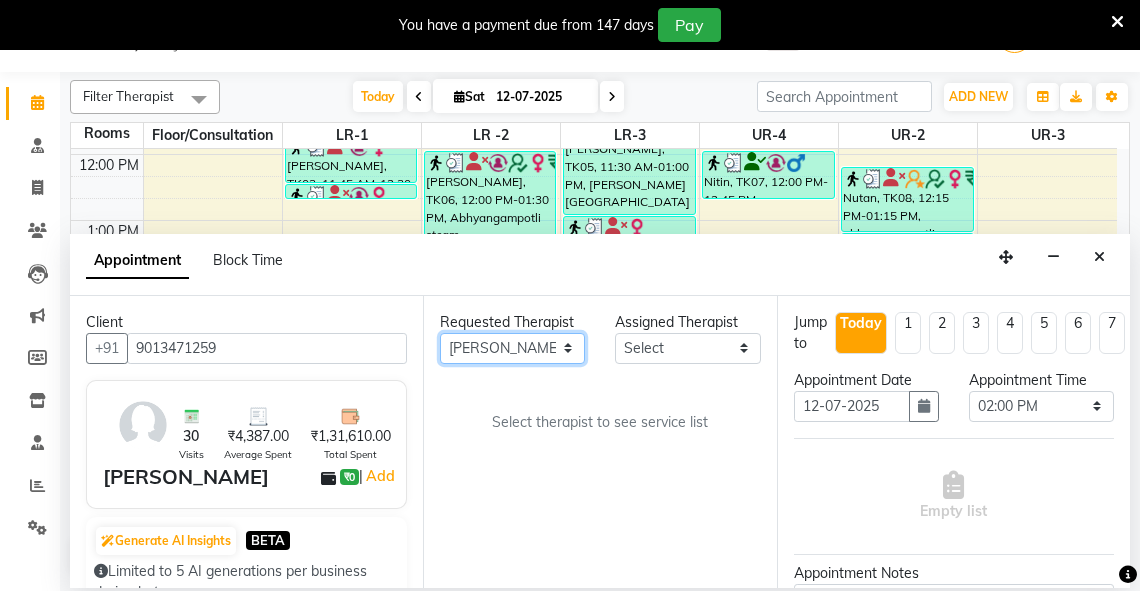 click on "Any Adarsh Akshaya V Aleena Thankachan Anakha A K Anaswara N anusha  Dhaneesha Dr JIJI K P elizabeth gopika Guddu Maurya JISHNU maneesha a Manoj K M OTHER BRANCH Sardinia Shyamjith Vineeth Vijayan vishnu priya yadhu" at bounding box center [512, 348] 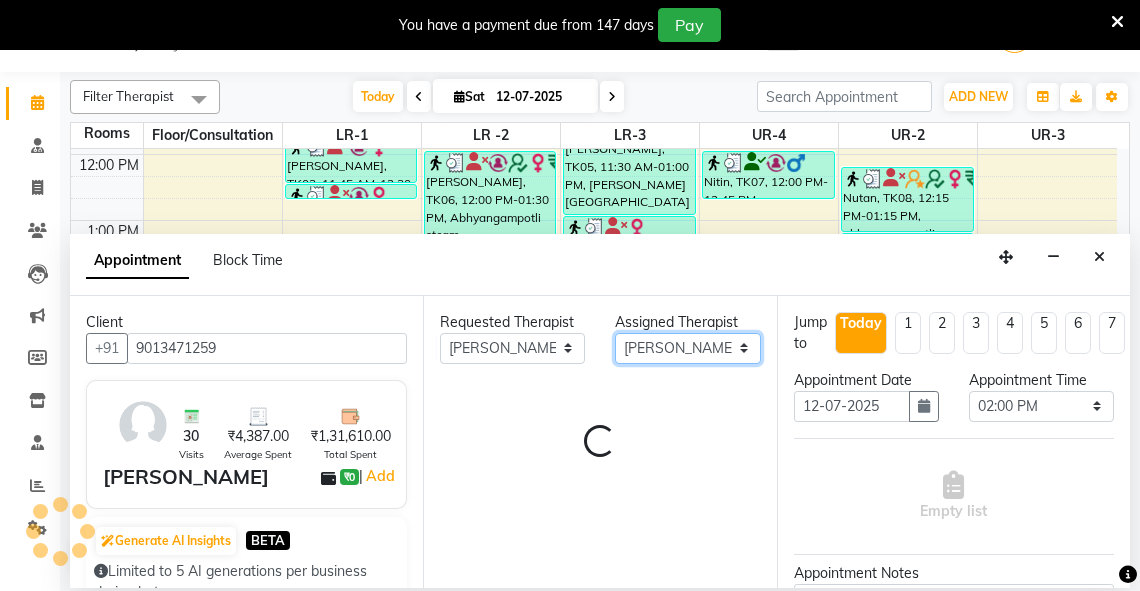 click on "Select Adarsh Akshaya V Aleena Thankachan Anakha A K Anaswara N anusha  Dhaneesha Dr JIJI K P elizabeth gopika Guddu Maurya JISHNU maneesha a Manoj K M OTHER BRANCH Sardinia Shyamjith Vineeth Vijayan vishnu priya yadhu" at bounding box center (687, 348) 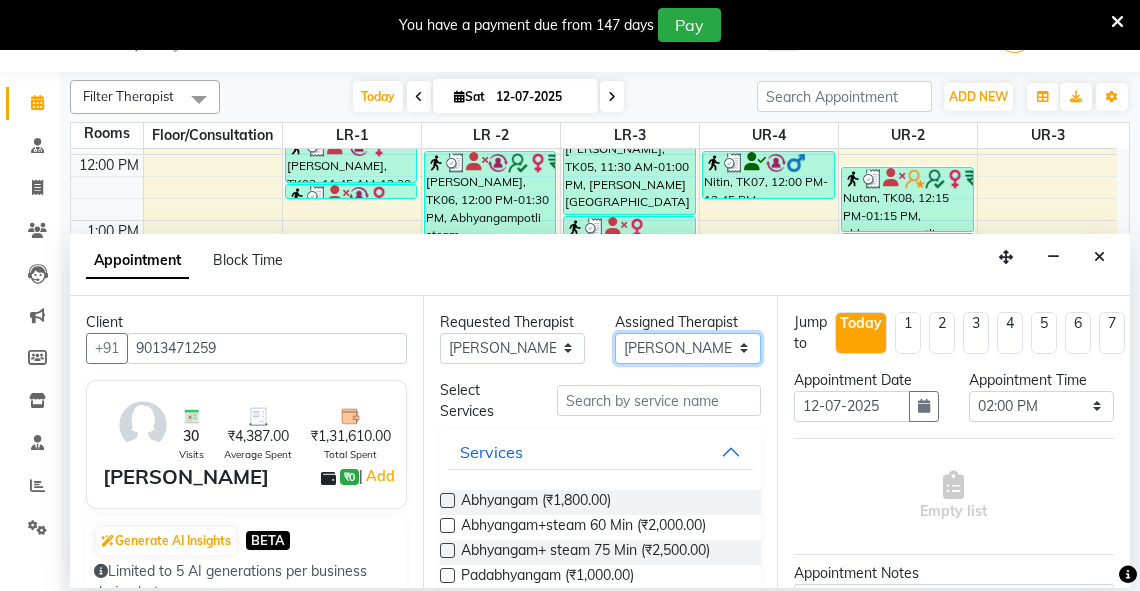 select on "58069" 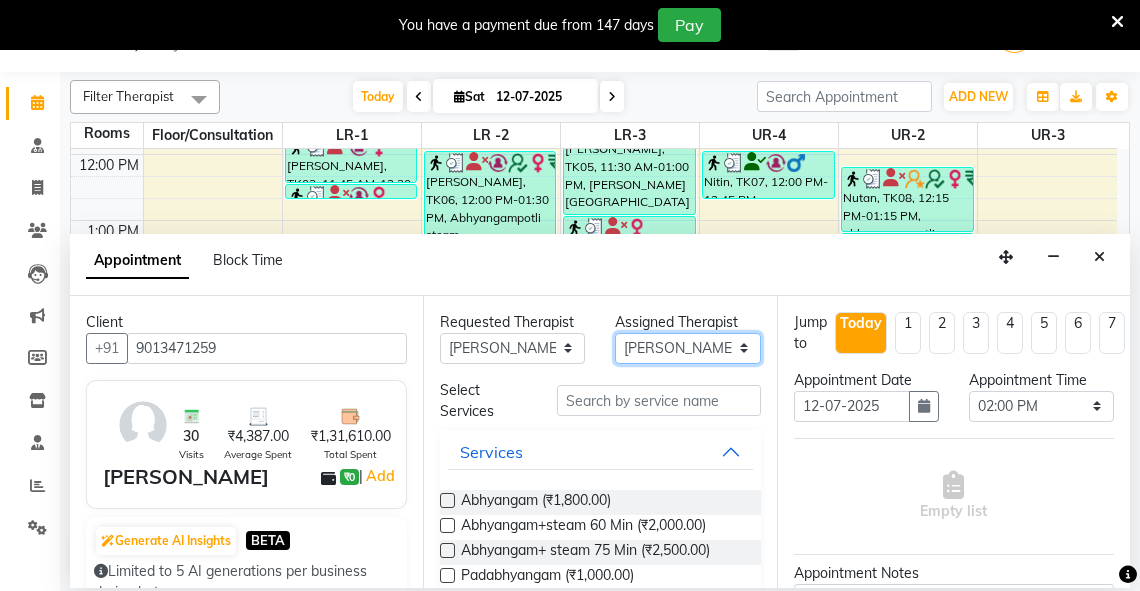 click on "Select Adarsh Akshaya V Aleena Thankachan Anakha A K Anaswara N anusha  Dhaneesha Dr JIJI K P elizabeth gopika Guddu Maurya JISHNU maneesha a Manoj K M OTHER BRANCH Sardinia Shyamjith Vineeth Vijayan vishnu priya yadhu" at bounding box center (687, 348) 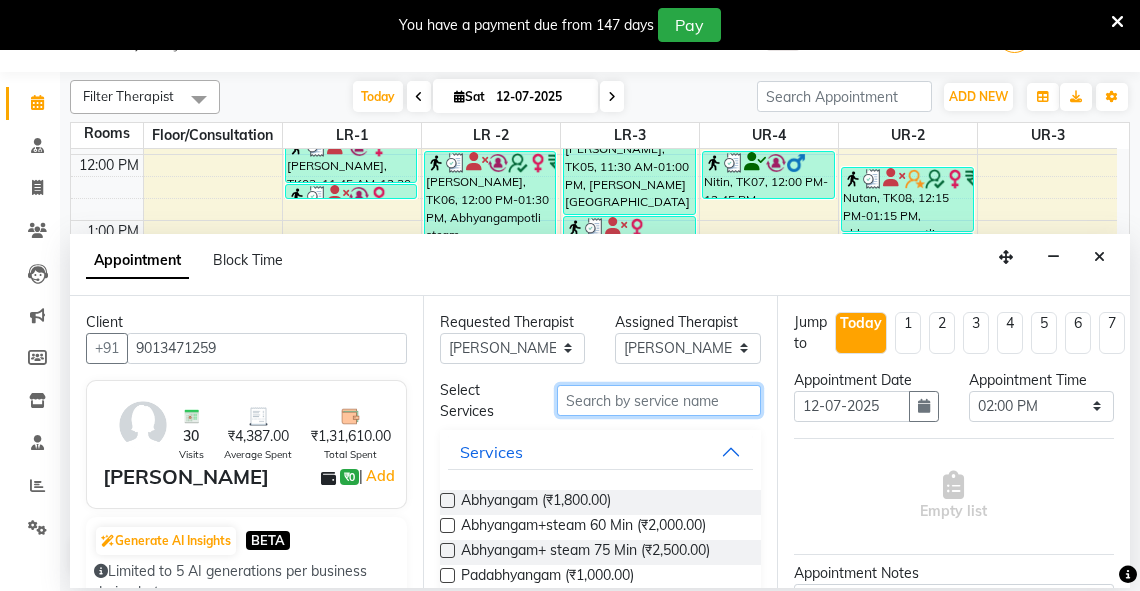 click at bounding box center (659, 400) 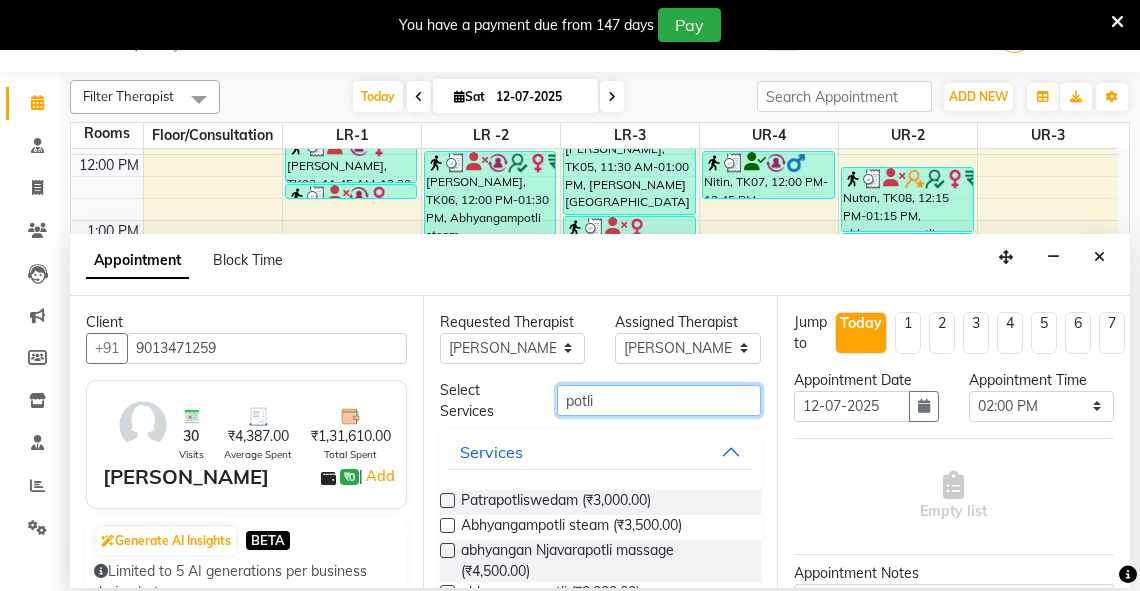 type on "potli" 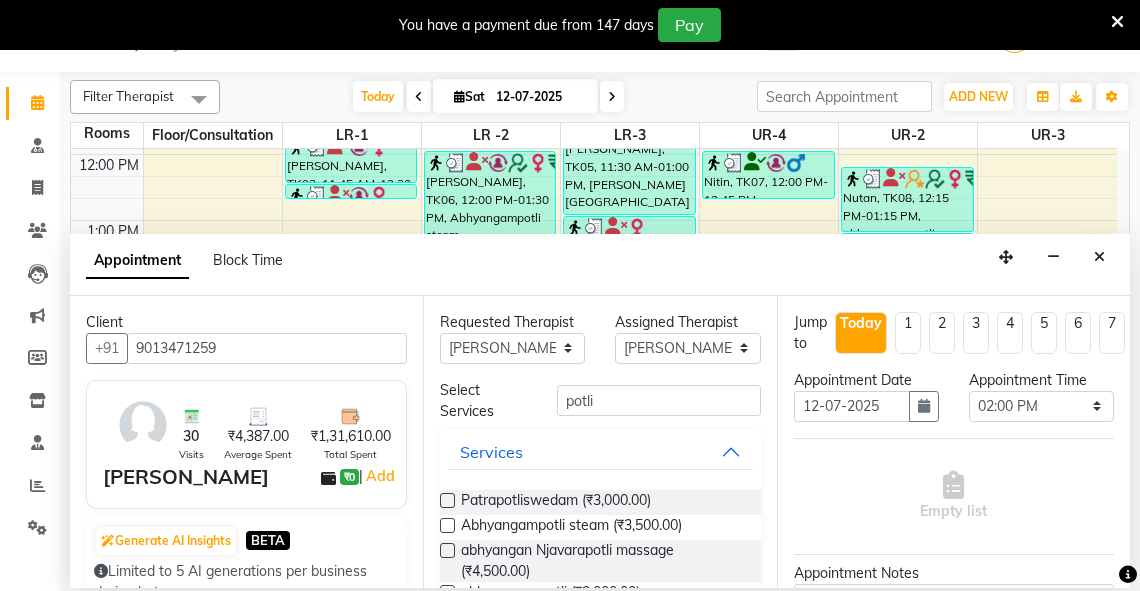 click at bounding box center [447, 525] 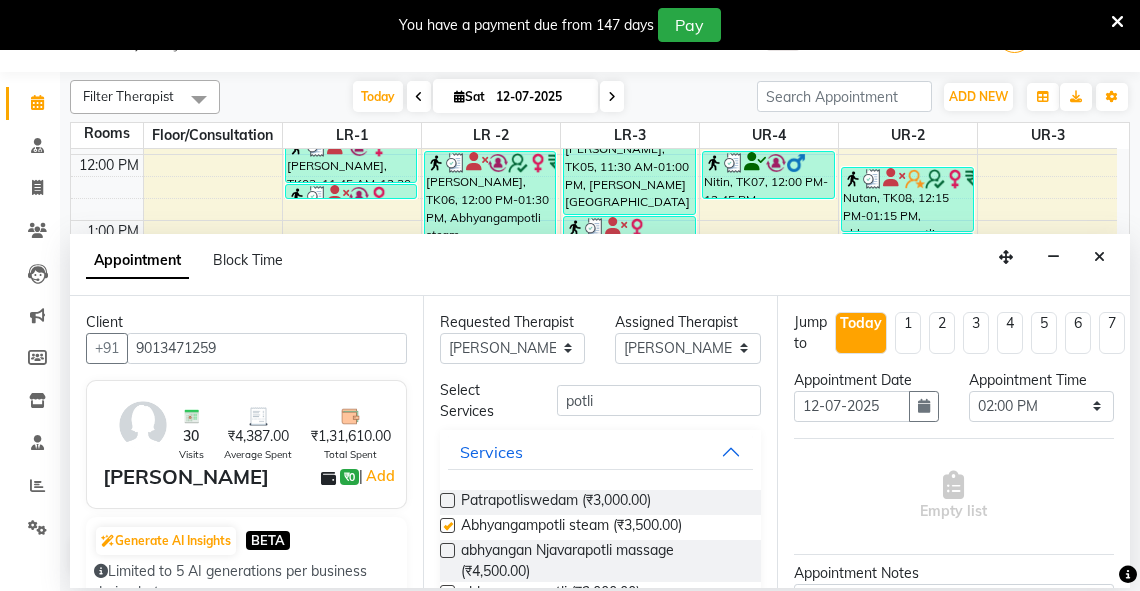 select on "2649" 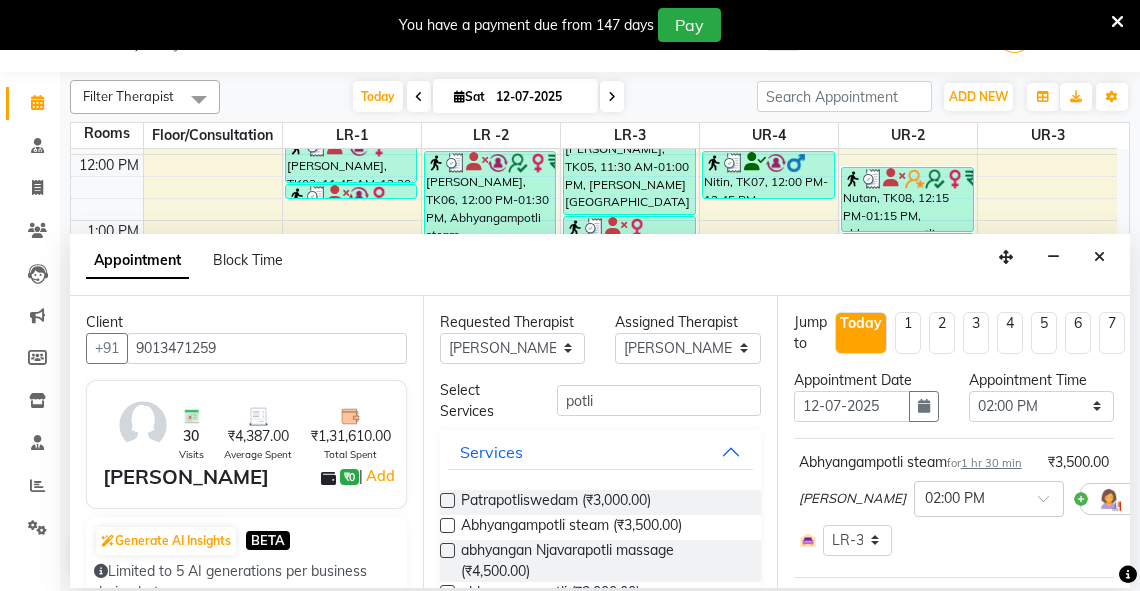 checkbox on "false" 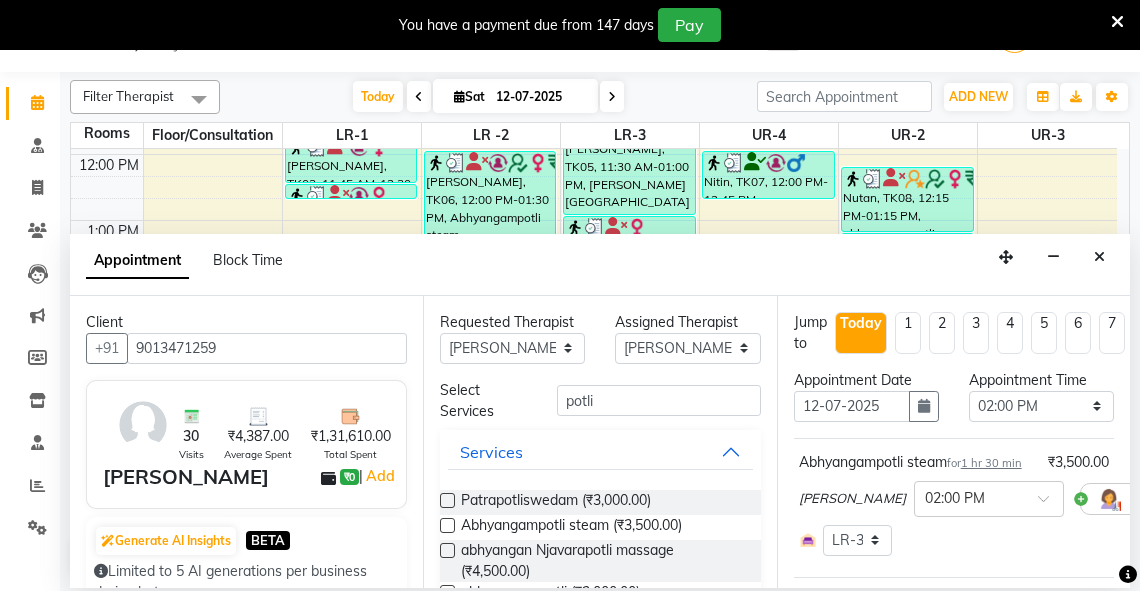 scroll, scrollTop: 334, scrollLeft: 0, axis: vertical 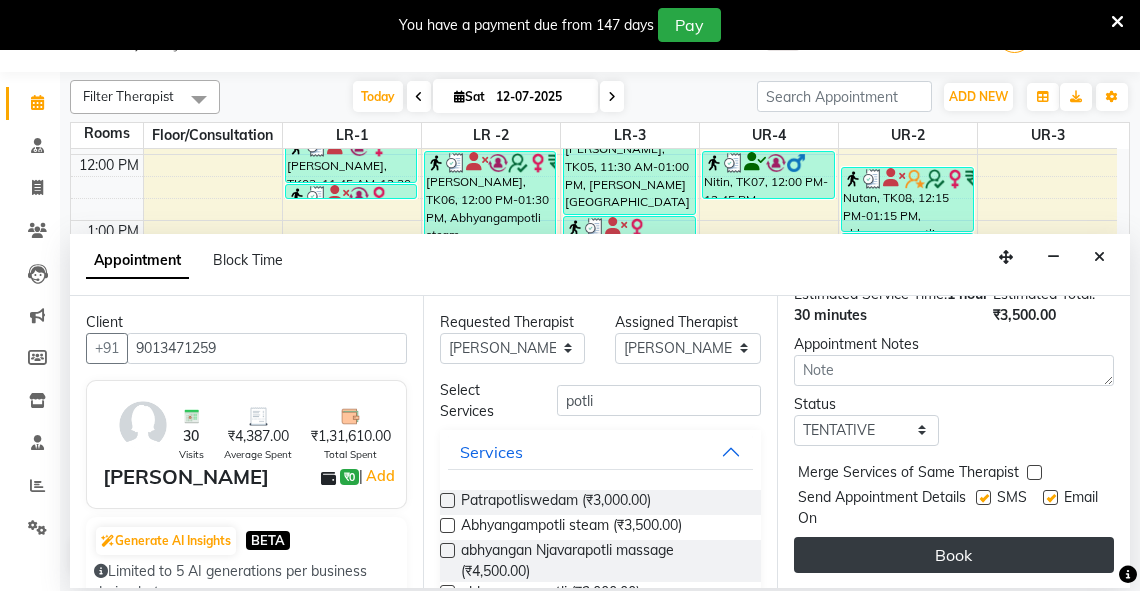 click on "Book" at bounding box center (954, 555) 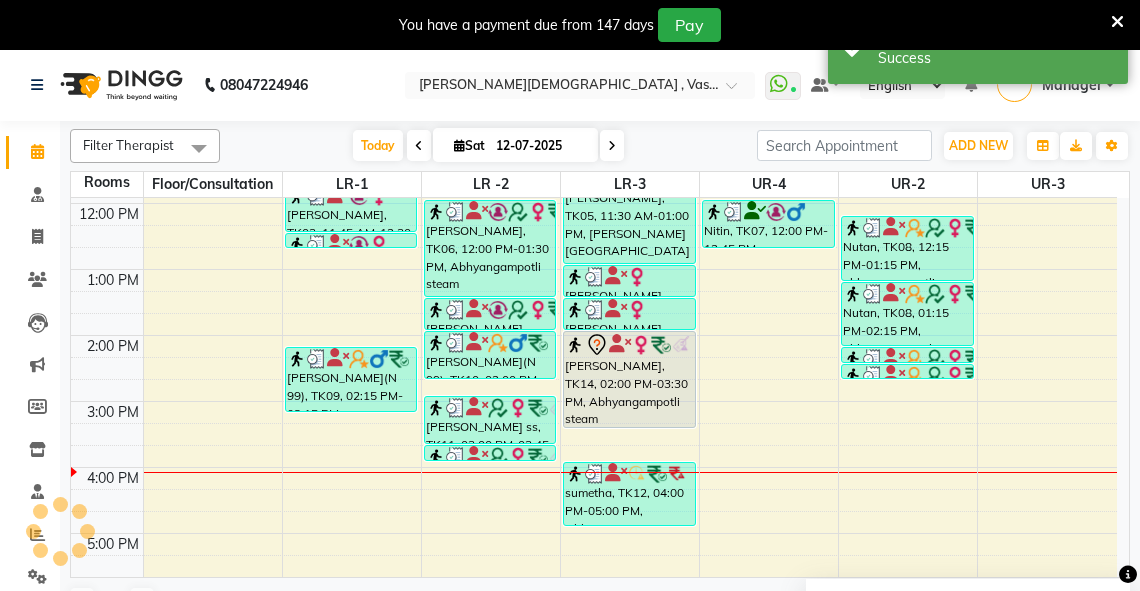 scroll, scrollTop: 0, scrollLeft: 0, axis: both 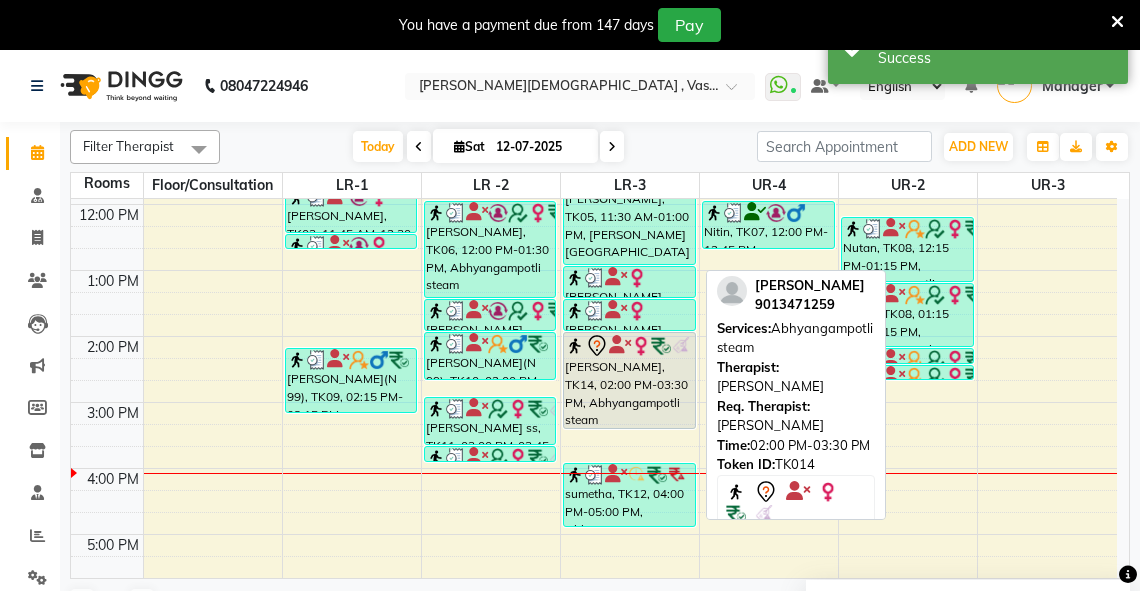 click on "[PERSON_NAME], TK14, 02:00 PM-03:30 PM, Abhyangampotli steam" at bounding box center (629, 380) 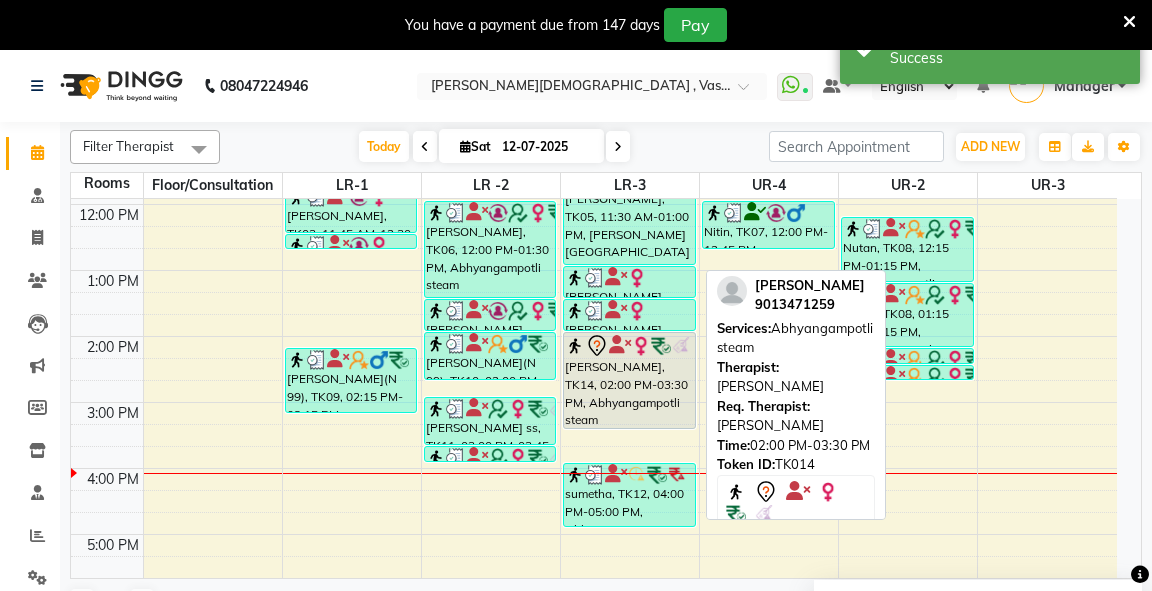 select on "7" 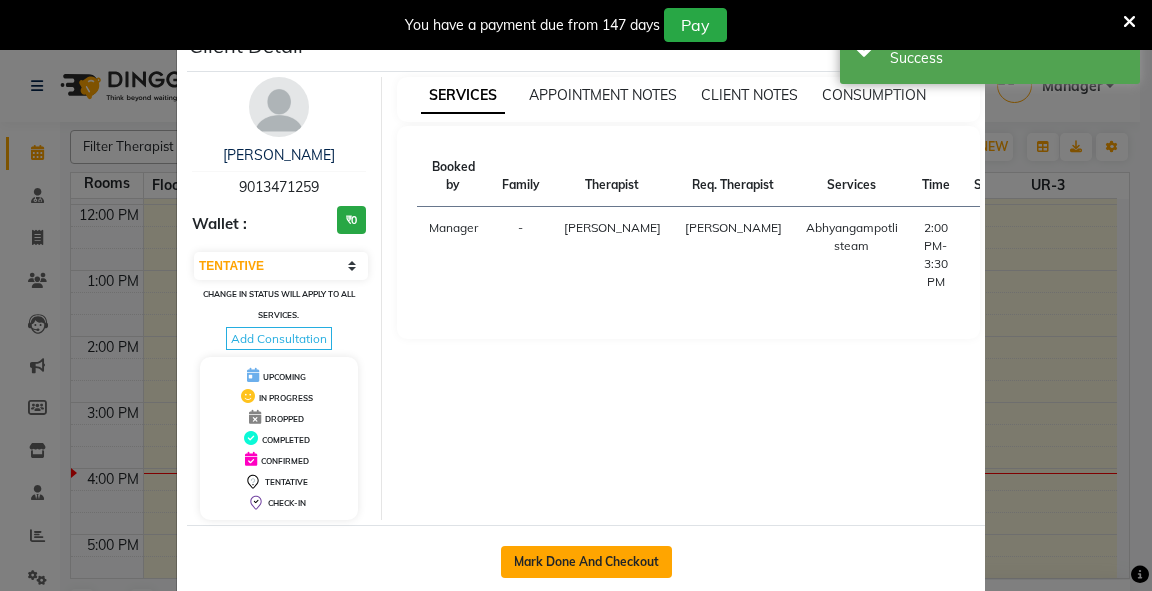 click on "Mark Done And Checkout" 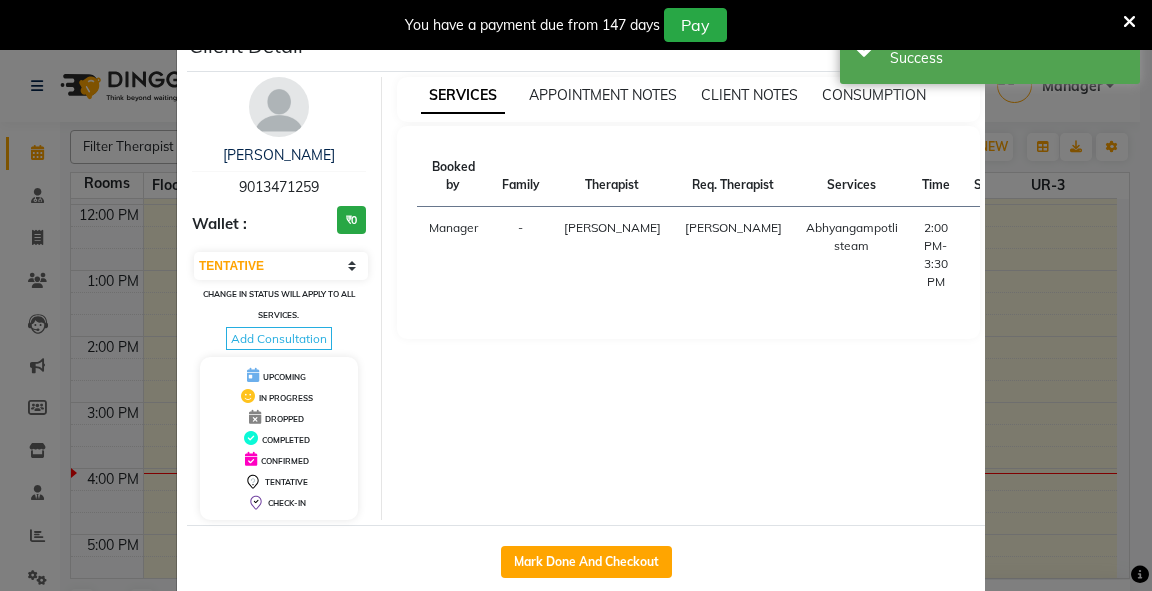 select on "service" 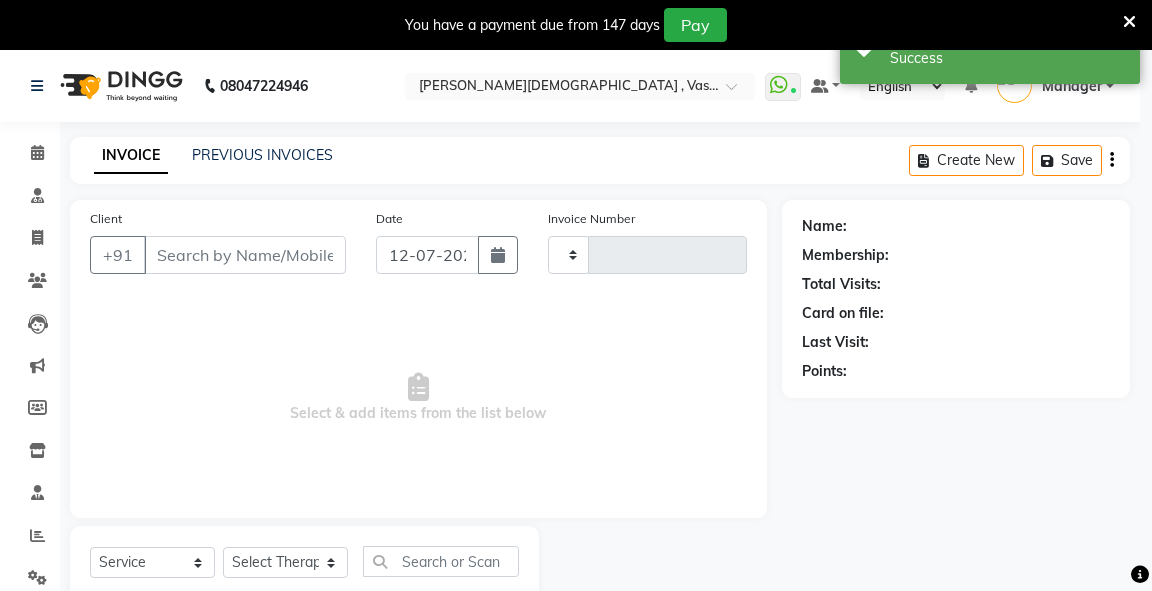 select on "3" 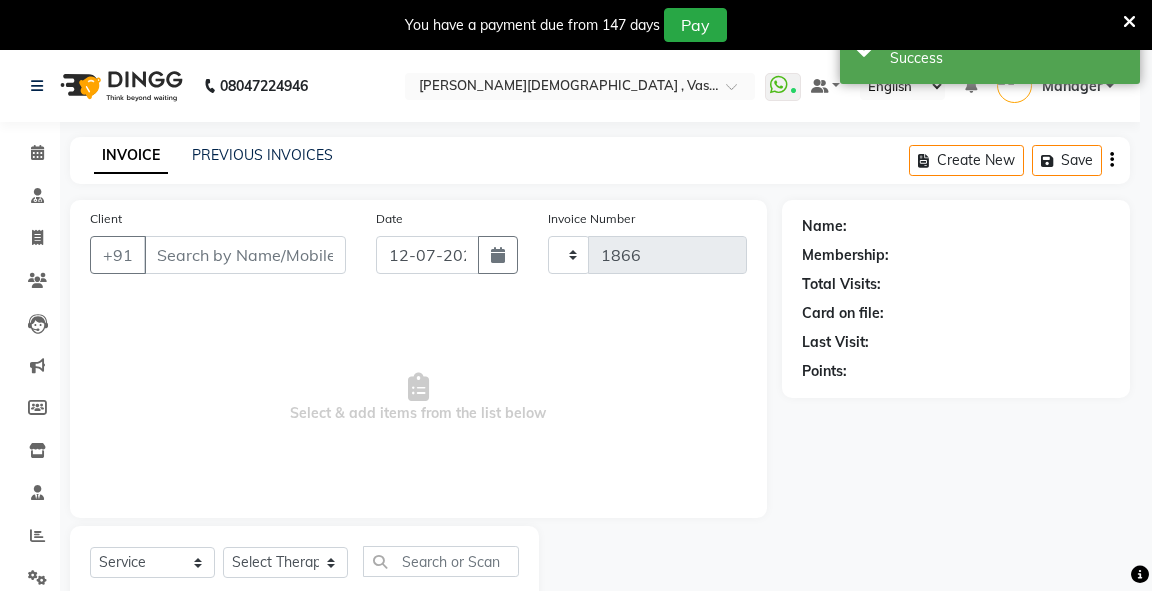 select on "5571" 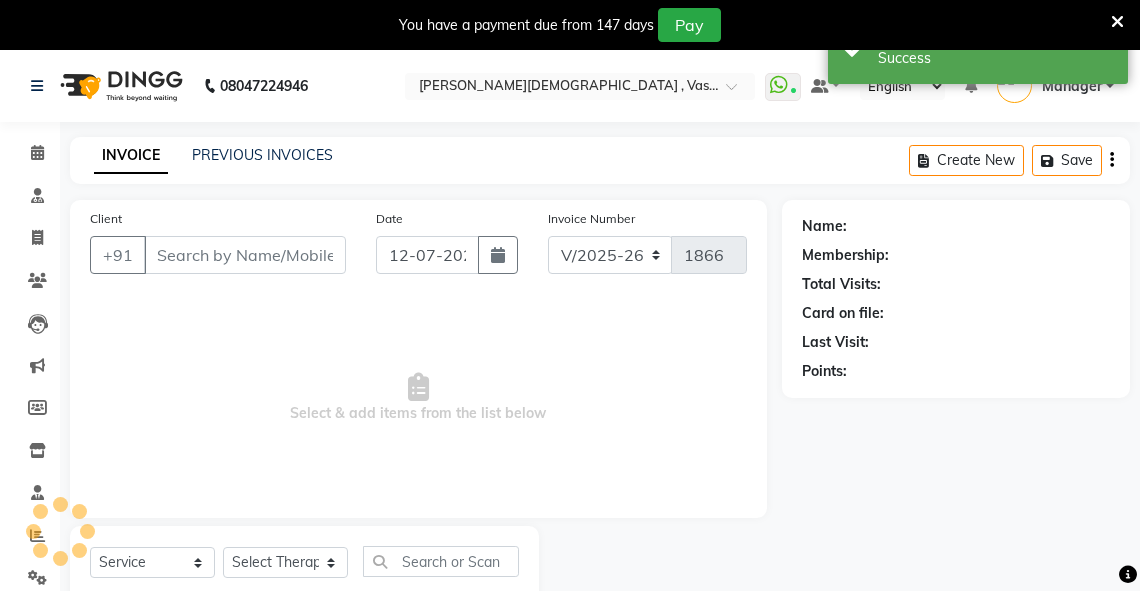 type on "9013471259" 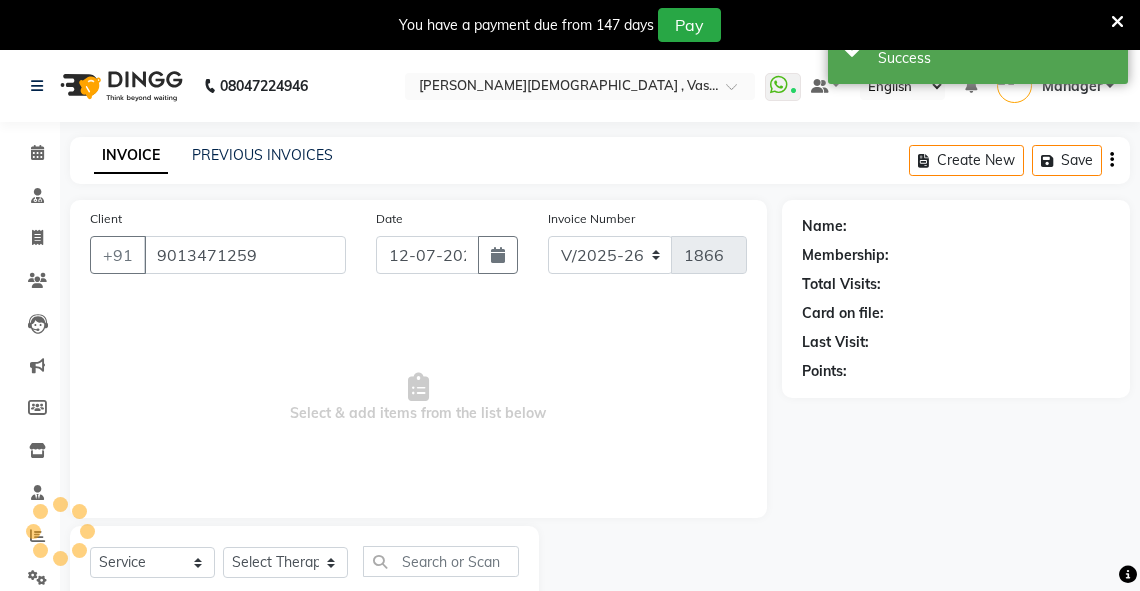 select on "58069" 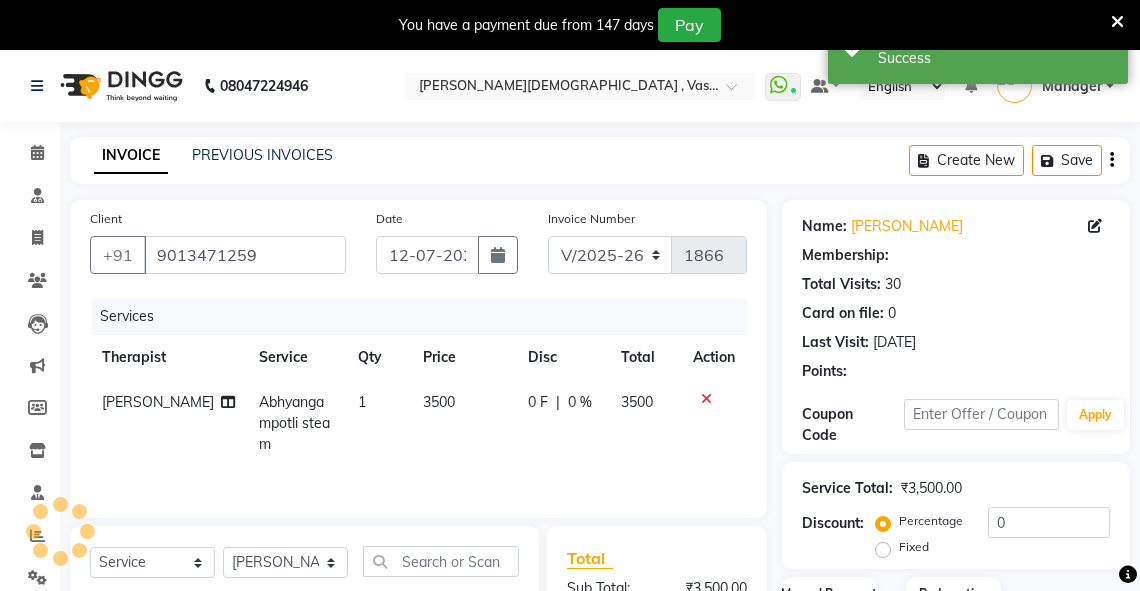 scroll, scrollTop: 260, scrollLeft: 0, axis: vertical 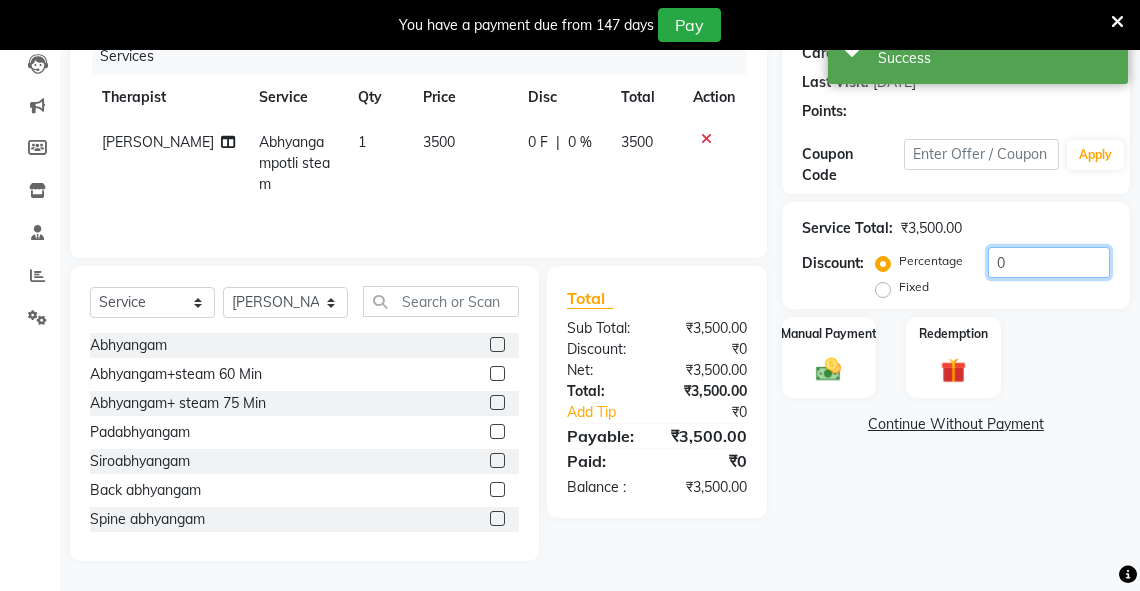 drag, startPoint x: 1012, startPoint y: 257, endPoint x: 974, endPoint y: 268, distance: 39.56008 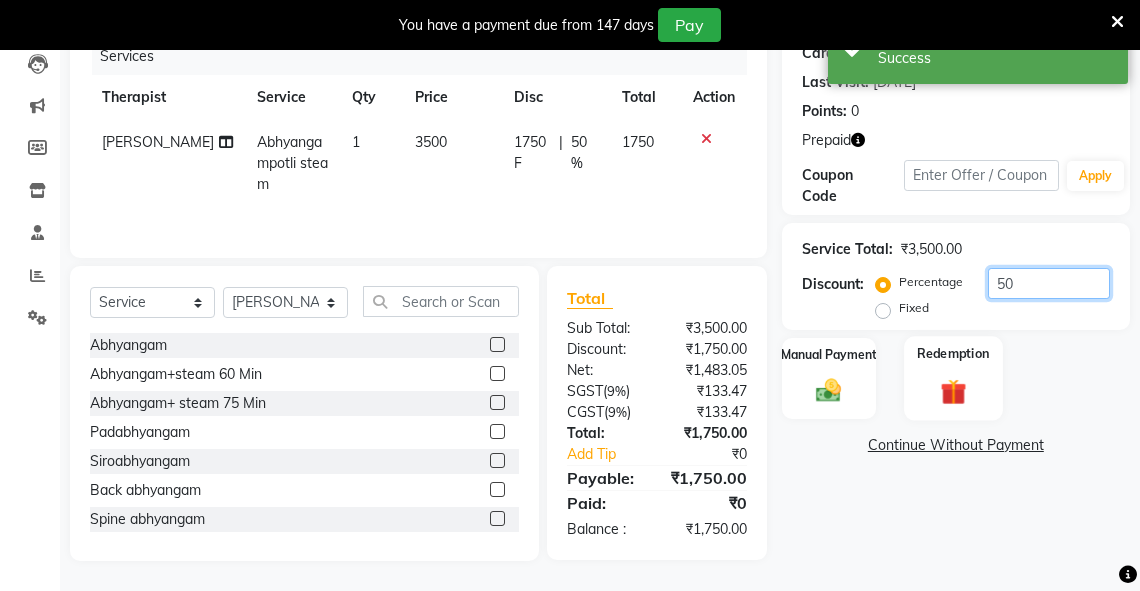 type on "50" 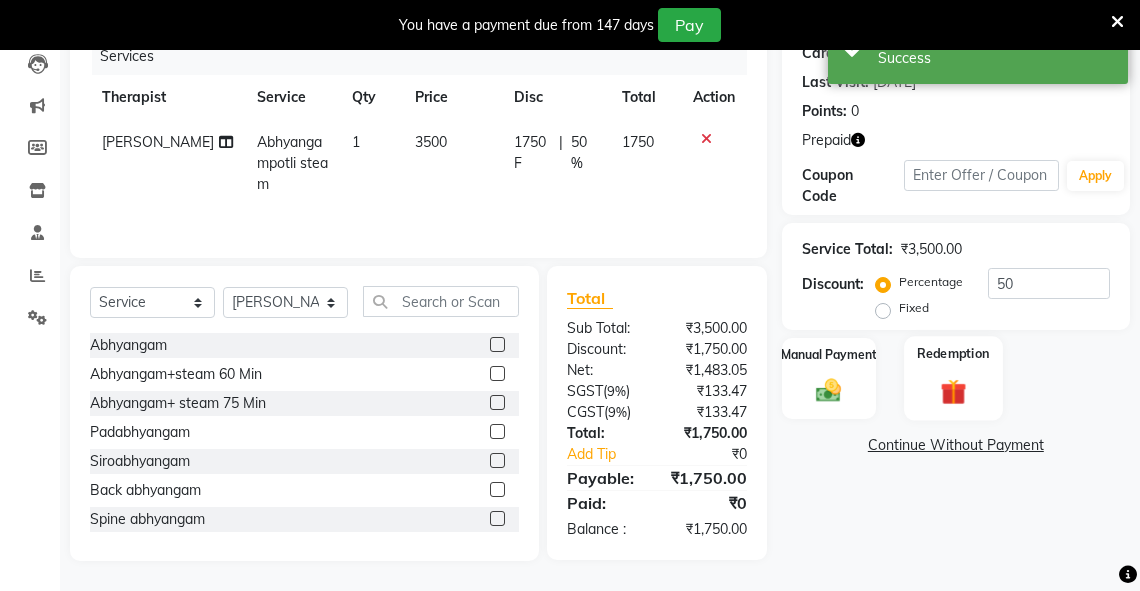 click on "Redemption" 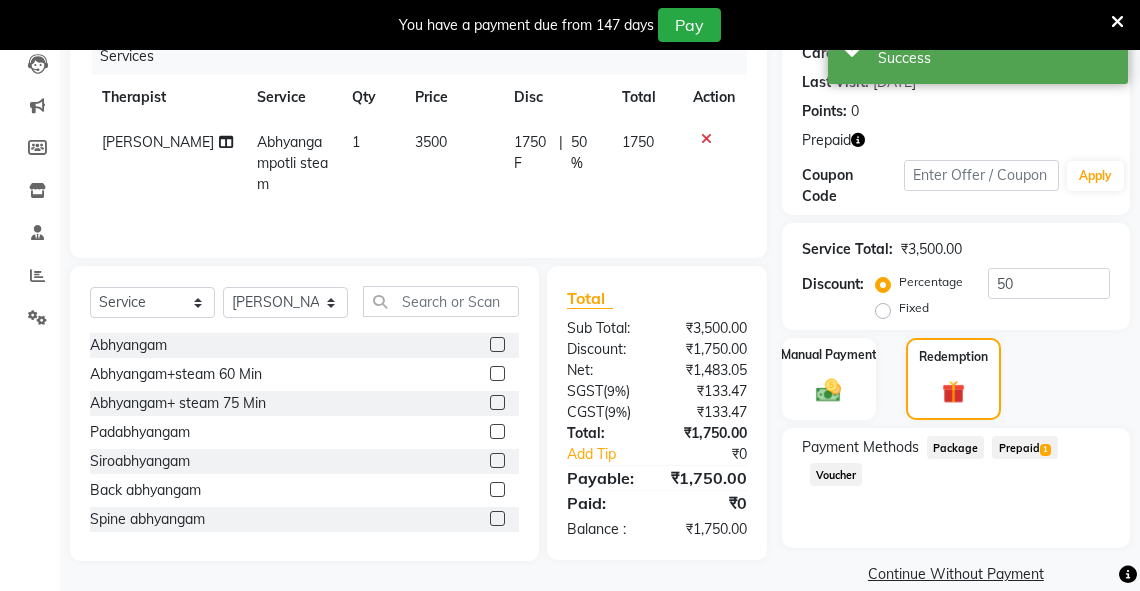click on "Prepaid  1" 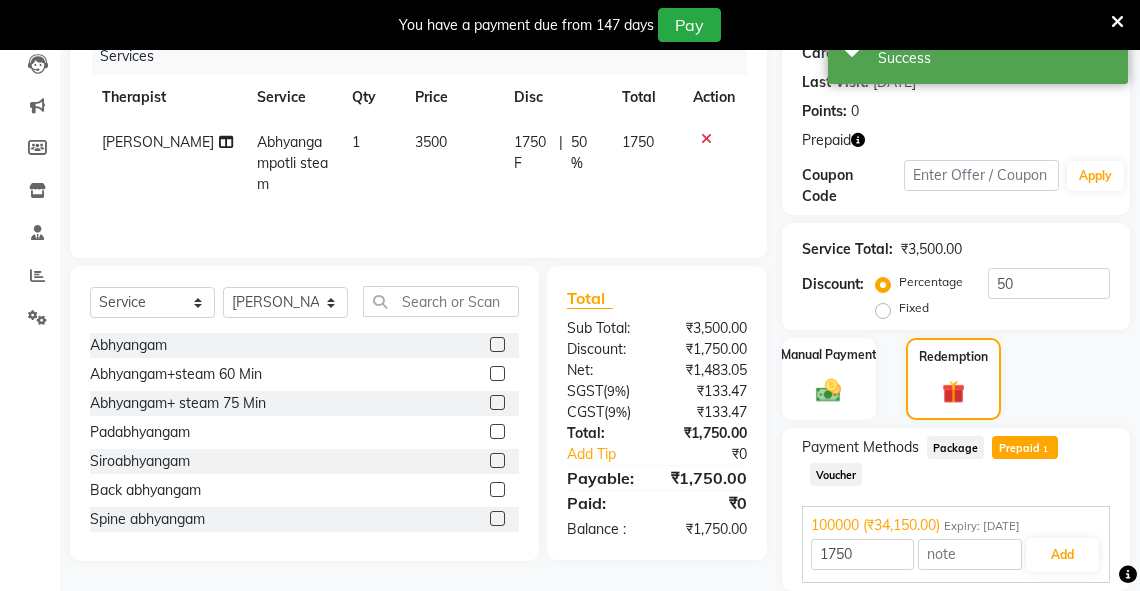 scroll, scrollTop: 331, scrollLeft: 0, axis: vertical 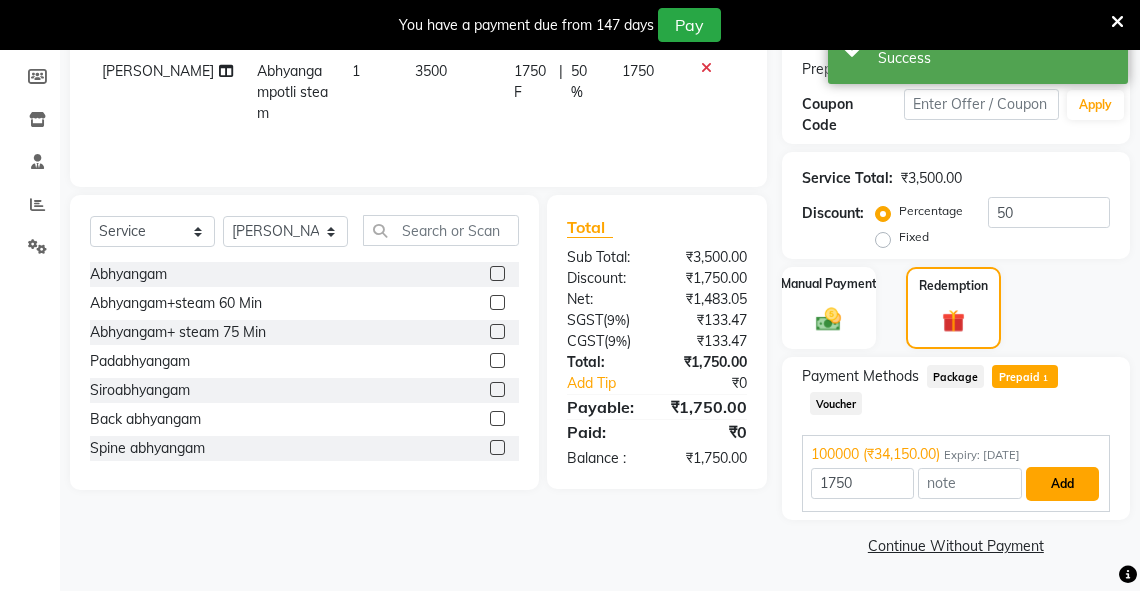 click on "Add" at bounding box center [1062, 484] 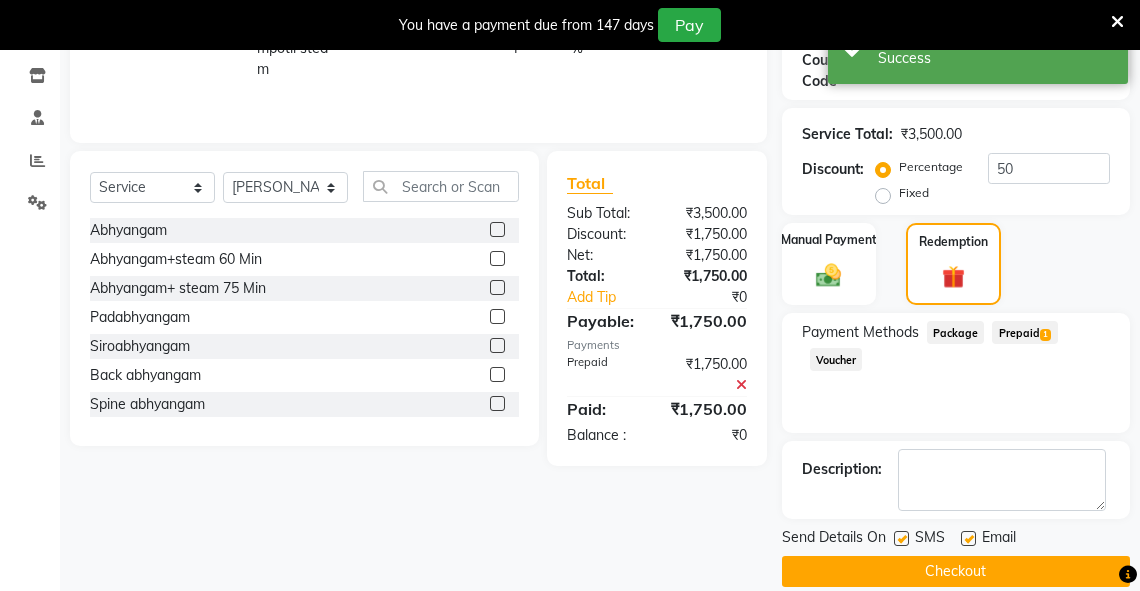 scroll, scrollTop: 399, scrollLeft: 0, axis: vertical 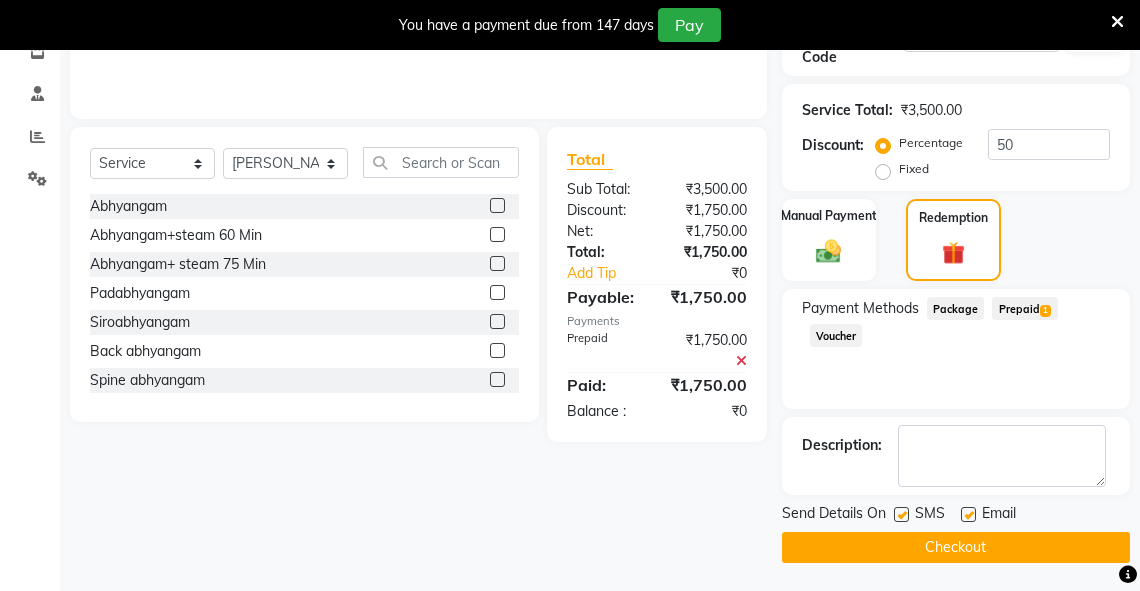 click on "Checkout" 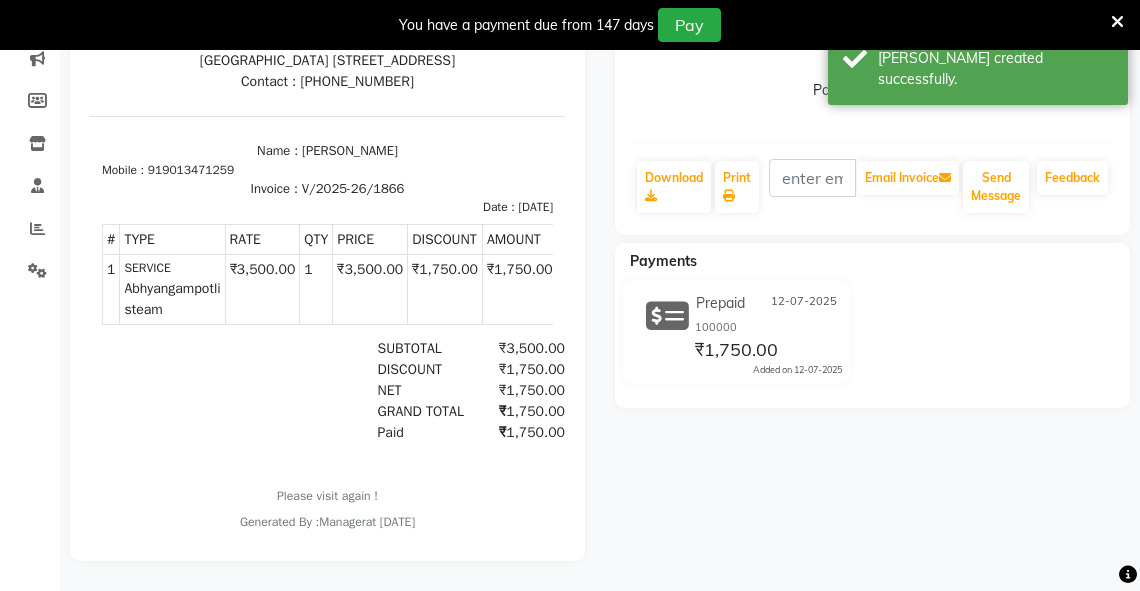 scroll, scrollTop: 0, scrollLeft: 0, axis: both 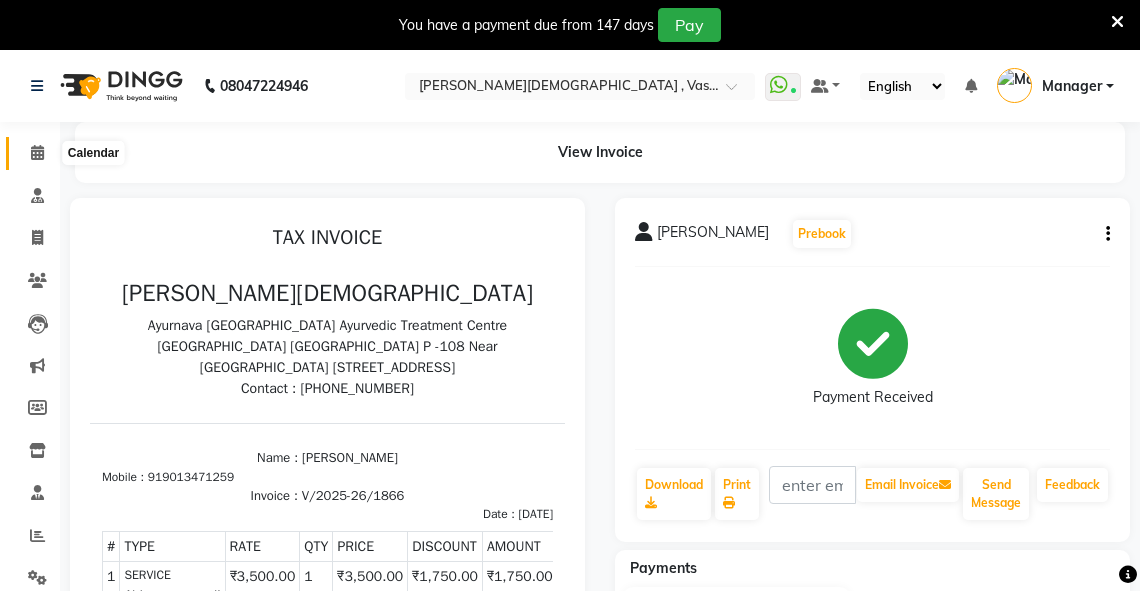 click 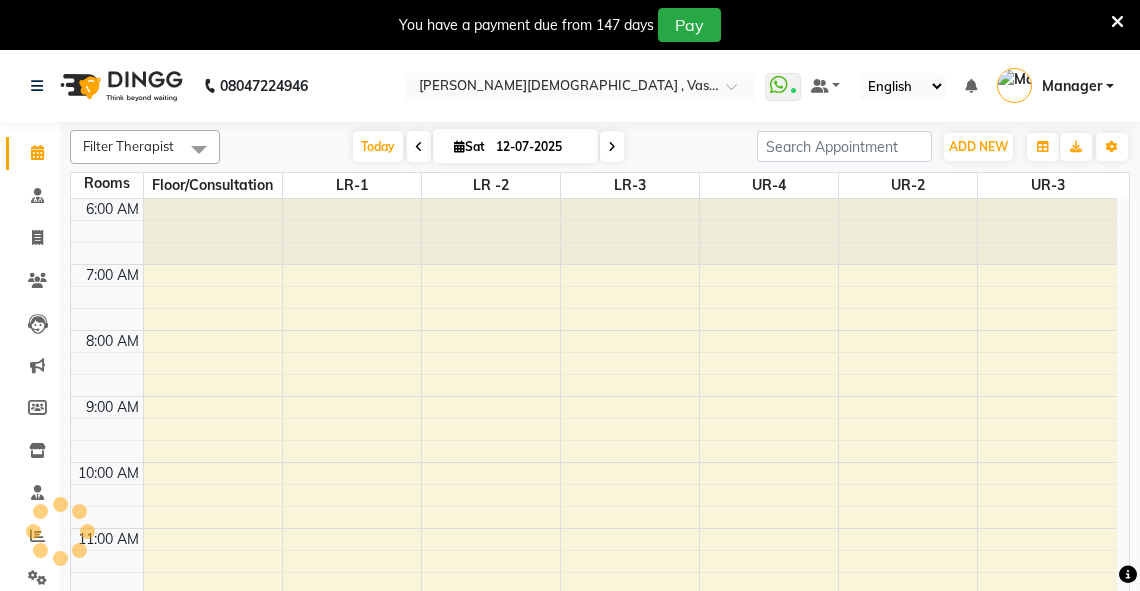 scroll, scrollTop: 0, scrollLeft: 0, axis: both 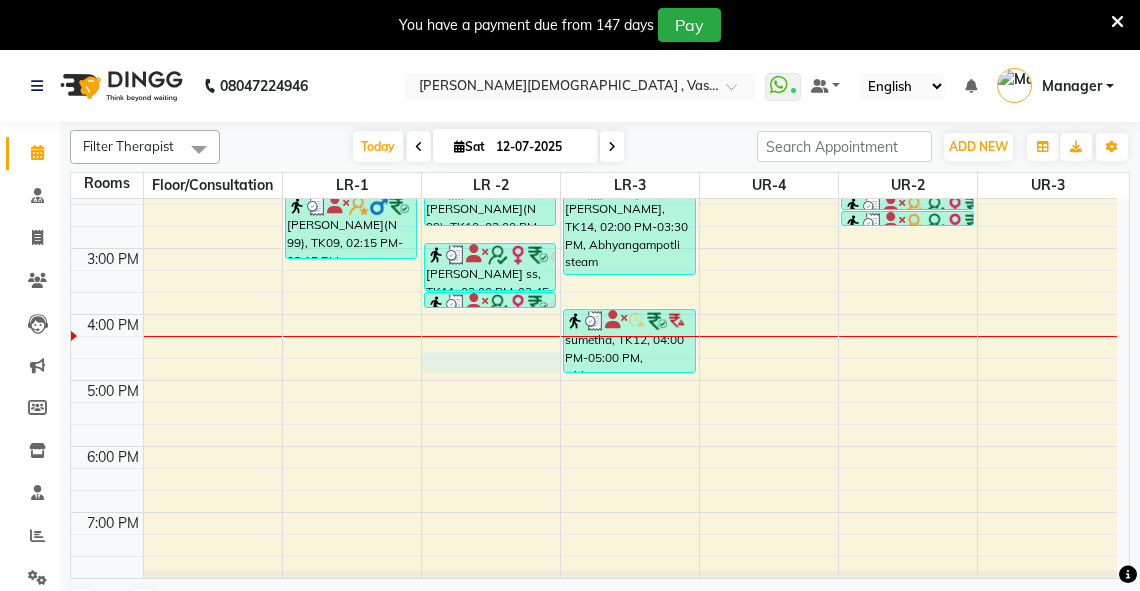 click on "6:00 AM 7:00 AM 8:00 AM 9:00 AM 10:00 AM 11:00 AM 12:00 PM 1:00 PM 2:00 PM 3:00 PM 4:00 PM 5:00 PM 6:00 PM 7:00 PM 8:00 PM     sheen T 25%, TK02, 09:15 AM-10:00 AM,  abhyangam(L)+[PERSON_NAME](L)     [PERSON_NAME], TK13, 09:45 AM-10:15 AM, abhyangam swedam cghs     [PERSON_NAME], TK03, 11:00 AM-11:45 AM,  abhyangam(L)+Potli(L)     [PERSON_NAME], TK03, 11:45 AM-12:30 PM, dhanyamala dara local     [PERSON_NAME], TK03, 12:30 PM-12:45 PM, Lepam bandage     [PERSON_NAME](N 99), TK09, 02:15 PM-03:15 PM, Abhyangam+steam 60 [PERSON_NAME], TK04, 09:45 AM-10:15 AM, [PERSON_NAME] swedam cghs     [PERSON_NAME], TK04, 10:15 AM-10:30 AM, snehavasti cghs     [PERSON_NAME], TK06, 12:00 PM-01:30 PM, Abhyangampotli steam     [PERSON_NAME], TK06, 01:30 PM-02:00 PM, [GEOGRAPHIC_DATA](both)     [PERSON_NAME](N 99), TK10, 02:00 PM-02:45 PM, Abhyangam     [PERSON_NAME] ss, TK11, 03:00 PM-03:45 PM,  abhyangam(L)+[PERSON_NAME](L)     [PERSON_NAME] ss, TK11, 03:45 PM-04:00 PM, Upanaham     Rakhi cghs, TK01, 08:00 AM-09:15 AM, [PERSON_NAME] udwarthanam STEAM" at bounding box center (594, 149) 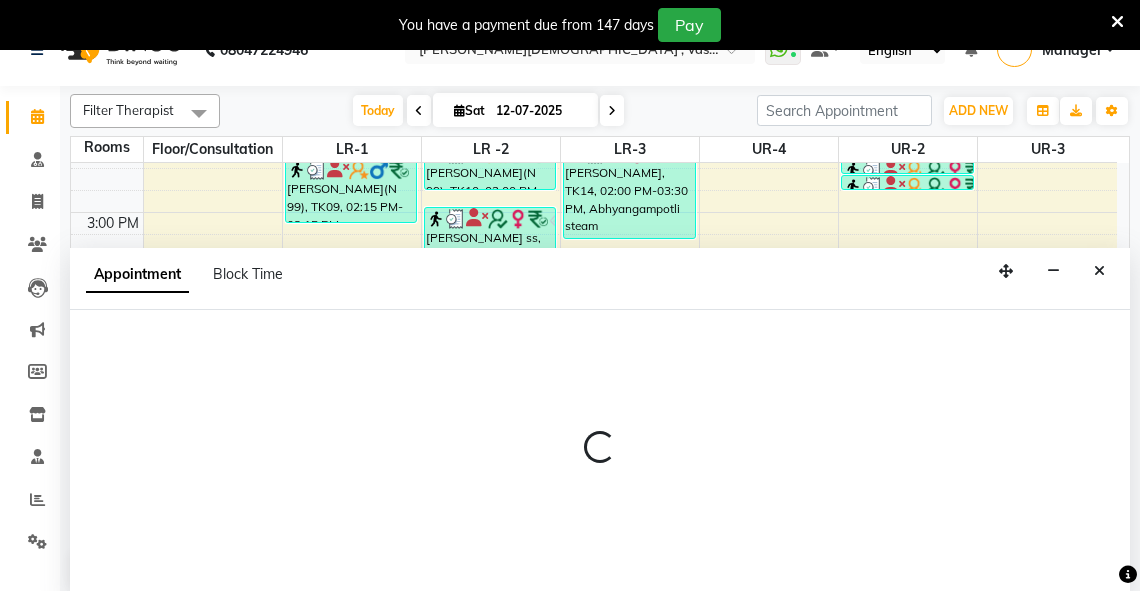 scroll, scrollTop: 50, scrollLeft: 0, axis: vertical 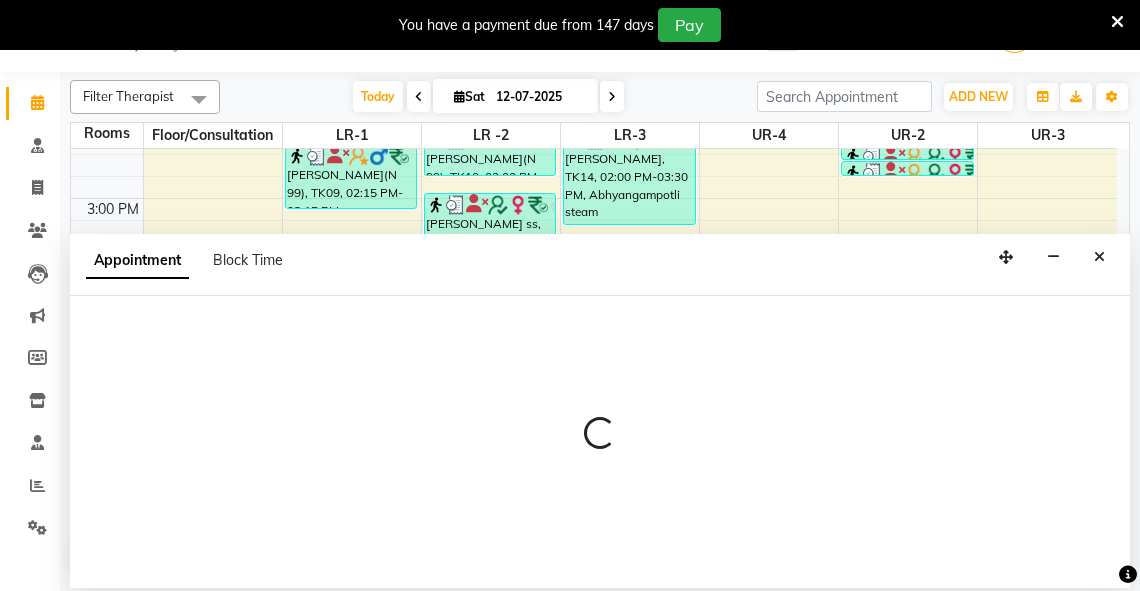 select on "tentative" 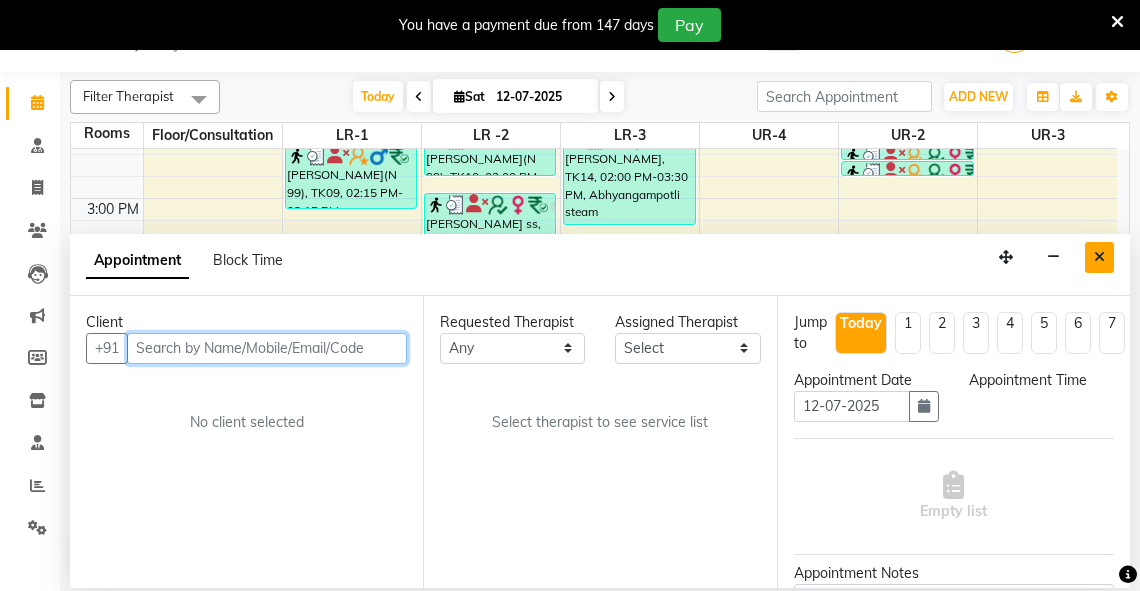 select on "1005" 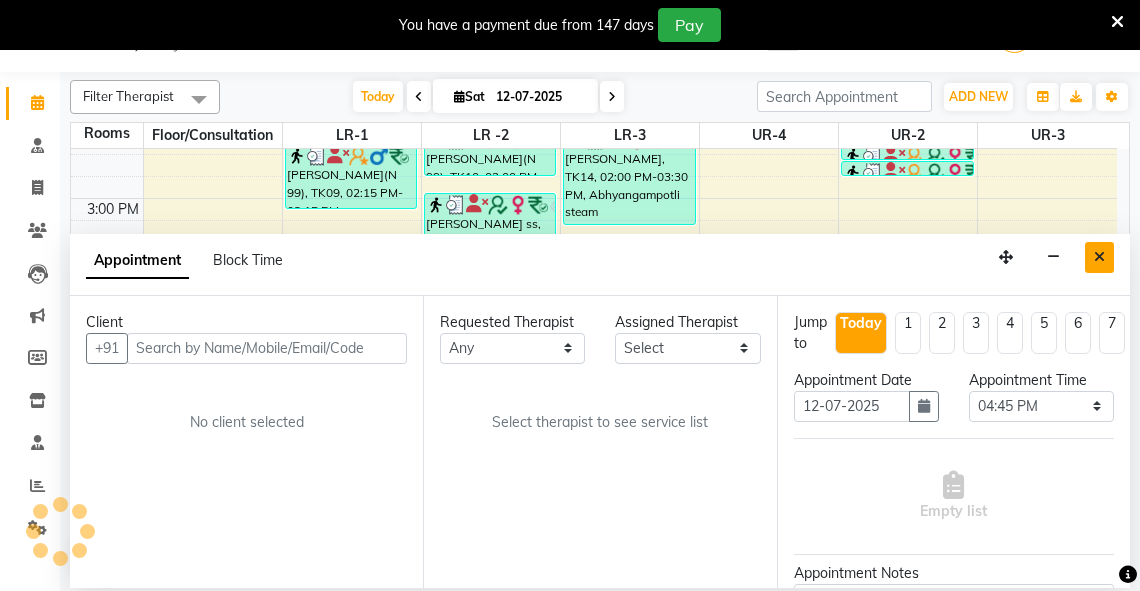click at bounding box center [1099, 257] 